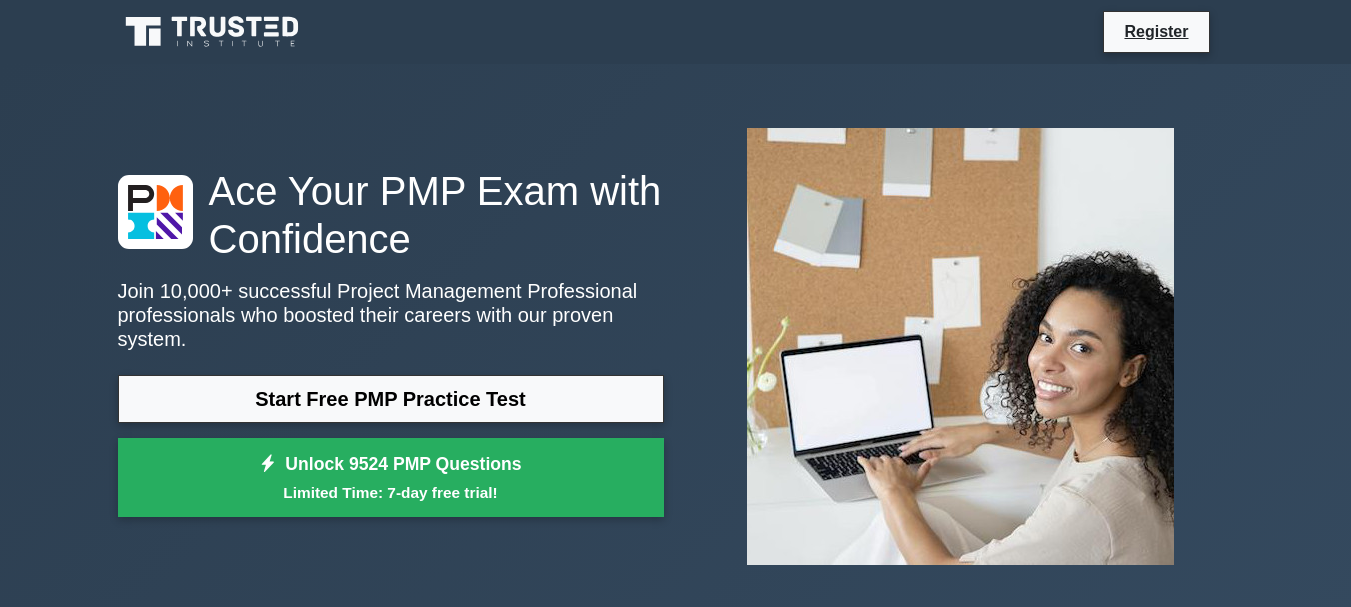 scroll, scrollTop: 0, scrollLeft: 0, axis: both 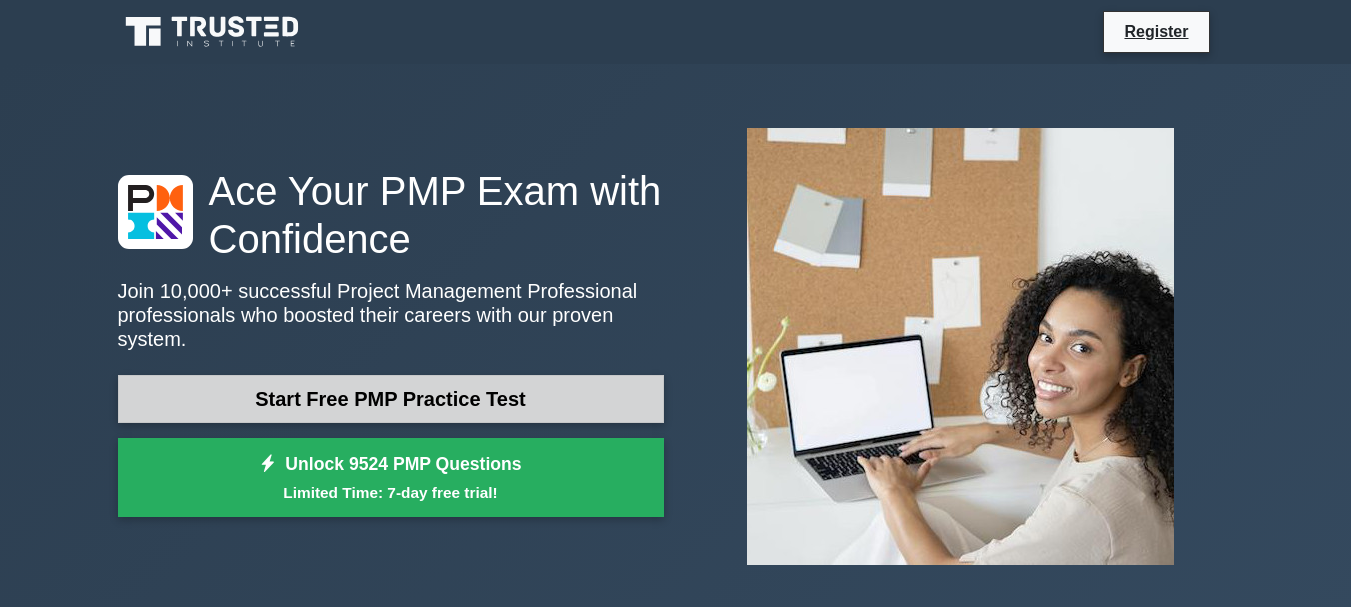 click on "Start Free PMP Practice Test" at bounding box center (391, 399) 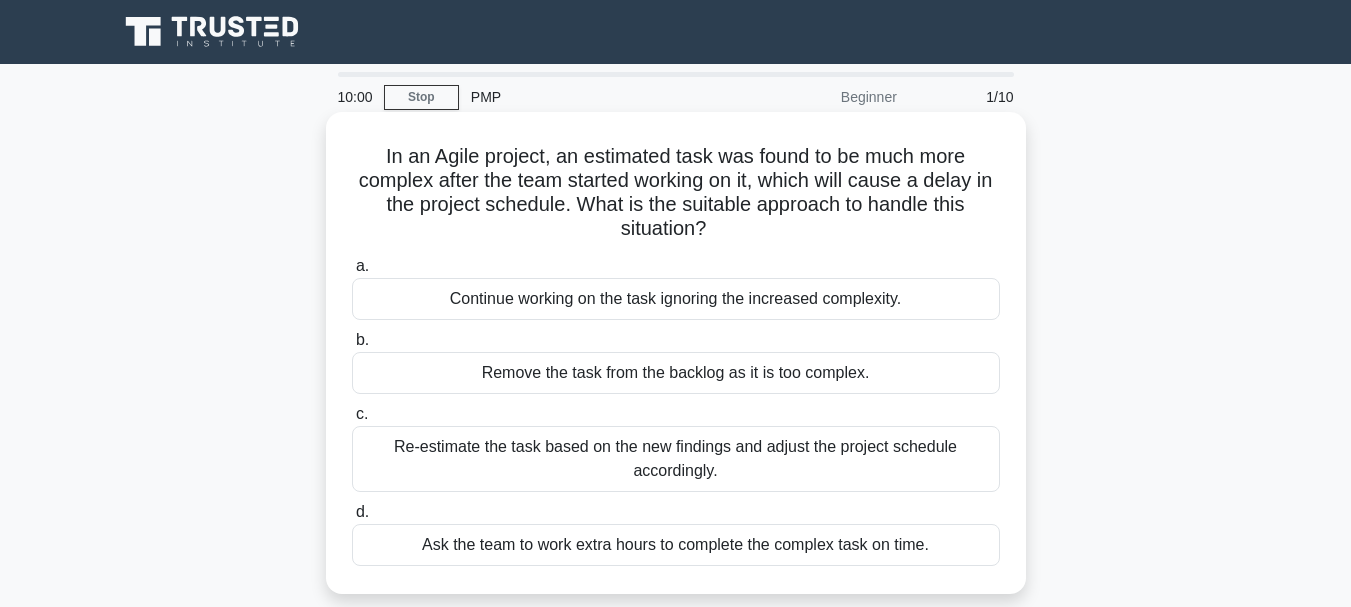 scroll, scrollTop: 0, scrollLeft: 0, axis: both 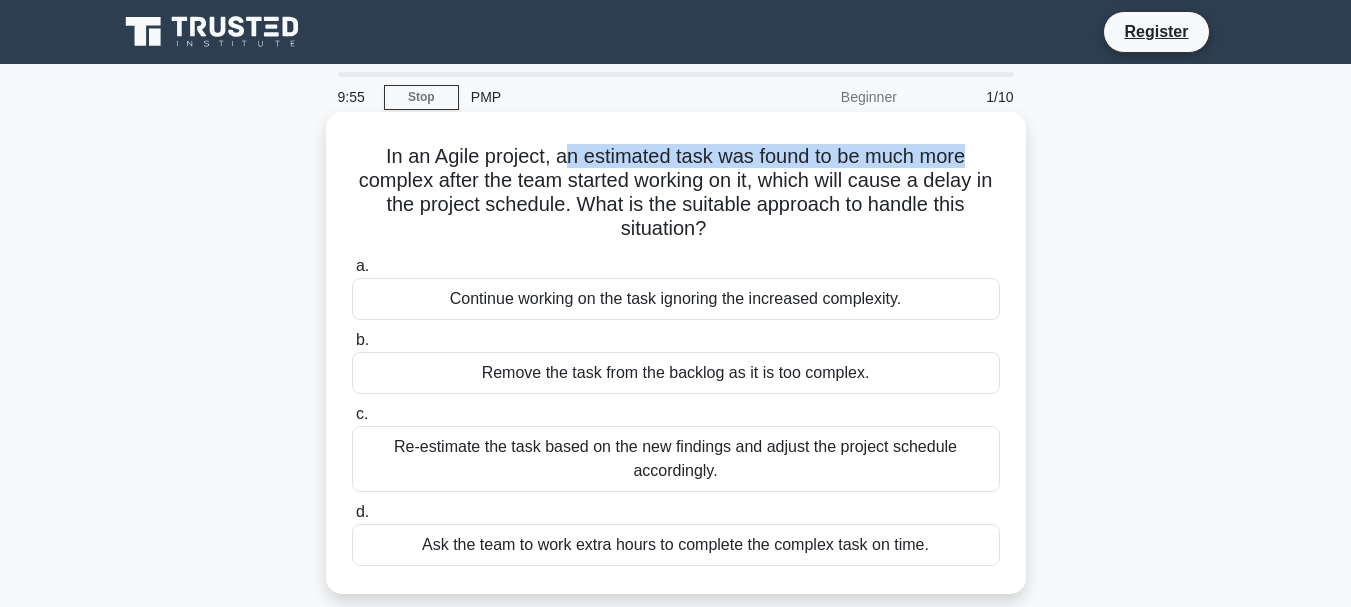 drag, startPoint x: 562, startPoint y: 157, endPoint x: 978, endPoint y: 164, distance: 416.0589 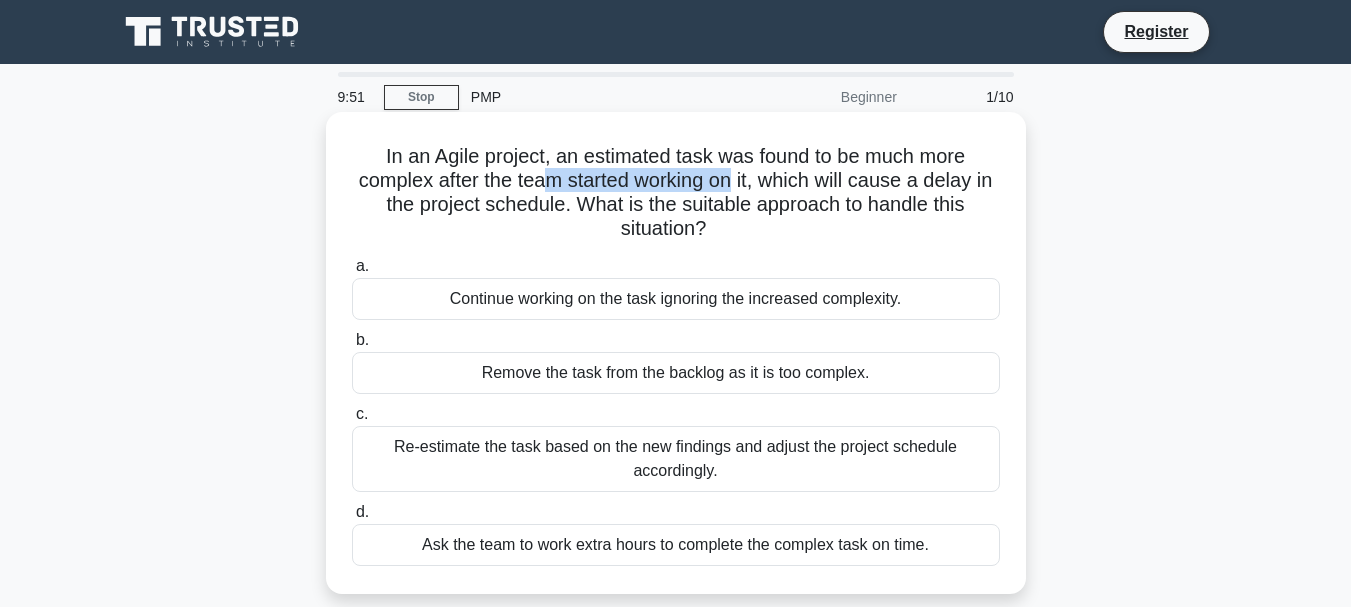 drag, startPoint x: 642, startPoint y: 187, endPoint x: 745, endPoint y: 189, distance: 103.01942 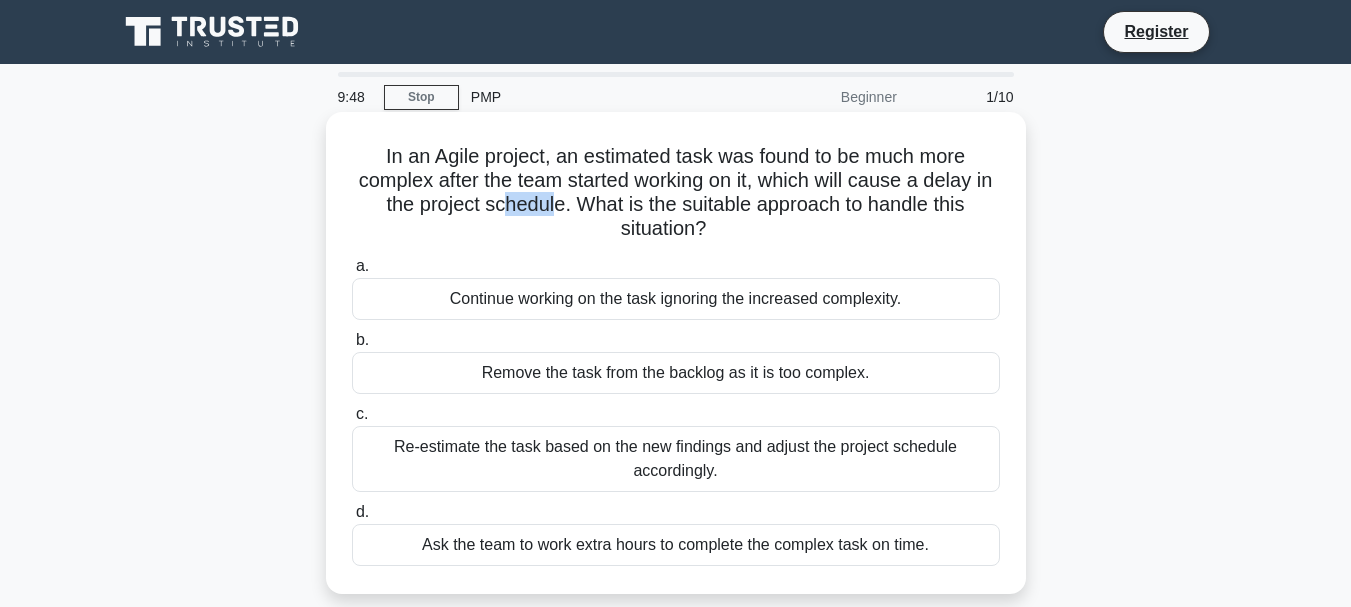 drag, startPoint x: 511, startPoint y: 194, endPoint x: 566, endPoint y: 202, distance: 55.578773 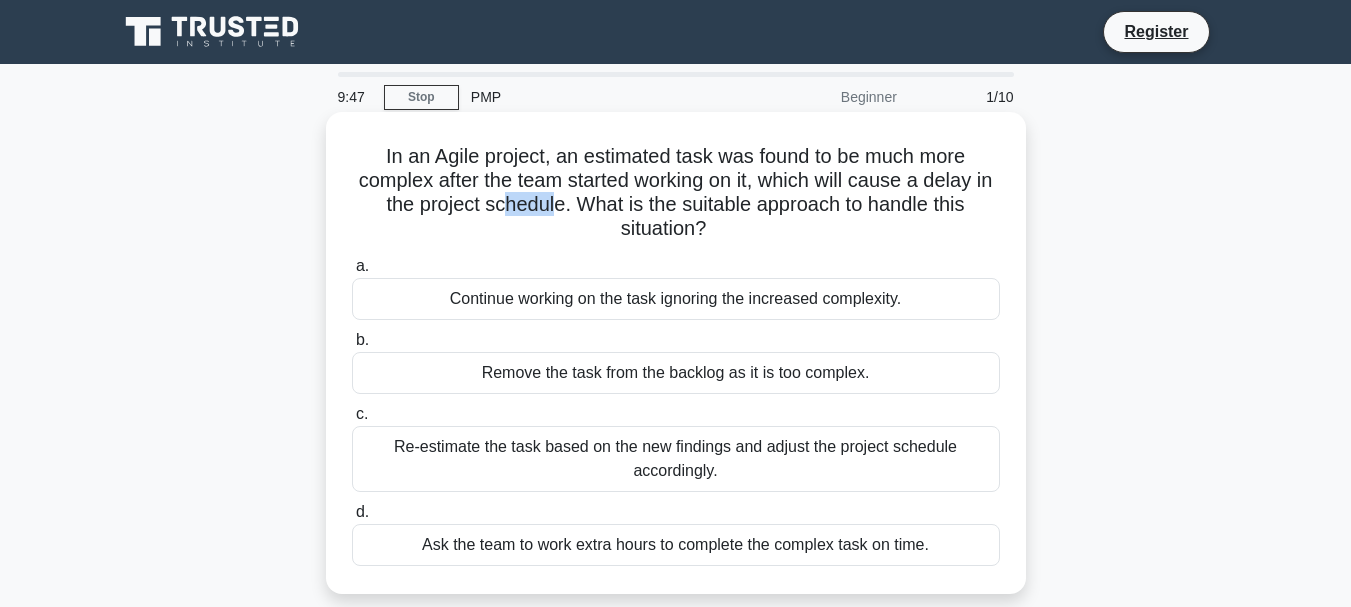 drag, startPoint x: 716, startPoint y: 208, endPoint x: 721, endPoint y: 232, distance: 24.5153 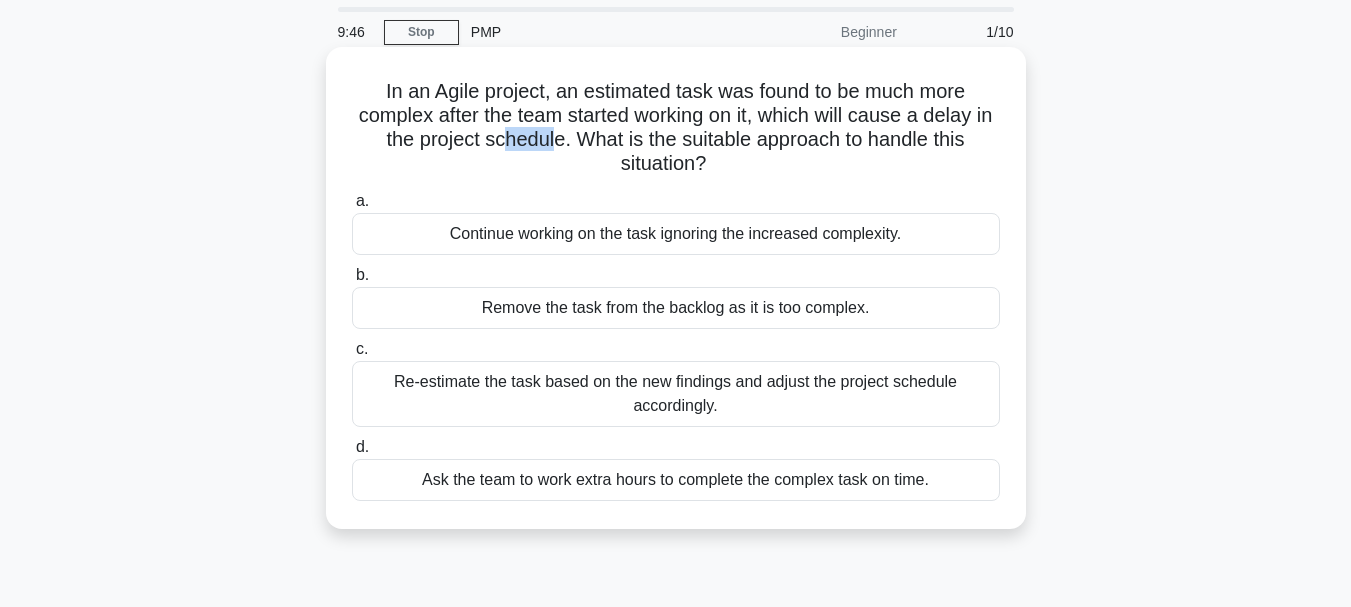 scroll, scrollTop: 100, scrollLeft: 0, axis: vertical 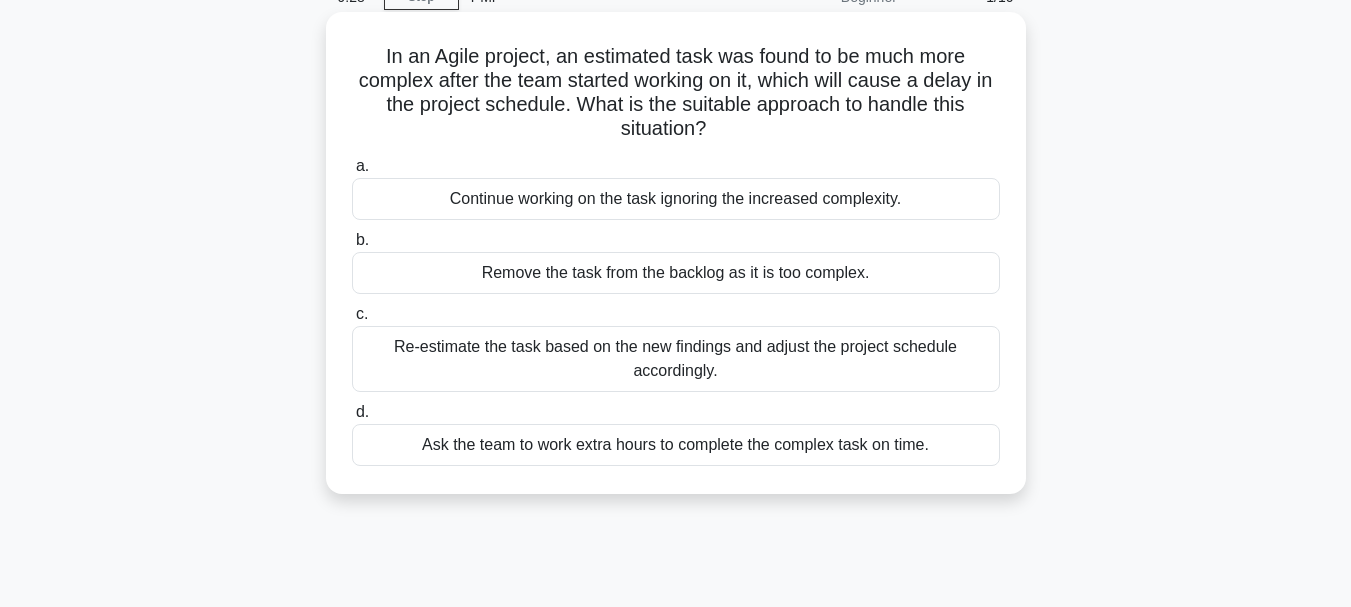 click on "Remove the task from the backlog as it is too complex." at bounding box center [676, 273] 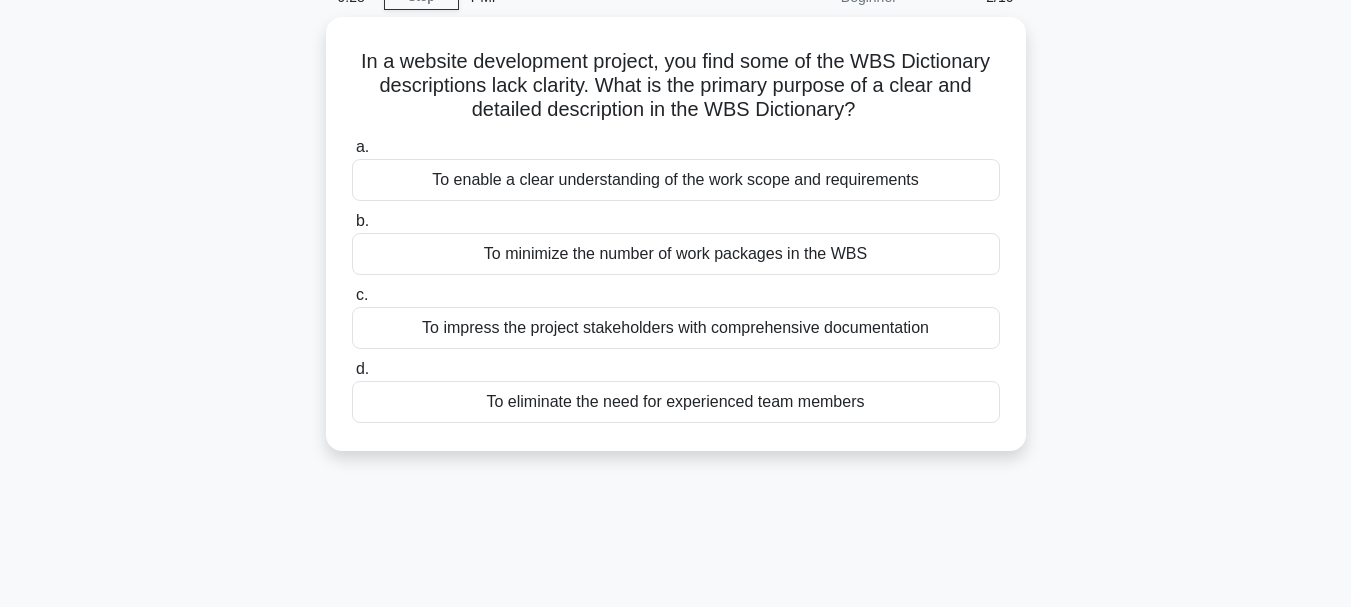 scroll, scrollTop: 0, scrollLeft: 0, axis: both 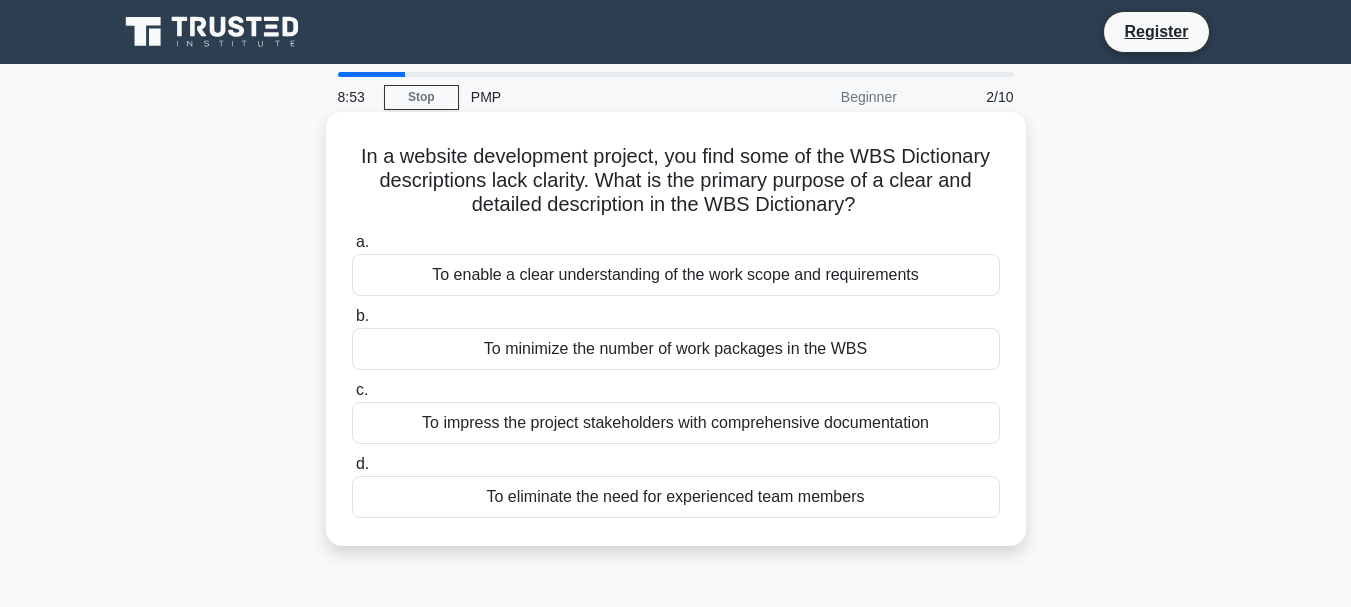 click on "To enable a clear understanding of the work scope and requirements" at bounding box center [676, 275] 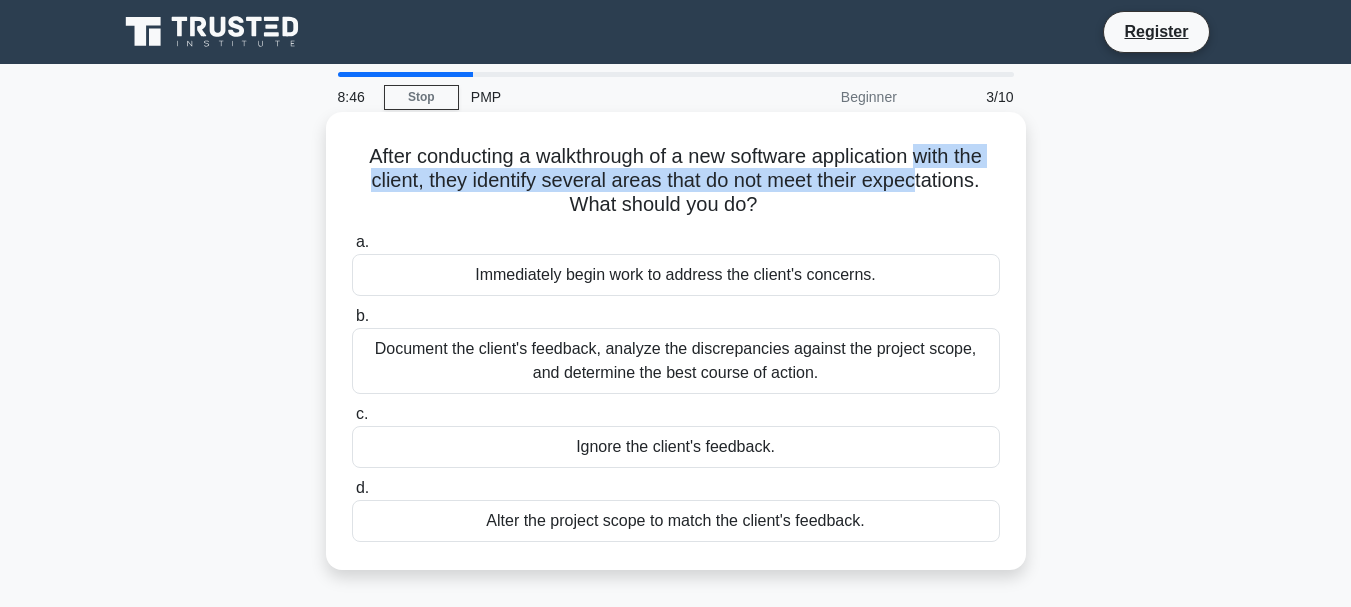 drag, startPoint x: 926, startPoint y: 164, endPoint x: 922, endPoint y: 192, distance: 28.284271 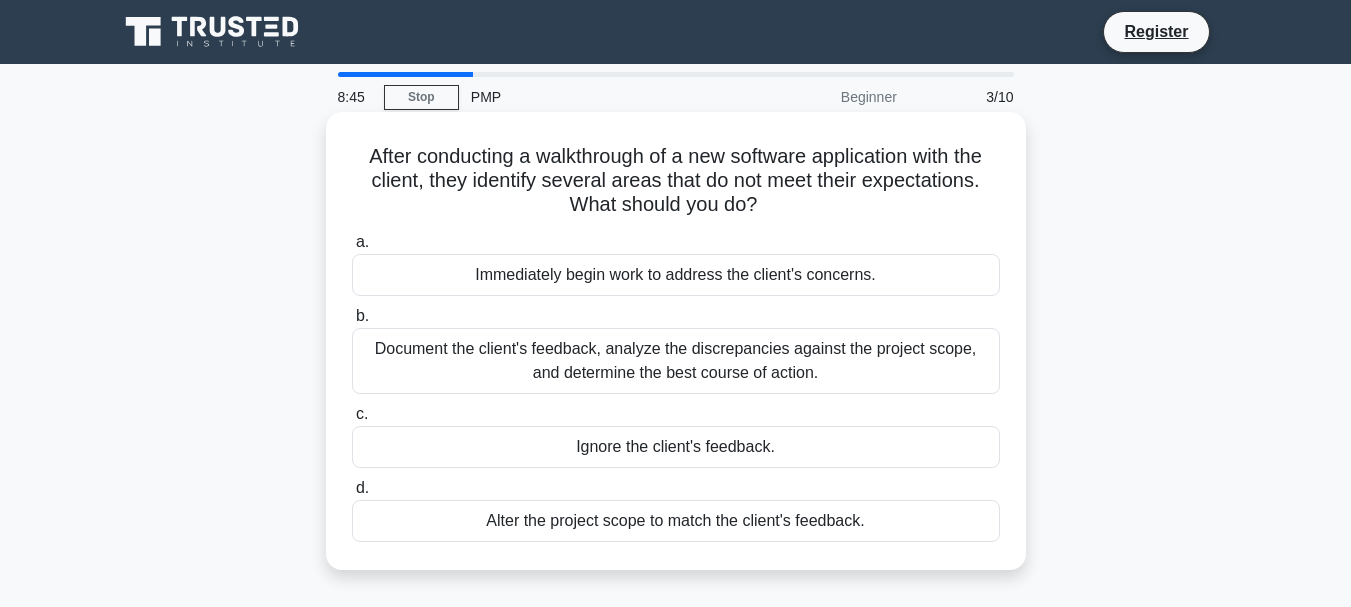 click on "After conducting a walkthrough of a new software application with the client, they identify several areas that do not meet their expectations. What should you do?
.spinner_0XTQ{transform-origin:center;animation:spinner_y6GP .75s linear infinite}@keyframes spinner_y6GP{100%{transform:rotate(360deg)}}" at bounding box center [676, 181] 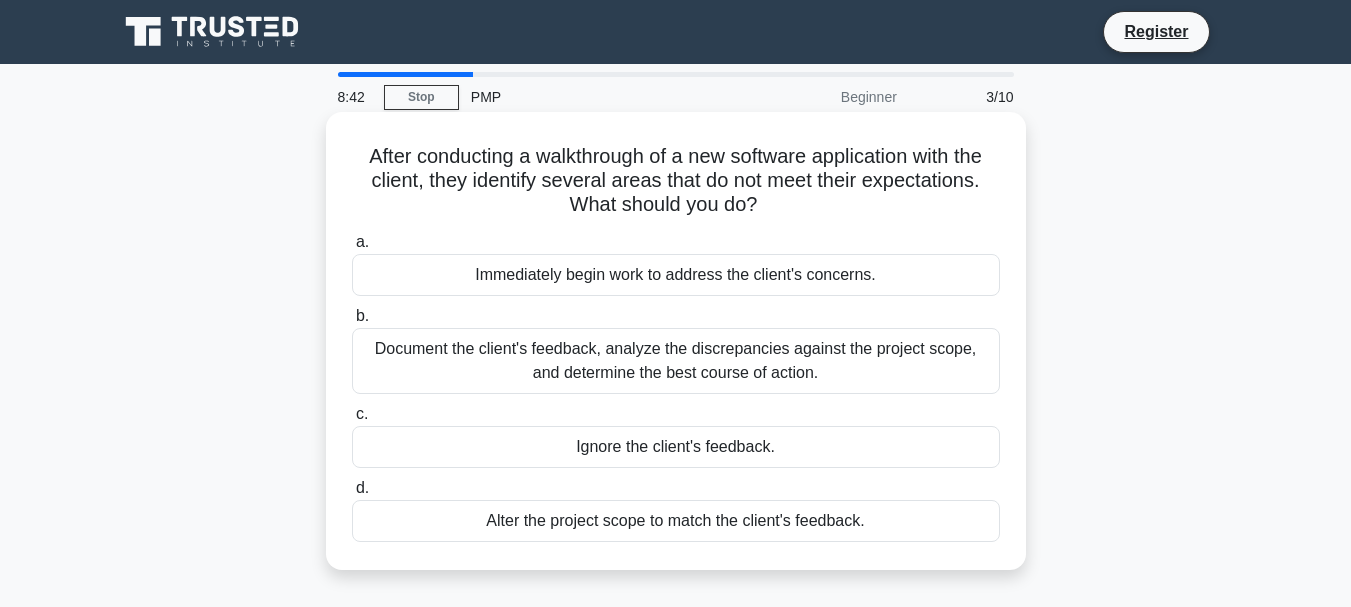 drag, startPoint x: 563, startPoint y: 184, endPoint x: 961, endPoint y: 204, distance: 398.5022 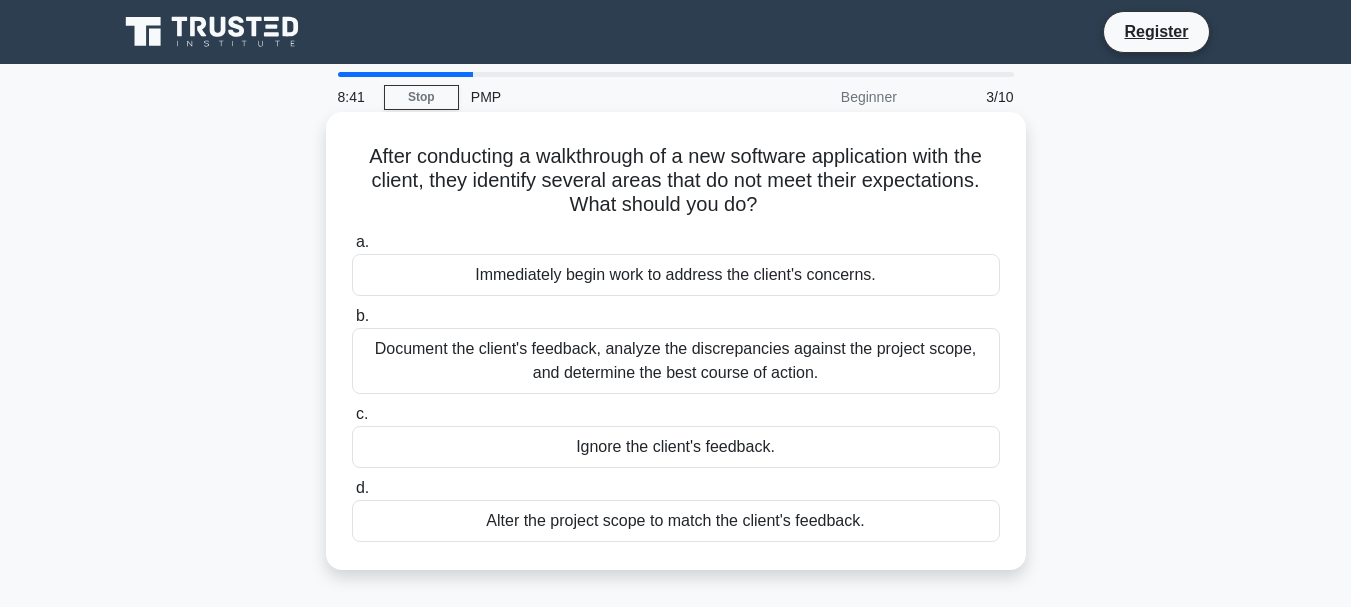 click on "After conducting a walkthrough of a new software application with the client, they identify several areas that do not meet their expectations. What should you do?
.spinner_0XTQ{transform-origin:center;animation:spinner_y6GP .75s linear infinite}@keyframes spinner_y6GP{100%{transform:rotate(360deg)}}" at bounding box center (676, 181) 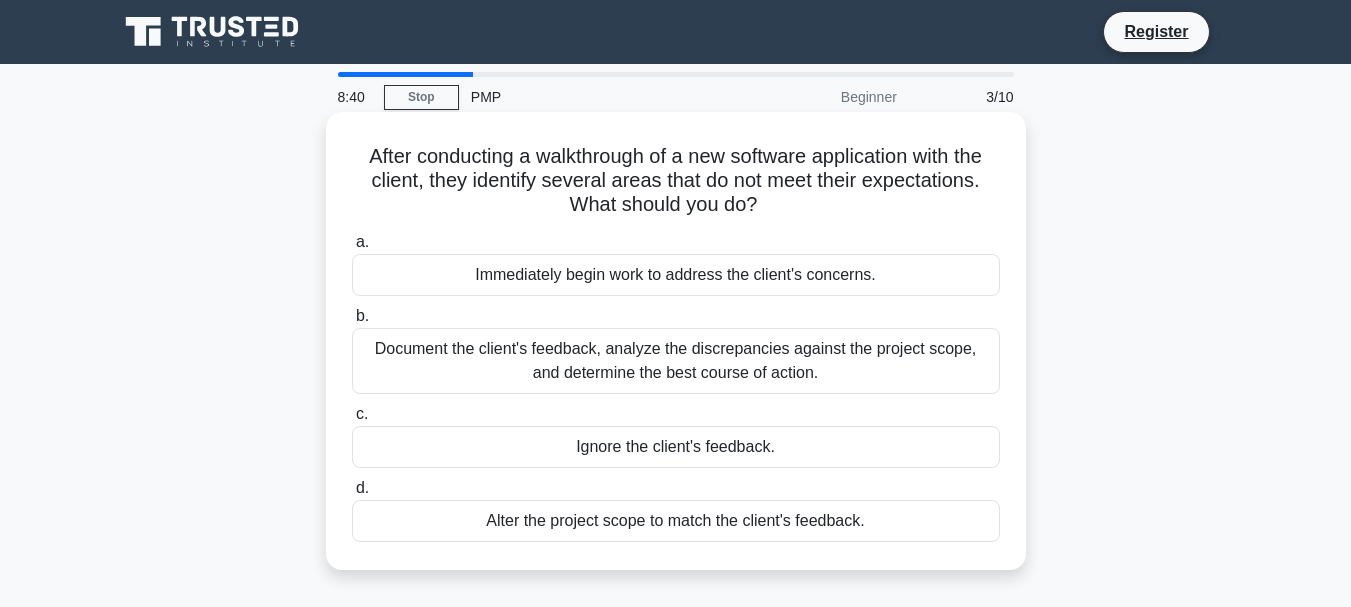 scroll, scrollTop: 100, scrollLeft: 0, axis: vertical 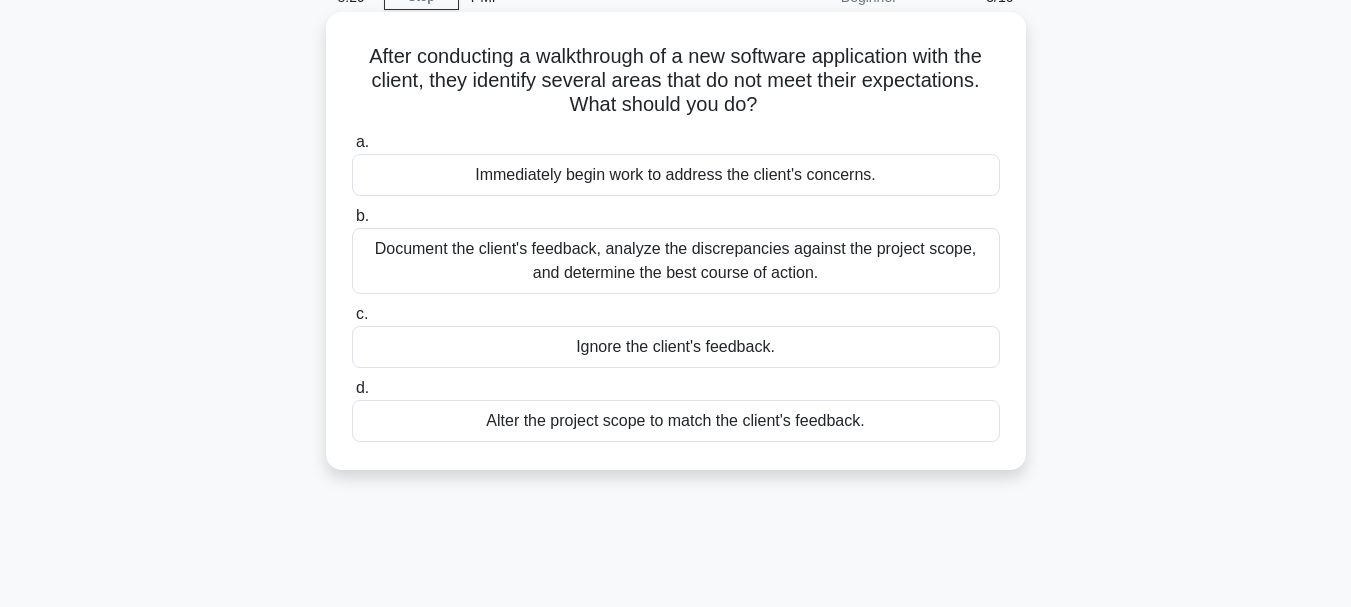 click on "Document the client's feedback, analyze the discrepancies against the project scope, and determine the best course of action." at bounding box center [676, 261] 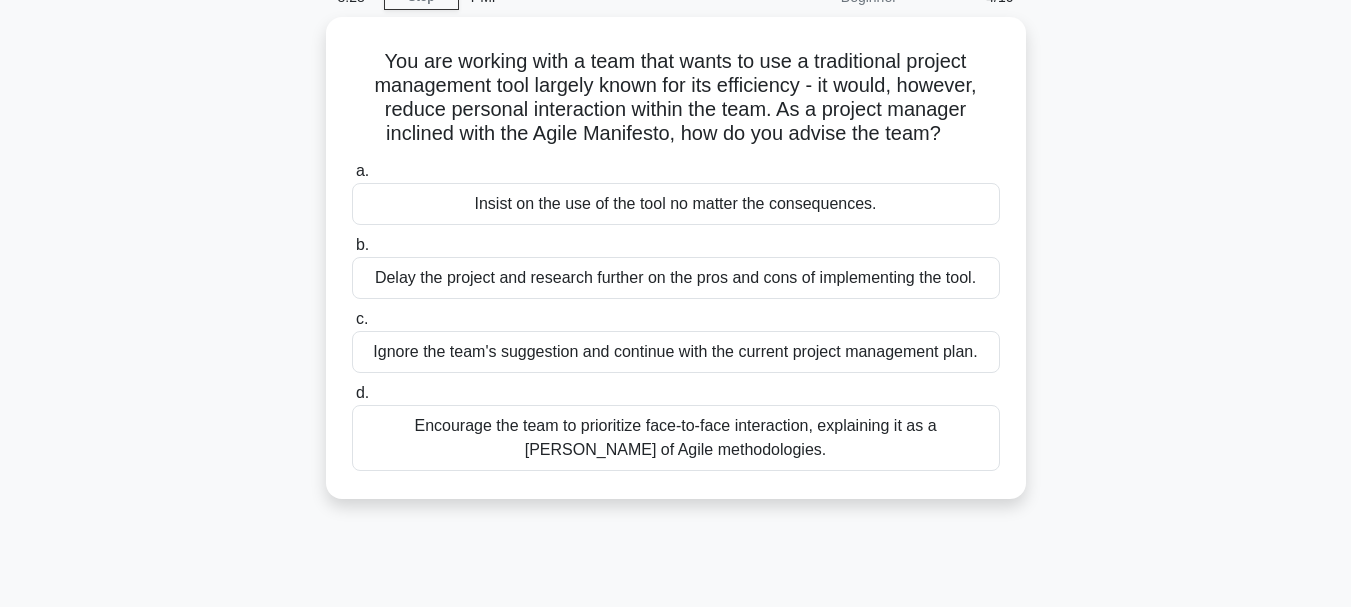 scroll, scrollTop: 0, scrollLeft: 0, axis: both 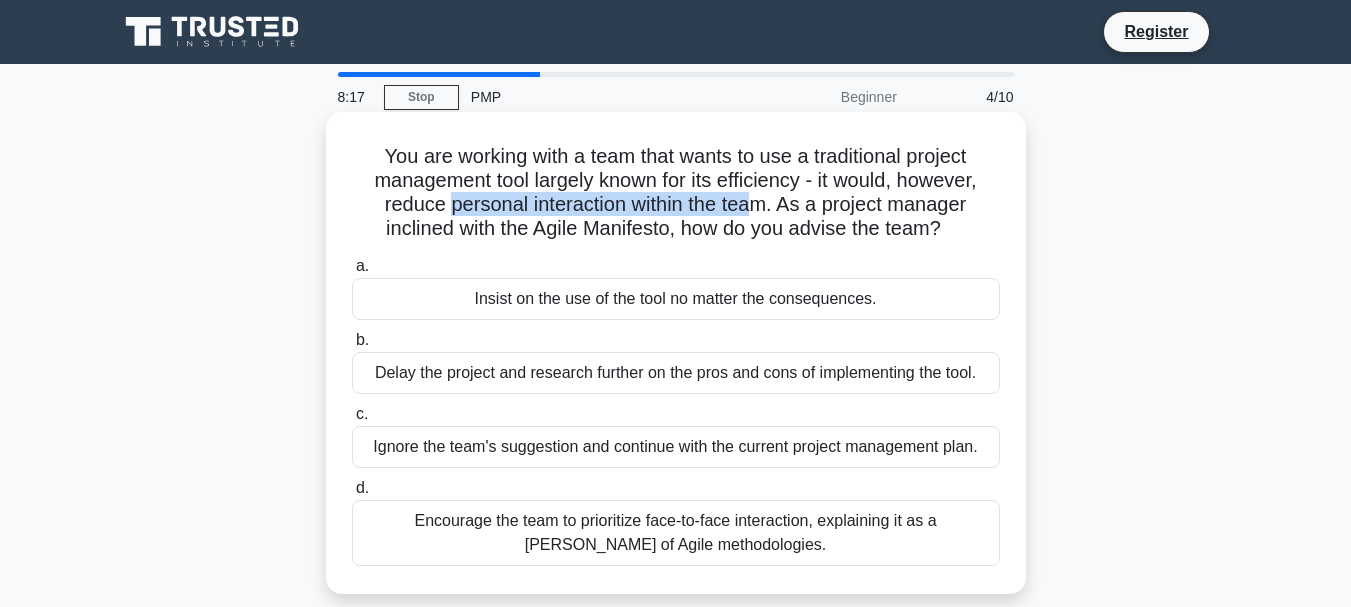 drag, startPoint x: 443, startPoint y: 201, endPoint x: 757, endPoint y: 215, distance: 314.31195 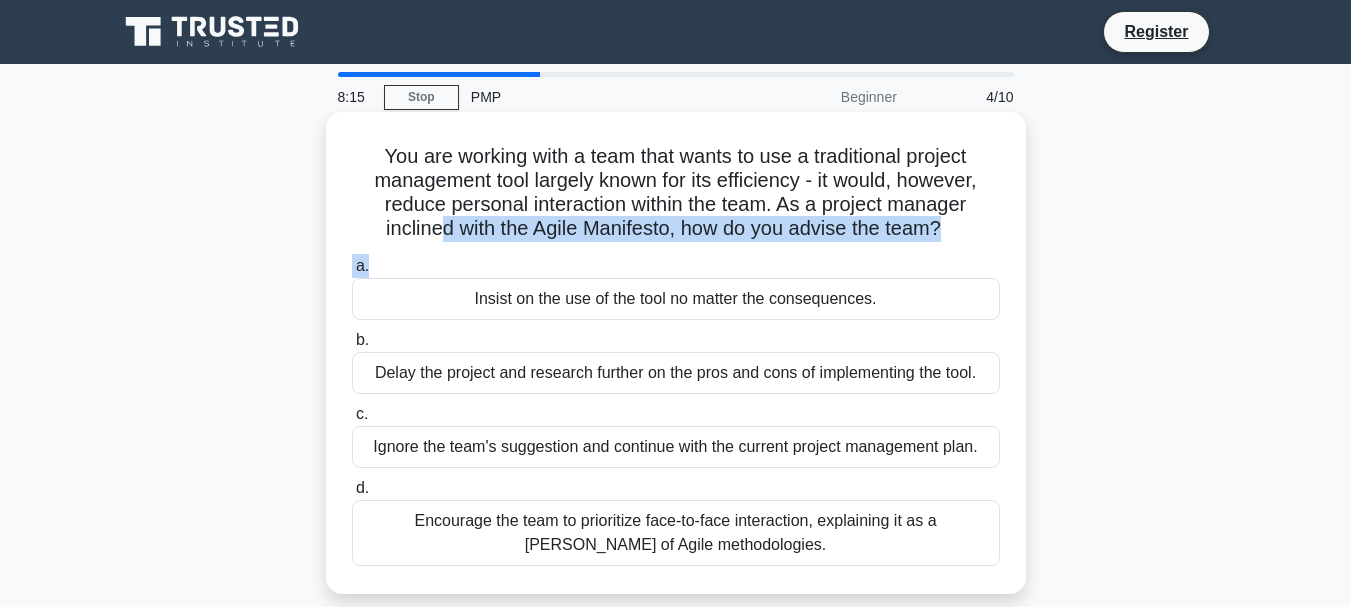 drag, startPoint x: 430, startPoint y: 228, endPoint x: 689, endPoint y: 248, distance: 259.77106 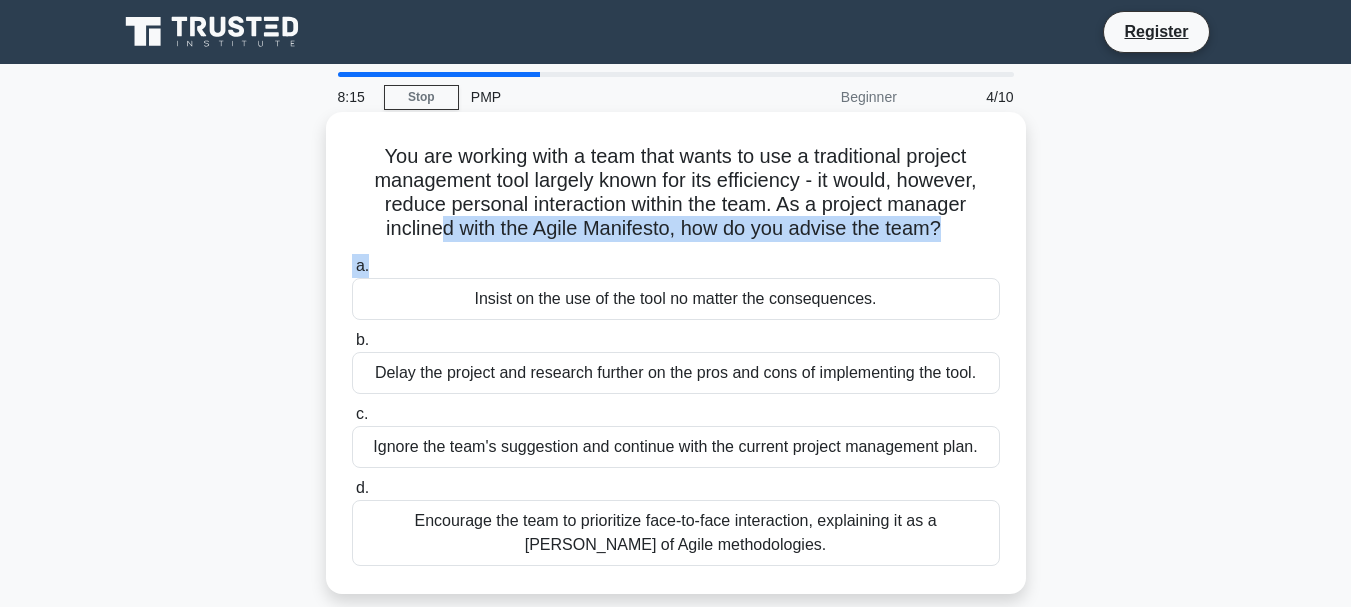 click on "You are working with a team that wants to use a traditional project management tool largely known for its efficiency - it would, however, reduce personal interaction within the team. As a project manager inclined with the Agile Manifesto, how do you advise the team?
.spinner_0XTQ{transform-origin:center;animation:spinner_y6GP .75s linear infinite}@keyframes spinner_y6GP{100%{transform:rotate(360deg)}}" at bounding box center [676, 193] 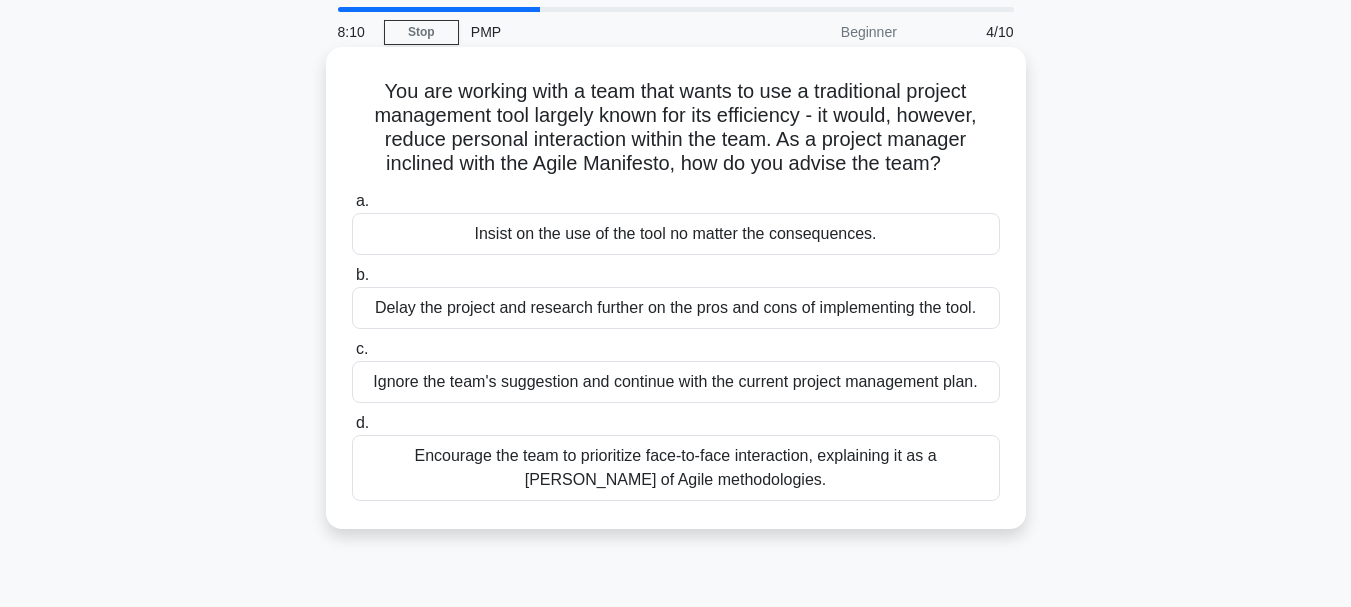scroll, scrollTop: 100, scrollLeft: 0, axis: vertical 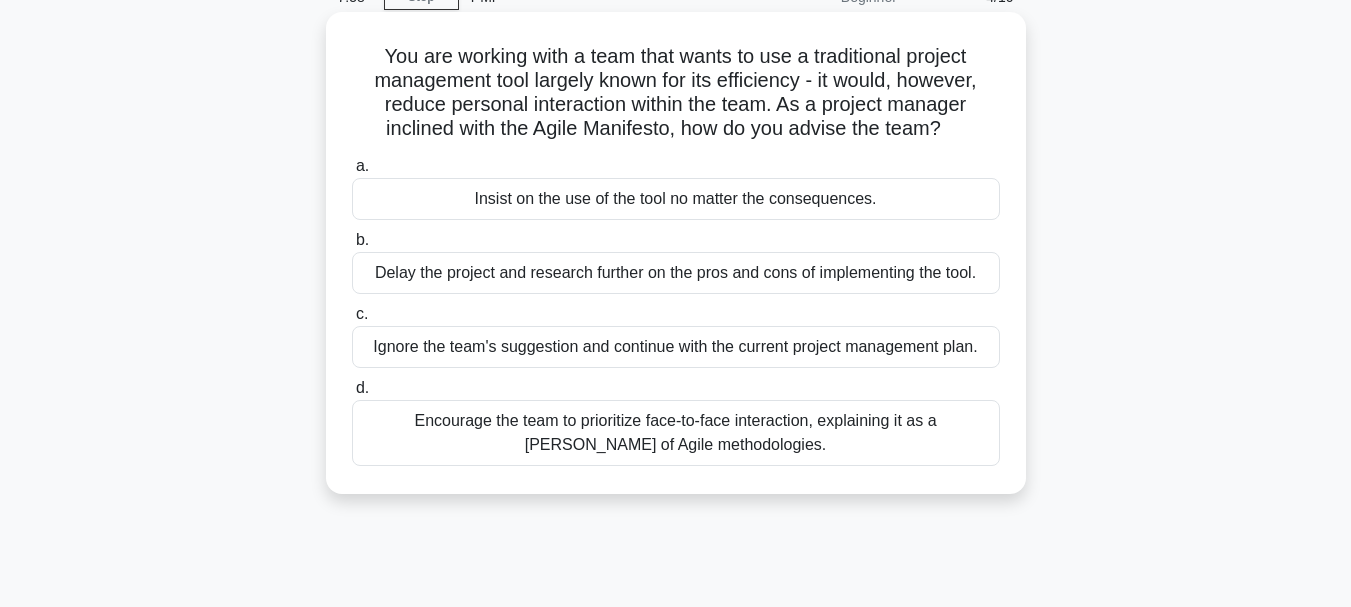 click on "Encourage the team to prioritize face-to-face interaction, explaining it as a tenet of Agile methodologies." at bounding box center (676, 433) 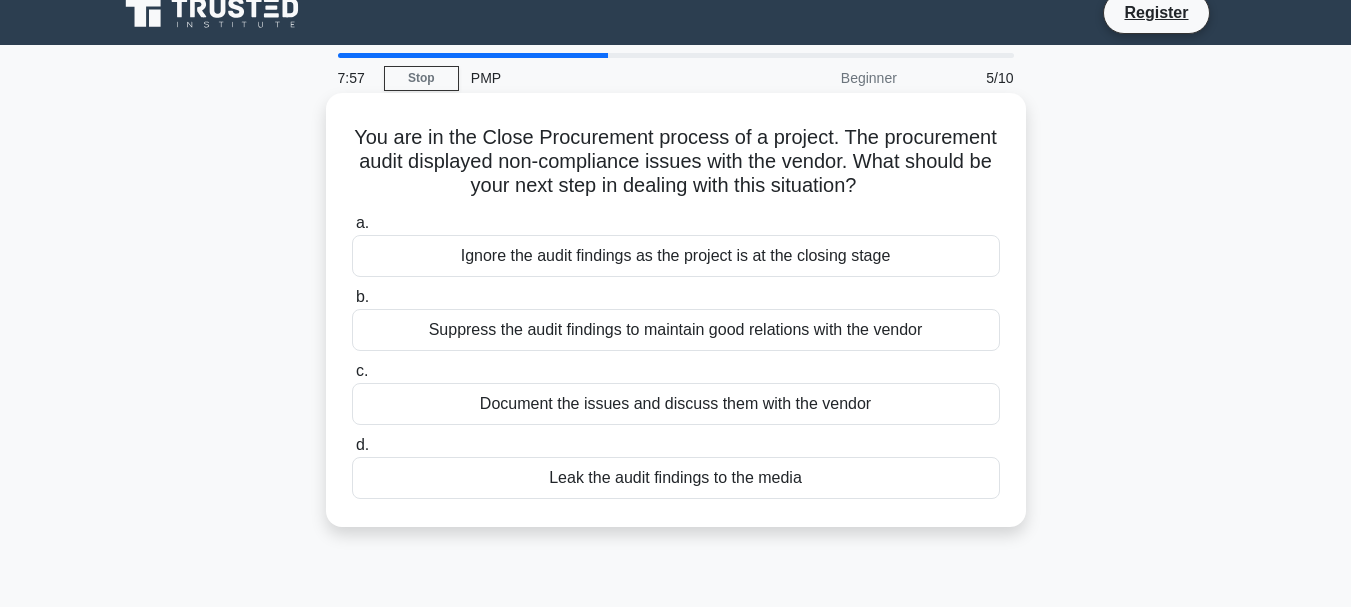 scroll, scrollTop: 0, scrollLeft: 0, axis: both 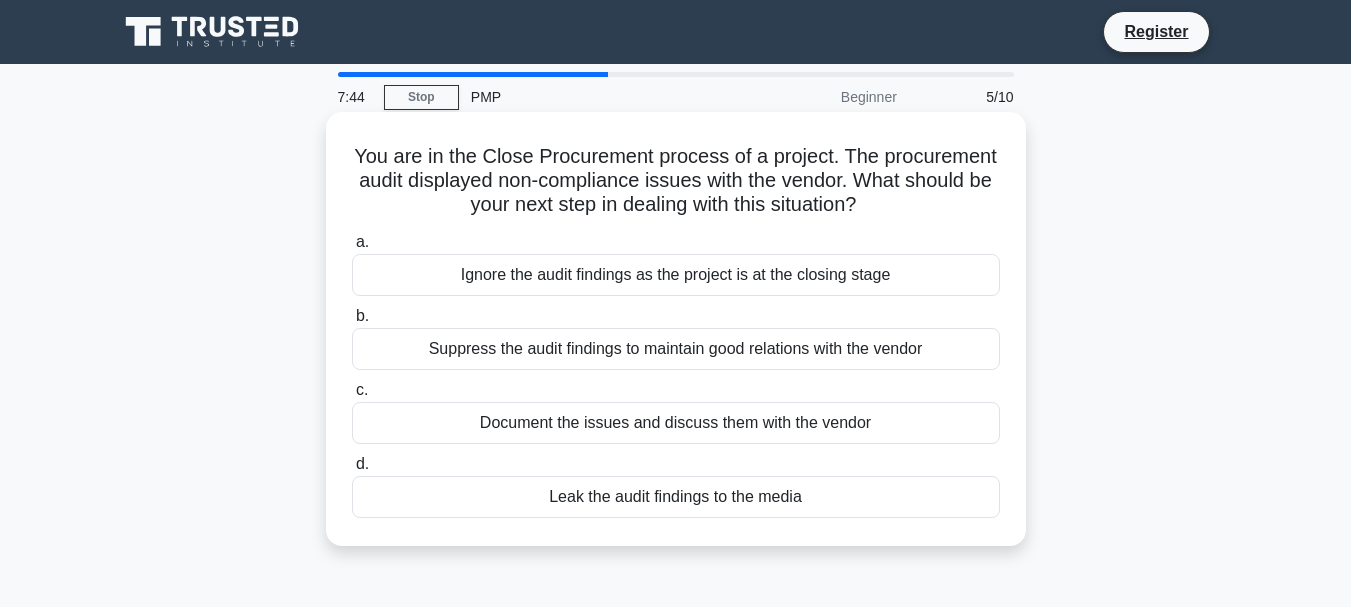 drag, startPoint x: 408, startPoint y: 179, endPoint x: 892, endPoint y: 195, distance: 484.2644 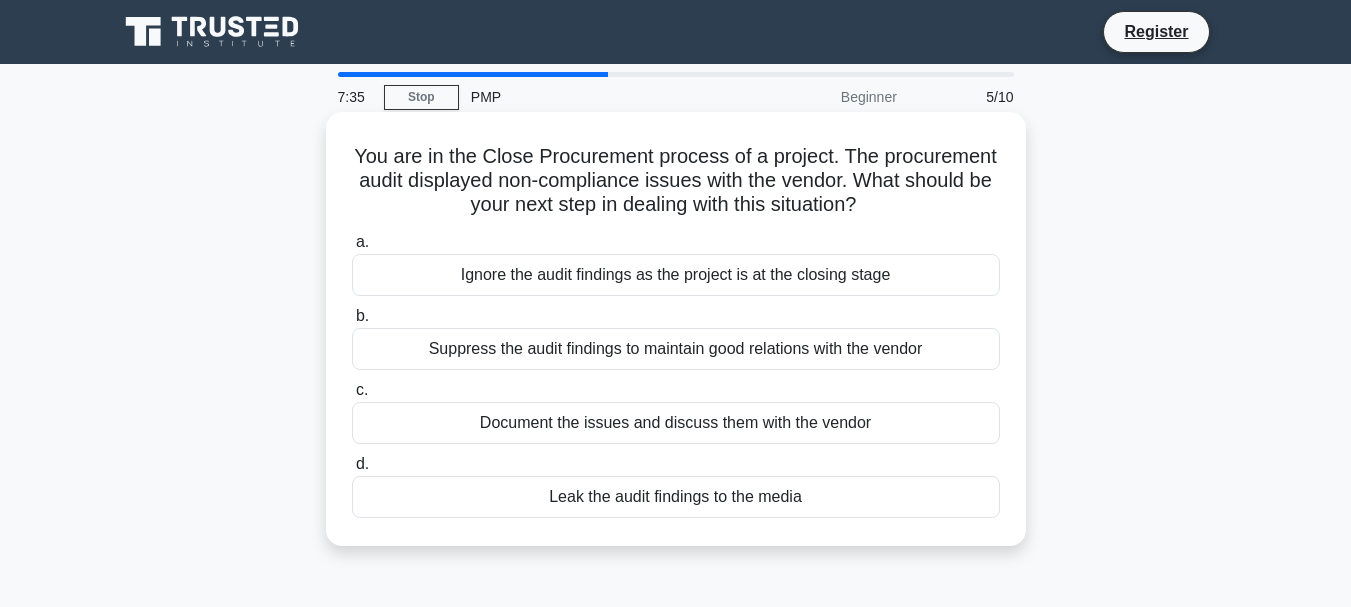 click on "Document the issues and discuss them with the vendor" at bounding box center (676, 423) 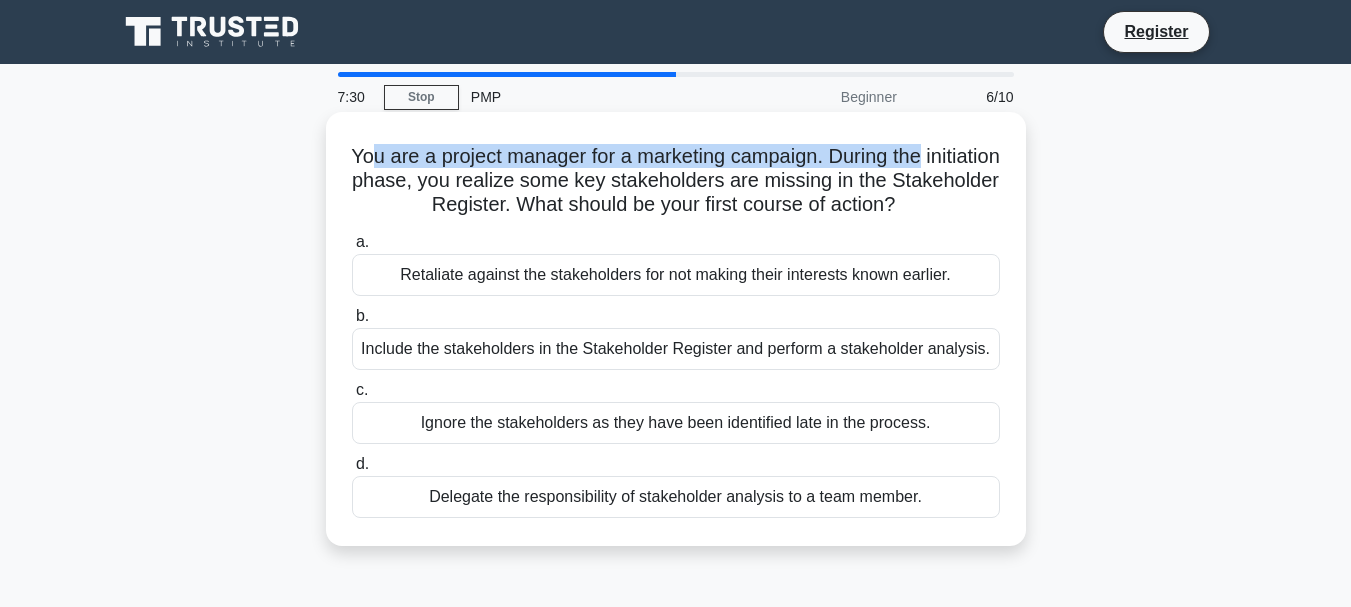 drag, startPoint x: 400, startPoint y: 156, endPoint x: 972, endPoint y: 165, distance: 572.0708 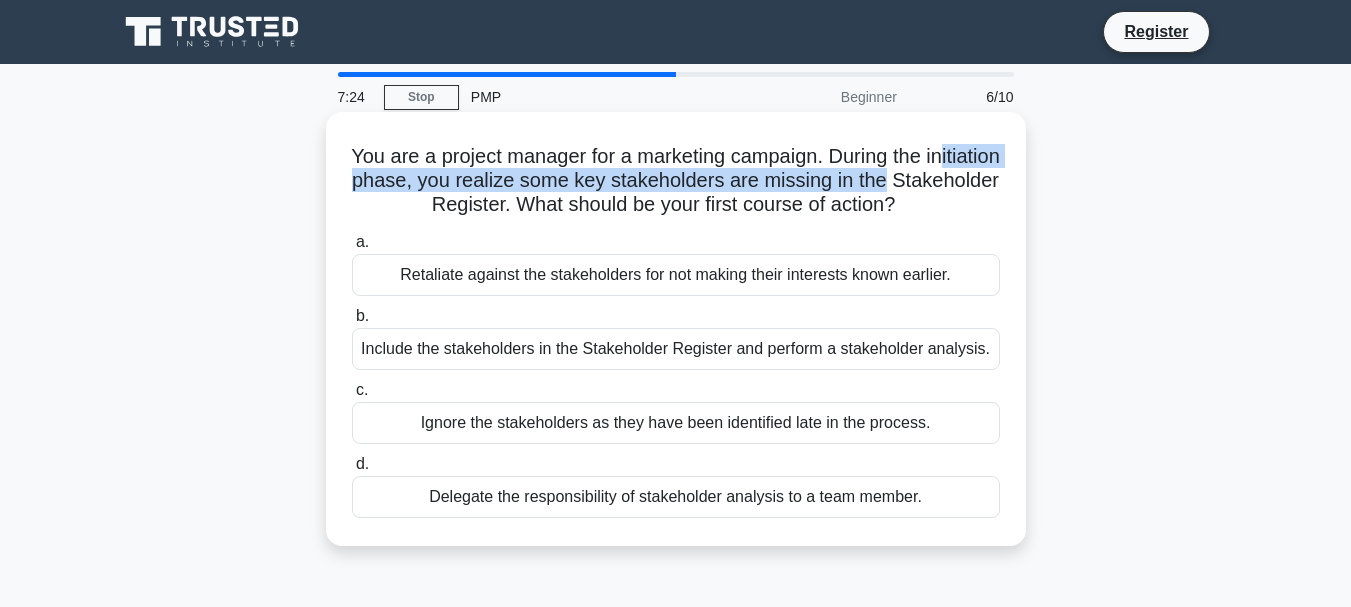 drag, startPoint x: 375, startPoint y: 177, endPoint x: 988, endPoint y: 179, distance: 613.00323 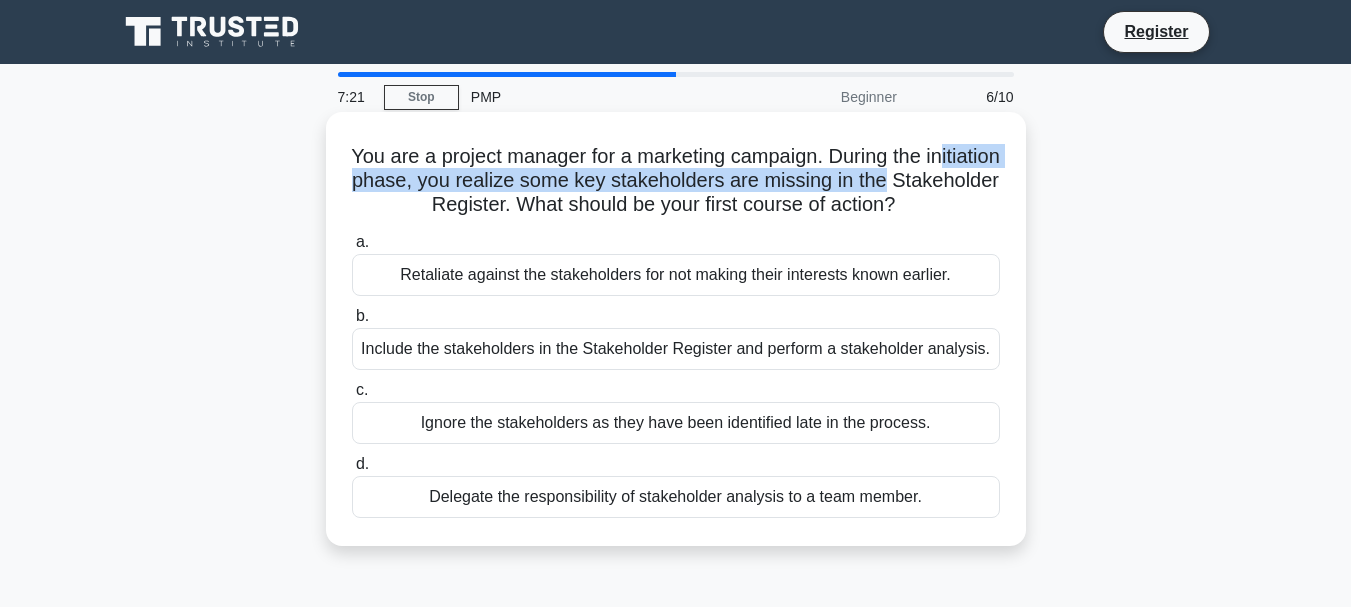 drag, startPoint x: 566, startPoint y: 209, endPoint x: 969, endPoint y: 217, distance: 403.0794 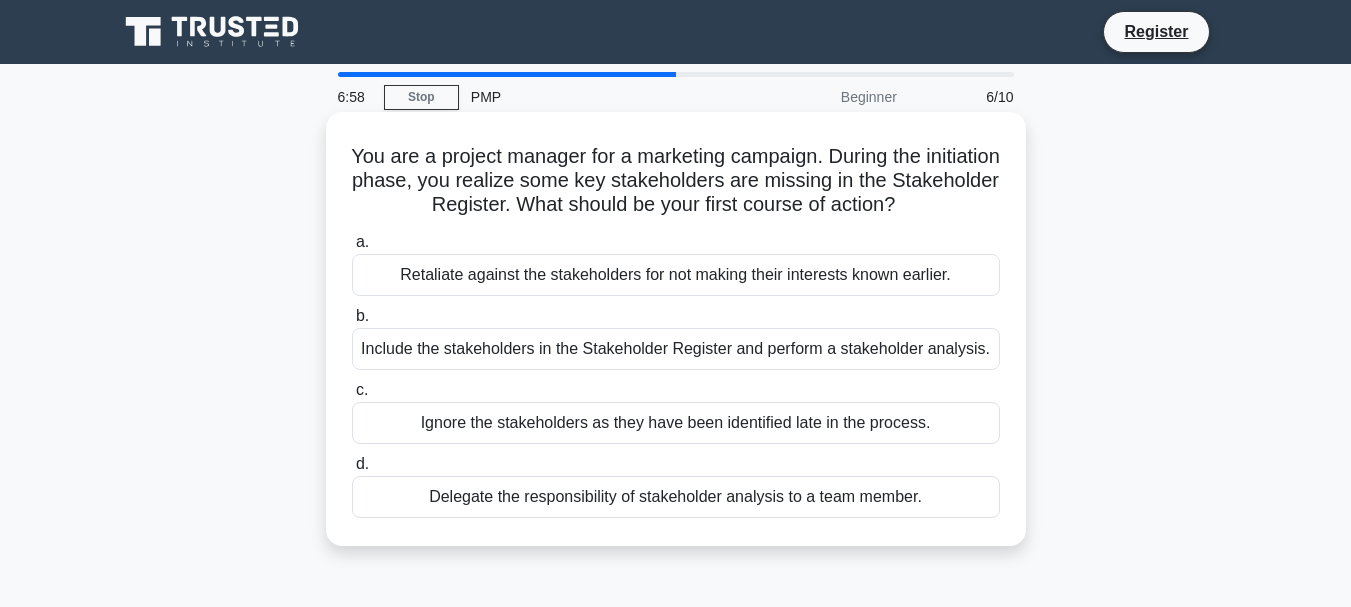 click on "Include the stakeholders in the Stakeholder Register and perform a stakeholder analysis." at bounding box center [676, 349] 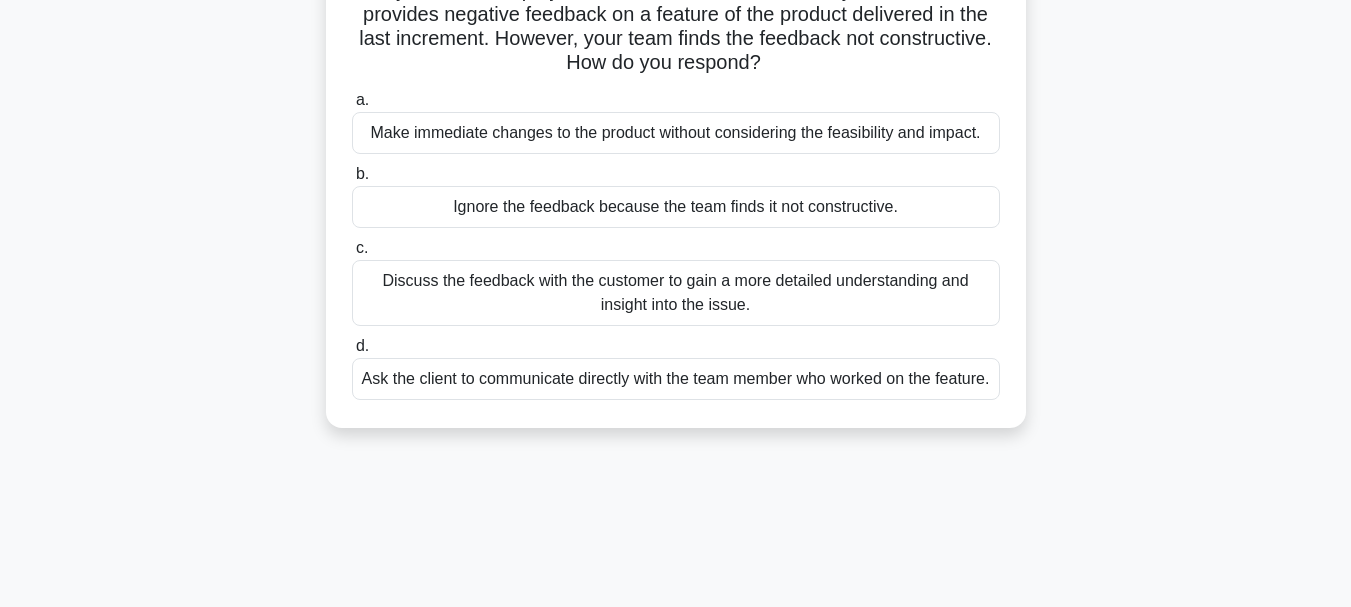 scroll, scrollTop: 200, scrollLeft: 0, axis: vertical 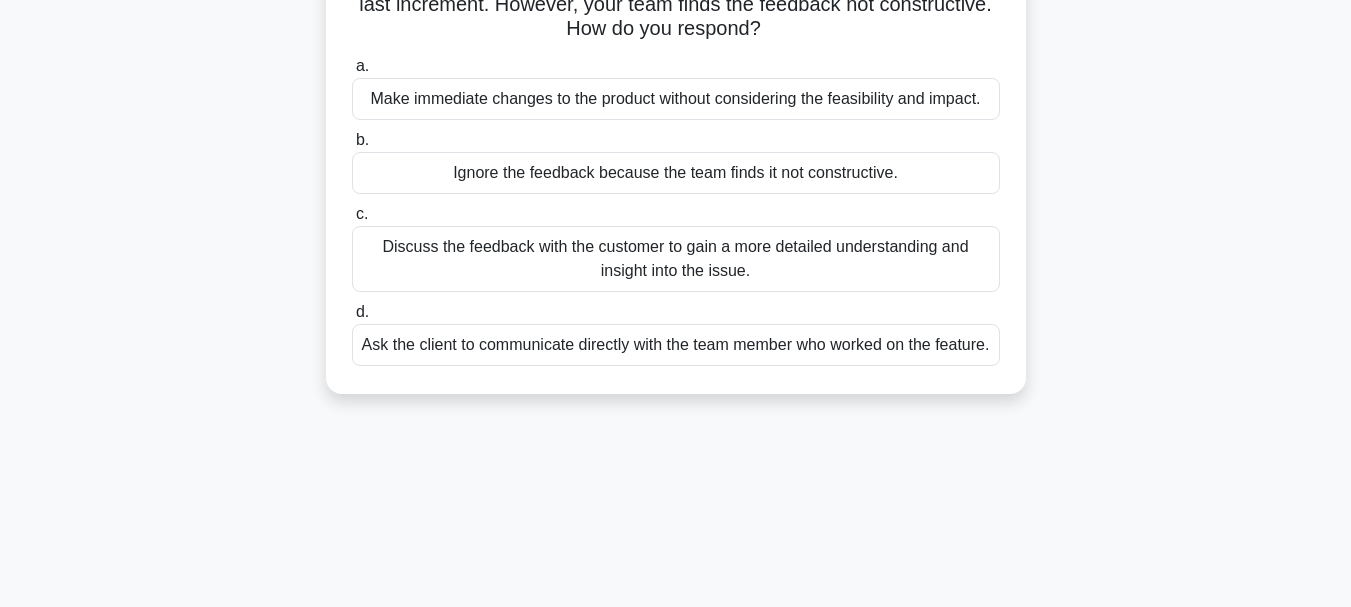 click on "Discuss the feedback with the customer to gain a more detailed understanding and insight into the issue." at bounding box center [676, 259] 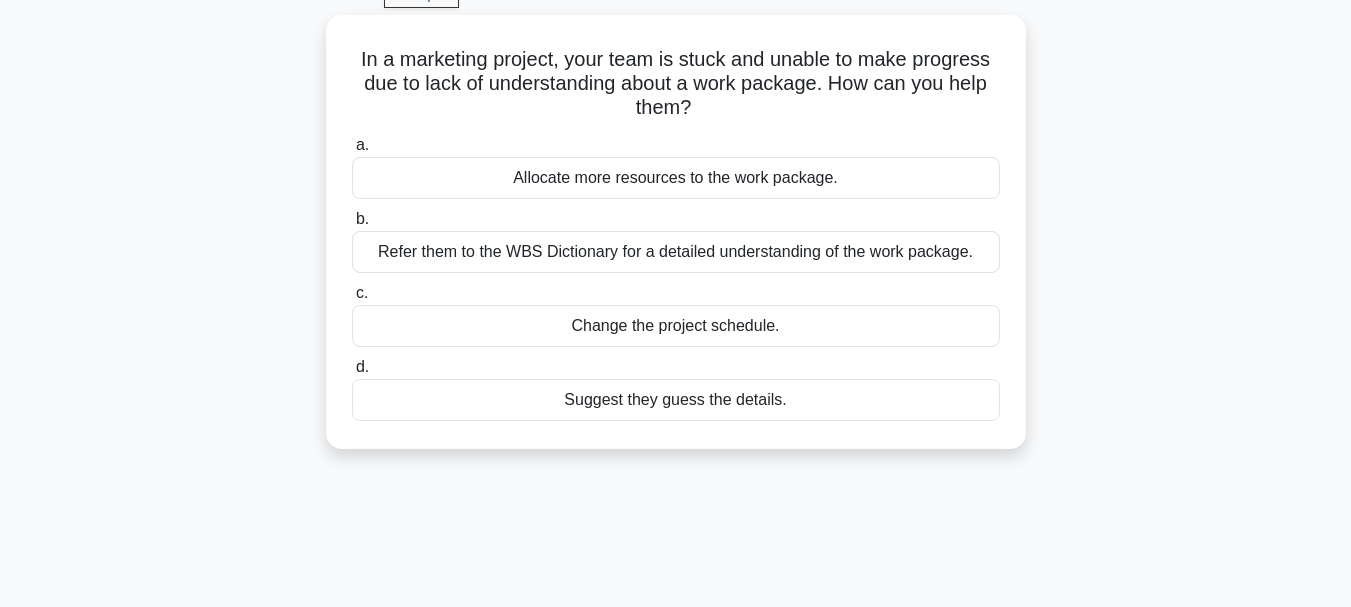 scroll, scrollTop: 0, scrollLeft: 0, axis: both 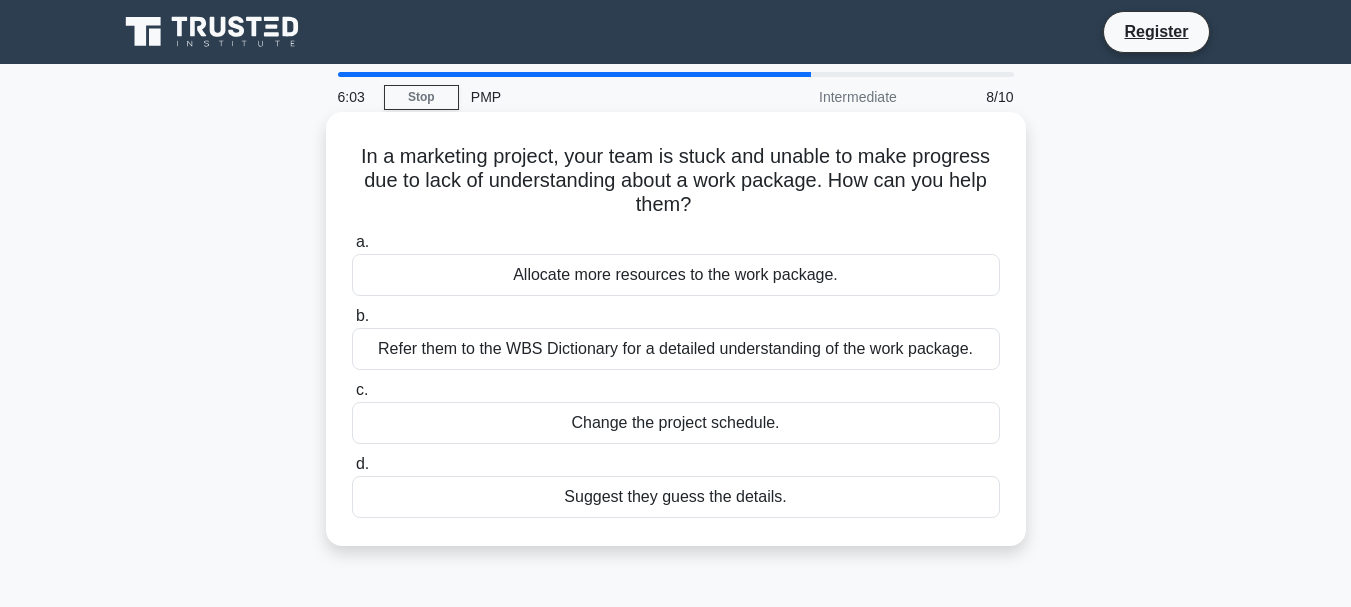 click on "Refer them to the WBS Dictionary for a detailed understanding of the work package." at bounding box center [676, 349] 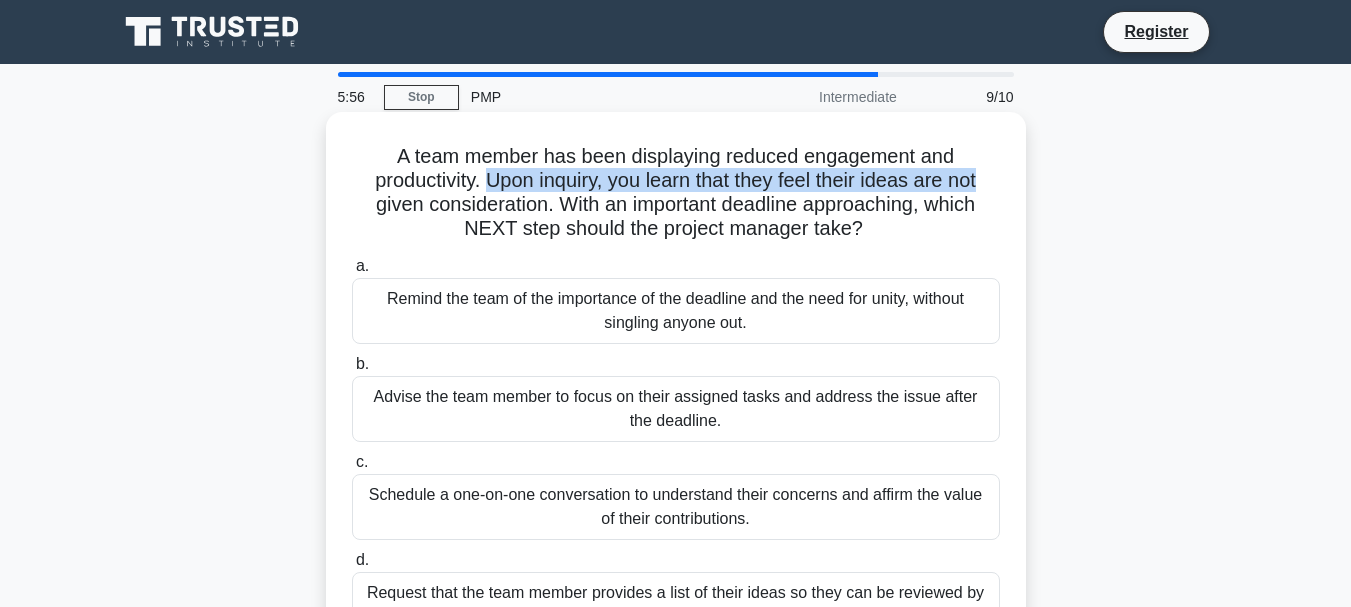 drag, startPoint x: 486, startPoint y: 176, endPoint x: 995, endPoint y: 185, distance: 509.07956 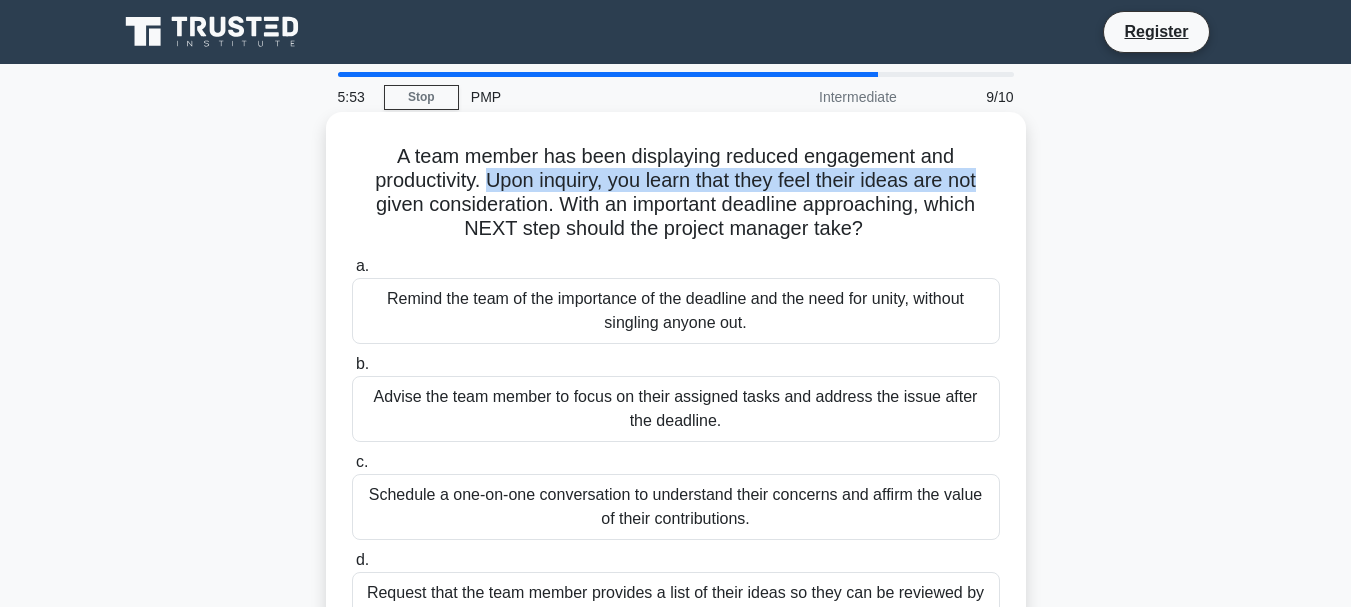 drag, startPoint x: 555, startPoint y: 208, endPoint x: 965, endPoint y: 244, distance: 411.57745 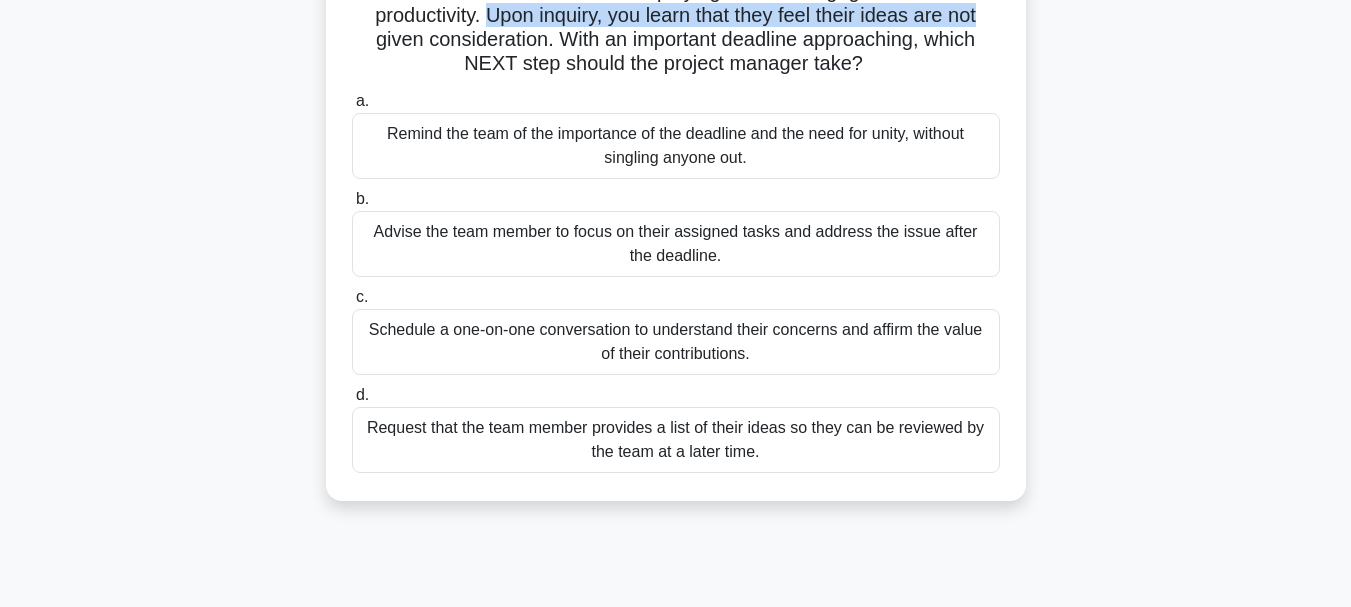 scroll, scrollTop: 200, scrollLeft: 0, axis: vertical 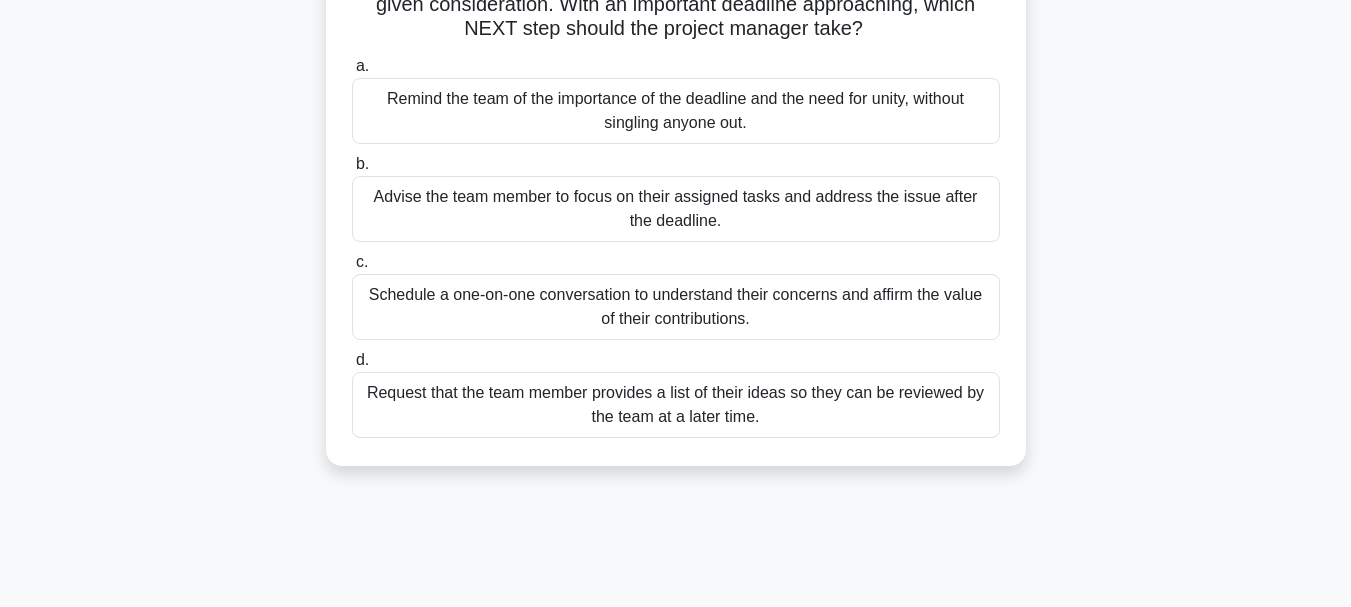 click on "Schedule a one-on-one conversation to understand their concerns and affirm the value of their contributions." at bounding box center [676, 307] 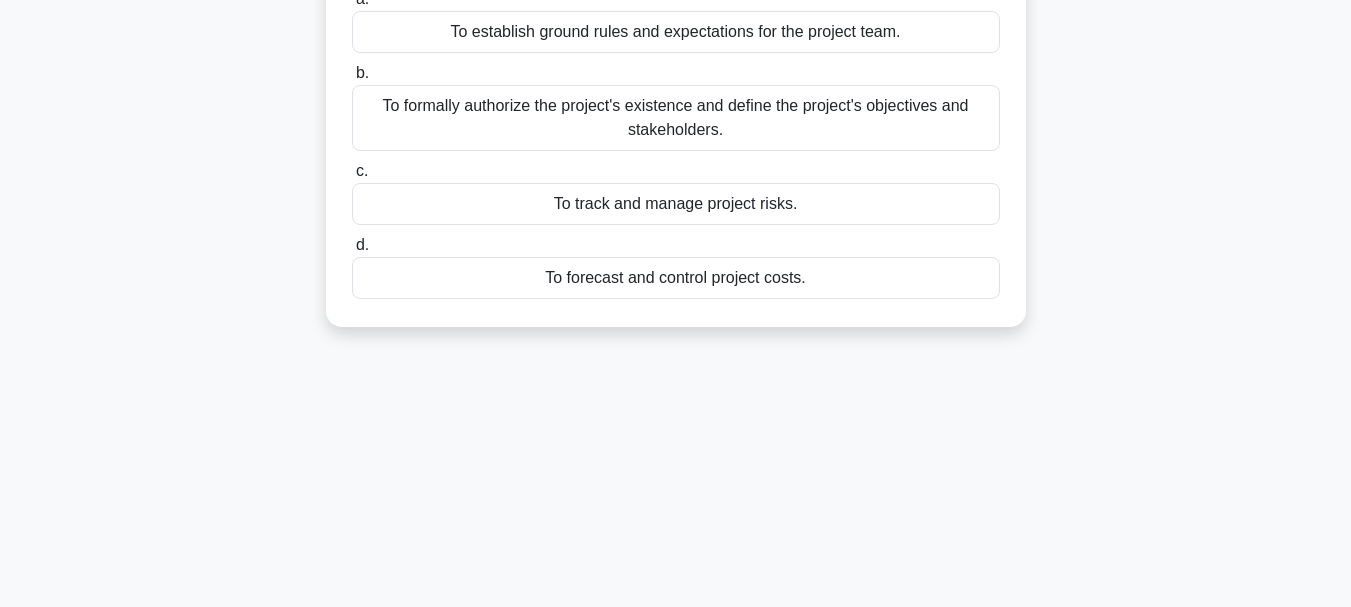scroll, scrollTop: 0, scrollLeft: 0, axis: both 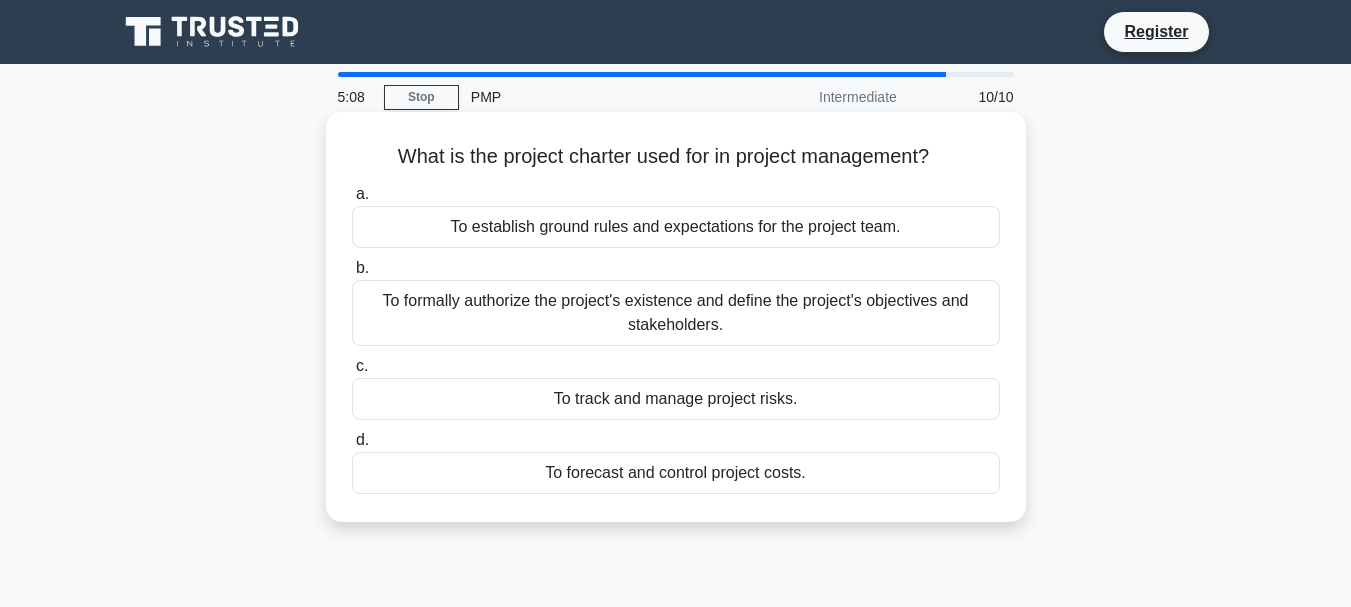 click on "To formally authorize the project's existence and define the project's objectives and stakeholders." at bounding box center (676, 313) 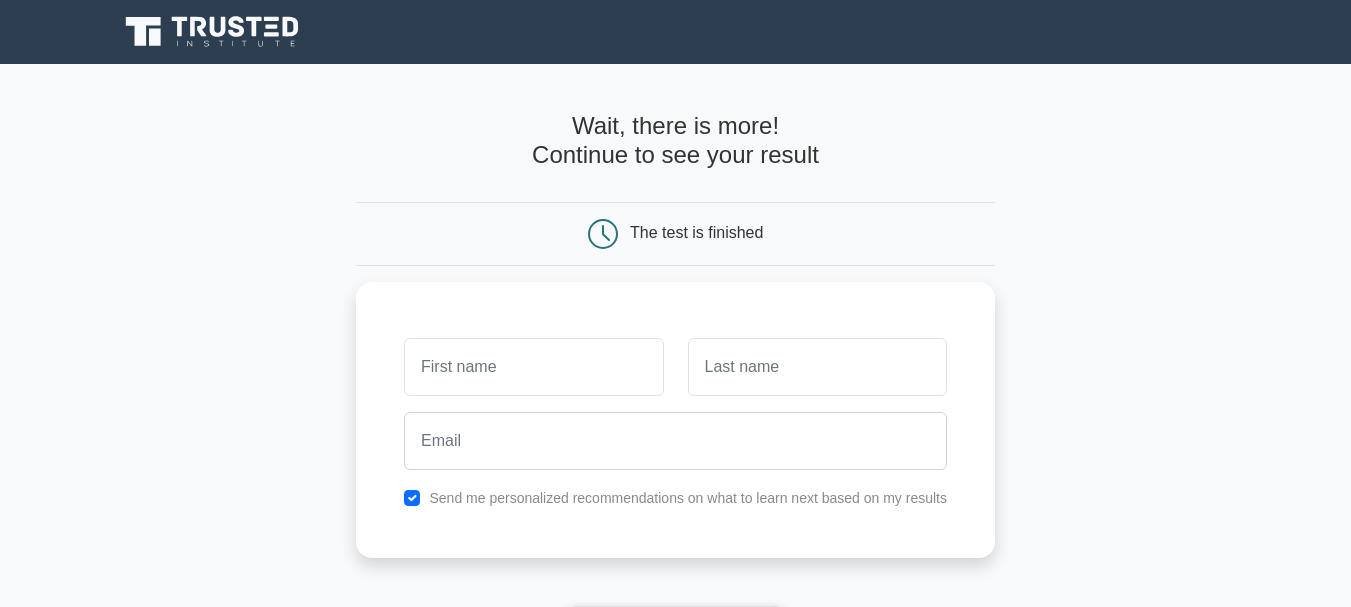 scroll, scrollTop: 0, scrollLeft: 0, axis: both 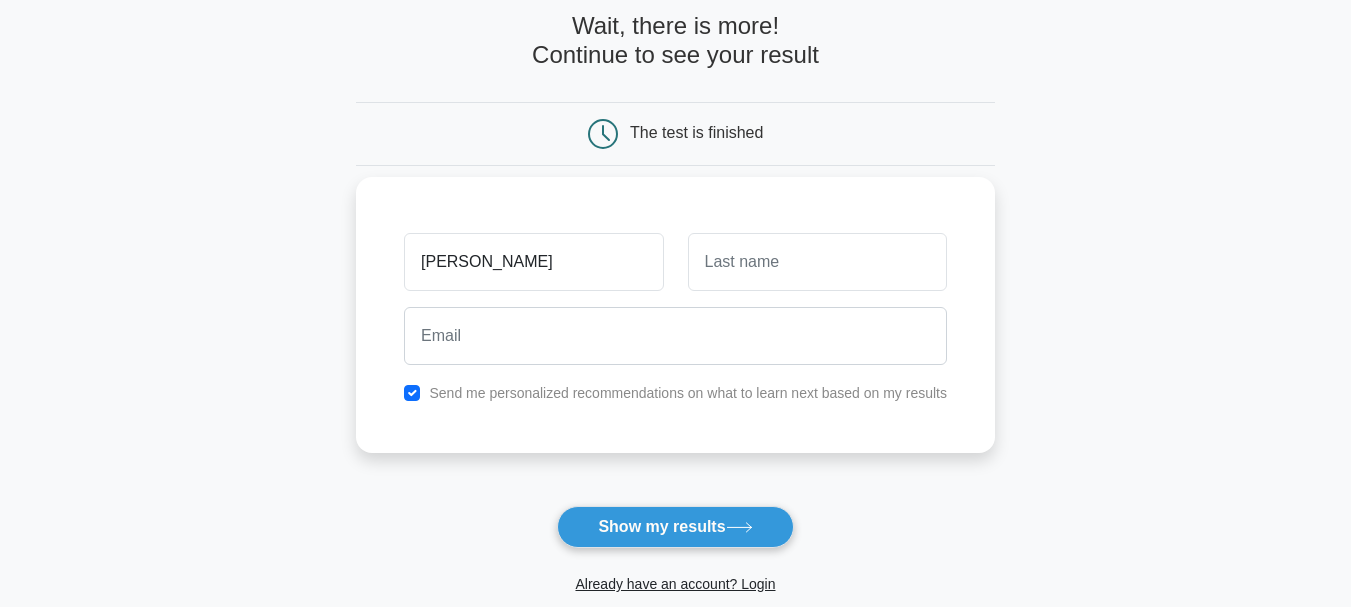 type on "[PERSON_NAME]" 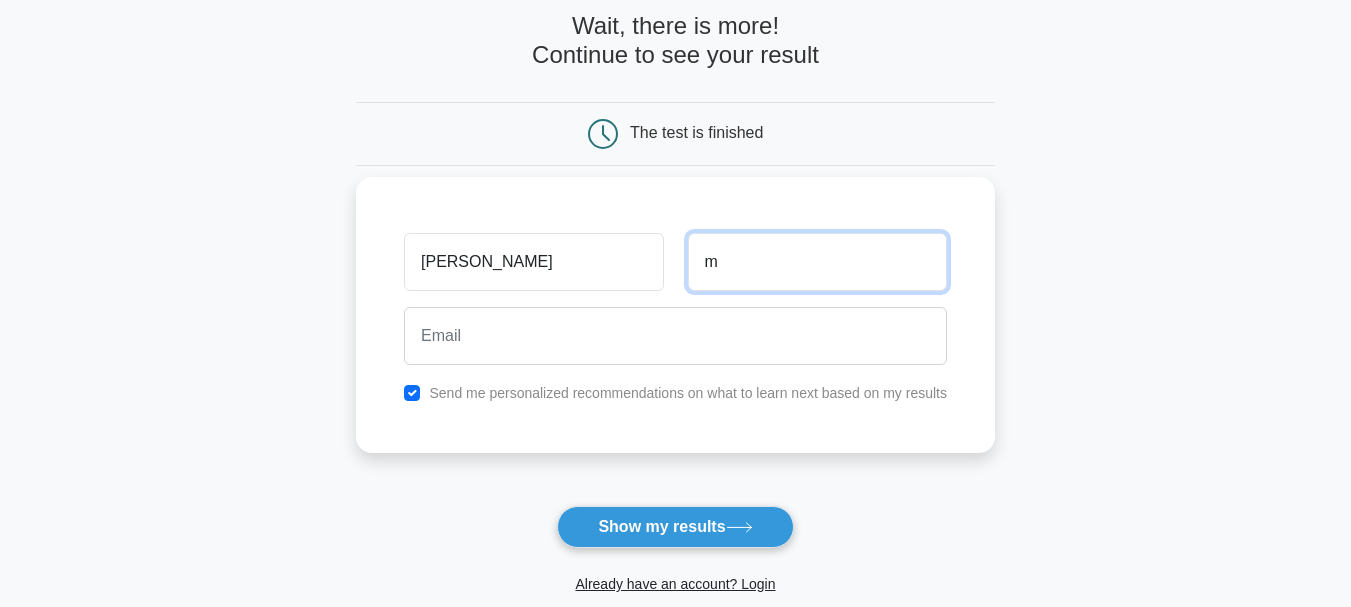 type on "m" 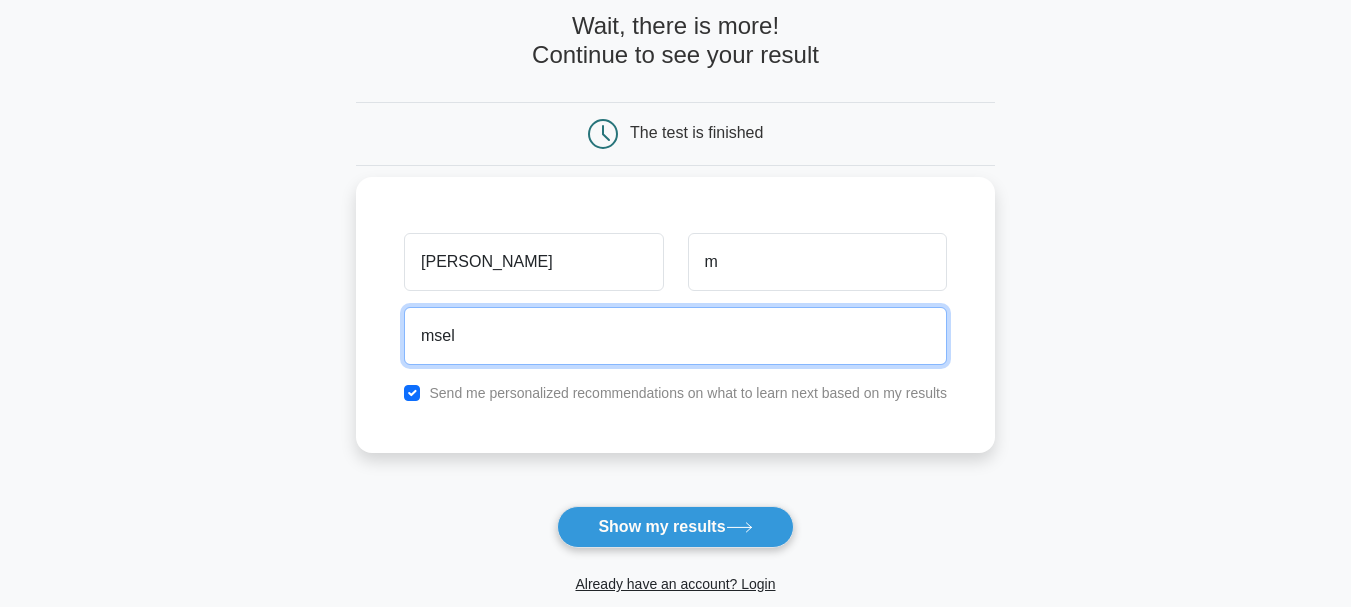 type on "mselvakumar81@gmail.com" 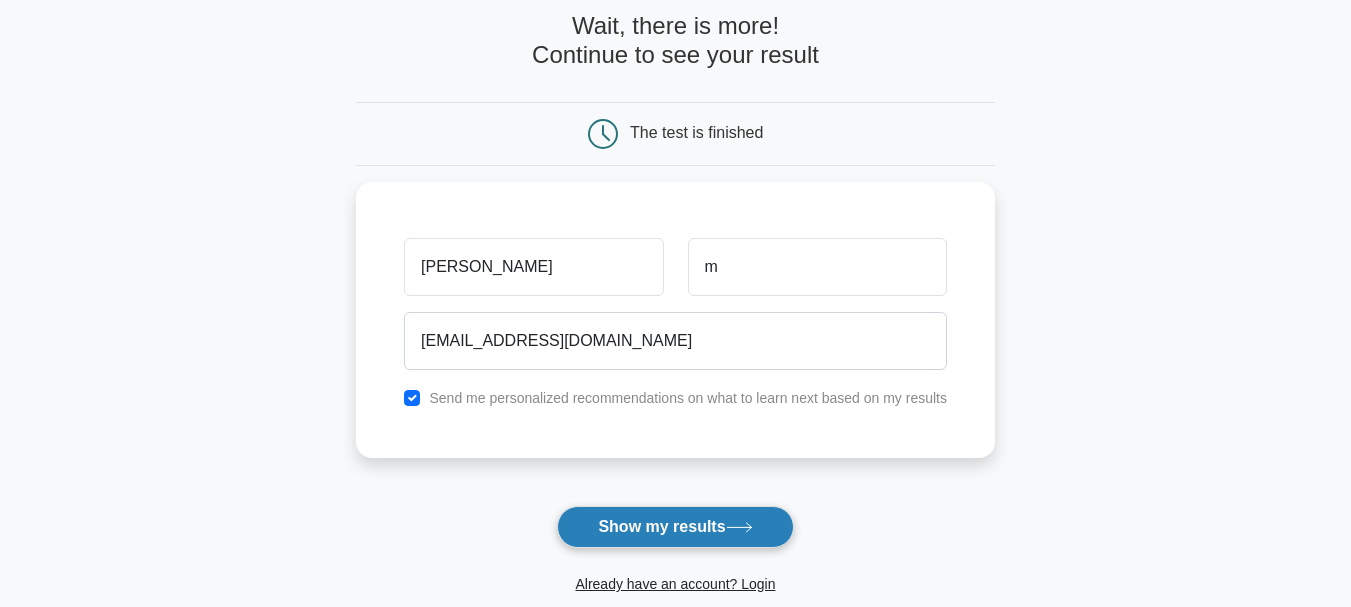 click on "Show my results" at bounding box center [675, 527] 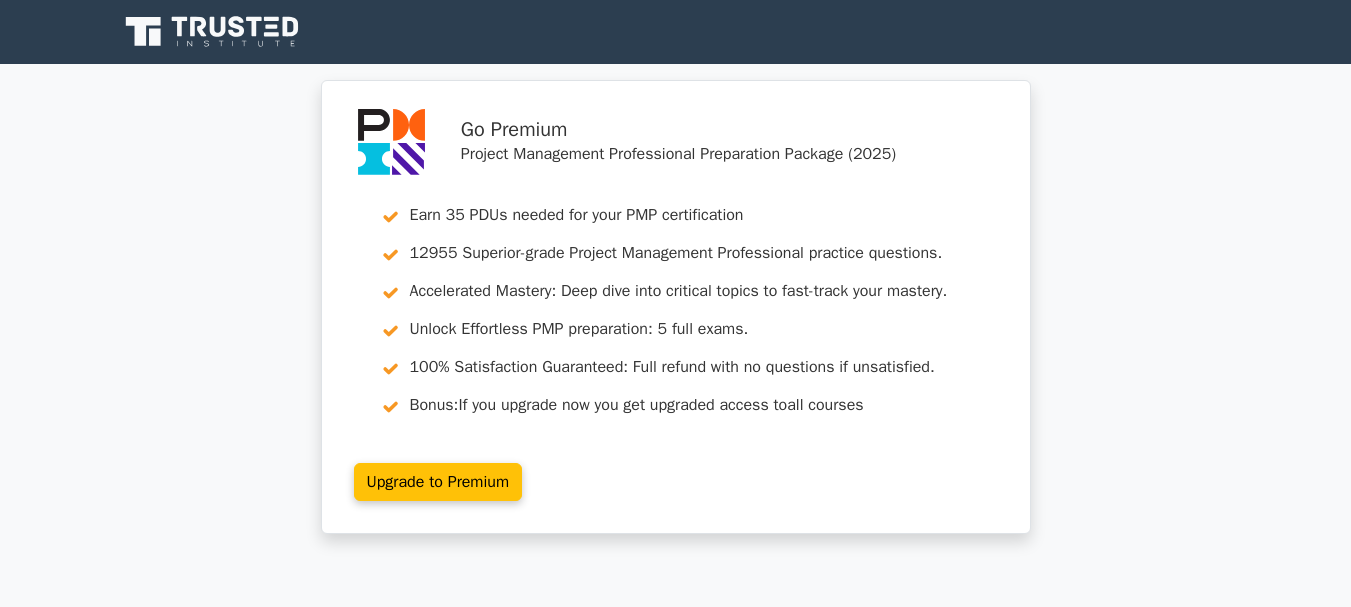 scroll, scrollTop: 0, scrollLeft: 0, axis: both 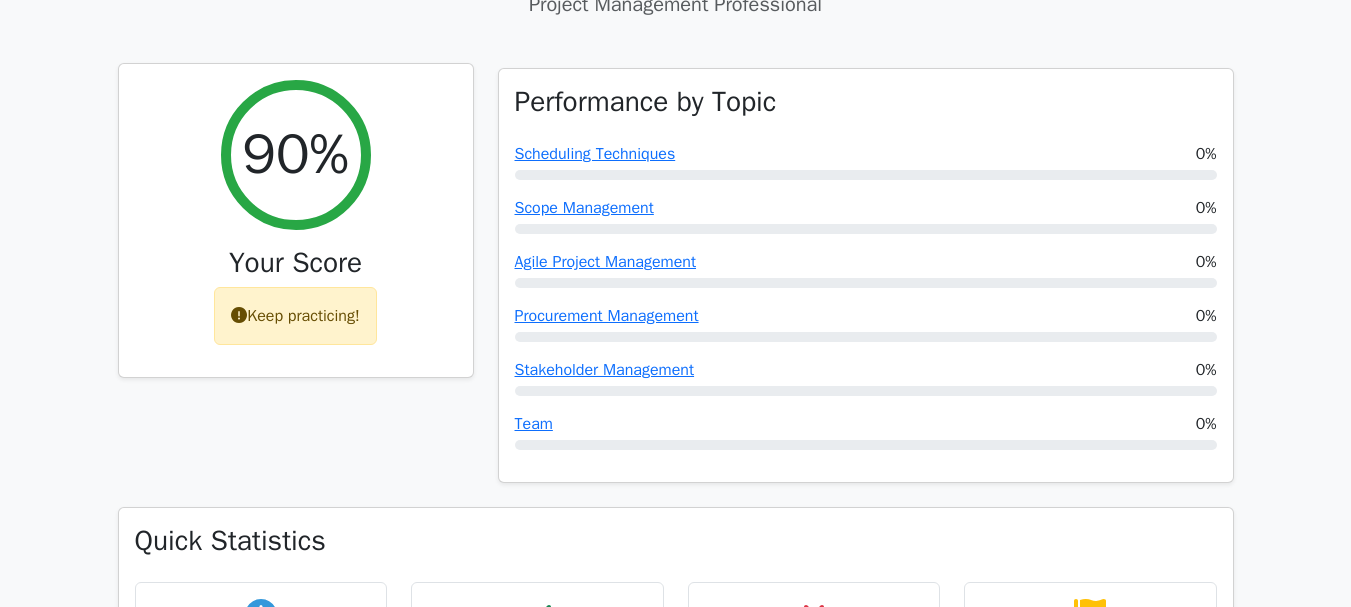 click on "90%" at bounding box center (295, 154) 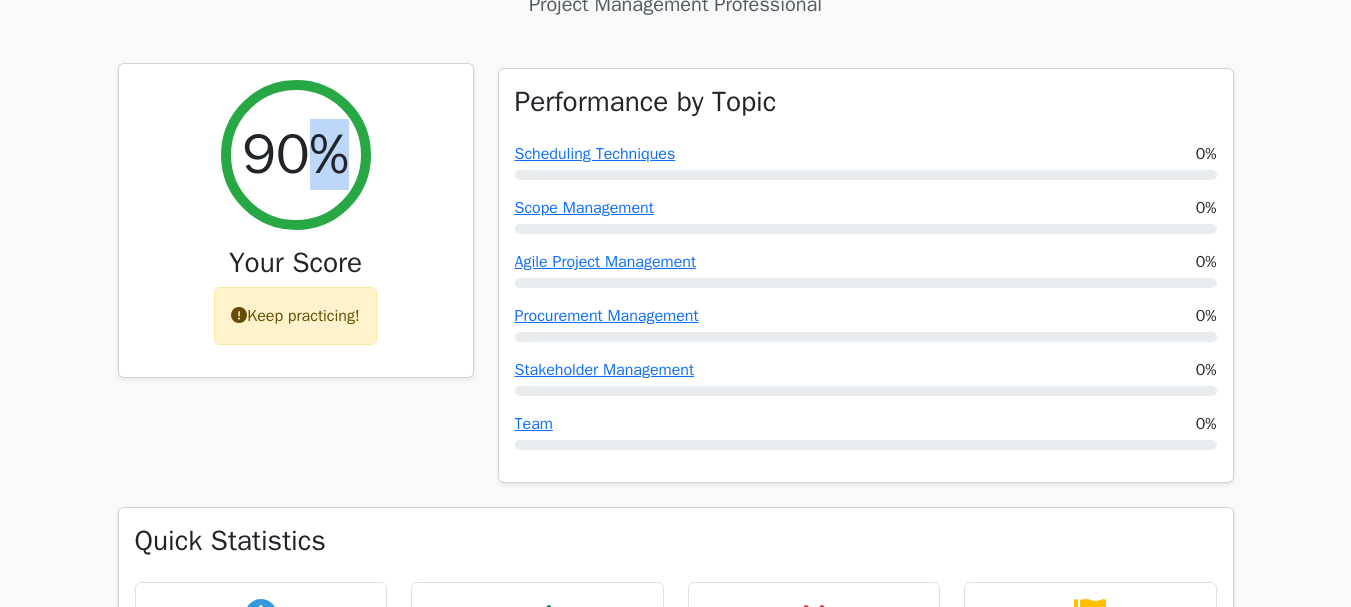 click on "90%" at bounding box center [295, 154] 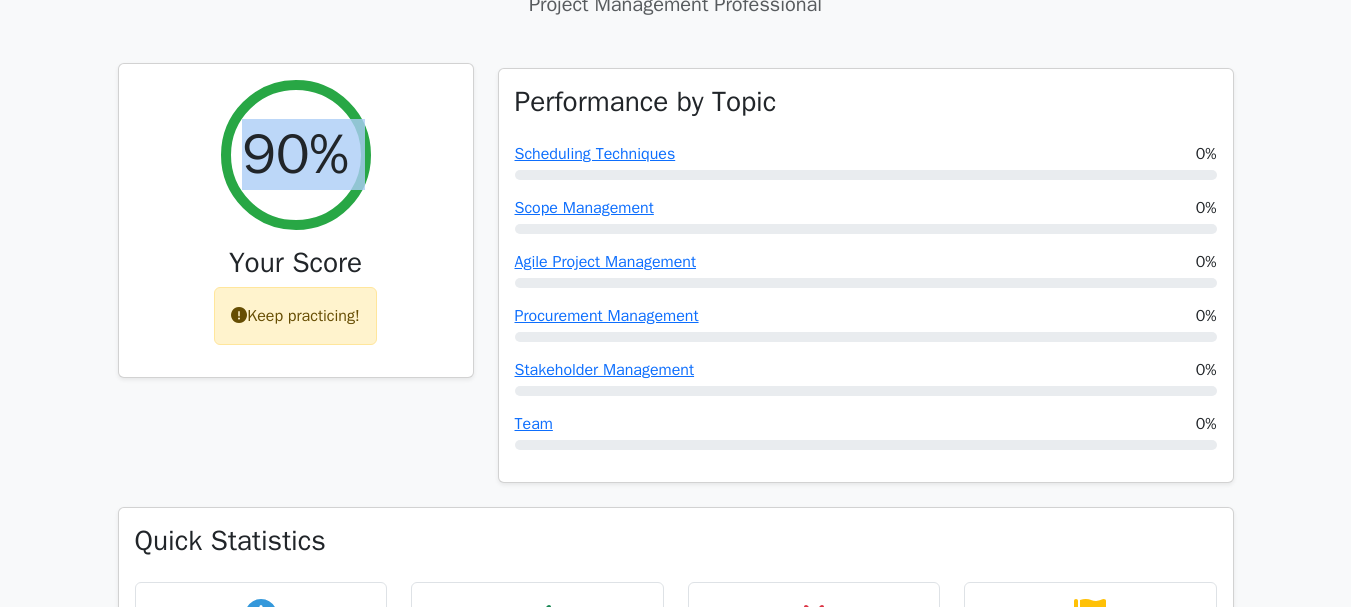click on "90%" at bounding box center (295, 154) 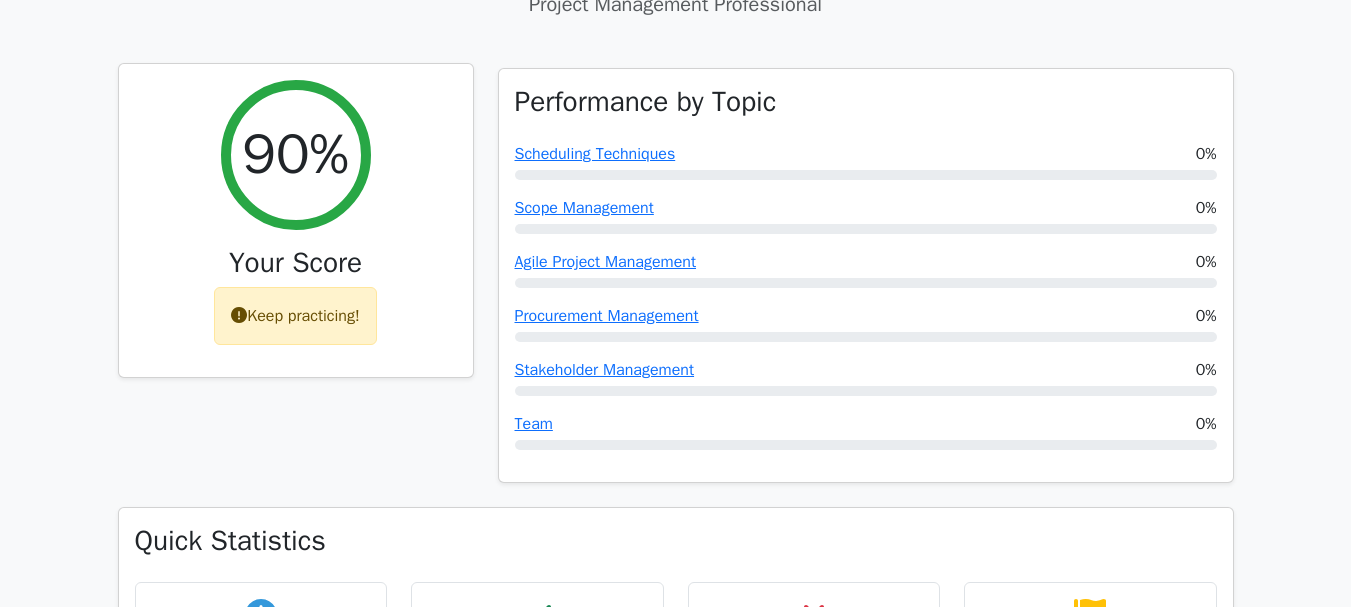 click on "90%
Your Score
Keep practicing!" at bounding box center [296, 221] 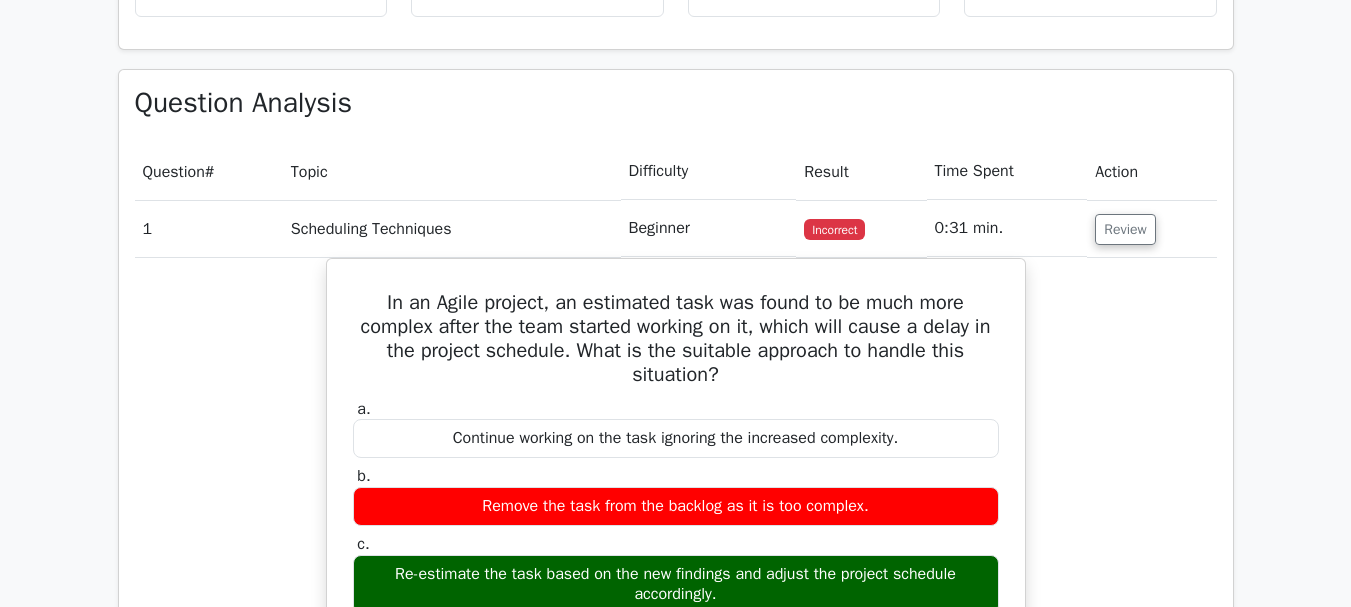 scroll, scrollTop: 1500, scrollLeft: 0, axis: vertical 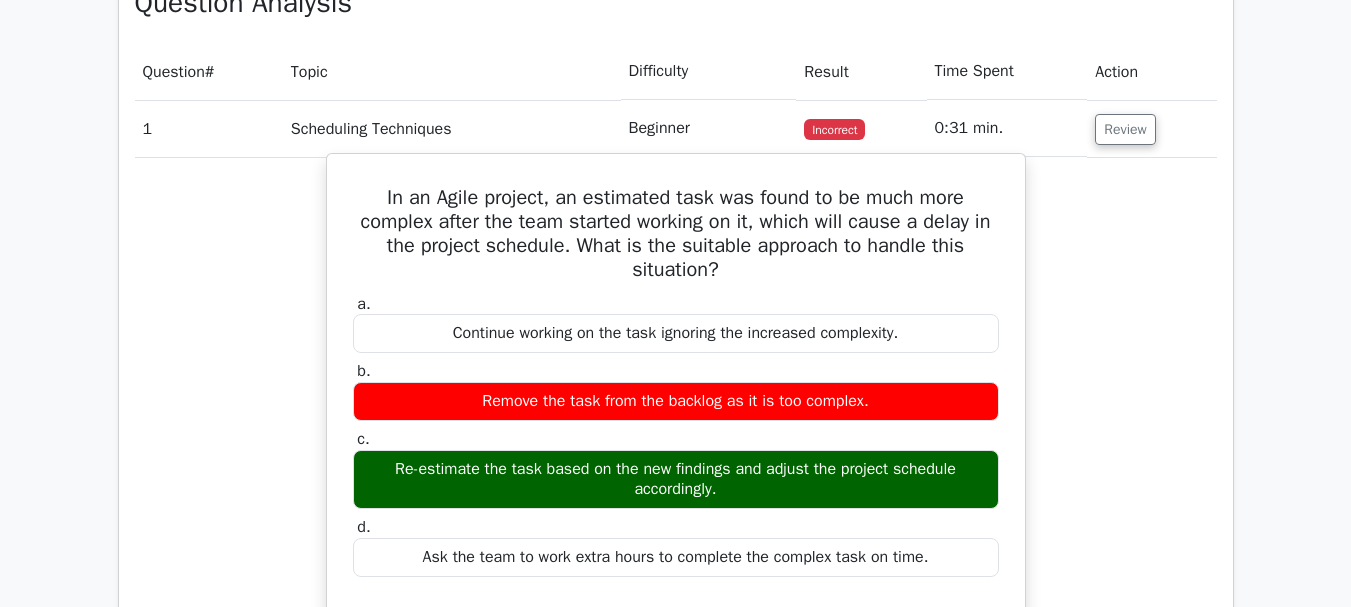 drag, startPoint x: 739, startPoint y: 470, endPoint x: 736, endPoint y: 485, distance: 15.297058 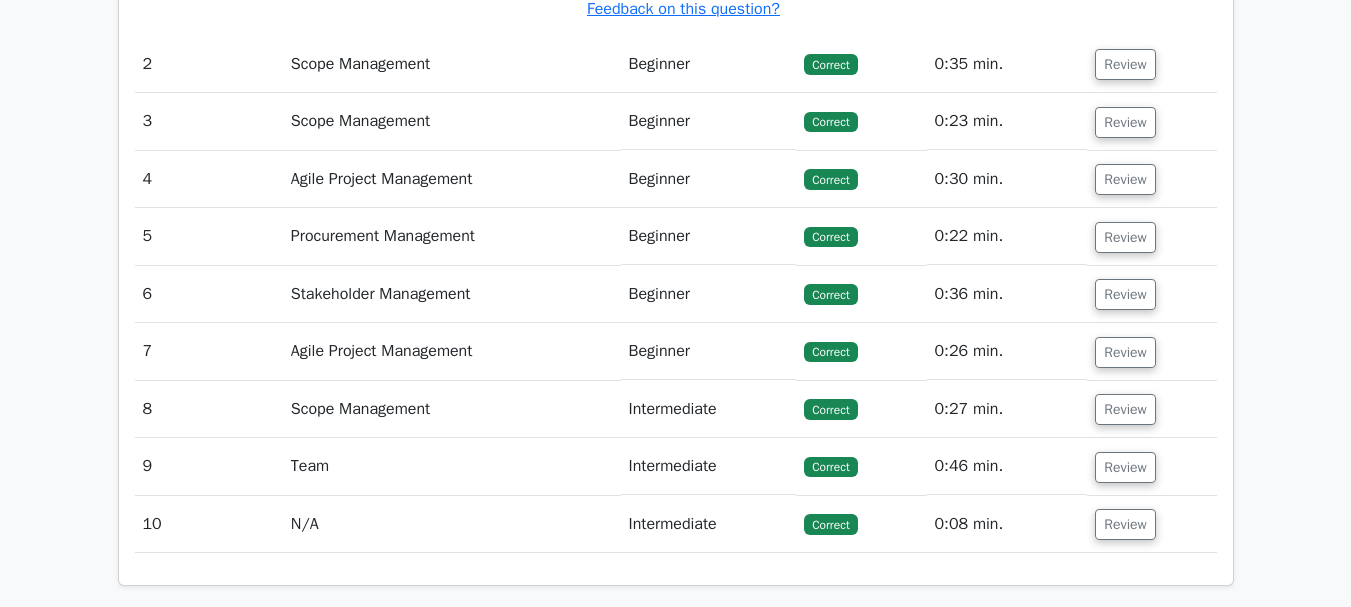 scroll, scrollTop: 2300, scrollLeft: 0, axis: vertical 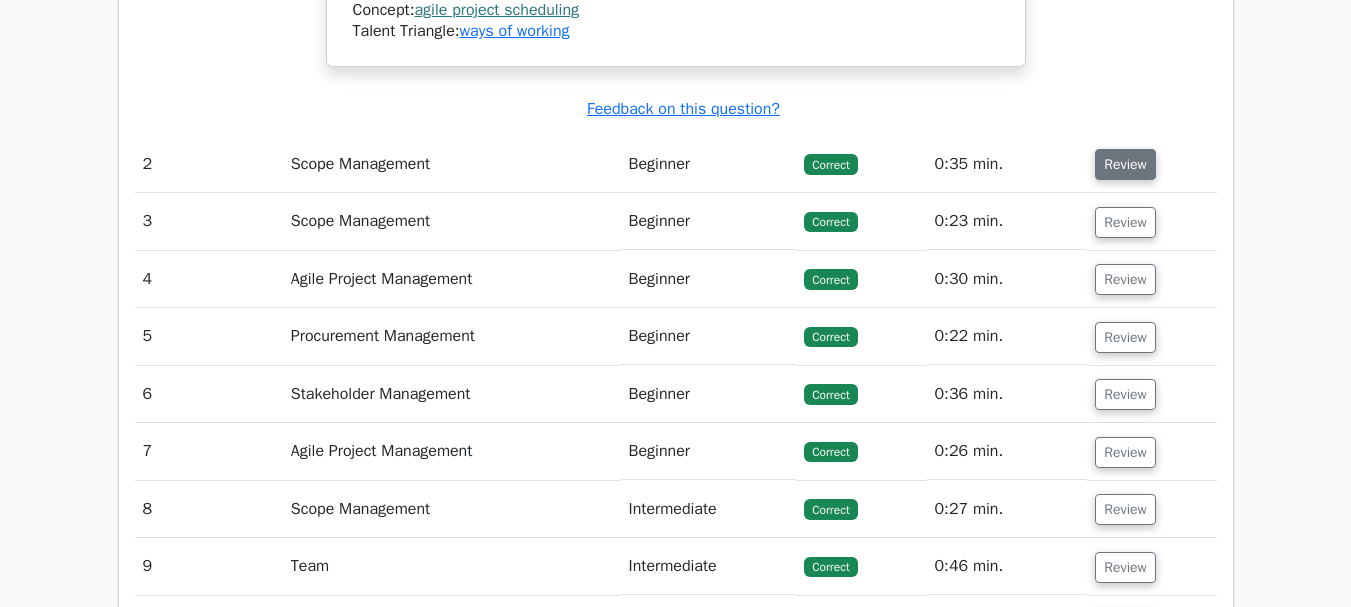 click on "Review" at bounding box center [1125, 164] 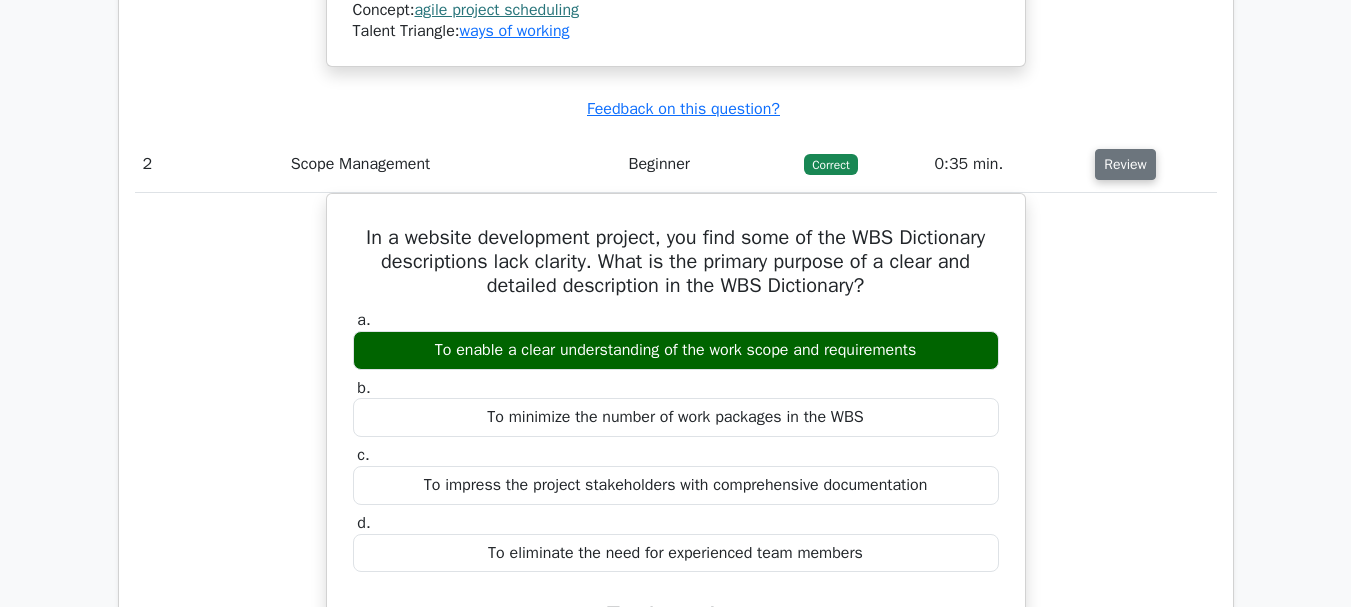 click on "Review" at bounding box center (1125, 164) 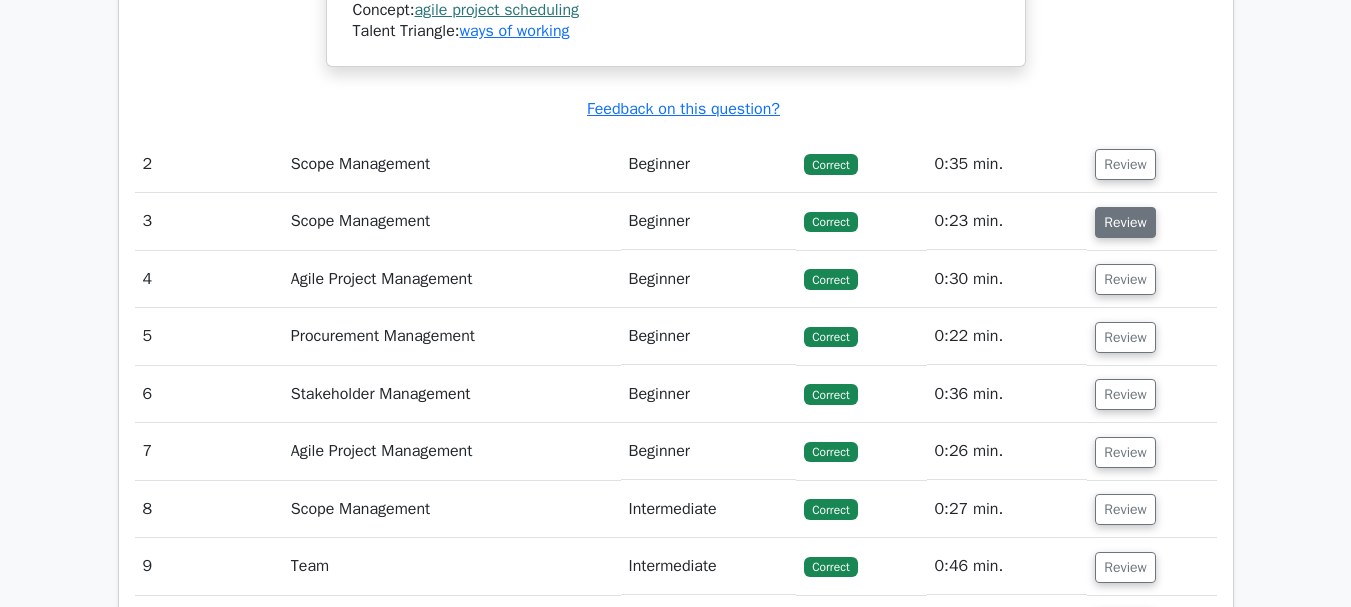 click on "Review" at bounding box center [1125, 222] 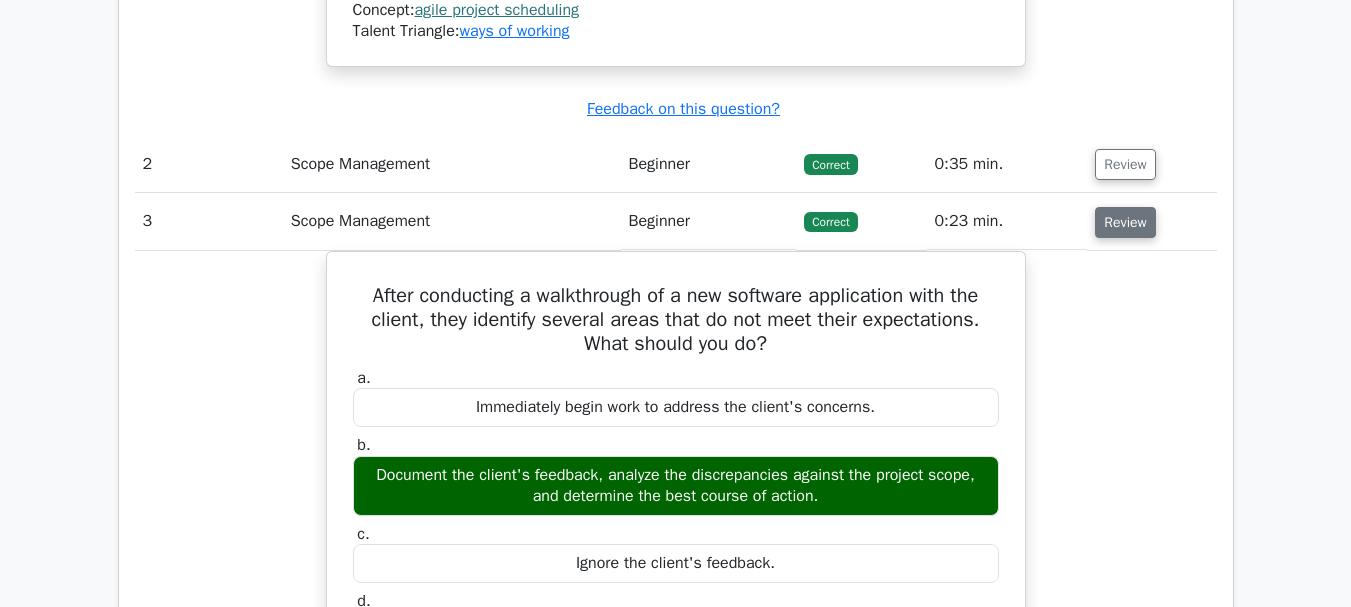 click on "Review" at bounding box center (1125, 222) 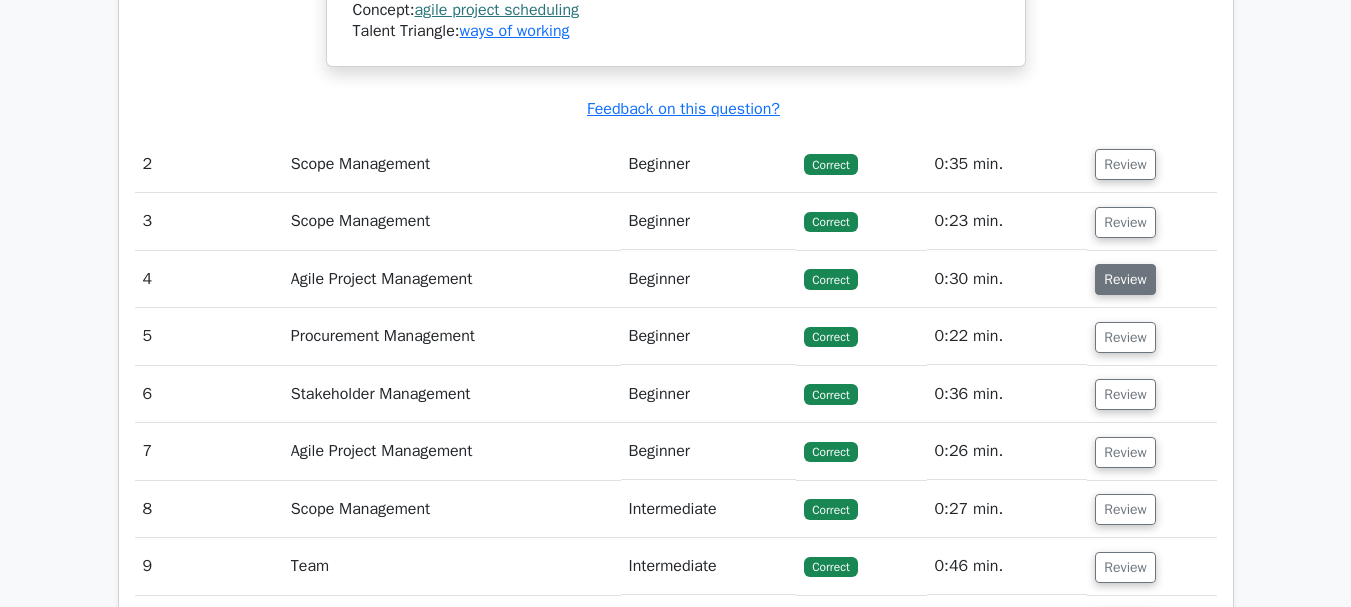 click on "Review" at bounding box center [1125, 279] 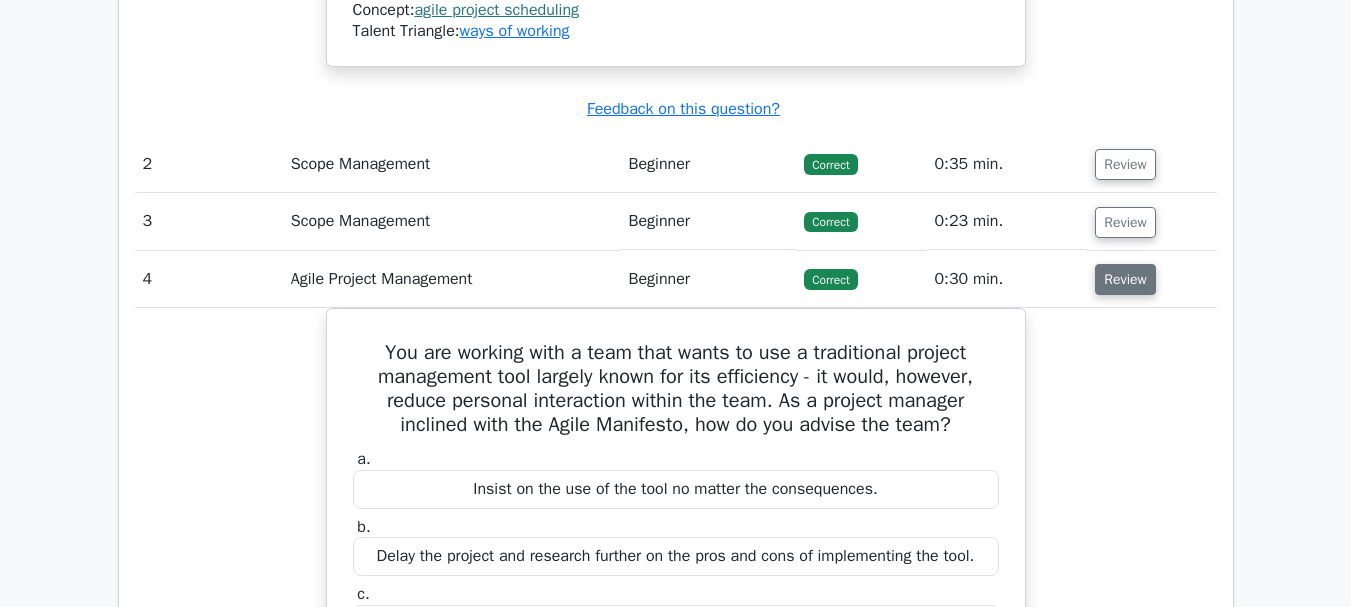 click on "Review" at bounding box center [1125, 279] 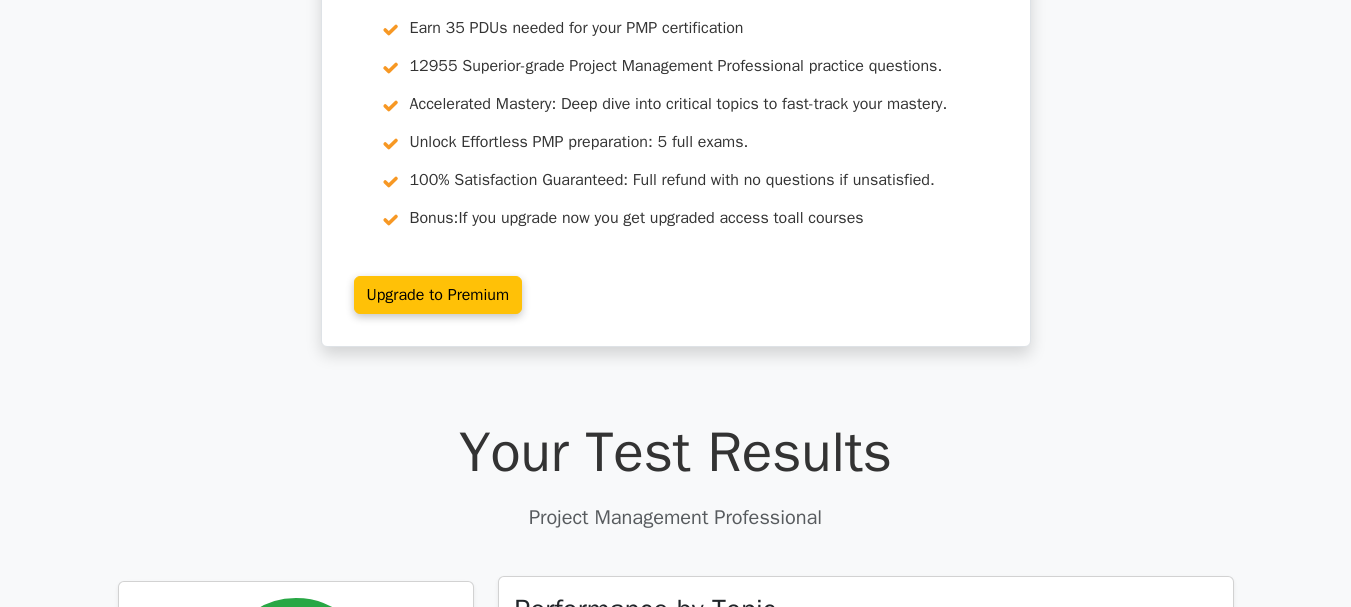 scroll, scrollTop: 0, scrollLeft: 0, axis: both 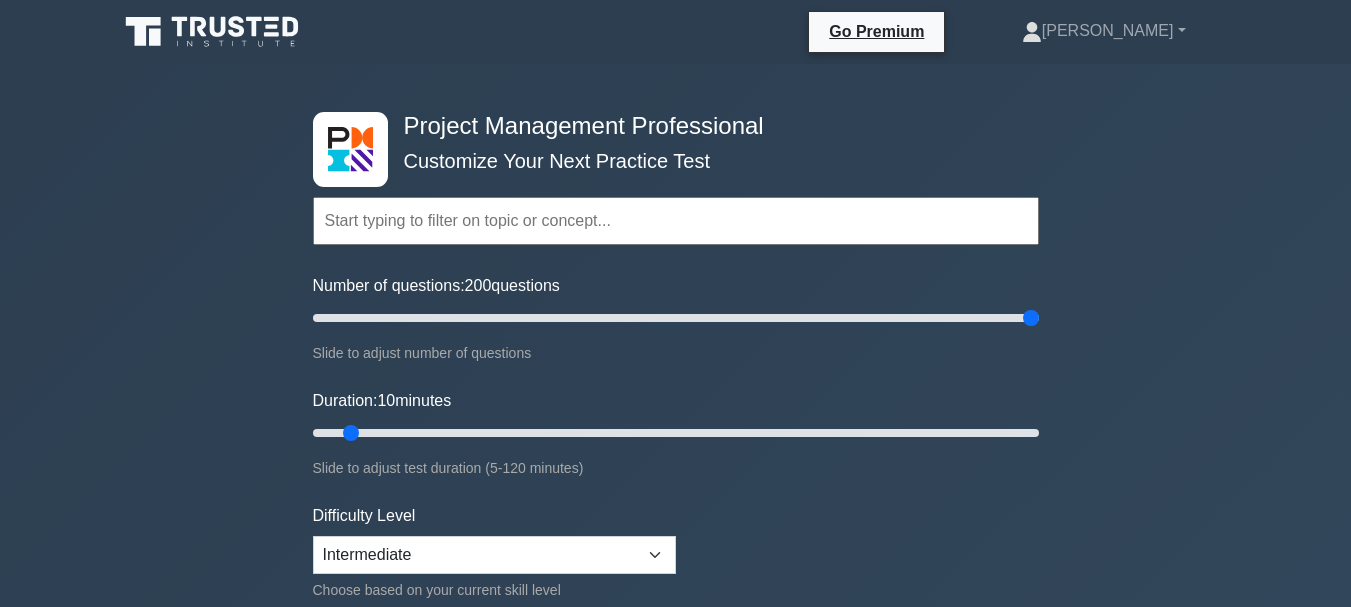 drag, startPoint x: 340, startPoint y: 316, endPoint x: 1067, endPoint y: 333, distance: 727.1987 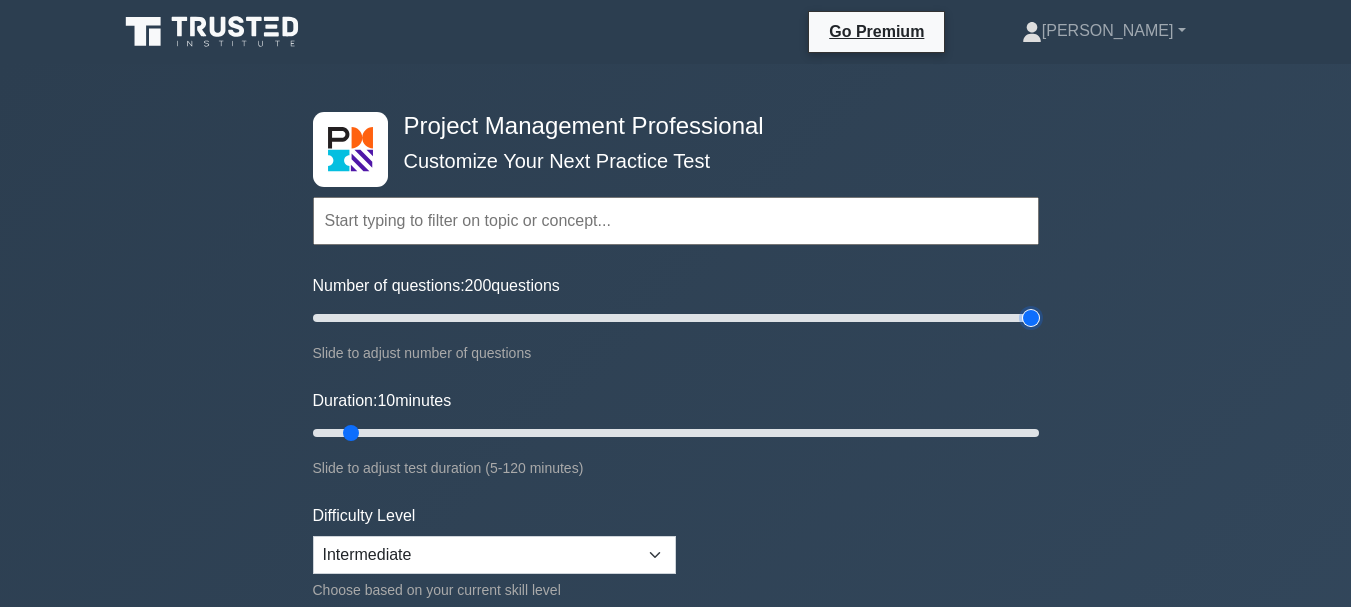 type on "200" 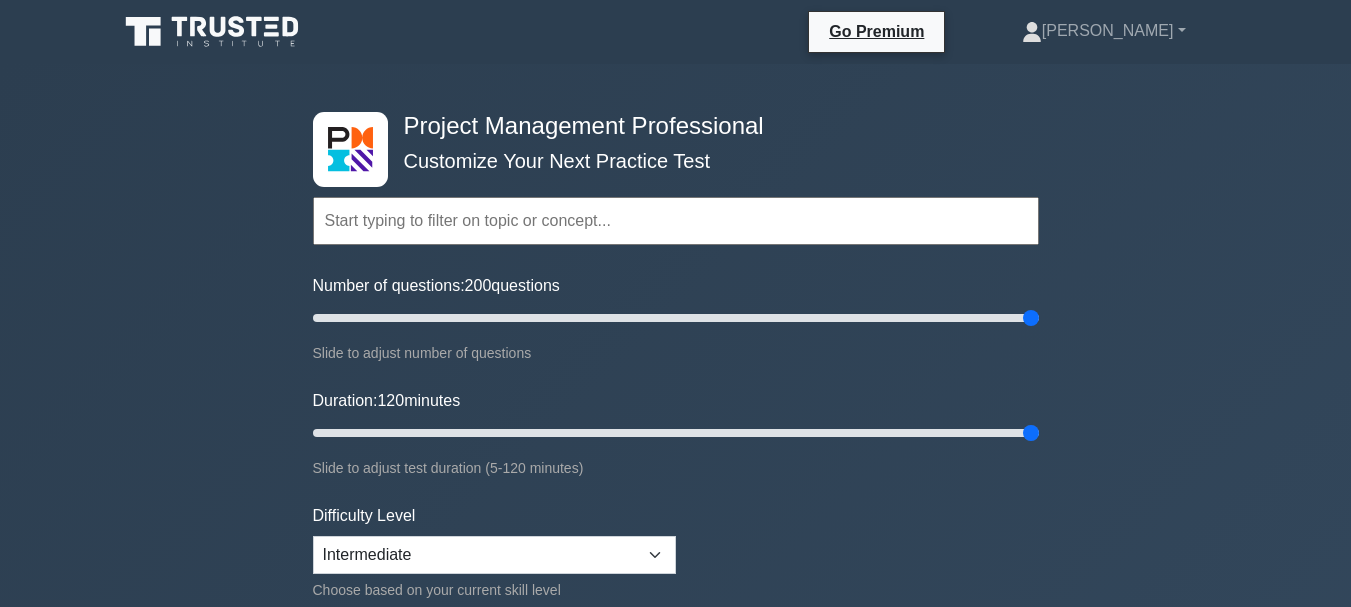 drag, startPoint x: 350, startPoint y: 433, endPoint x: 1054, endPoint y: 449, distance: 704.1818 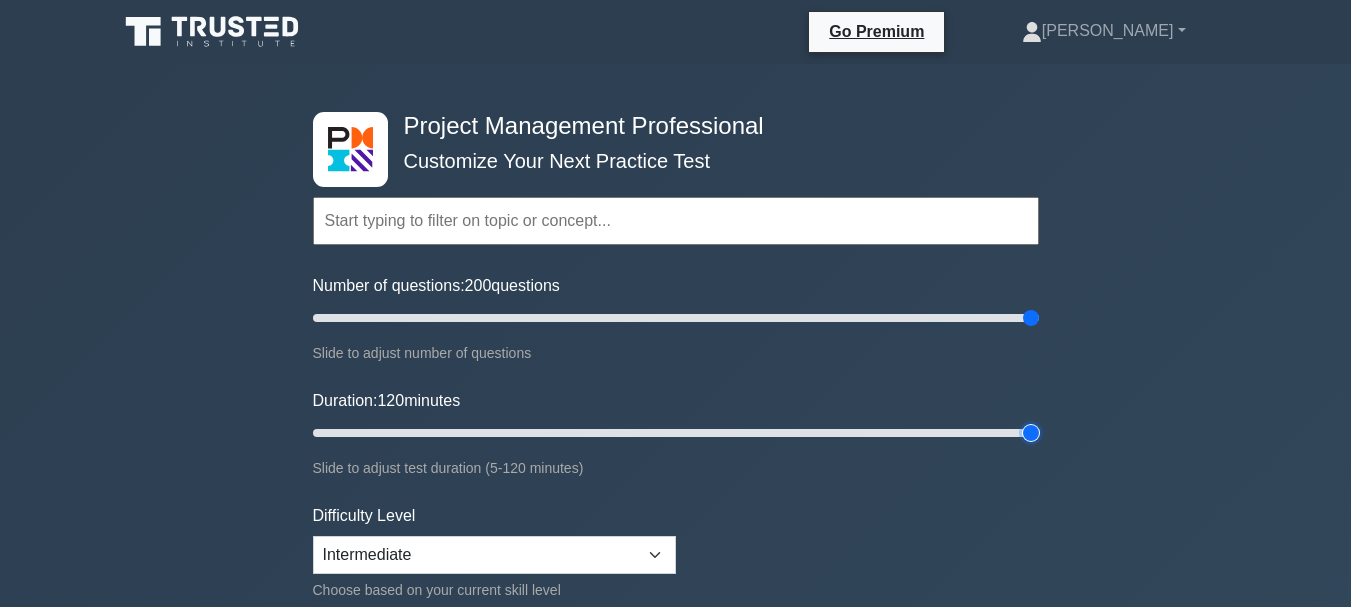 type on "120" 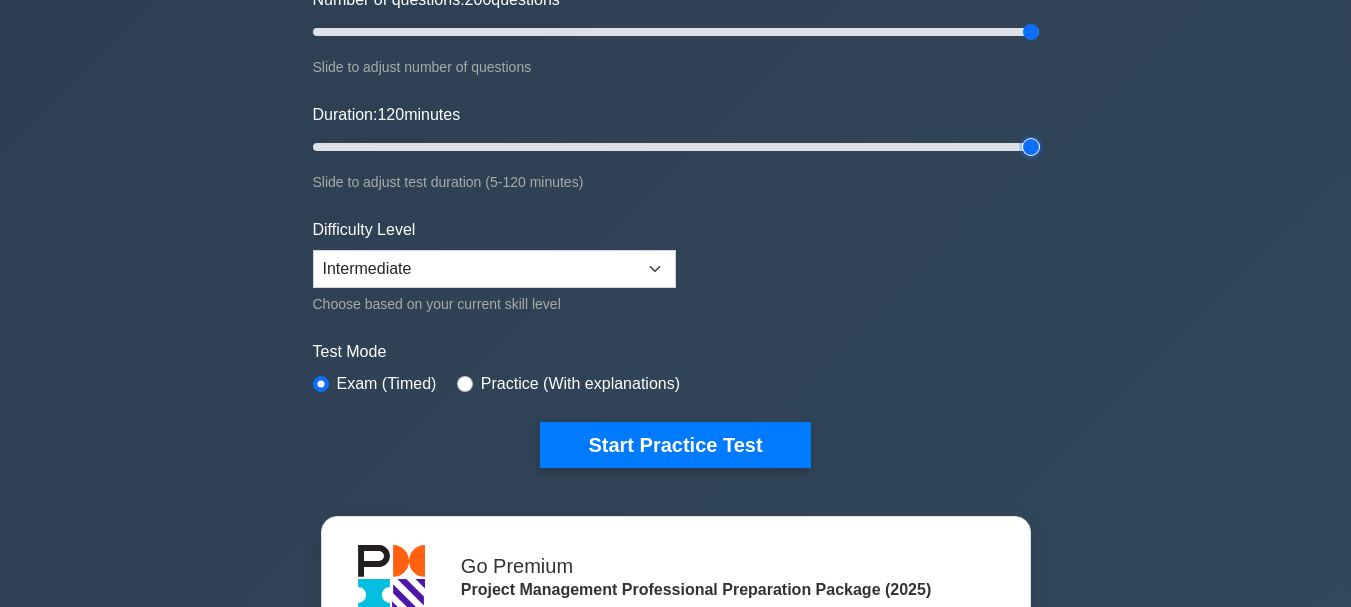 scroll, scrollTop: 300, scrollLeft: 0, axis: vertical 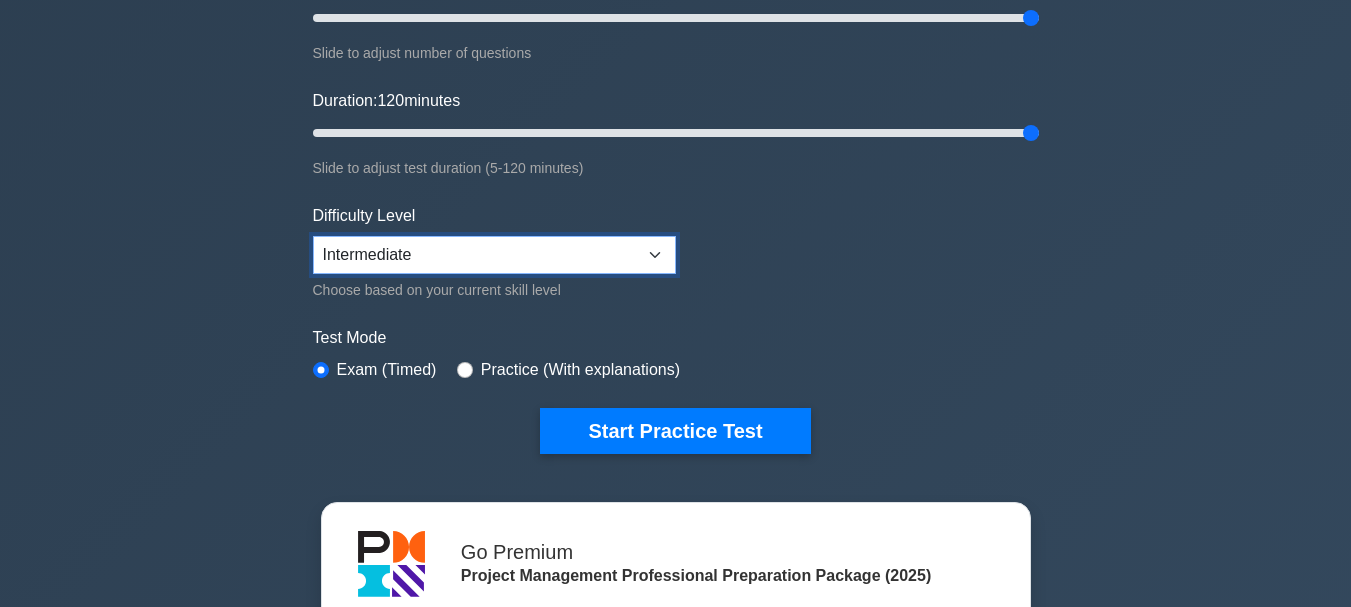 click on "Beginner
Intermediate
Expert" at bounding box center [494, 255] 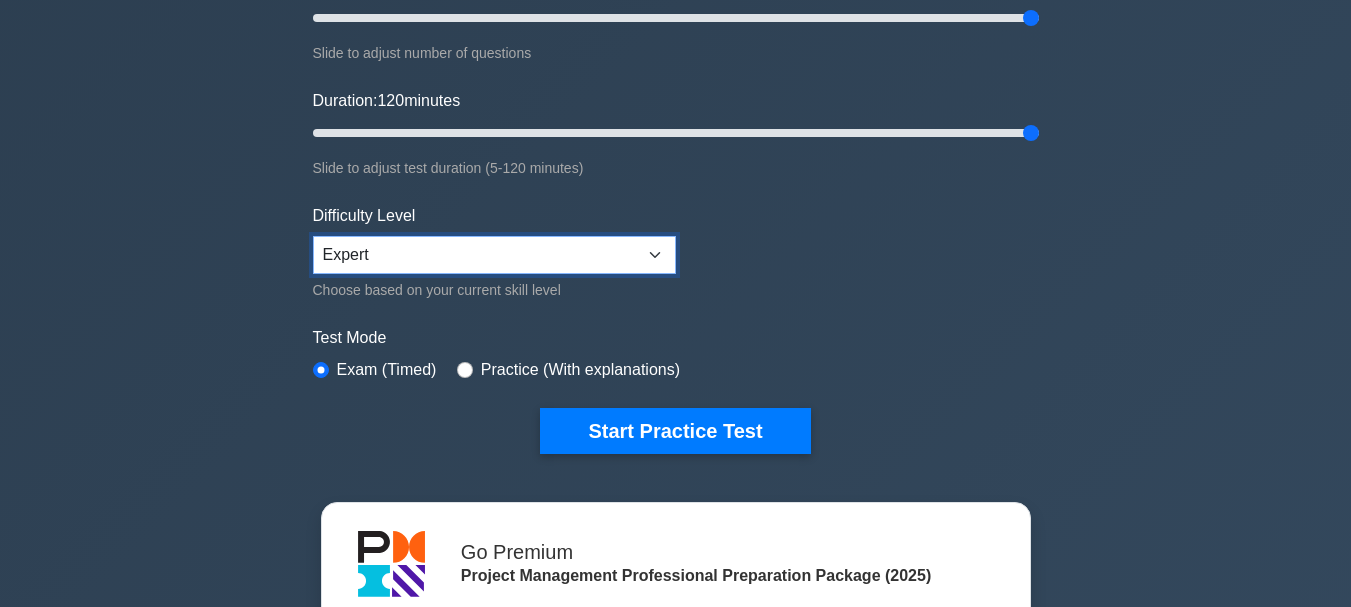 click on "Beginner
Intermediate
Expert" at bounding box center (494, 255) 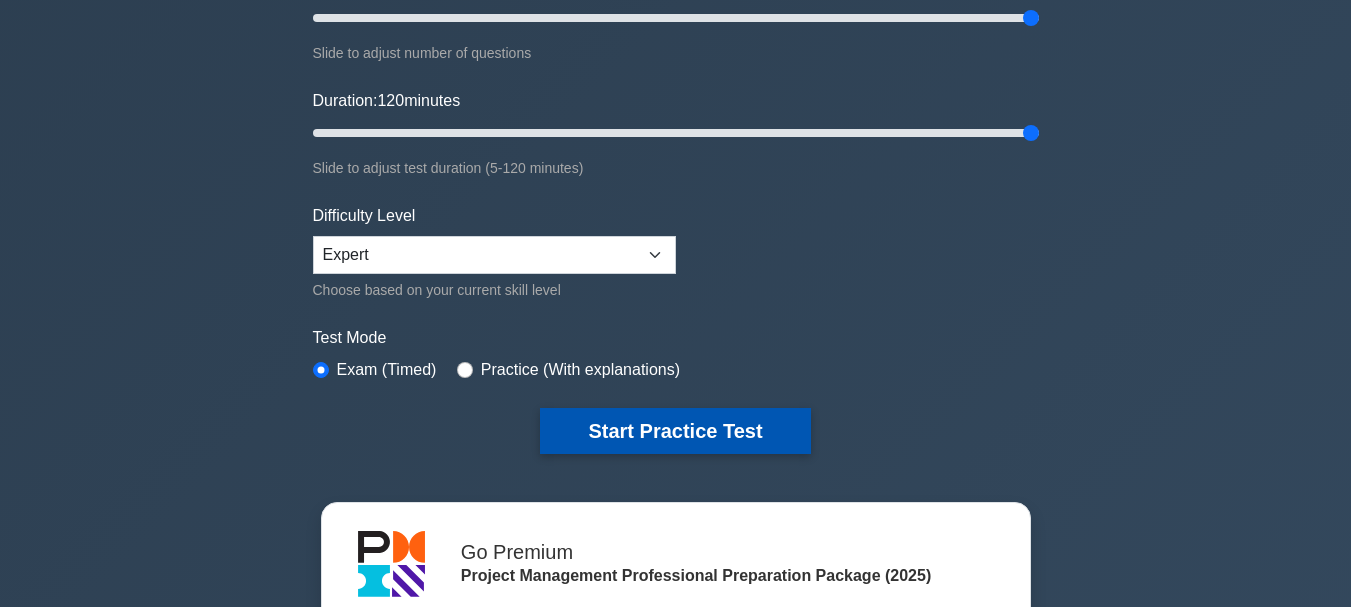 click on "Start Practice Test" at bounding box center (675, 431) 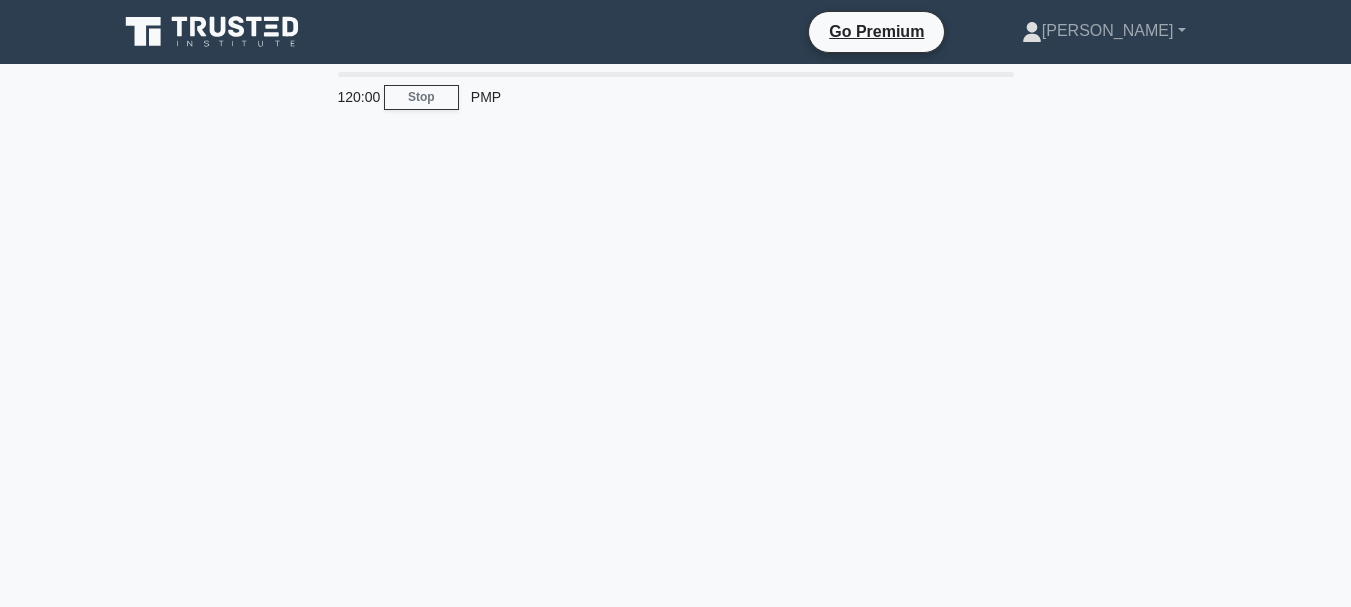scroll, scrollTop: 0, scrollLeft: 0, axis: both 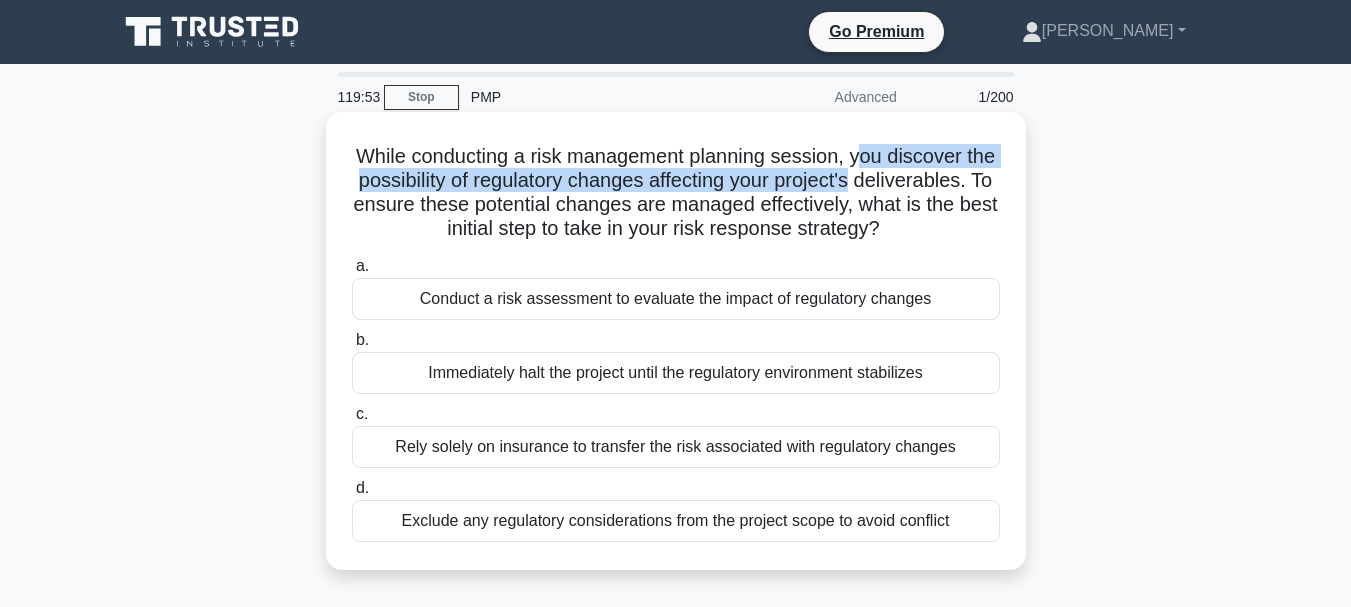 drag, startPoint x: 877, startPoint y: 163, endPoint x: 946, endPoint y: 193, distance: 75.23962 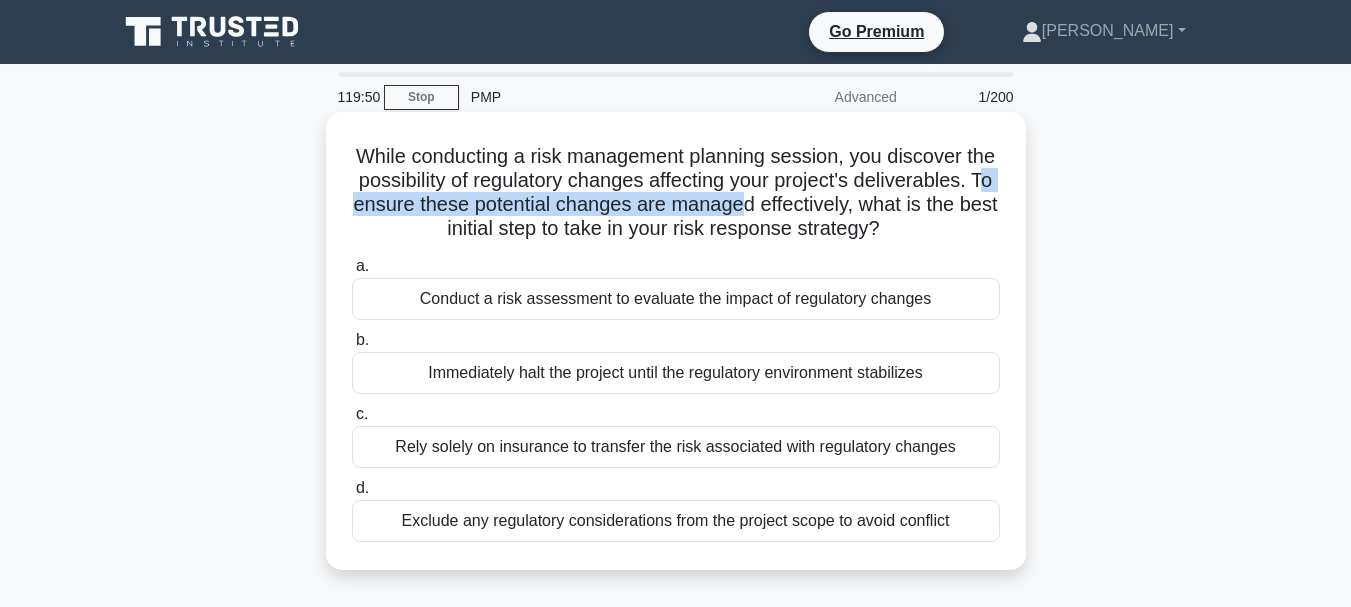 drag, startPoint x: 524, startPoint y: 207, endPoint x: 942, endPoint y: 204, distance: 418.01077 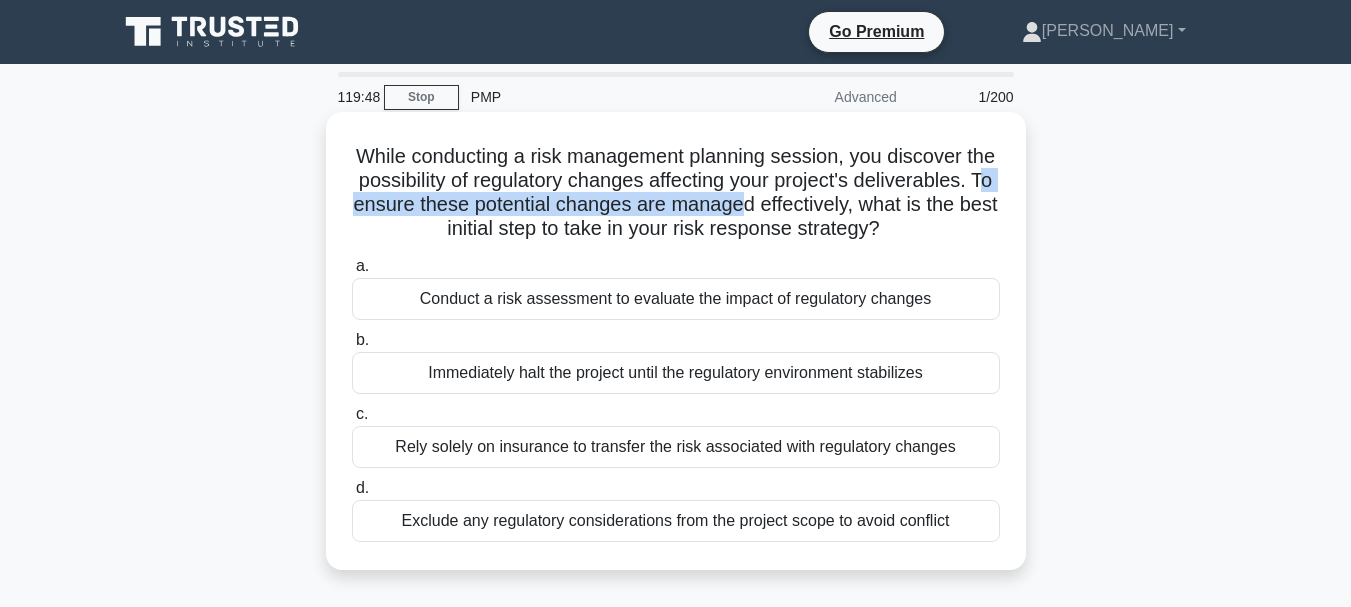 drag, startPoint x: 714, startPoint y: 235, endPoint x: 746, endPoint y: 262, distance: 41.868843 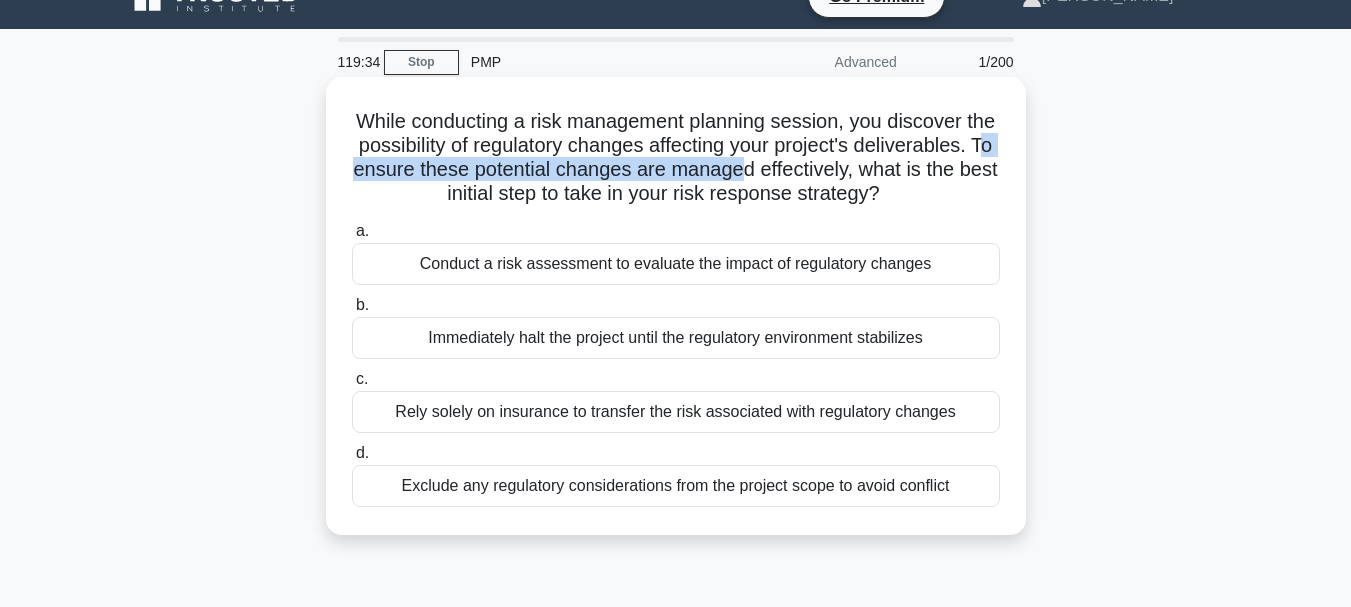 scroll, scrollTop: 0, scrollLeft: 0, axis: both 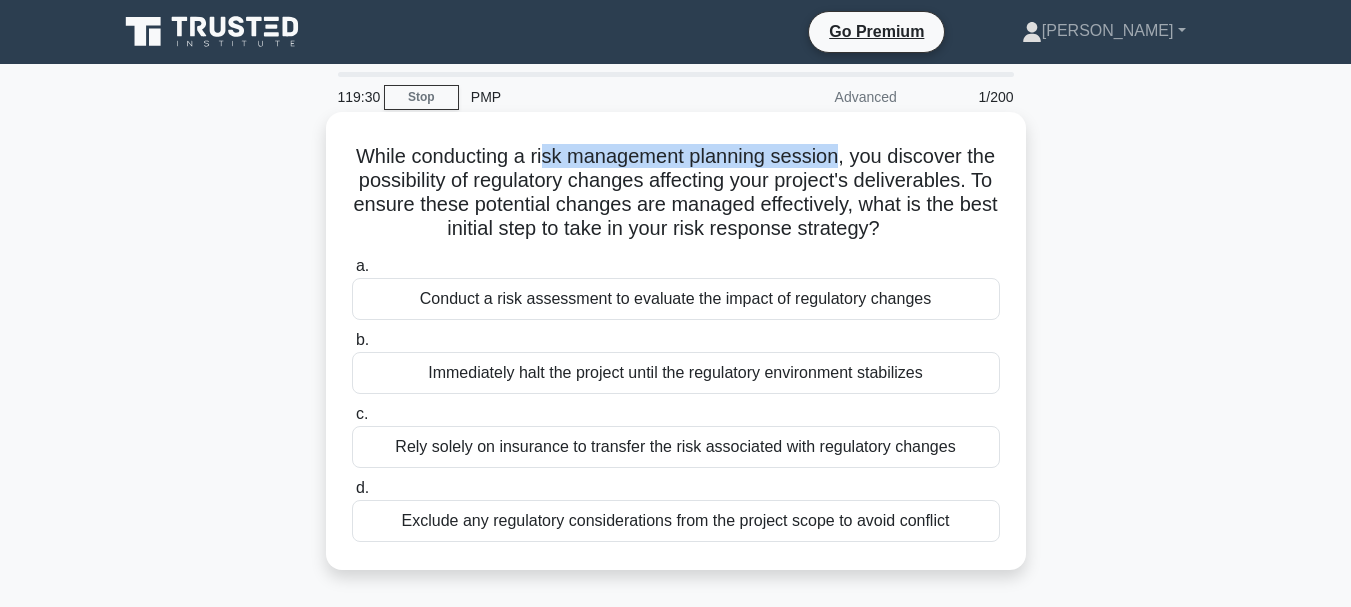 drag, startPoint x: 558, startPoint y: 156, endPoint x: 861, endPoint y: 161, distance: 303.04126 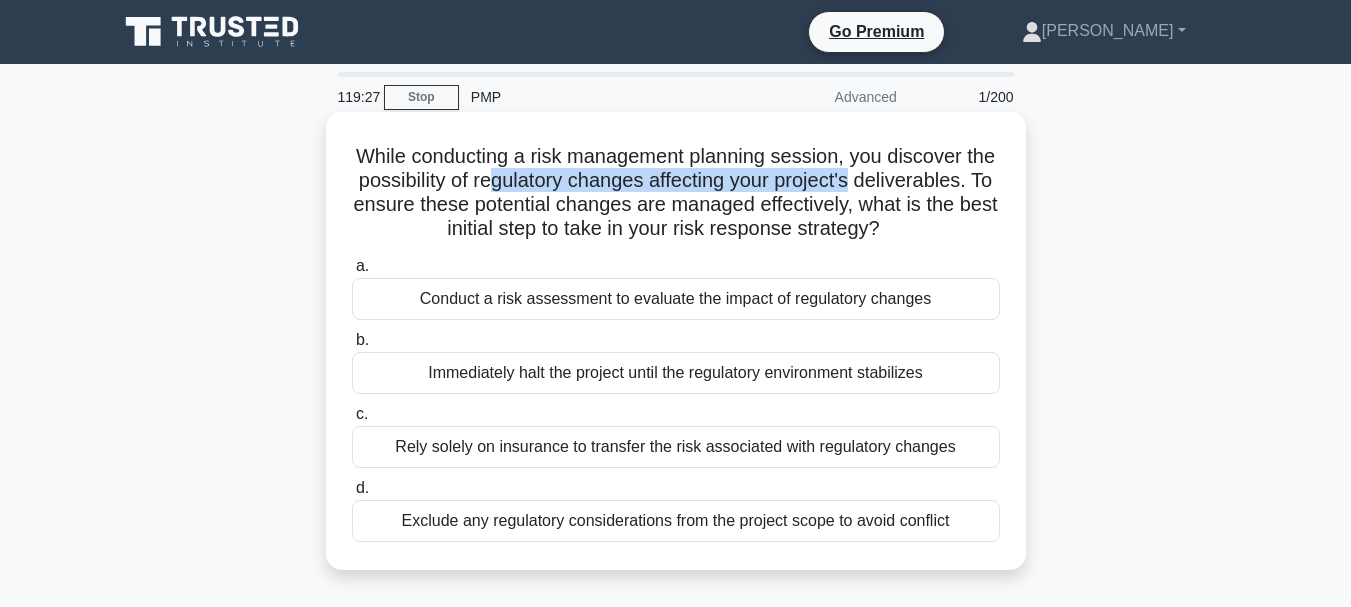 drag, startPoint x: 574, startPoint y: 182, endPoint x: 972, endPoint y: 189, distance: 398.06155 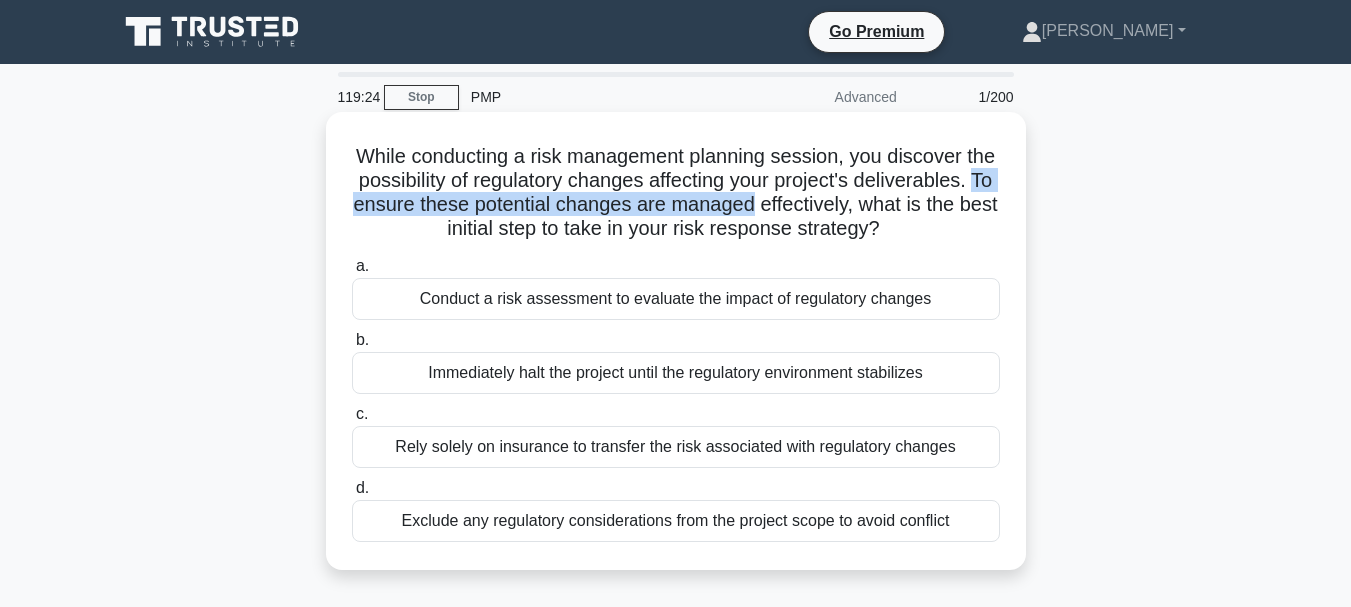 drag, startPoint x: 516, startPoint y: 203, endPoint x: 1002, endPoint y: 209, distance: 486.03705 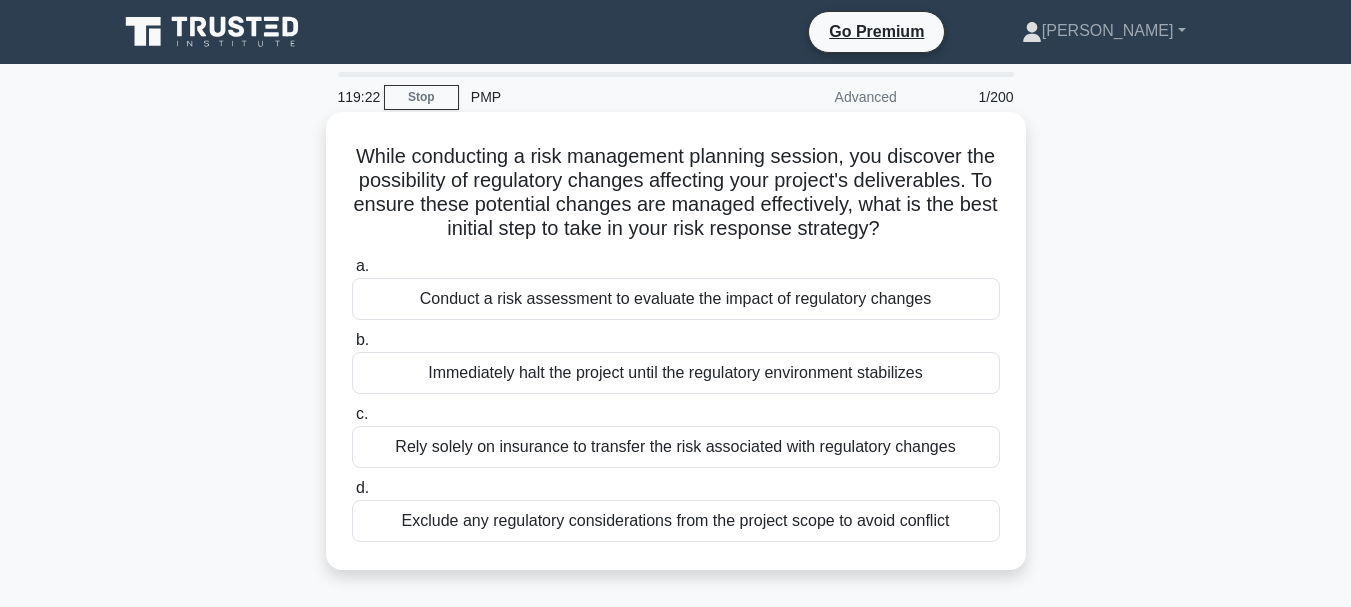 click on "Conduct a risk assessment to evaluate the impact of regulatory changes" at bounding box center [676, 299] 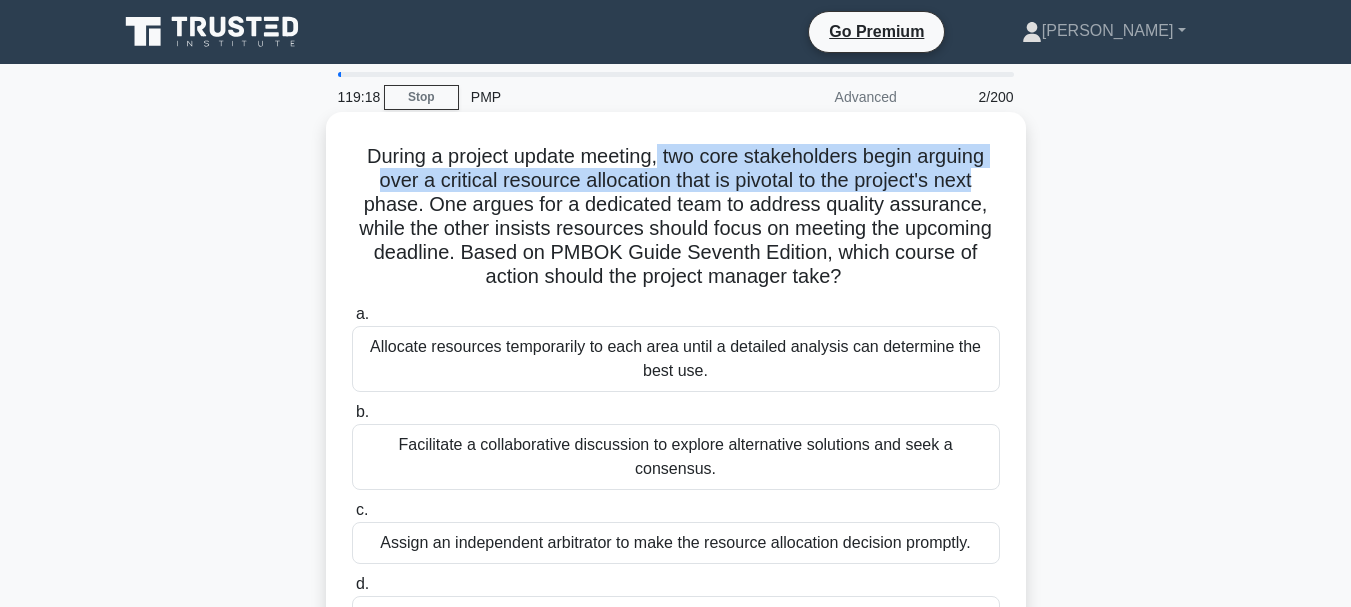 drag, startPoint x: 656, startPoint y: 158, endPoint x: 1002, endPoint y: 181, distance: 346.7636 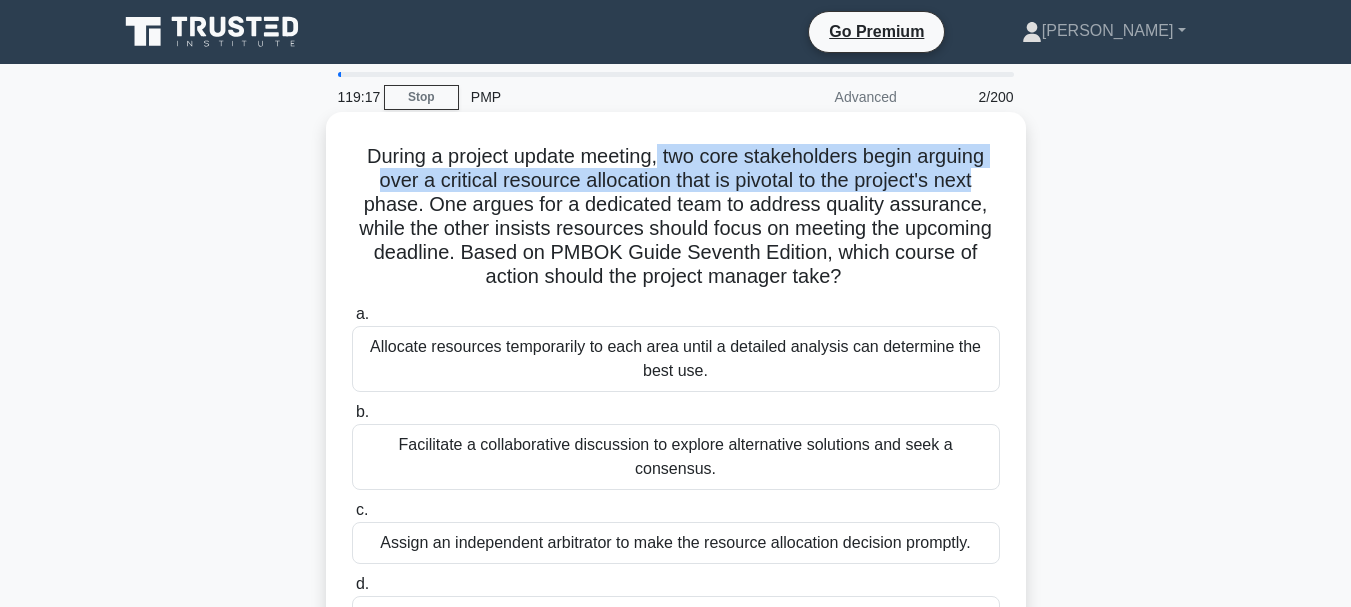 click on "During a project update meeting, two core stakeholders begin arguing over a critical resource allocation that is pivotal to the project's next phase. One argues for a dedicated team to address quality assurance, while the other insists resources should focus on meeting the upcoming deadline. Based on PMBOK Guide Seventh Edition, which course of action should the project manager take?
.spinner_0XTQ{transform-origin:center;animation:spinner_y6GP .75s linear infinite}@keyframes spinner_y6GP{100%{transform:rotate(360deg)}}" at bounding box center (676, 217) 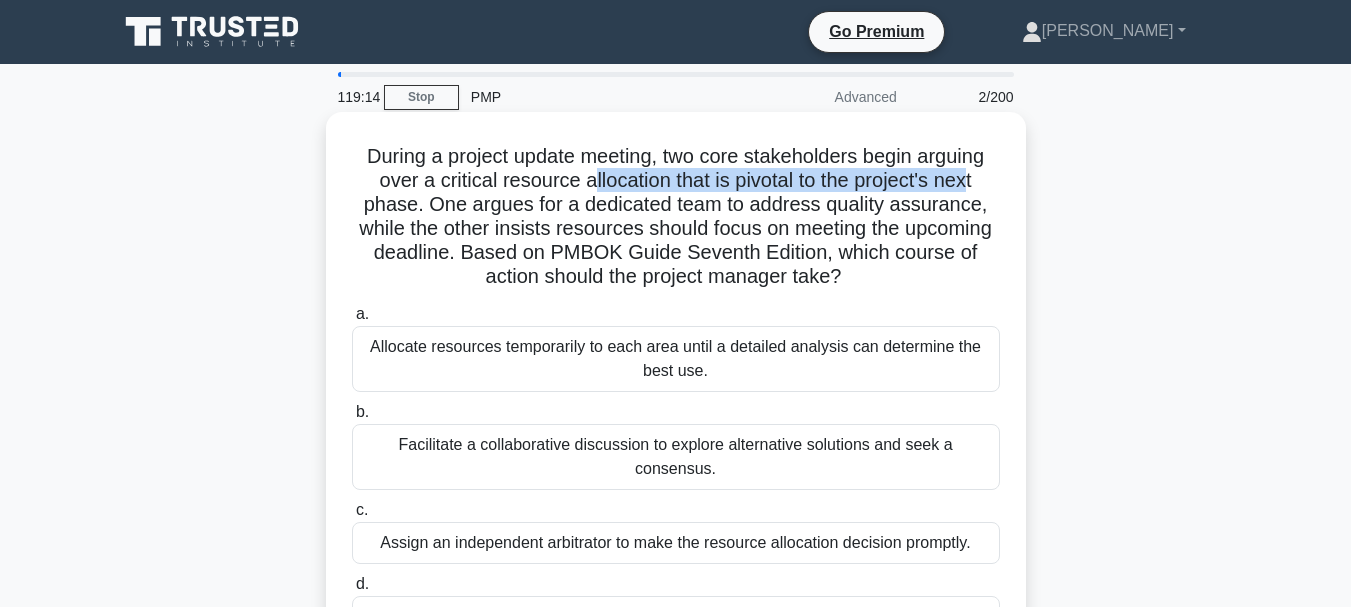 drag, startPoint x: 589, startPoint y: 186, endPoint x: 978, endPoint y: 190, distance: 389.02057 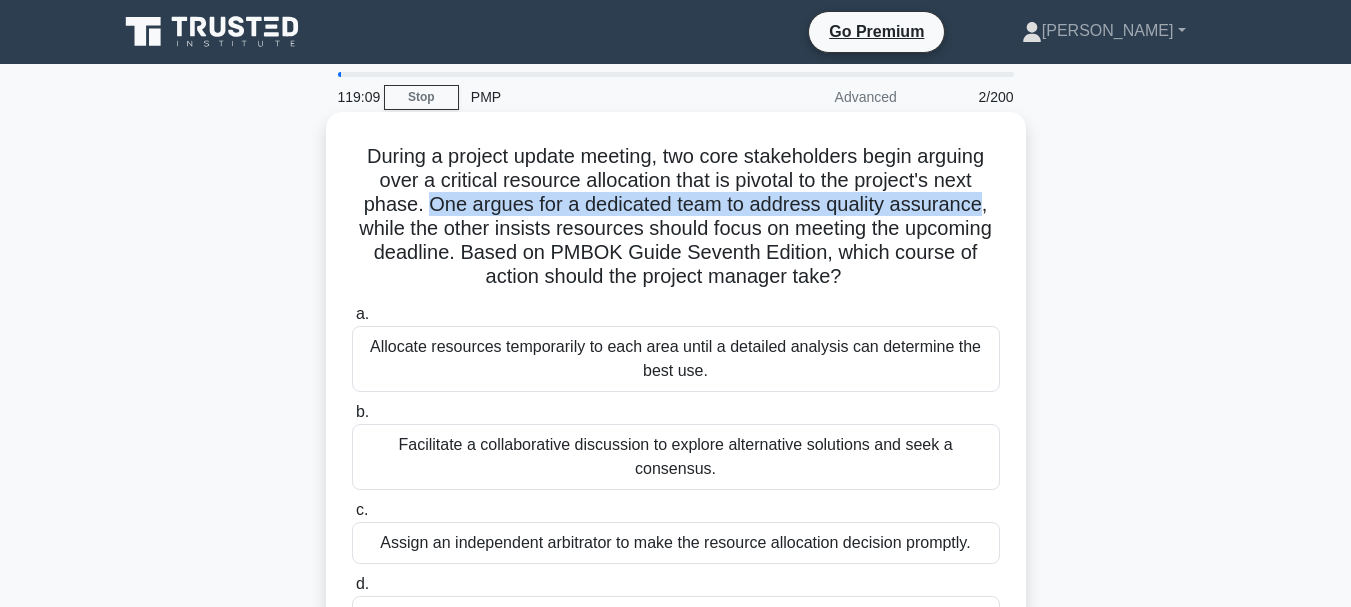 drag, startPoint x: 429, startPoint y: 204, endPoint x: 985, endPoint y: 207, distance: 556.0081 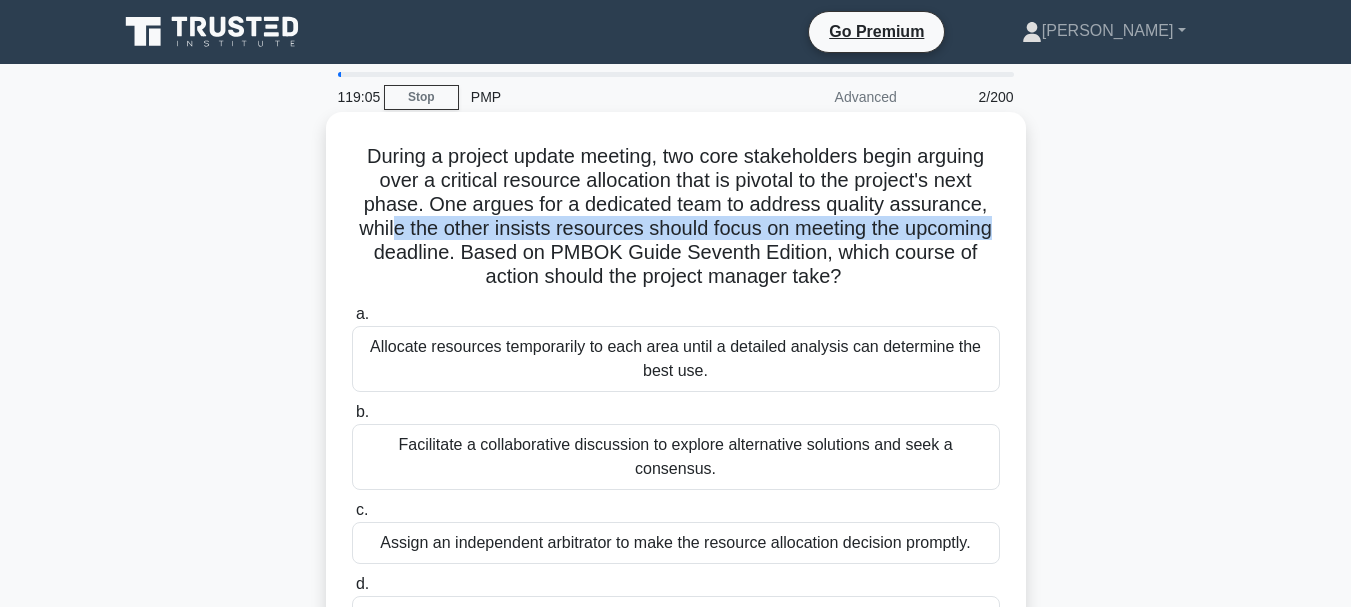drag, startPoint x: 385, startPoint y: 230, endPoint x: 1011, endPoint y: 231, distance: 626.0008 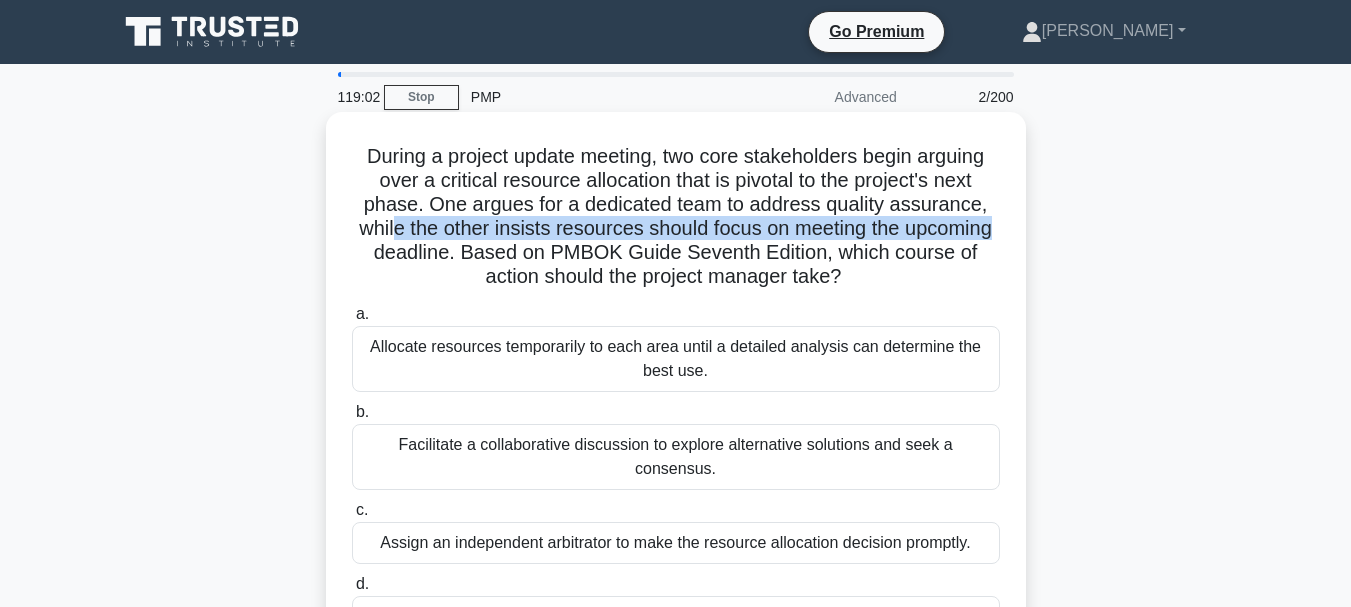 drag, startPoint x: 464, startPoint y: 248, endPoint x: 956, endPoint y: 276, distance: 492.7961 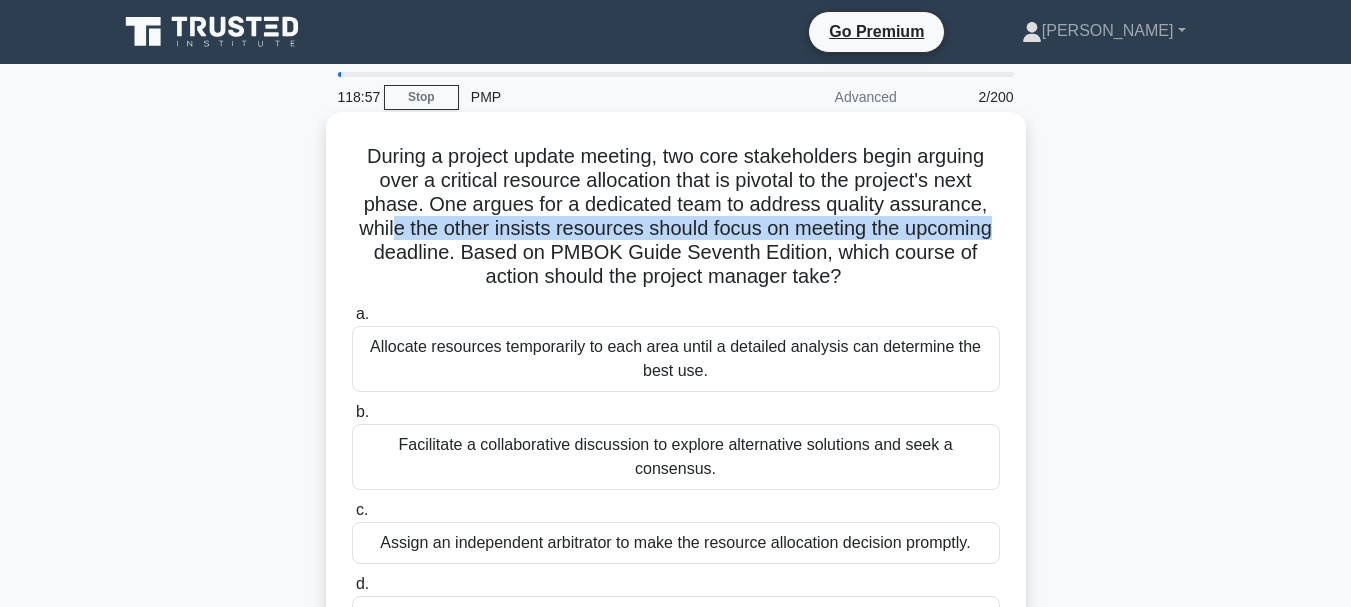 scroll, scrollTop: 100, scrollLeft: 0, axis: vertical 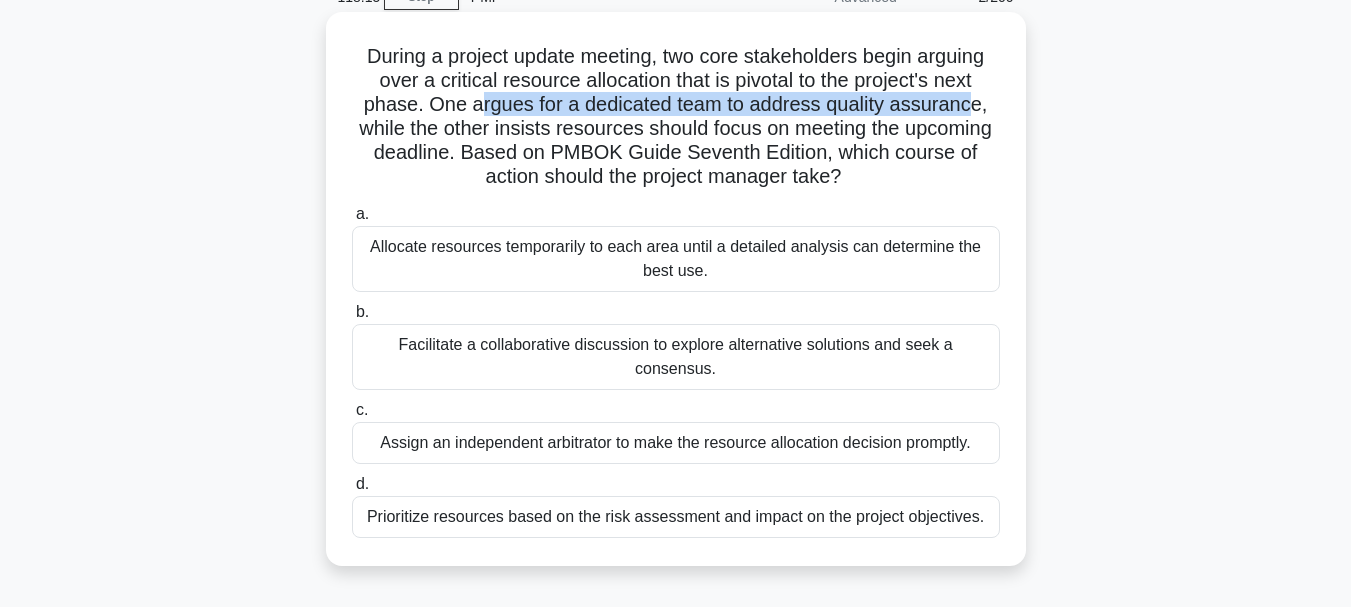 drag, startPoint x: 977, startPoint y: 107, endPoint x: 477, endPoint y: 105, distance: 500.004 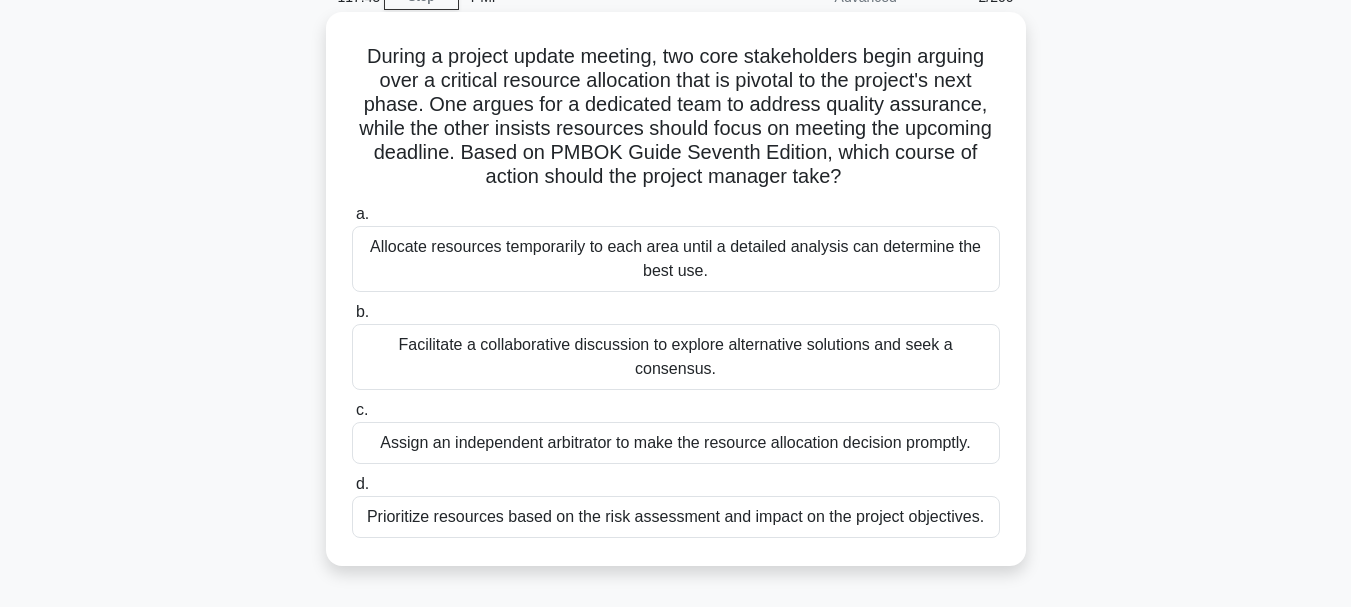click on "Prioritize resources based on the risk assessment and impact on the project objectives." at bounding box center (676, 517) 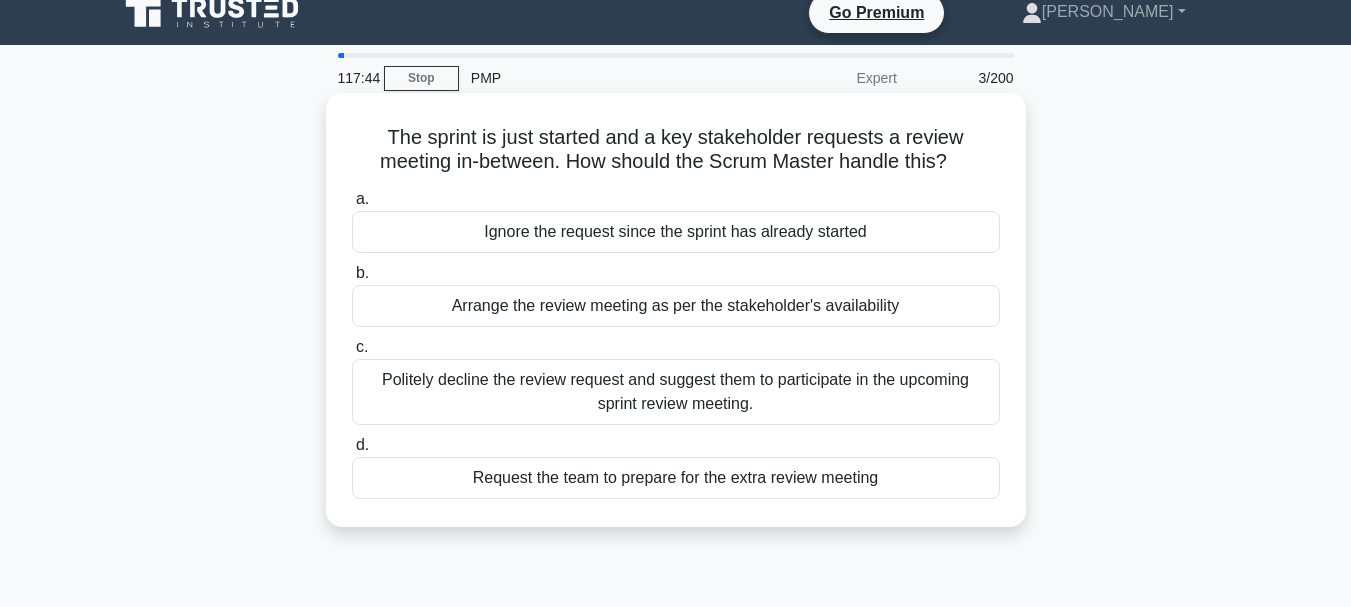 scroll, scrollTop: 0, scrollLeft: 0, axis: both 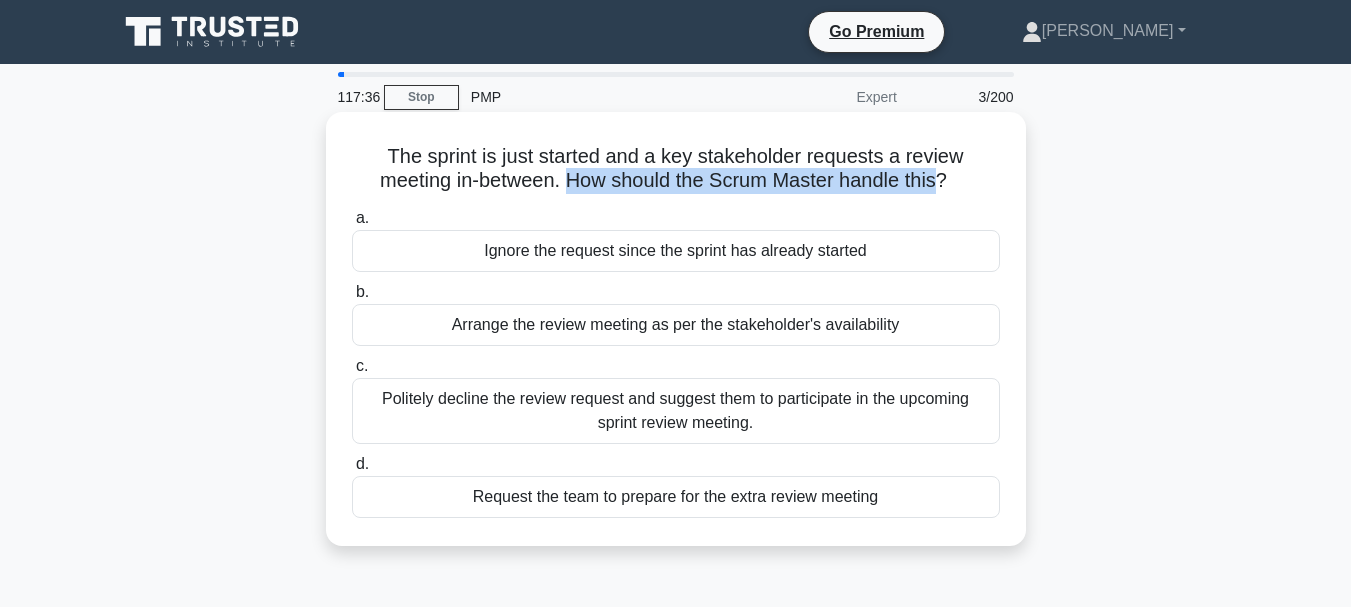 drag, startPoint x: 562, startPoint y: 183, endPoint x: 943, endPoint y: 183, distance: 381 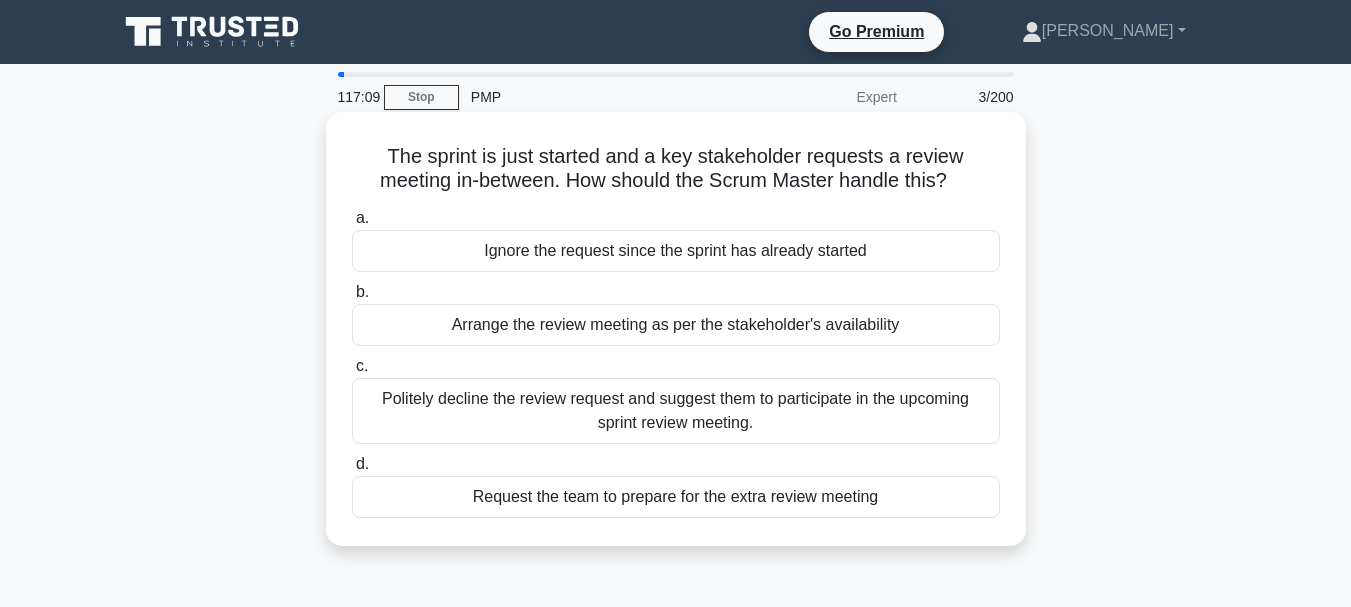 click on "Politely decline the review request and suggest them to participate in the upcoming sprint review meeting." at bounding box center (676, 411) 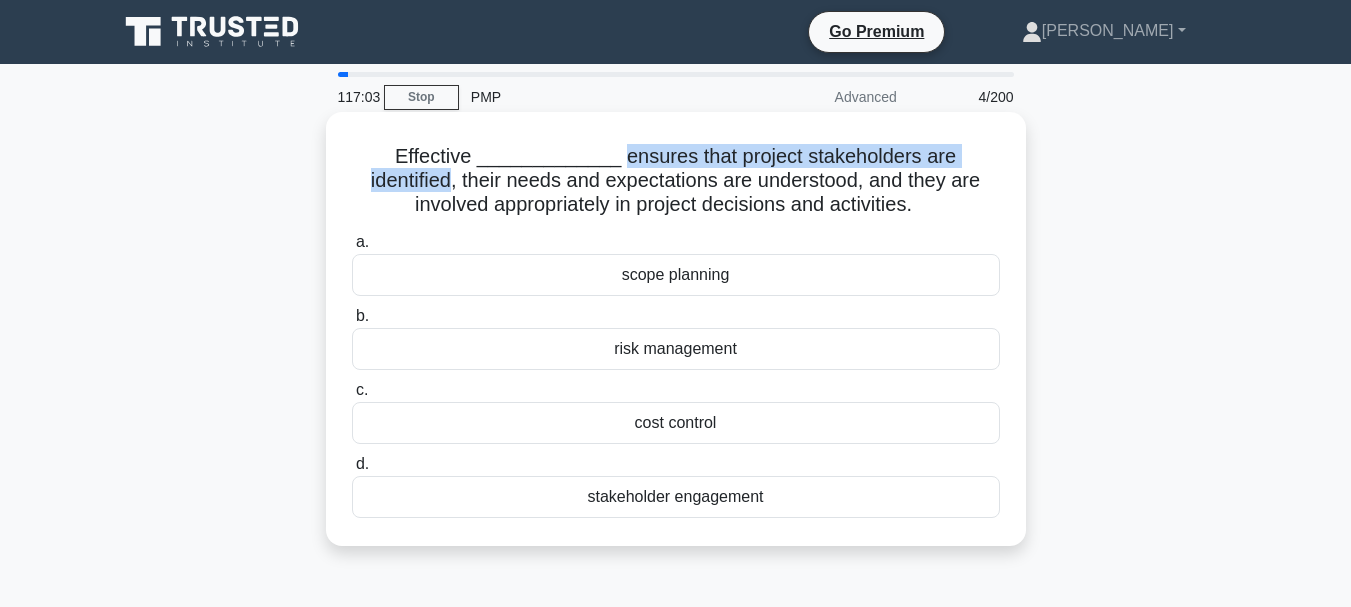 drag, startPoint x: 984, startPoint y: 155, endPoint x: 563, endPoint y: 148, distance: 421.0582 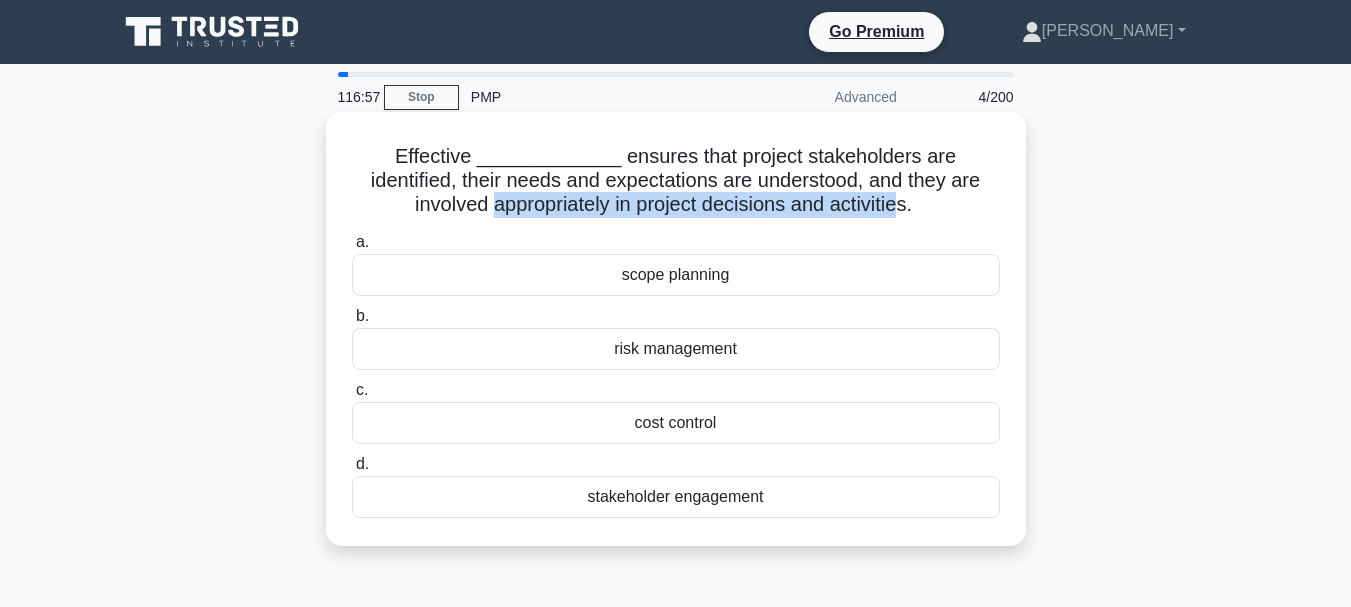 drag, startPoint x: 446, startPoint y: 201, endPoint x: 863, endPoint y: 217, distance: 417.30685 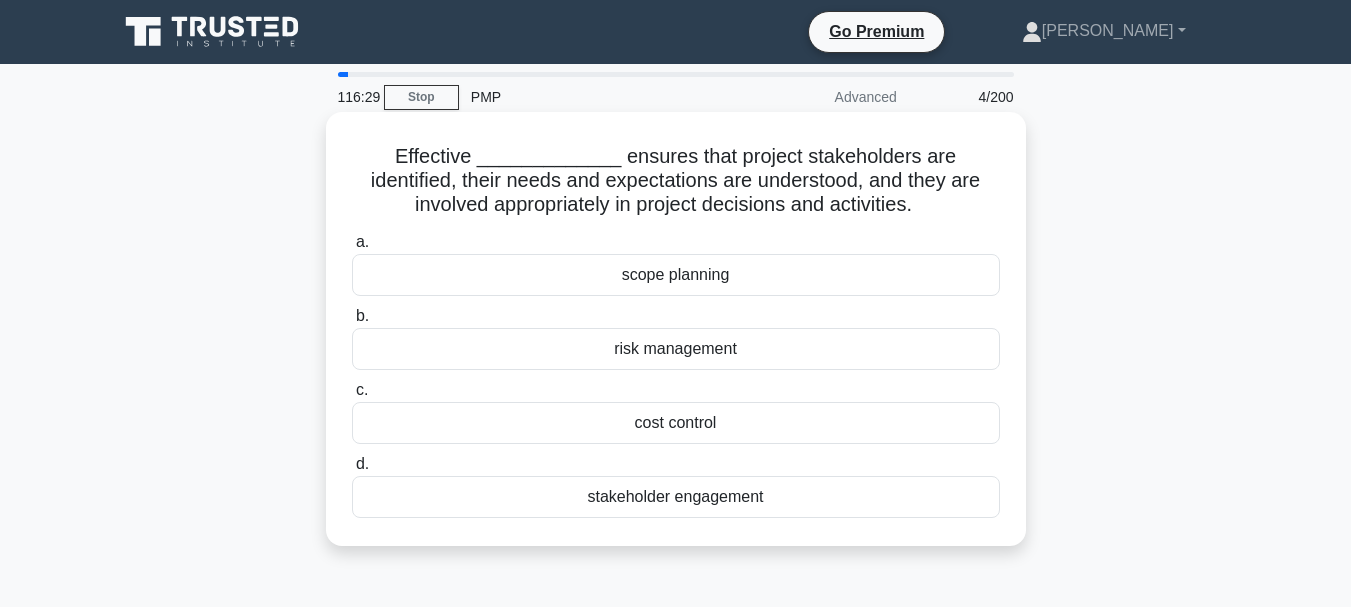 click on "scope planning" at bounding box center (676, 275) 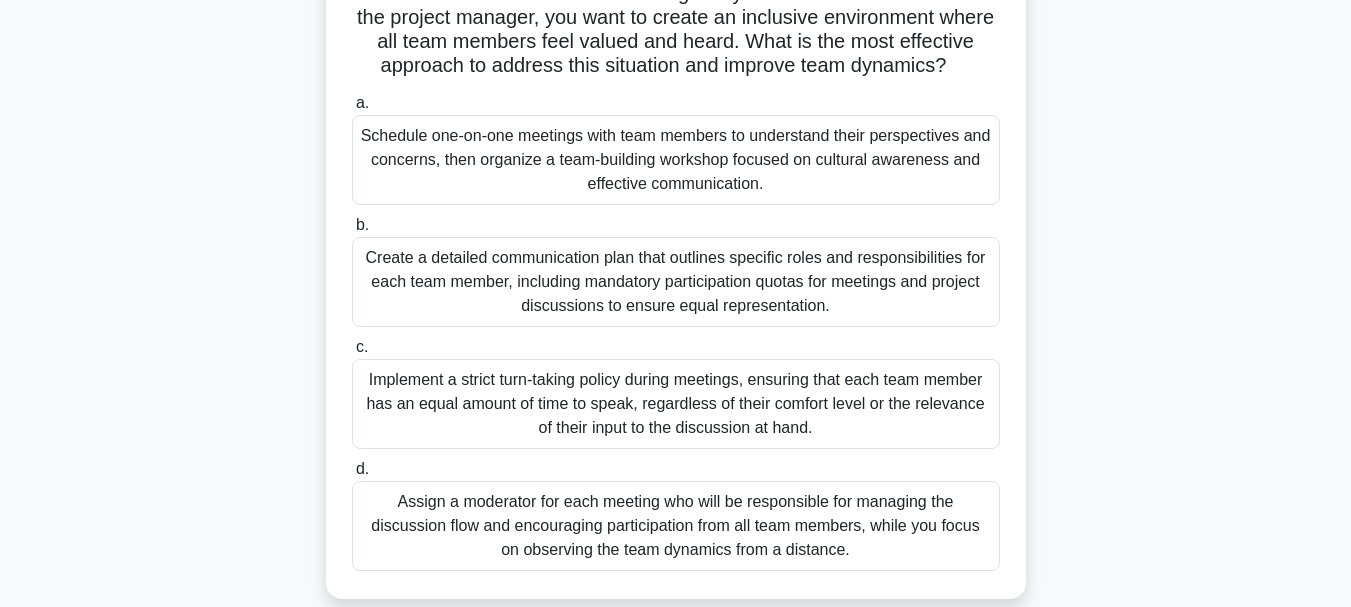 scroll, scrollTop: 200, scrollLeft: 0, axis: vertical 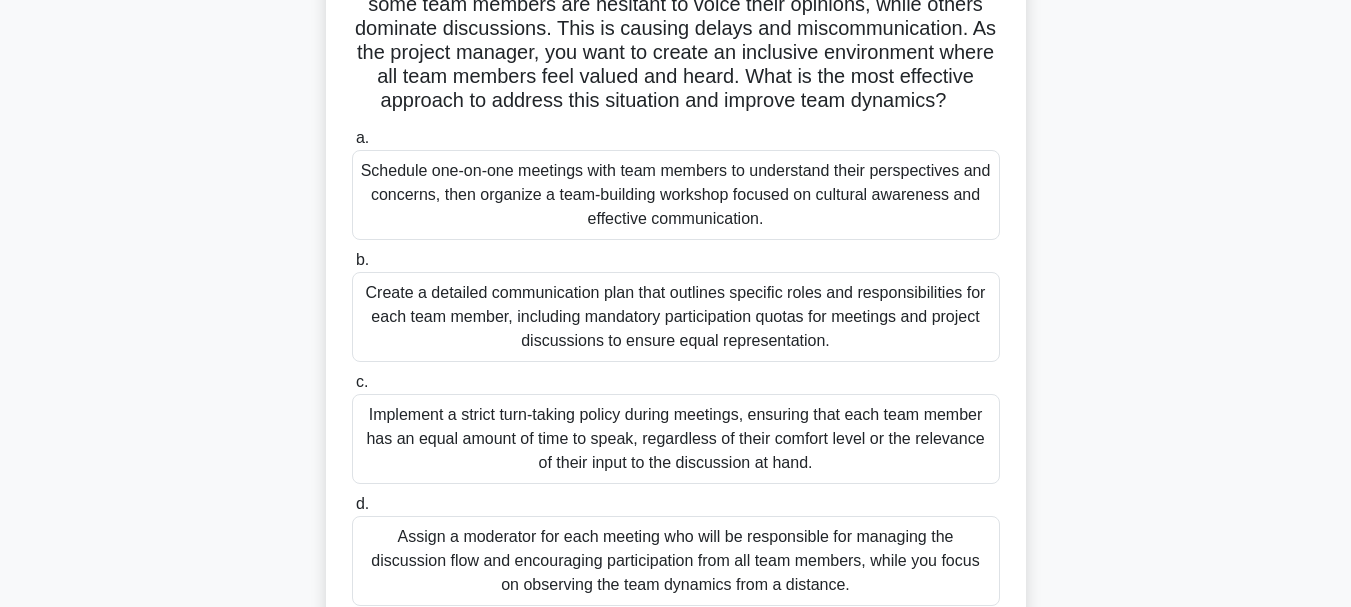 click on "Schedule one-on-one meetings with team members to understand their perspectives and concerns, then organize a team-building workshop focused on cultural awareness and effective communication." at bounding box center (676, 195) 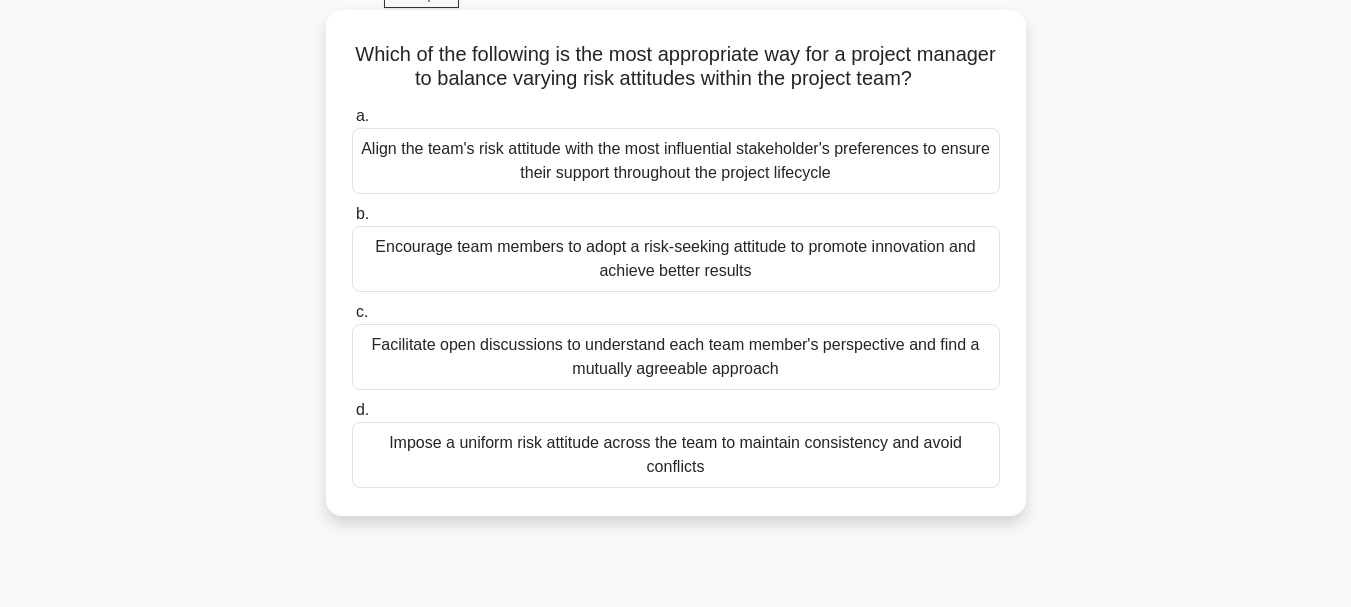 scroll, scrollTop: 0, scrollLeft: 0, axis: both 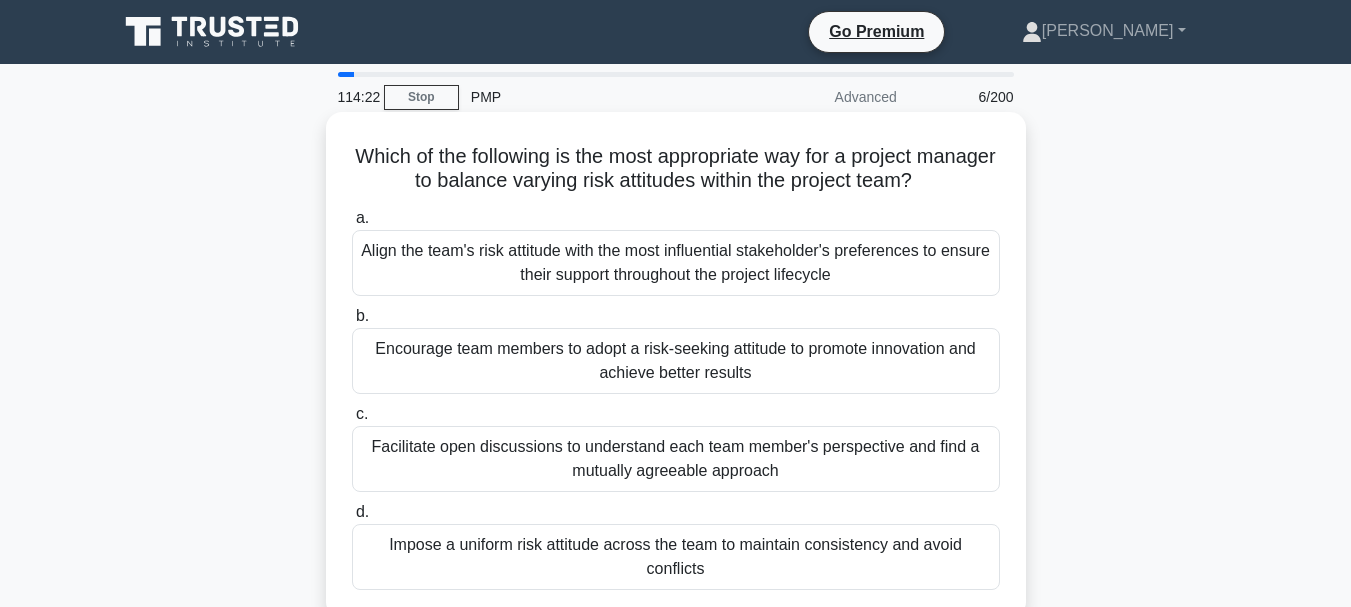drag, startPoint x: 448, startPoint y: 182, endPoint x: 981, endPoint y: 192, distance: 533.0938 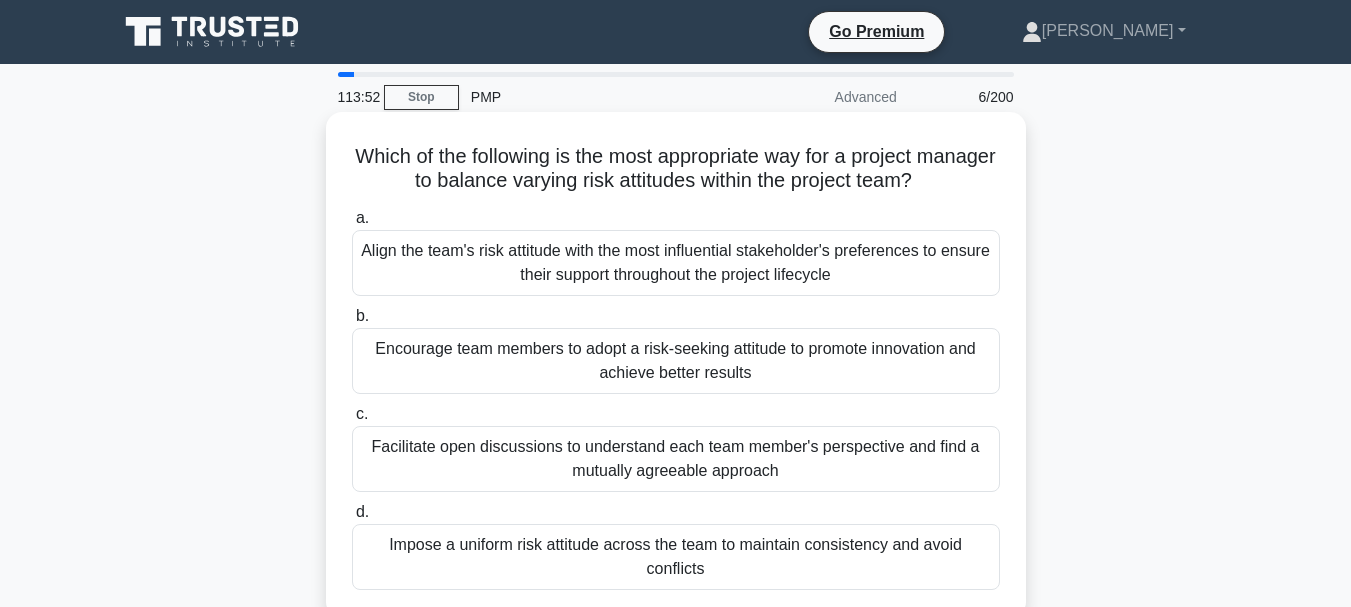 scroll, scrollTop: 100, scrollLeft: 0, axis: vertical 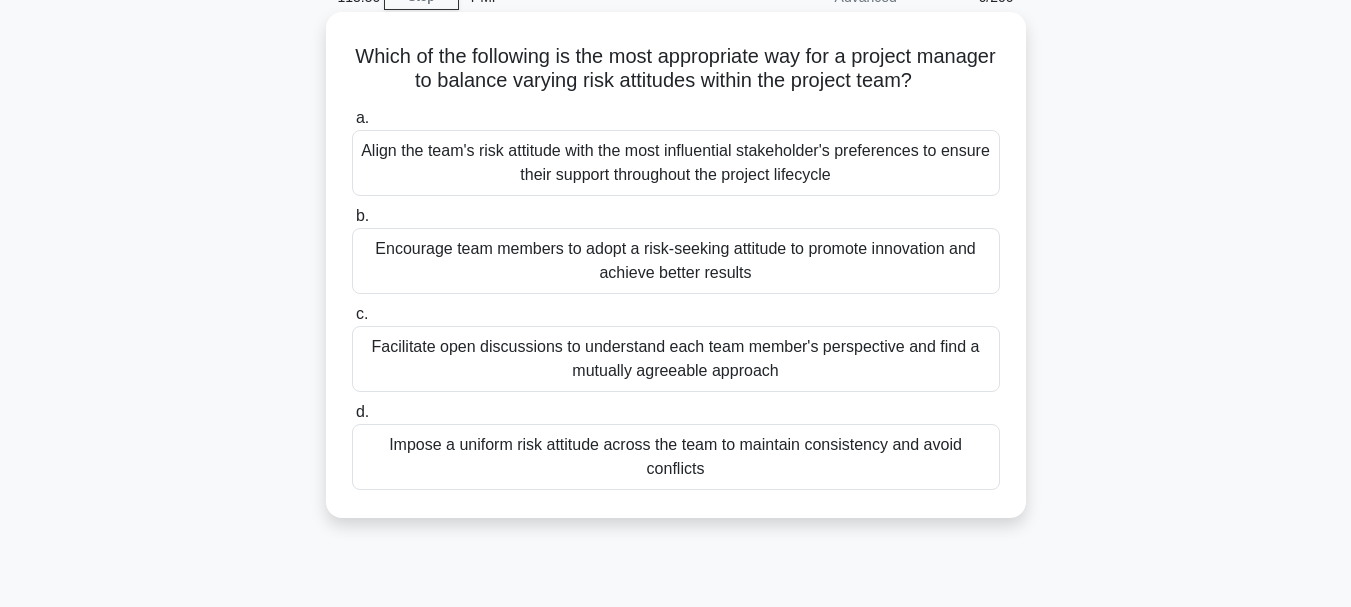 drag, startPoint x: 803, startPoint y: 445, endPoint x: 793, endPoint y: 477, distance: 33.526108 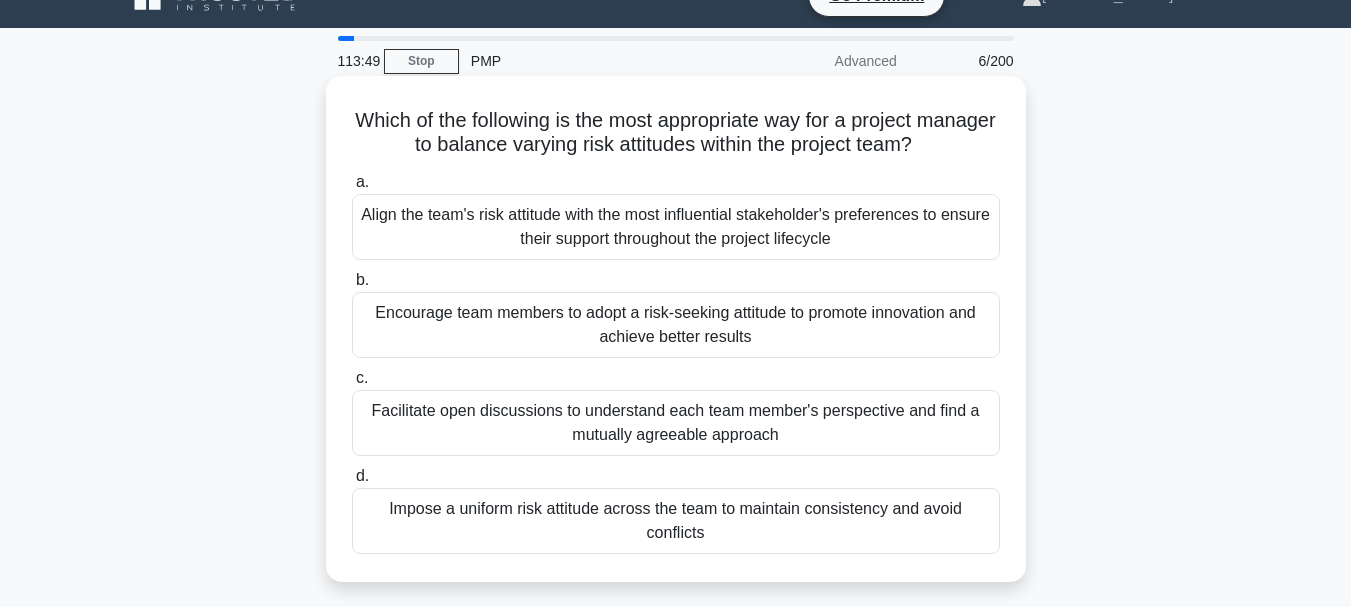 scroll, scrollTop: 0, scrollLeft: 0, axis: both 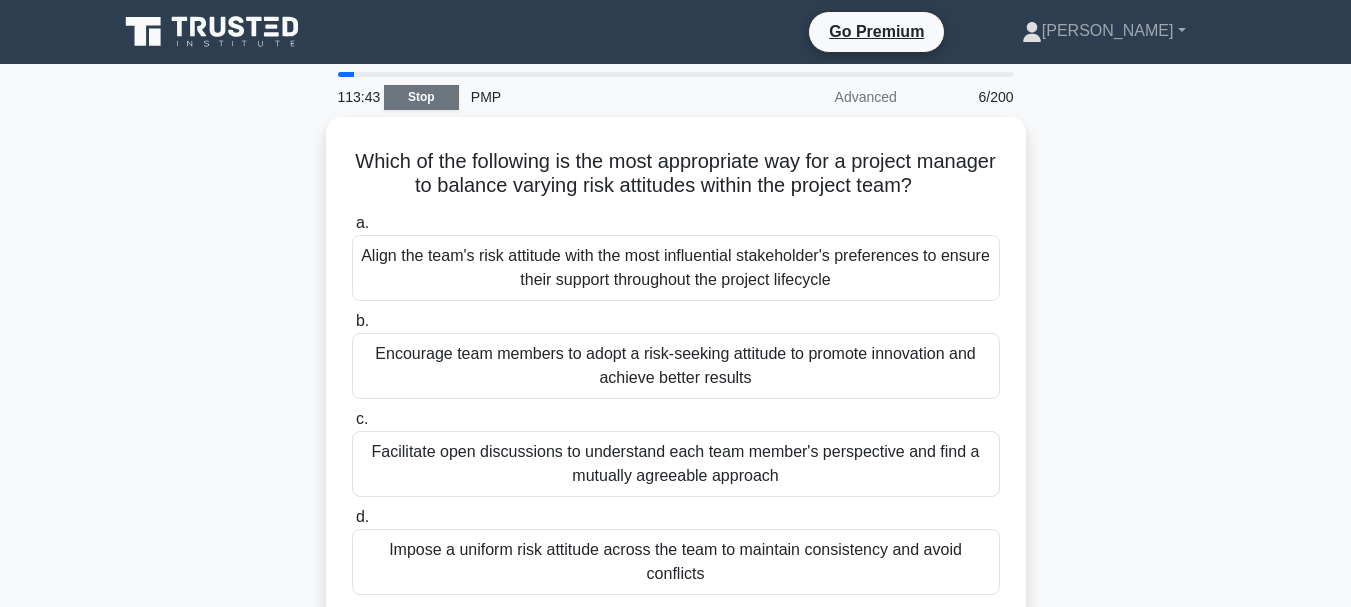 click on "Stop" at bounding box center [421, 97] 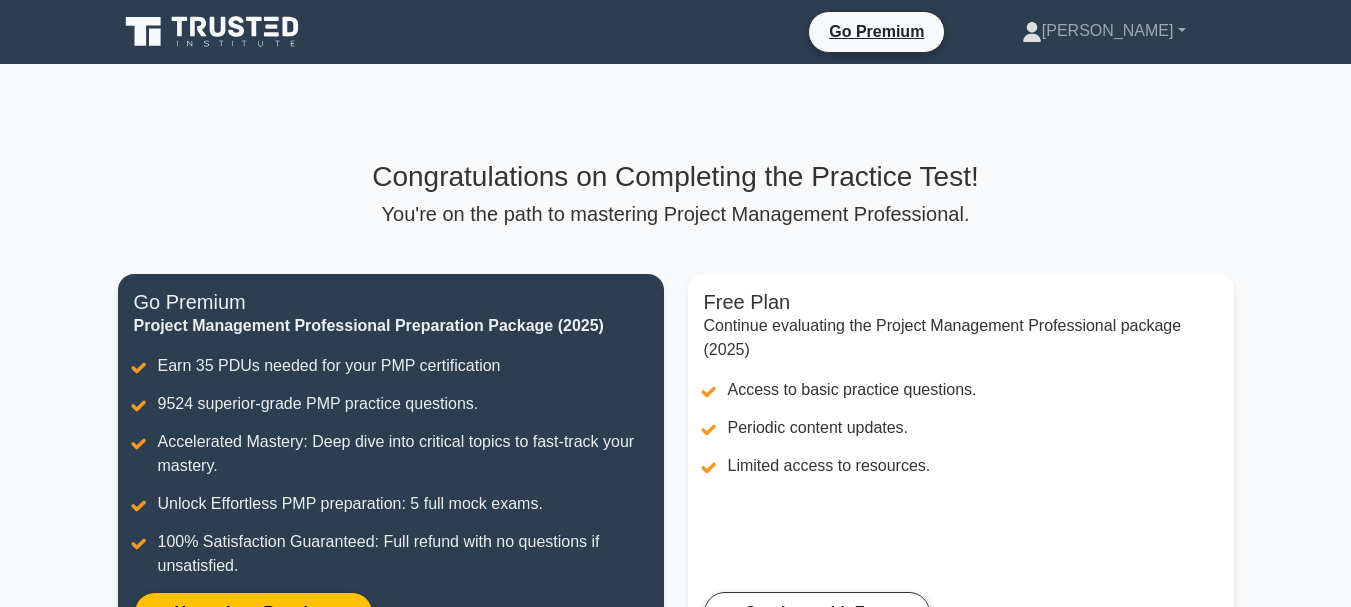 scroll, scrollTop: 0, scrollLeft: 0, axis: both 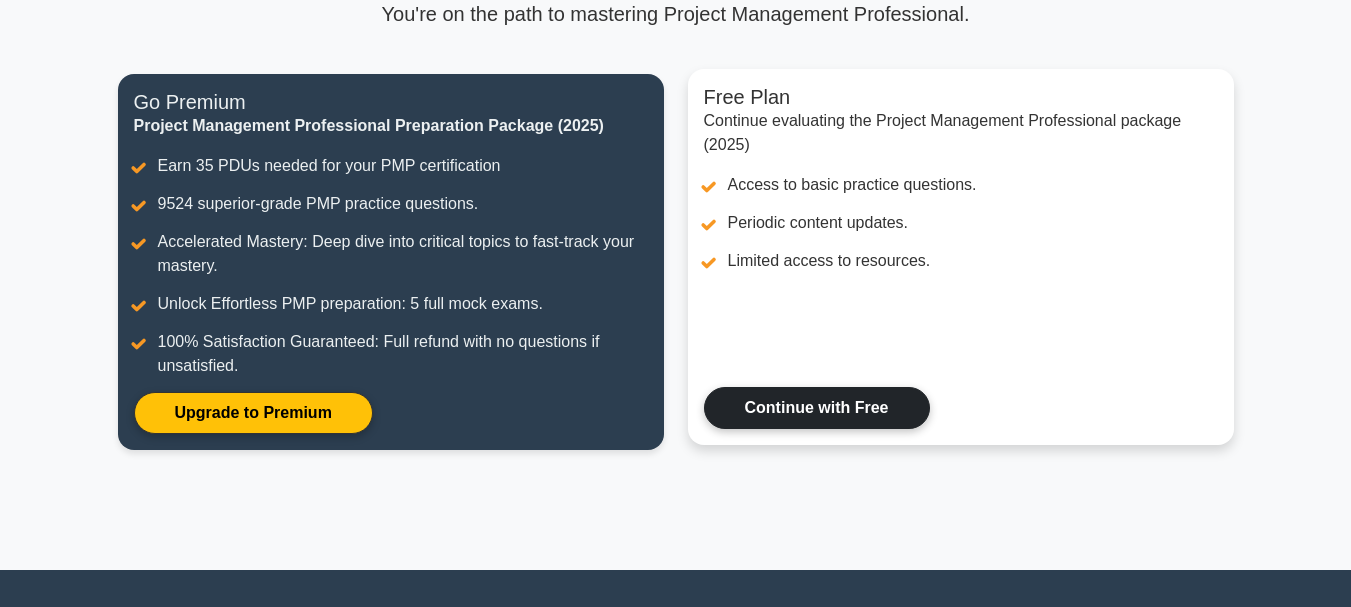 click on "Continue with Free" at bounding box center [817, 408] 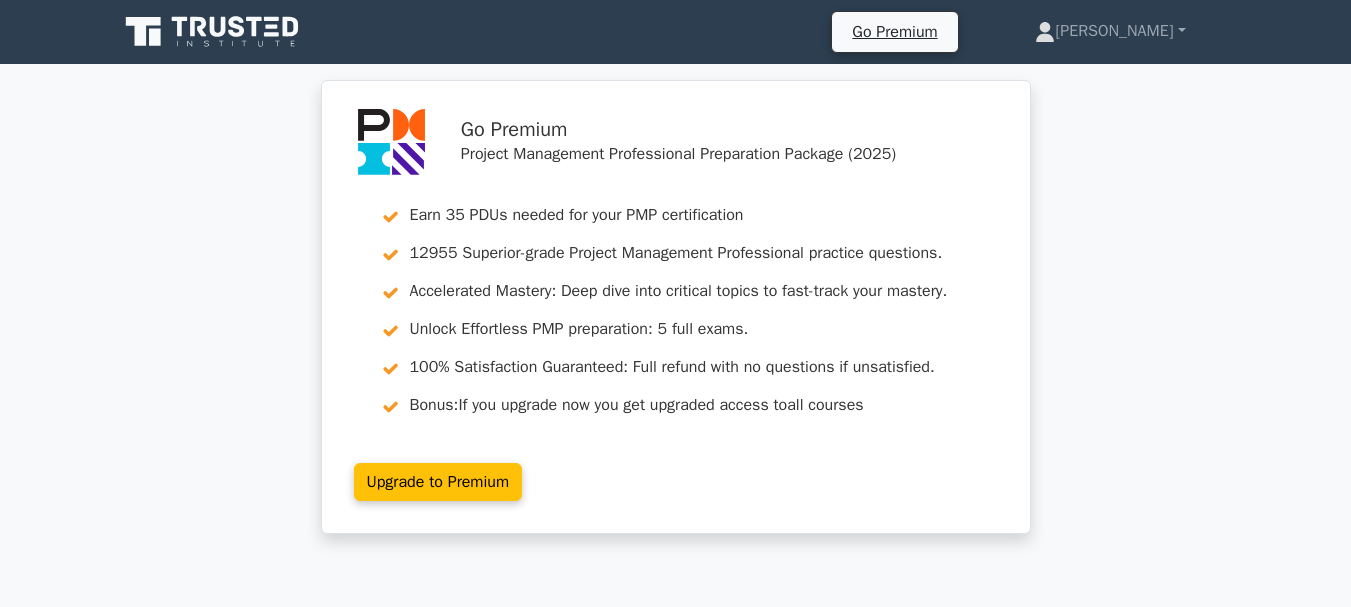 scroll, scrollTop: 0, scrollLeft: 0, axis: both 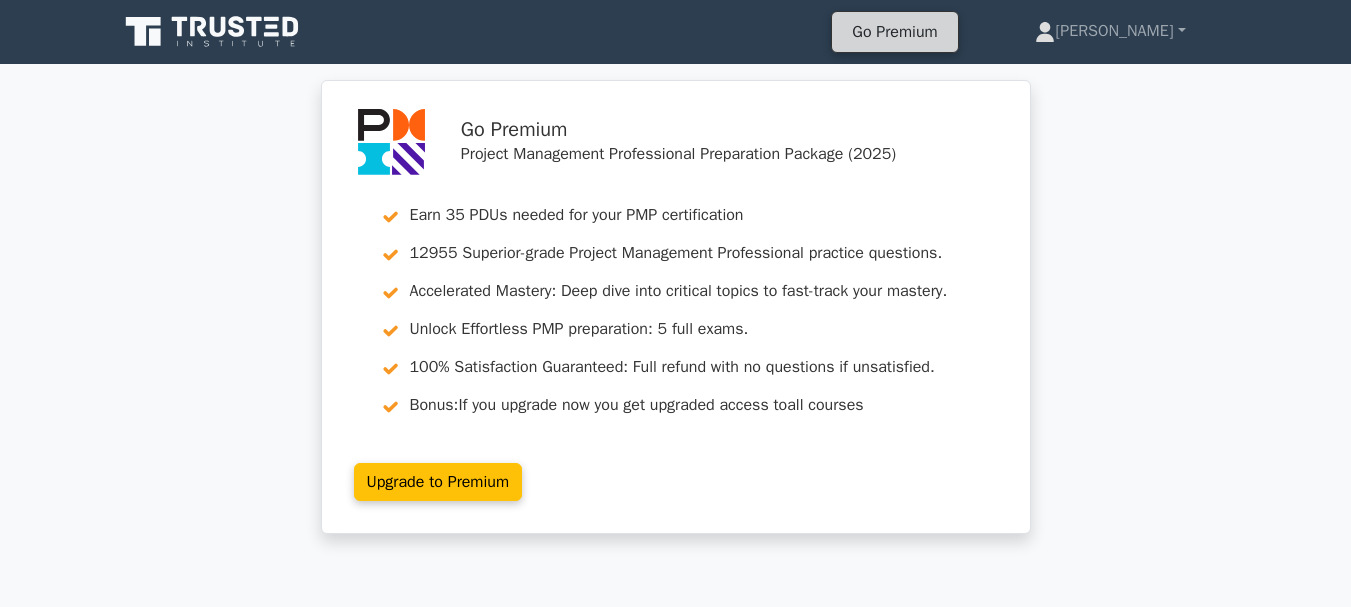 click on "Go Premium" at bounding box center [894, 32] 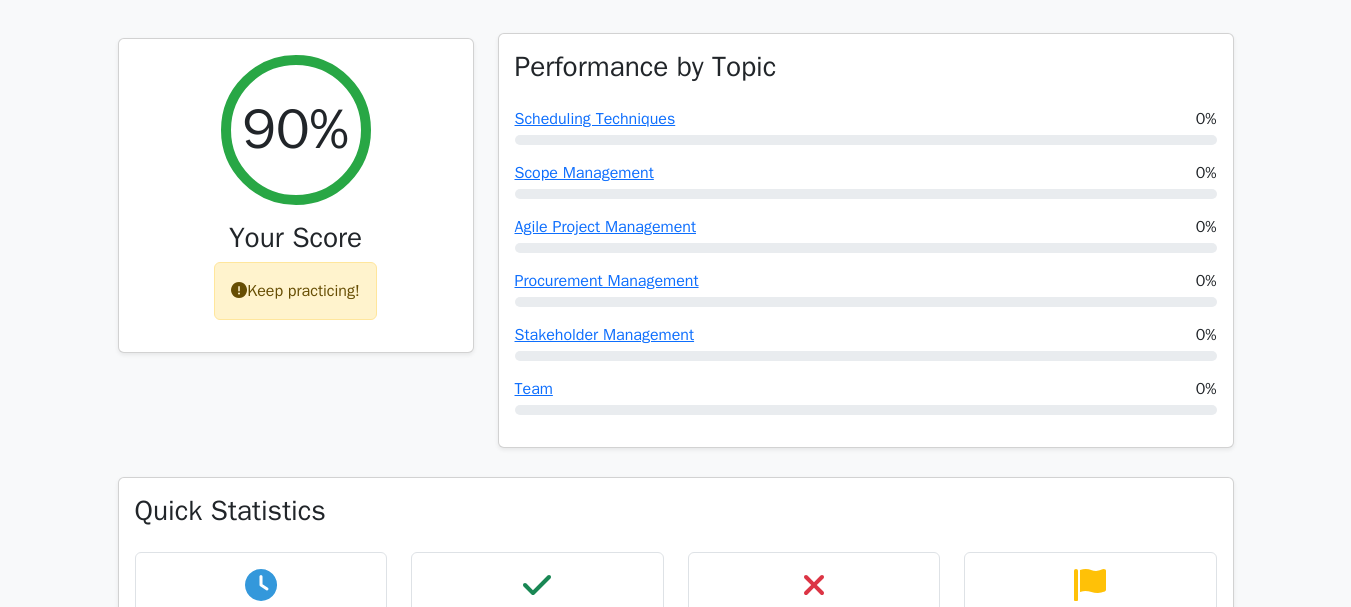 scroll, scrollTop: 700, scrollLeft: 0, axis: vertical 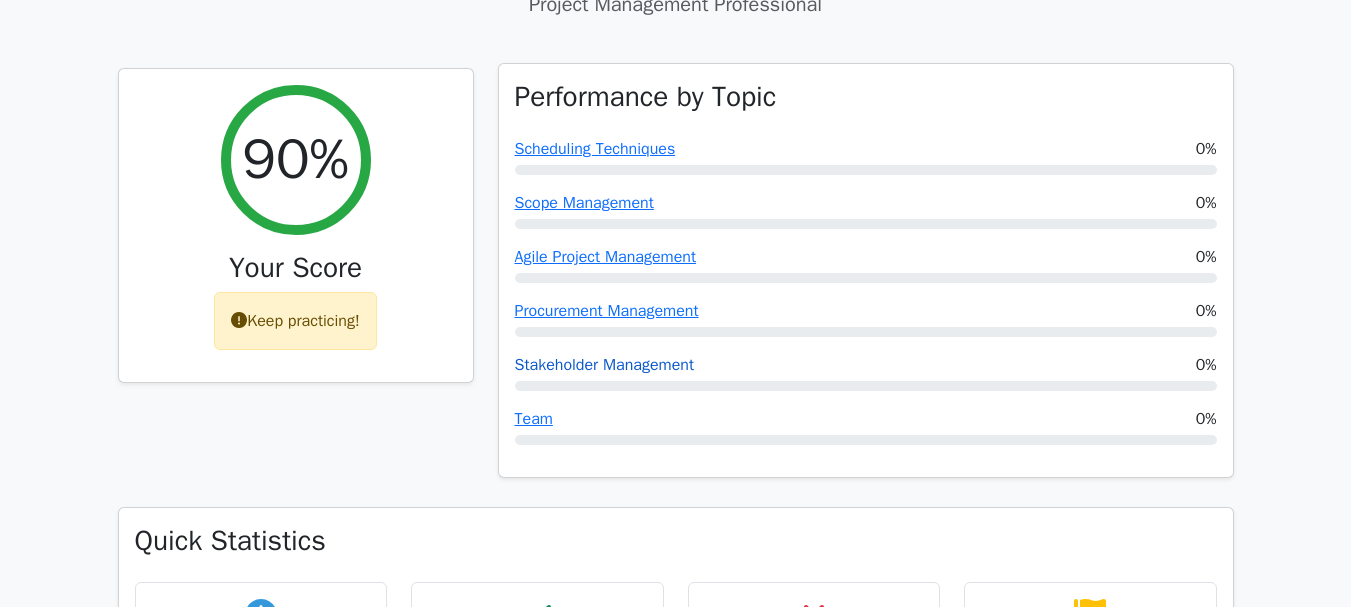 click on "Stakeholder Management" at bounding box center [605, 365] 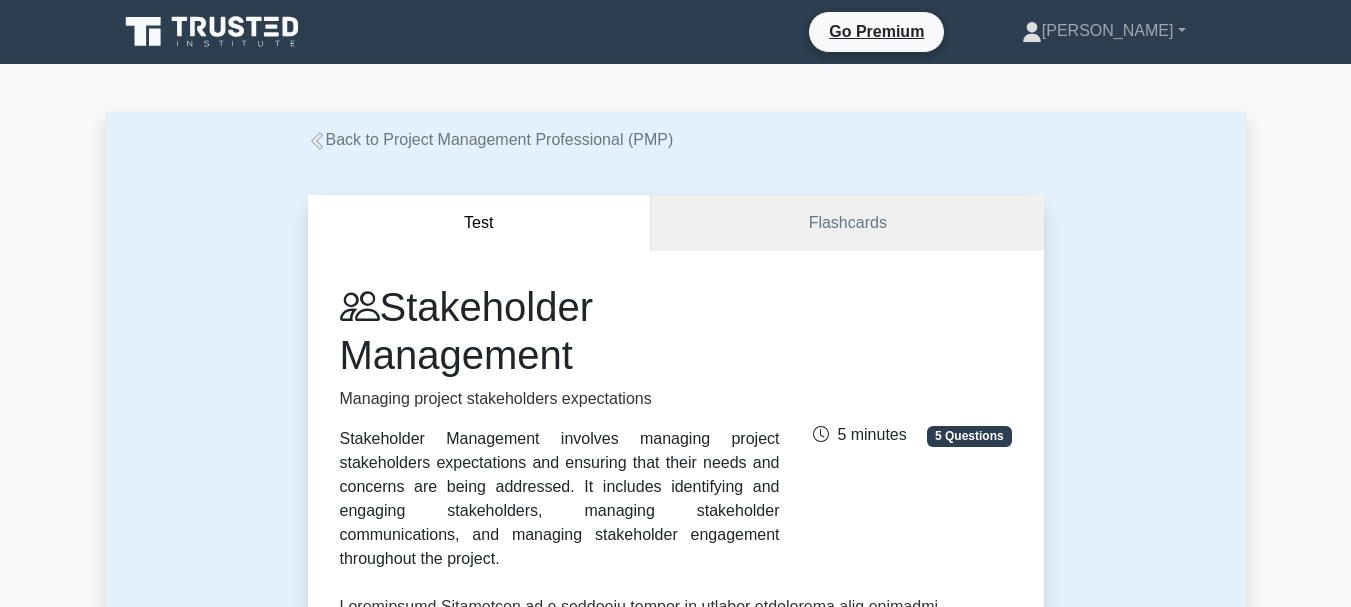 scroll, scrollTop: 0, scrollLeft: 0, axis: both 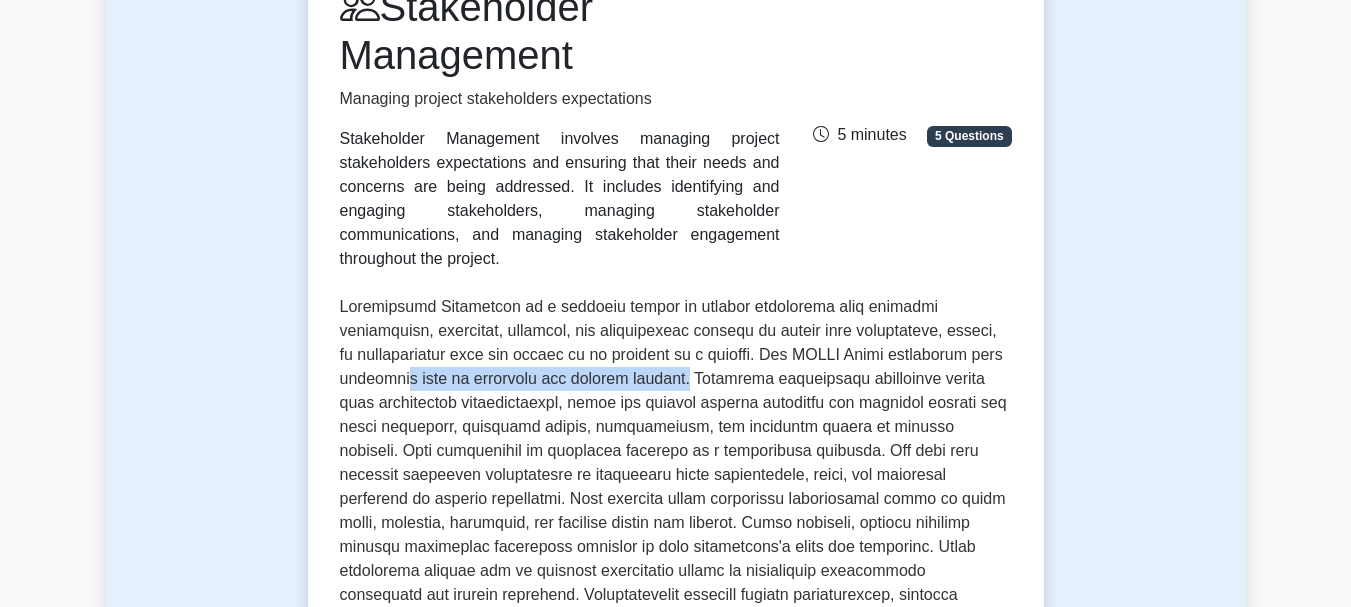 drag, startPoint x: 412, startPoint y: 356, endPoint x: 675, endPoint y: 366, distance: 263.19003 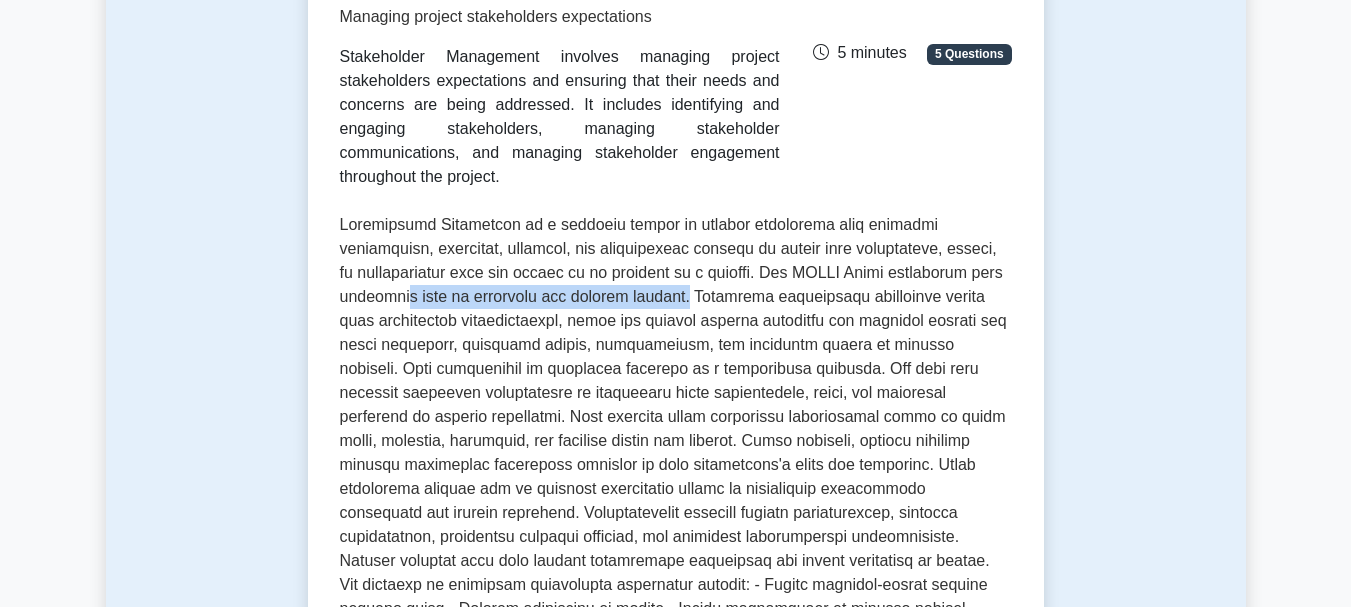 scroll, scrollTop: 500, scrollLeft: 0, axis: vertical 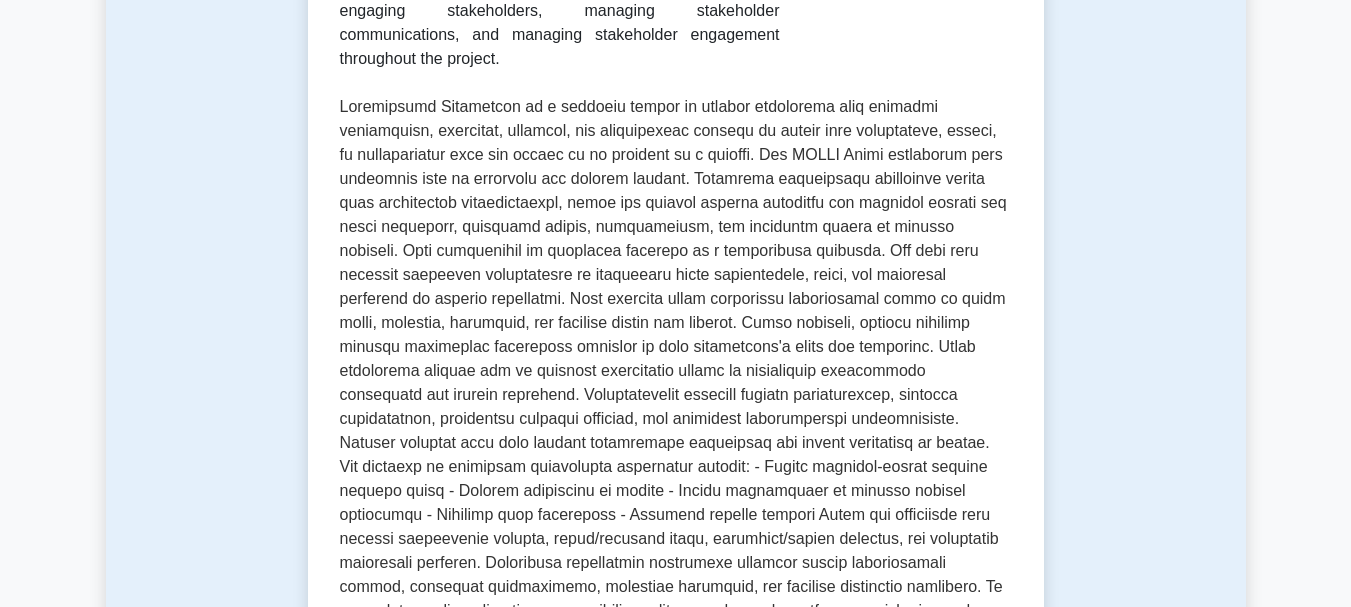 click at bounding box center [676, 371] 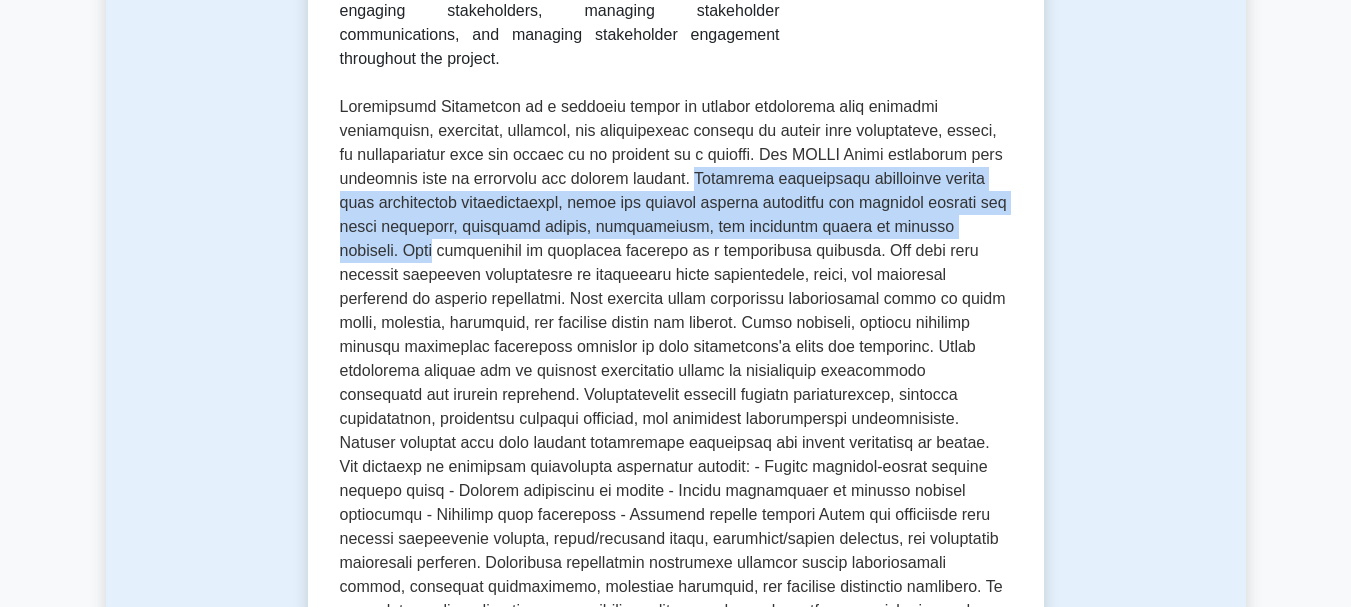 drag, startPoint x: 682, startPoint y: 157, endPoint x: 991, endPoint y: 193, distance: 311.09003 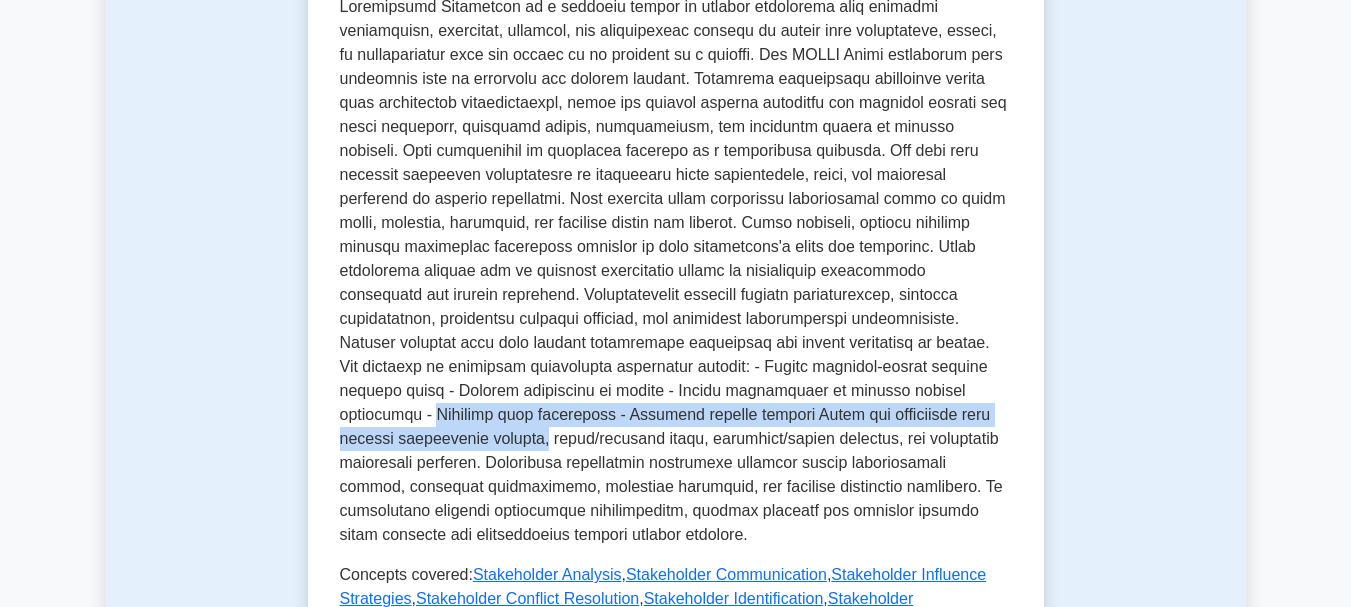 drag, startPoint x: 759, startPoint y: 369, endPoint x: 969, endPoint y: 398, distance: 211.99292 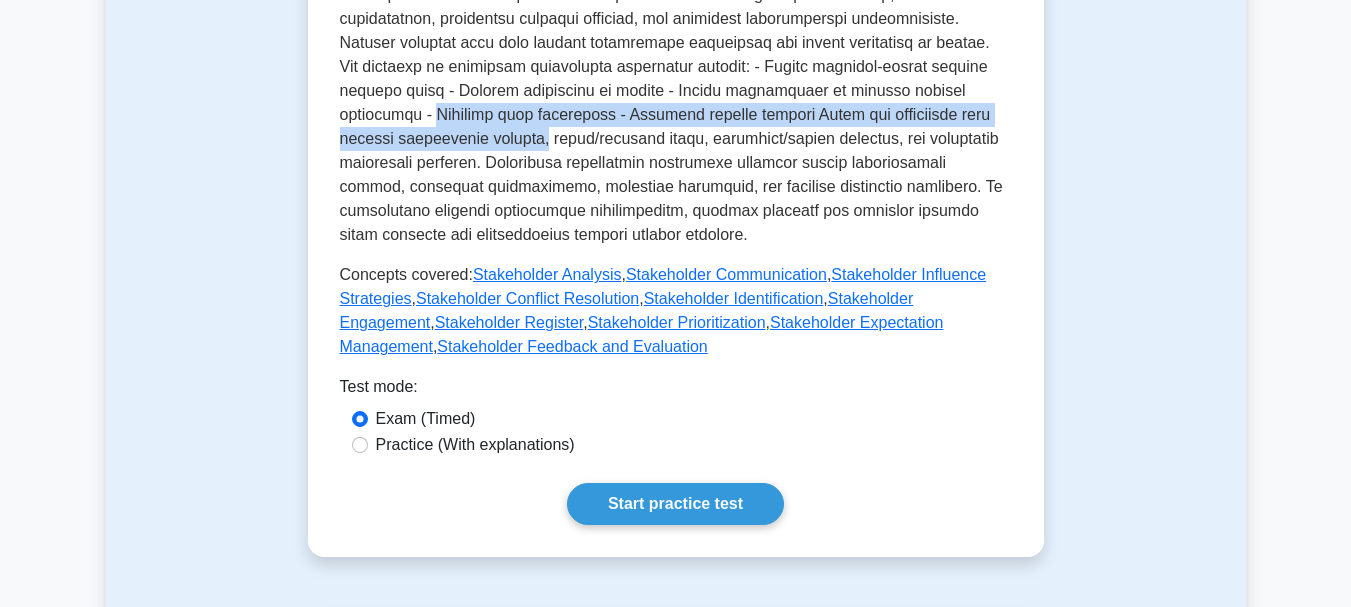 scroll, scrollTop: 1000, scrollLeft: 0, axis: vertical 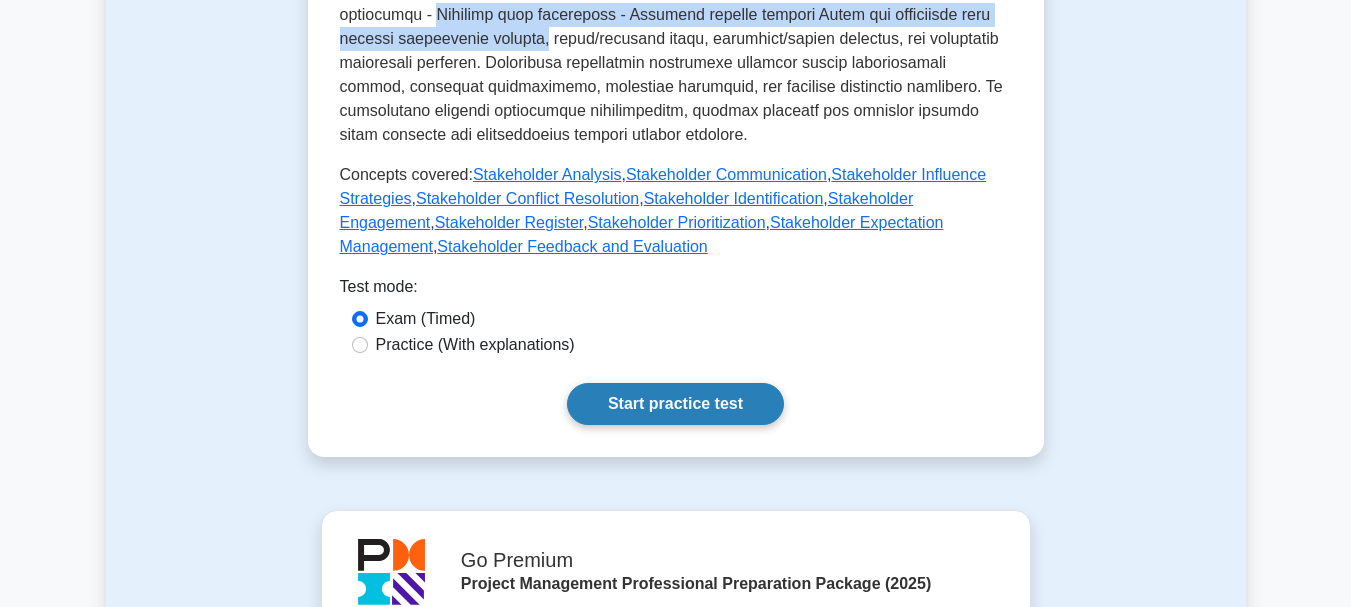 click on "Start practice test" at bounding box center [675, 404] 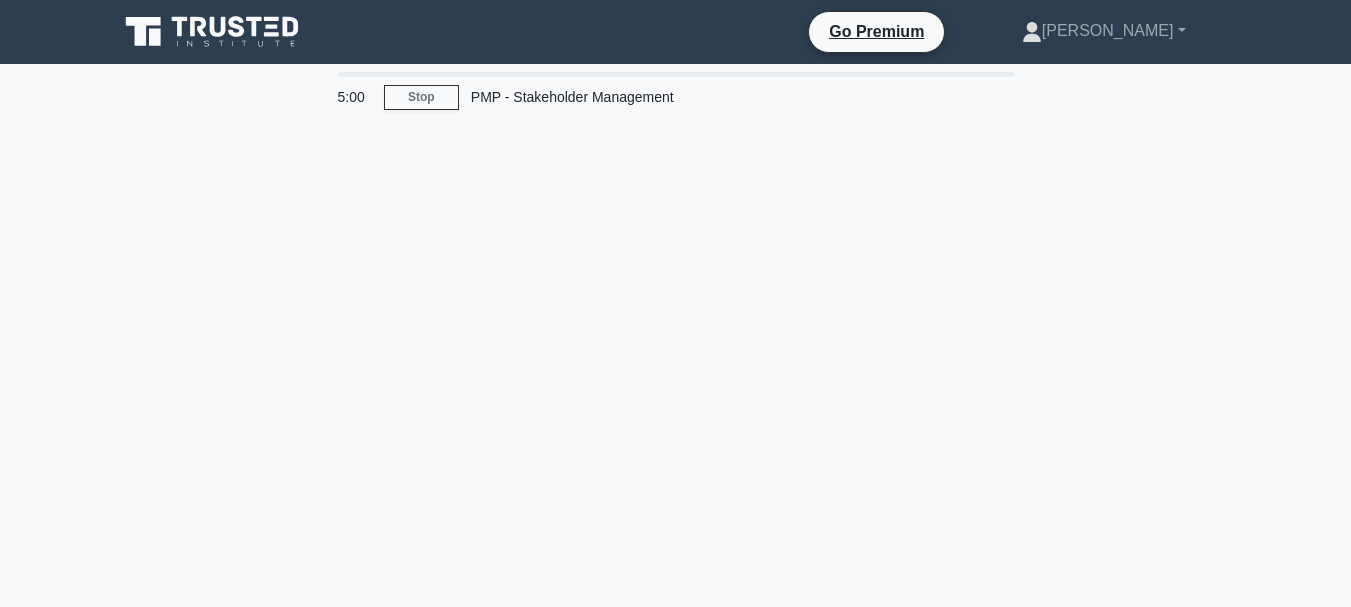 scroll, scrollTop: 0, scrollLeft: 0, axis: both 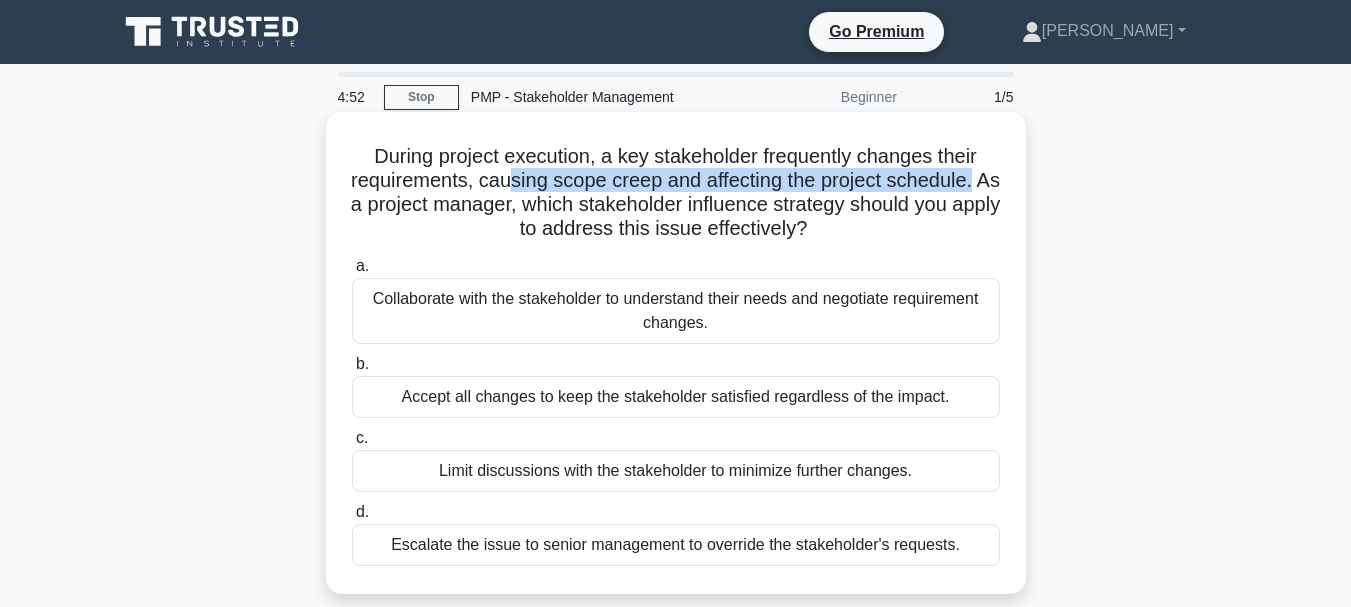 drag, startPoint x: 520, startPoint y: 185, endPoint x: 994, endPoint y: 190, distance: 474.02637 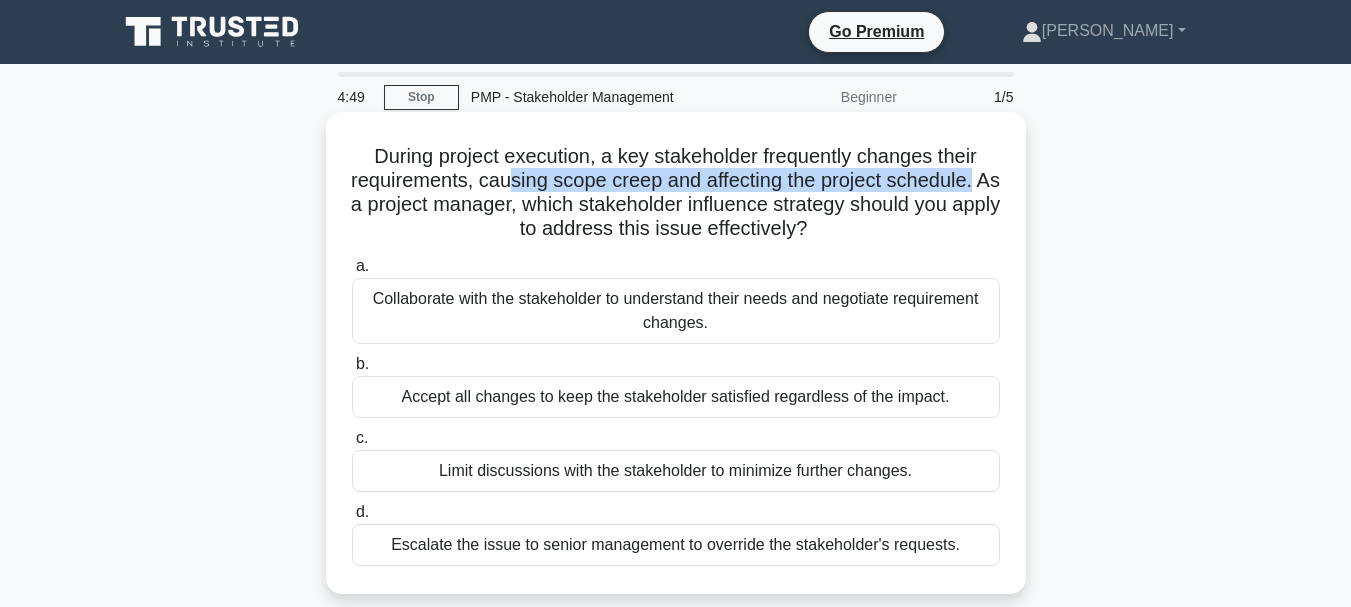 drag, startPoint x: 386, startPoint y: 202, endPoint x: 998, endPoint y: 236, distance: 612.9437 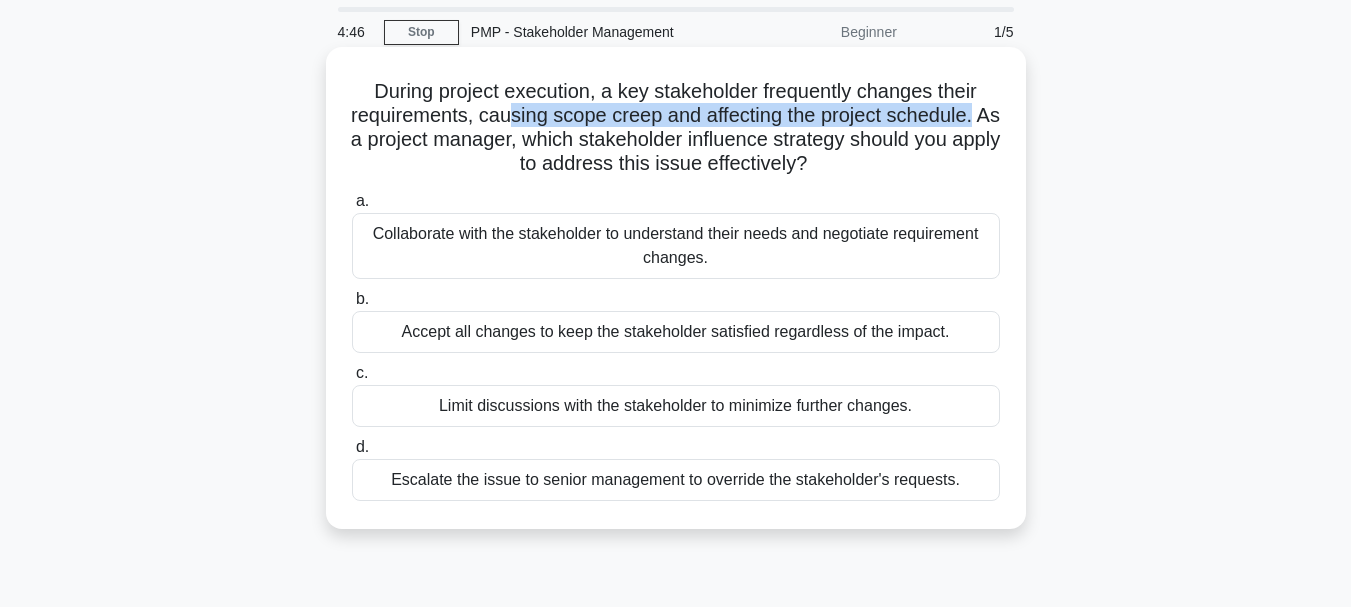 scroll, scrollTop: 100, scrollLeft: 0, axis: vertical 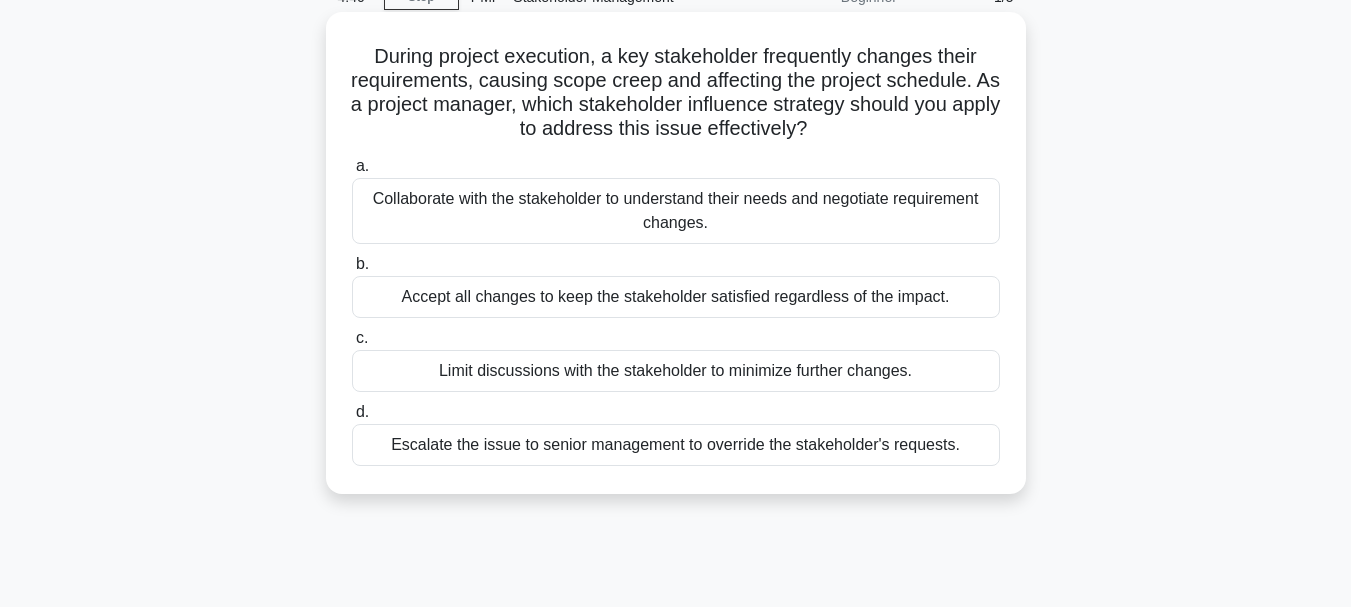 click on "Collaborate with the stakeholder to understand their needs and negotiate requirement changes." at bounding box center [676, 211] 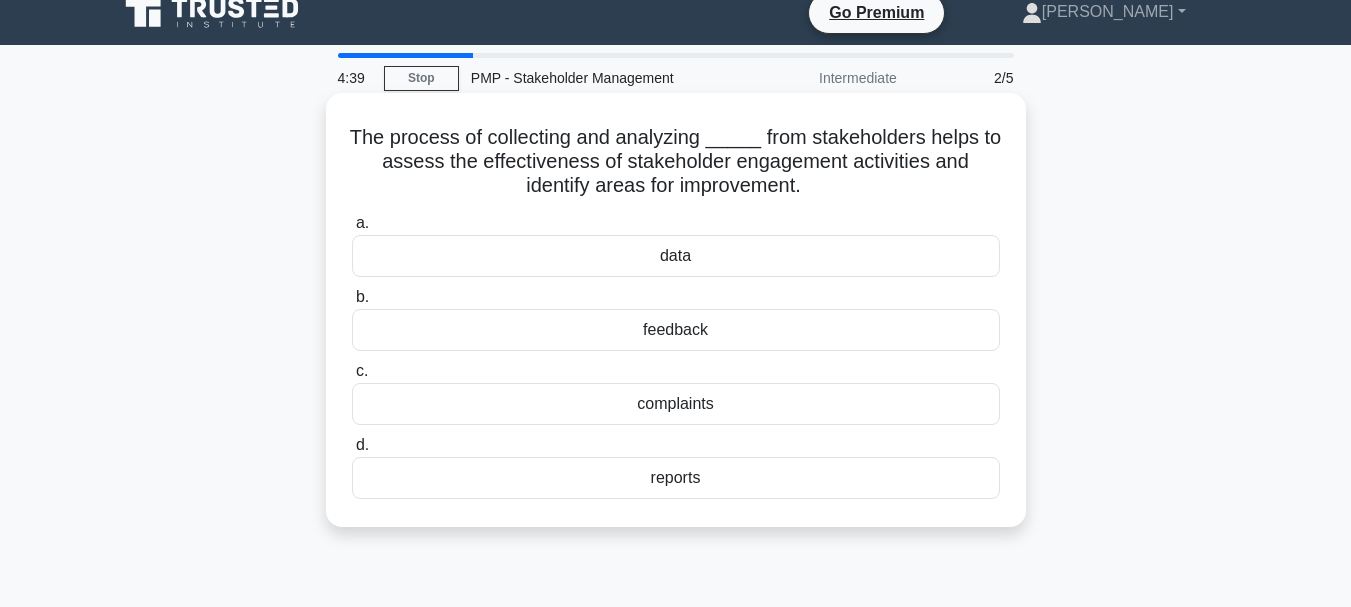 scroll, scrollTop: 0, scrollLeft: 0, axis: both 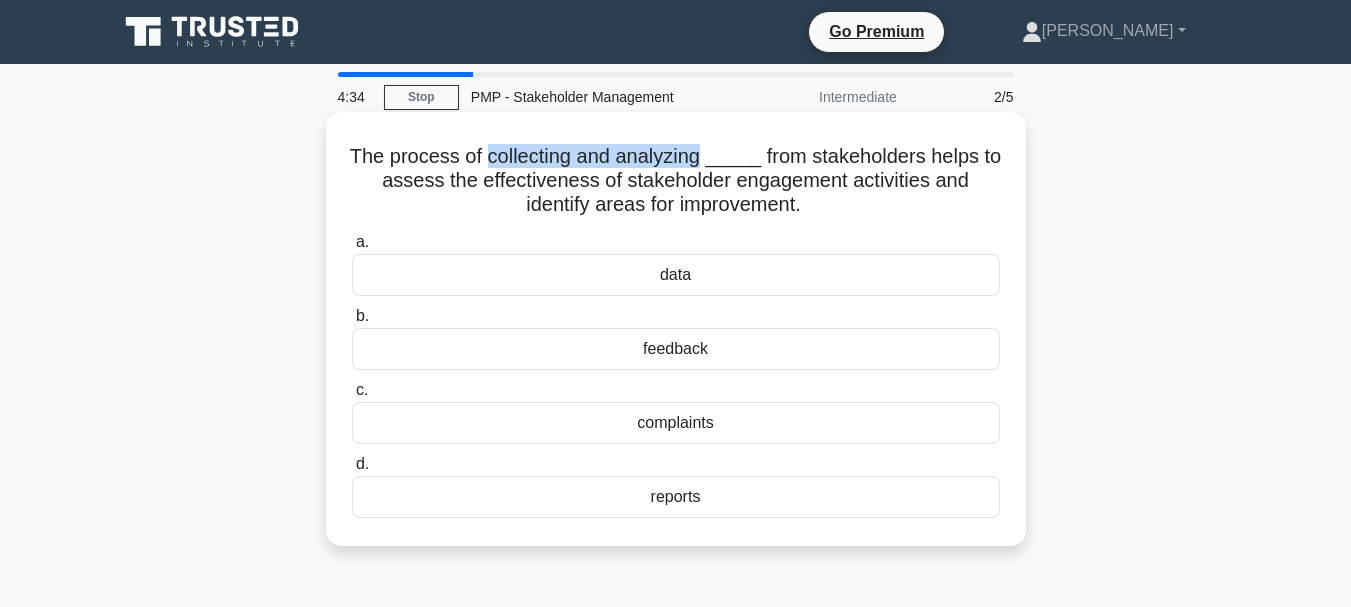drag, startPoint x: 706, startPoint y: 154, endPoint x: 490, endPoint y: 154, distance: 216 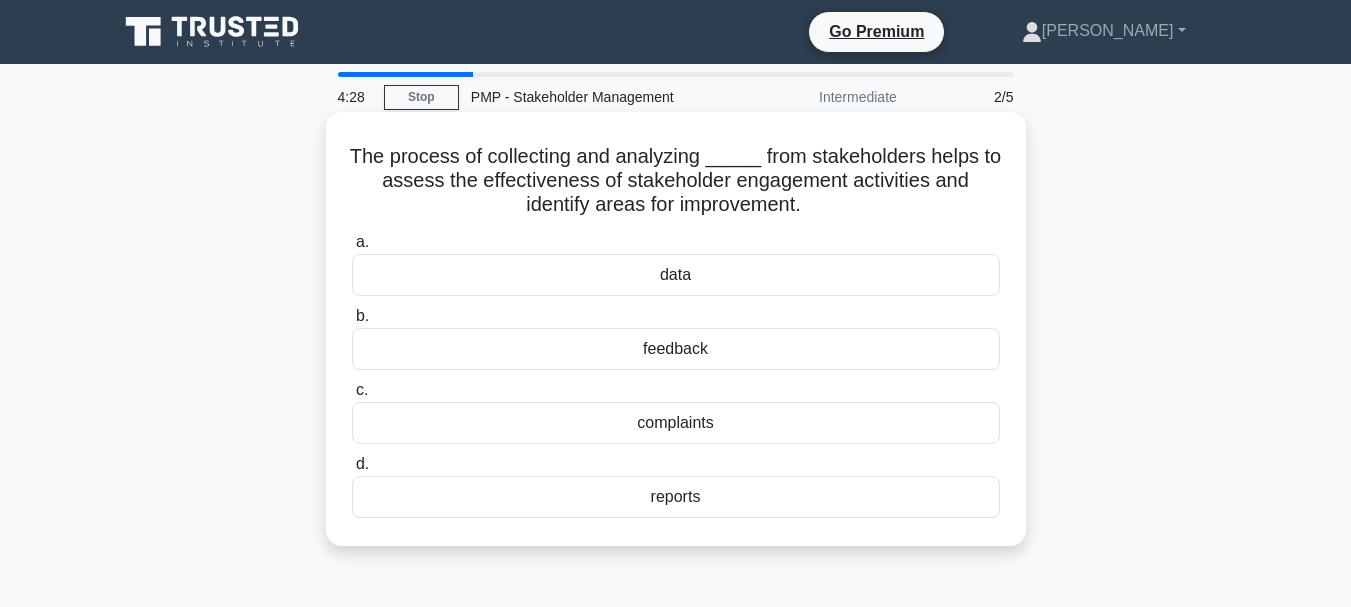 click on "feedback" at bounding box center [676, 349] 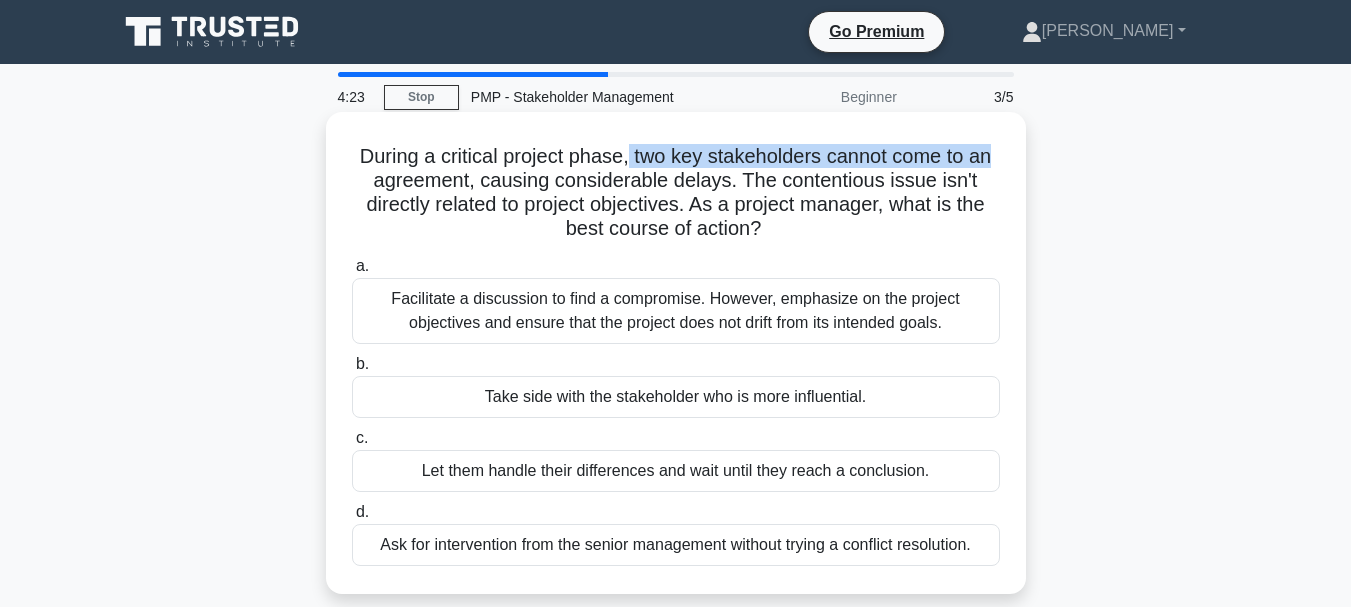 drag, startPoint x: 630, startPoint y: 165, endPoint x: 1005, endPoint y: 162, distance: 375.012 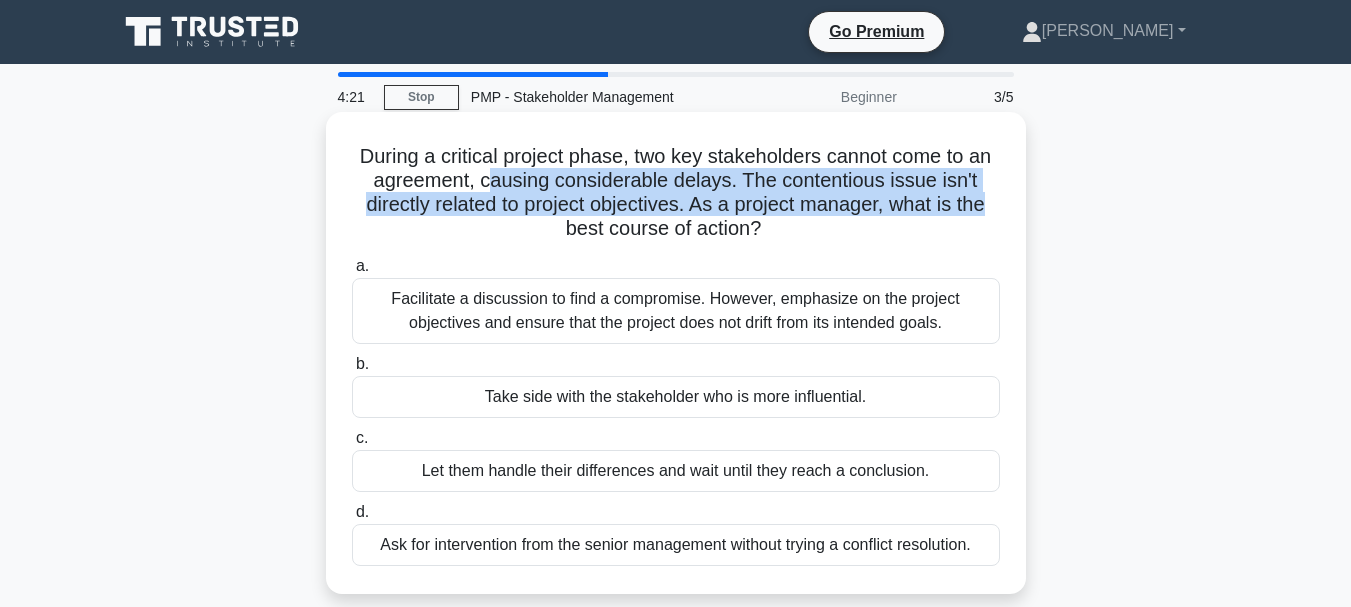 drag, startPoint x: 490, startPoint y: 180, endPoint x: 994, endPoint y: 199, distance: 504.358 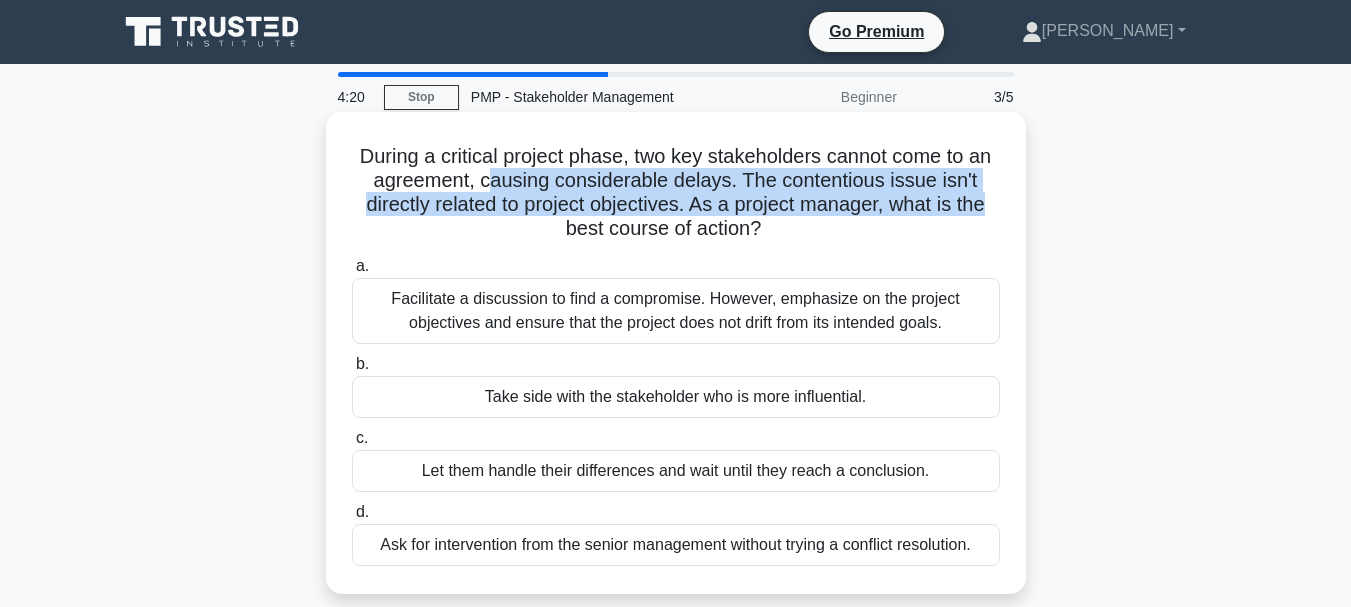 click on "During a critical project phase, two key stakeholders cannot come to an agreement, causing considerable delays. The contentious issue isn't directly related to project objectives. As a project manager, what is the best course of action?
.spinner_0XTQ{transform-origin:center;animation:spinner_y6GP .75s linear infinite}@keyframes spinner_y6GP{100%{transform:rotate(360deg)}}" at bounding box center (676, 193) 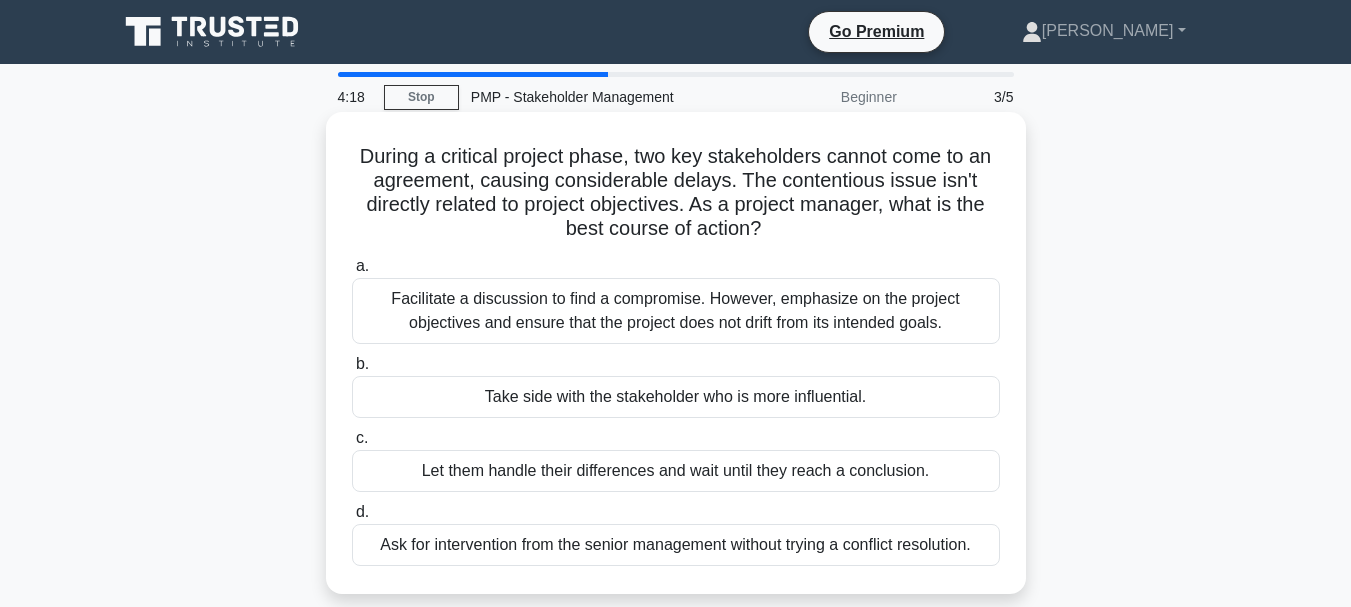 drag, startPoint x: 518, startPoint y: 202, endPoint x: 966, endPoint y: 222, distance: 448.4462 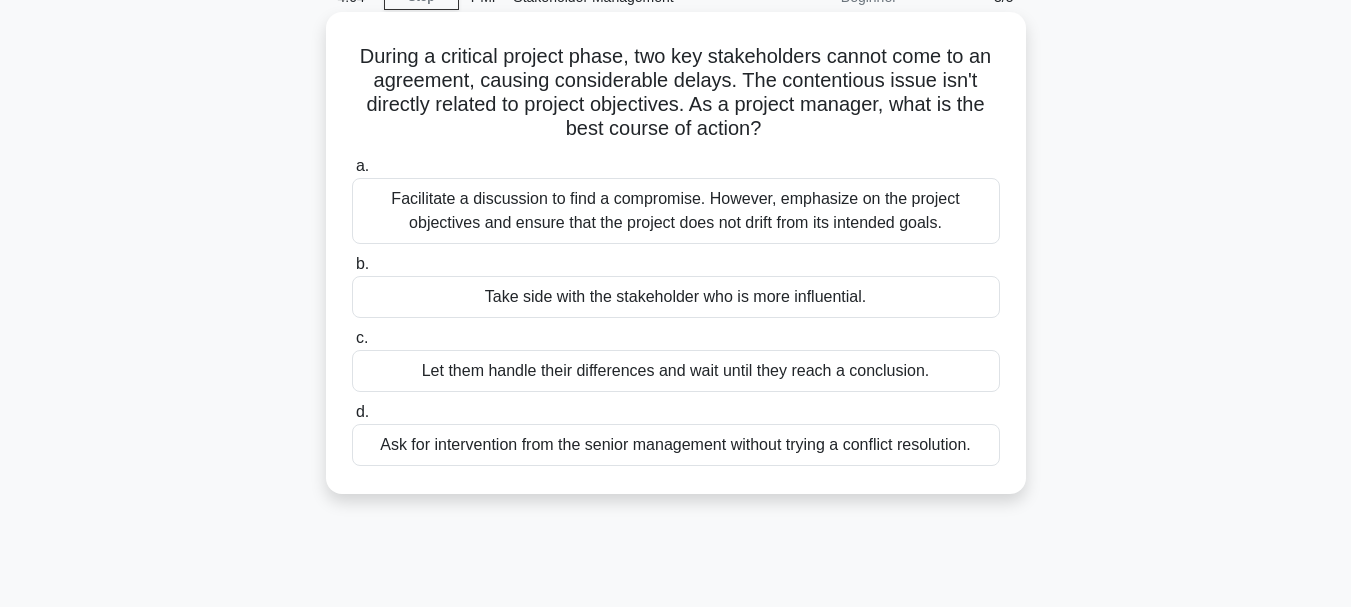 click on "Facilitate a discussion to find a compromise. However, emphasize on the project objectives and ensure that the project does not drift from its intended goals." at bounding box center (676, 211) 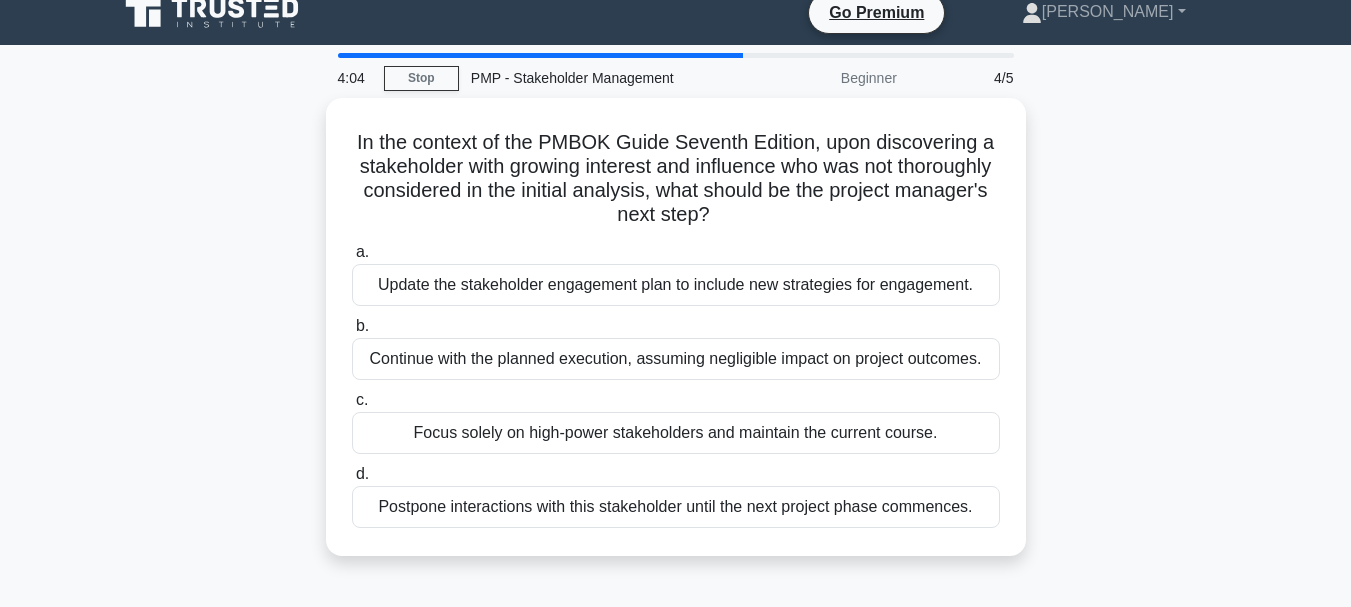 scroll, scrollTop: 0, scrollLeft: 0, axis: both 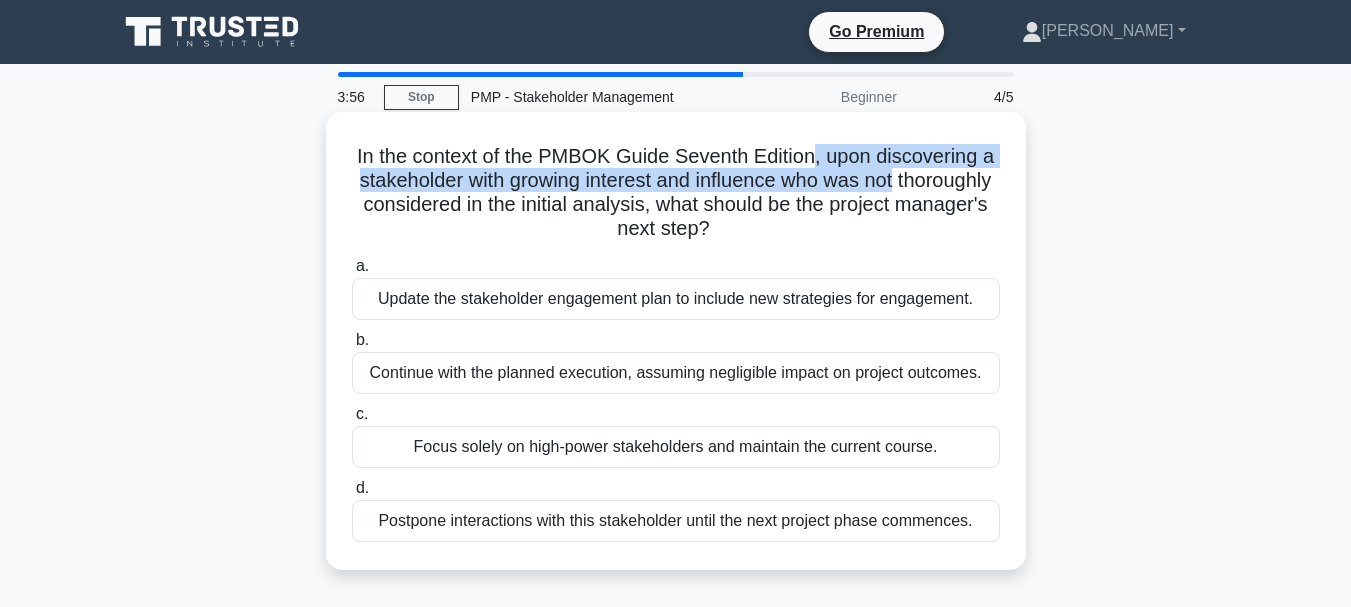 drag, startPoint x: 818, startPoint y: 163, endPoint x: 963, endPoint y: 187, distance: 146.9728 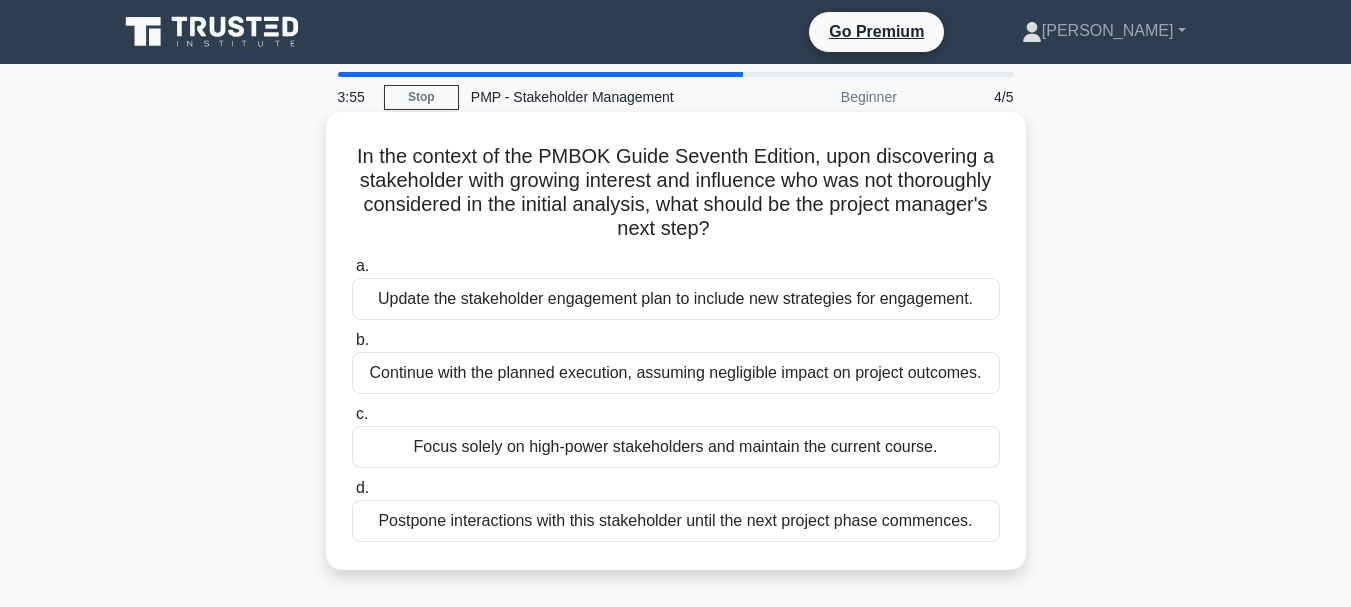 click on "In the context of the PMBOK Guide Seventh Edition, upon discovering a stakeholder with growing interest and influence who was not thoroughly considered in the initial analysis, what should be the project manager's next step?
.spinner_0XTQ{transform-origin:center;animation:spinner_y6GP .75s linear infinite}@keyframes spinner_y6GP{100%{transform:rotate(360deg)}}" at bounding box center [676, 193] 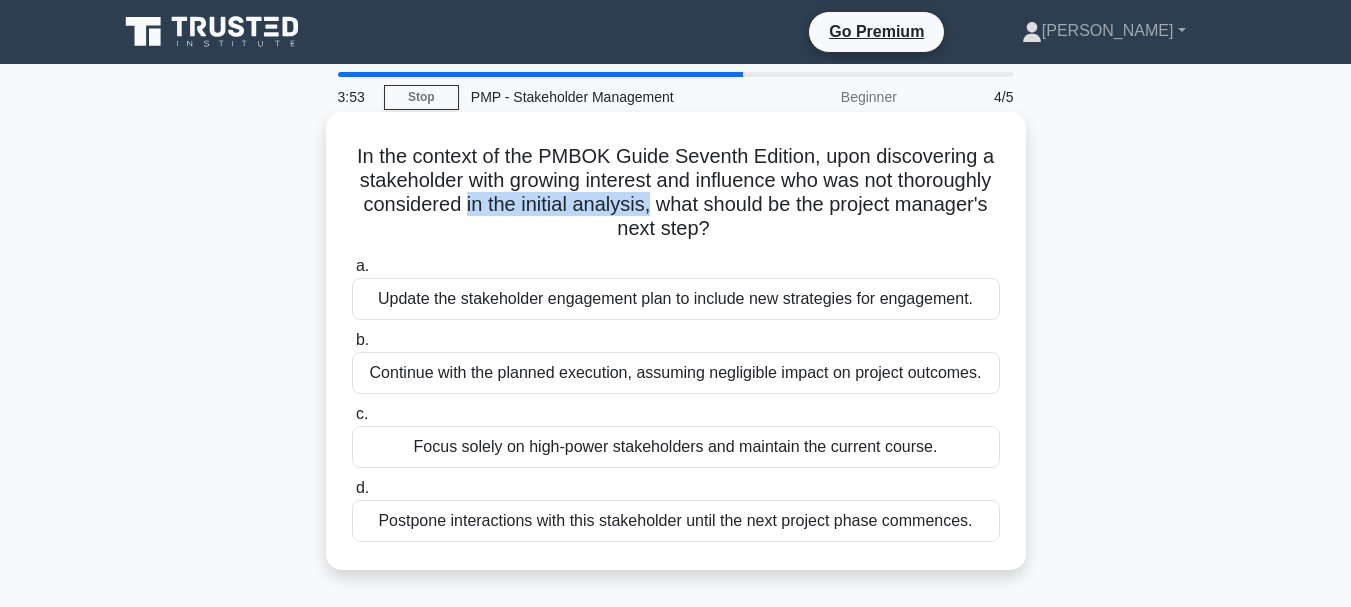 drag, startPoint x: 565, startPoint y: 208, endPoint x: 750, endPoint y: 205, distance: 185.02432 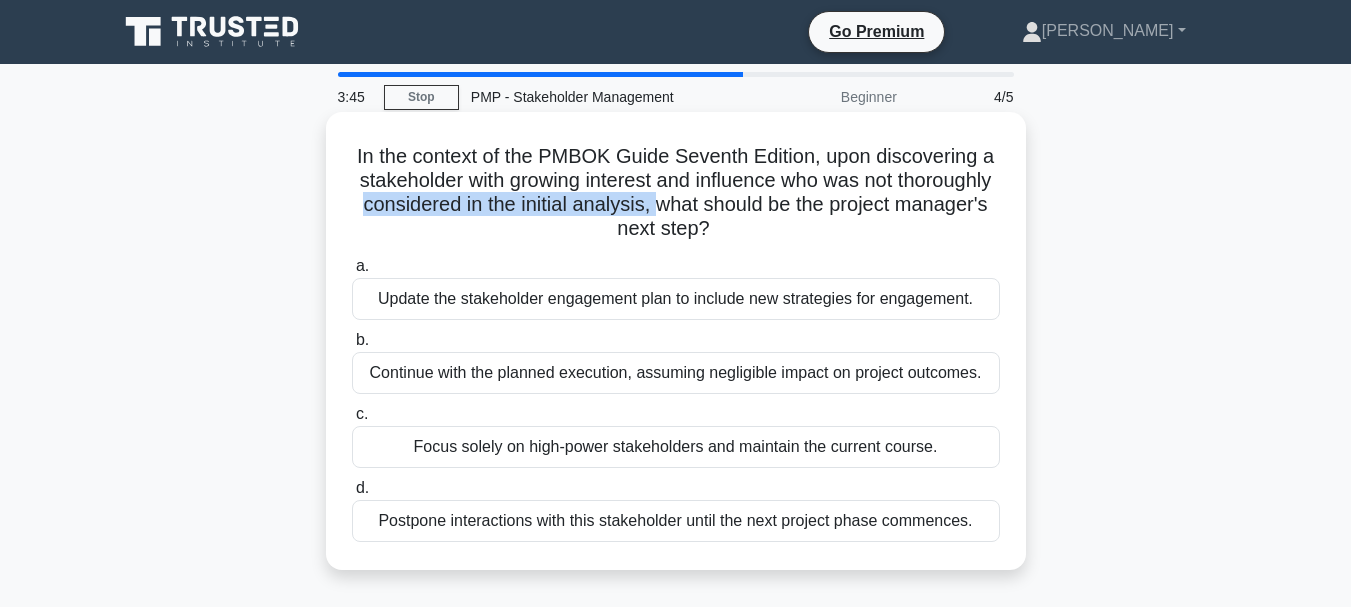 drag, startPoint x: 456, startPoint y: 205, endPoint x: 765, endPoint y: 213, distance: 309.10355 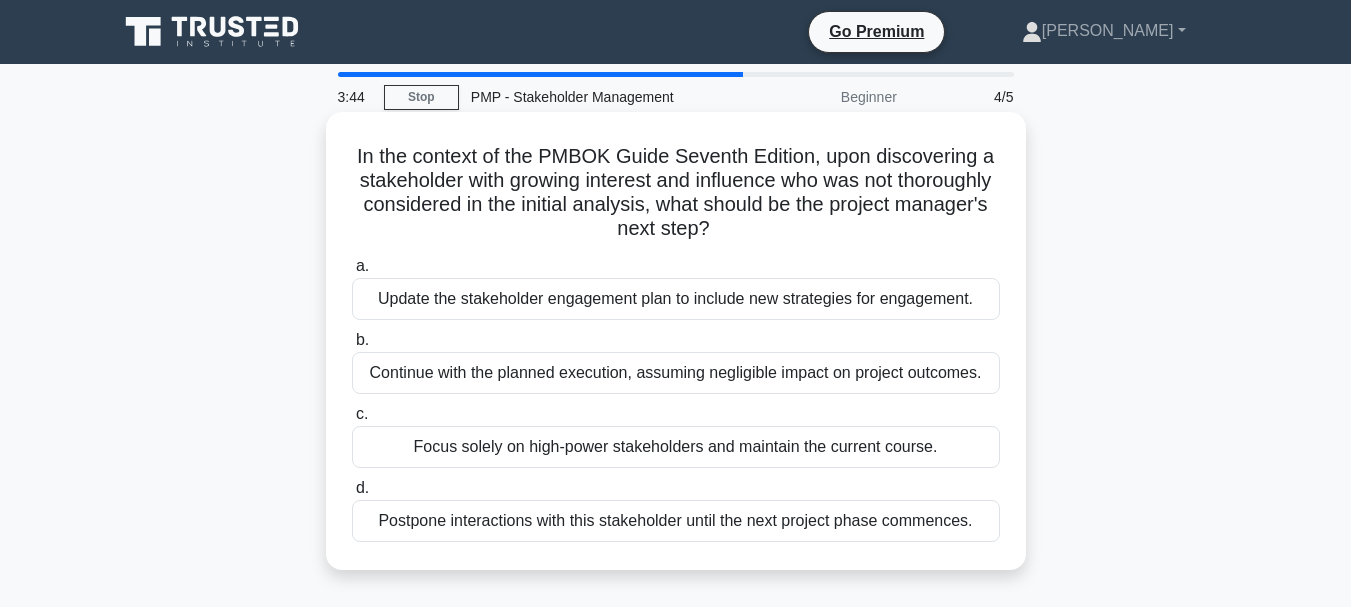 click on "In the context of the PMBOK Guide Seventh Edition, upon discovering a stakeholder with growing interest and influence who was not thoroughly considered in the initial analysis, what should be the project manager's next step?
.spinner_0XTQ{transform-origin:center;animation:spinner_y6GP .75s linear infinite}@keyframes spinner_y6GP{100%{transform:rotate(360deg)}}" at bounding box center [676, 193] 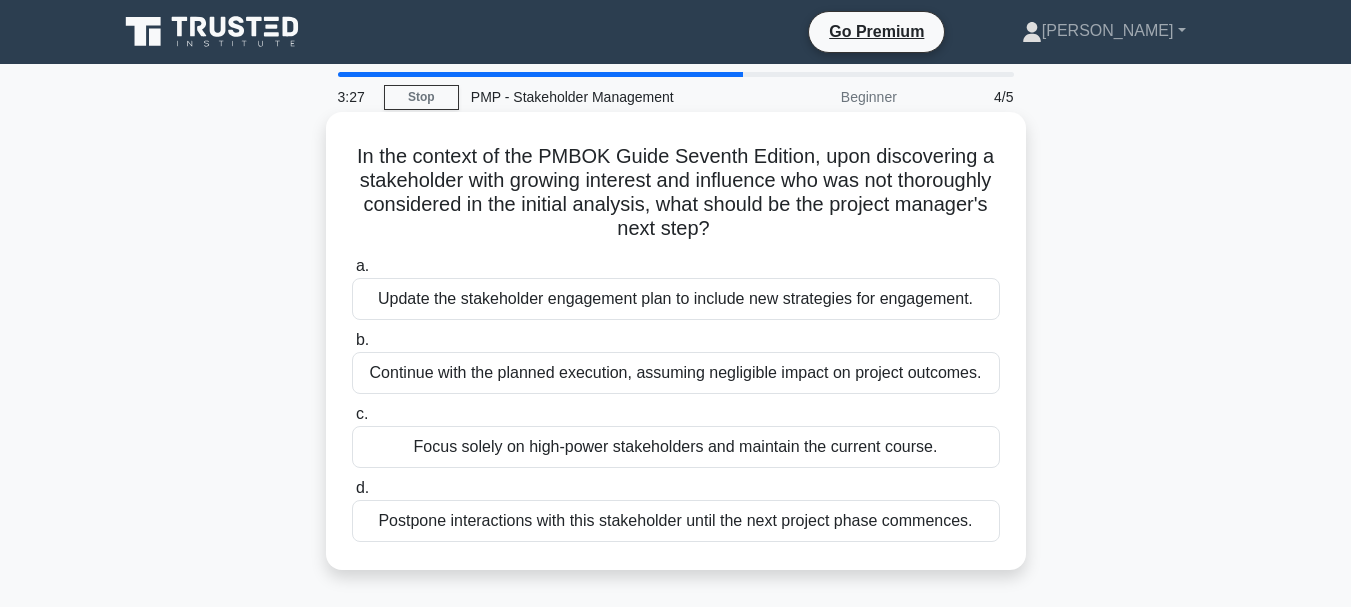 click on "Update the stakeholder engagement plan to include new strategies for engagement." at bounding box center [676, 299] 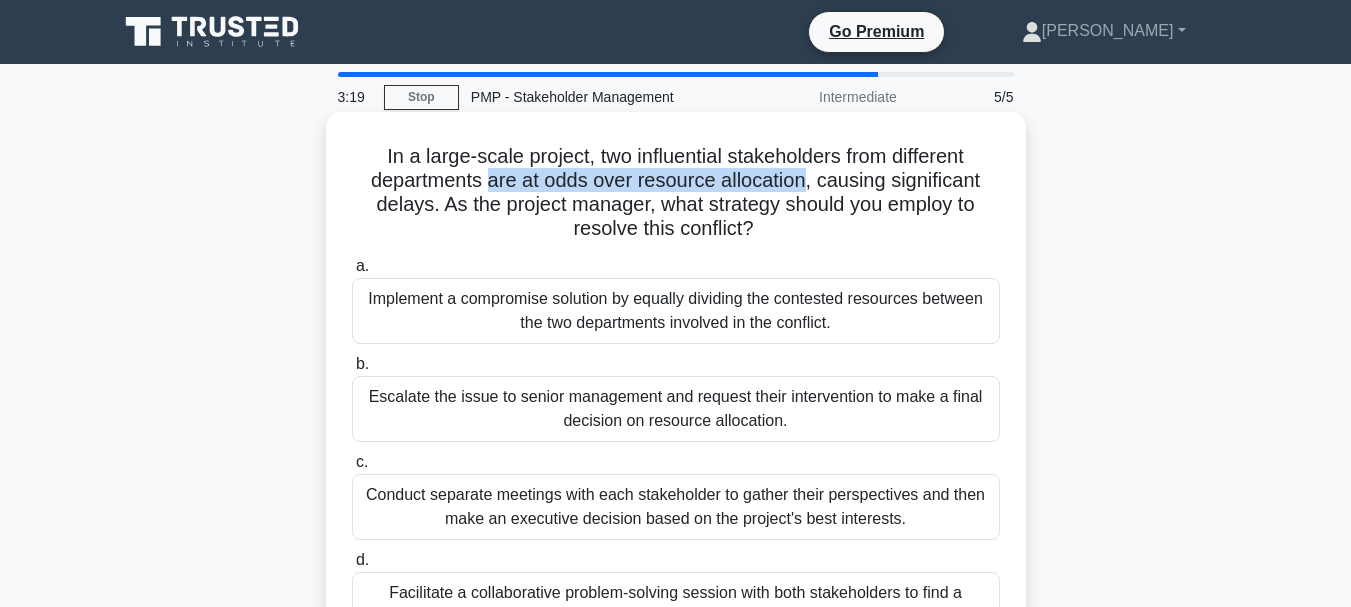 drag, startPoint x: 489, startPoint y: 185, endPoint x: 809, endPoint y: 189, distance: 320.025 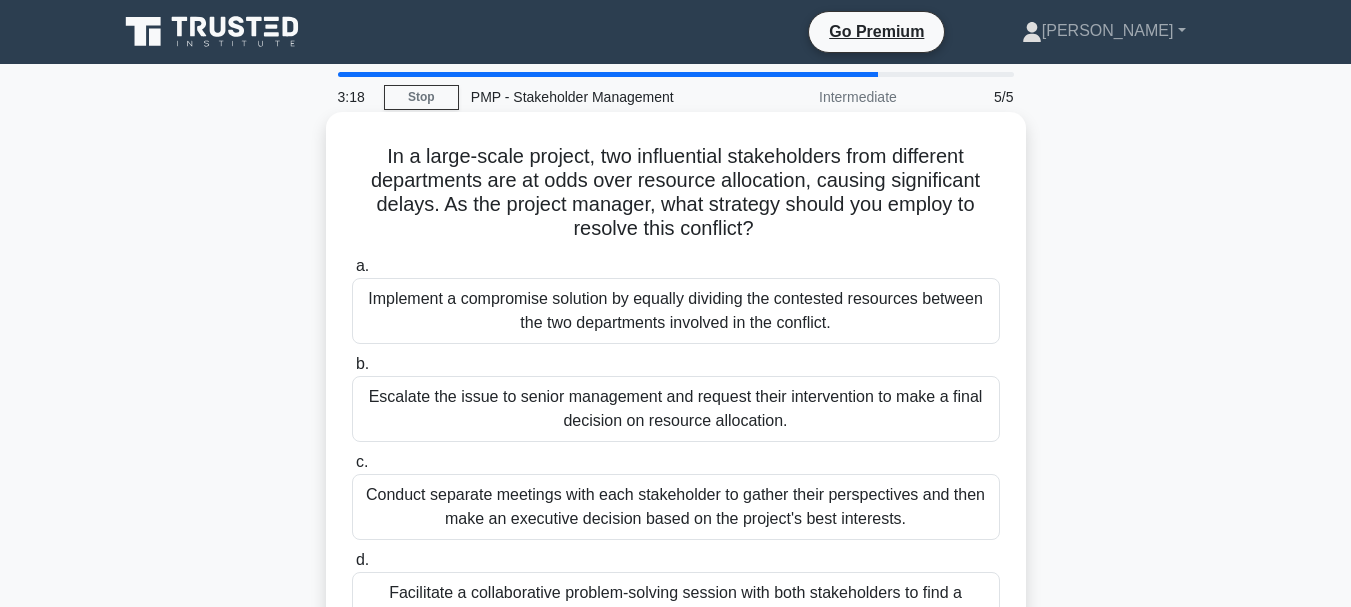 click on "In a large-scale project, two influential stakeholders from different departments are at odds over resource allocation, causing significant delays. As the project manager, what strategy should you employ to resolve this conflict?
.spinner_0XTQ{transform-origin:center;animation:spinner_y6GP .75s linear infinite}@keyframes spinner_y6GP{100%{transform:rotate(360deg)}}" at bounding box center [676, 193] 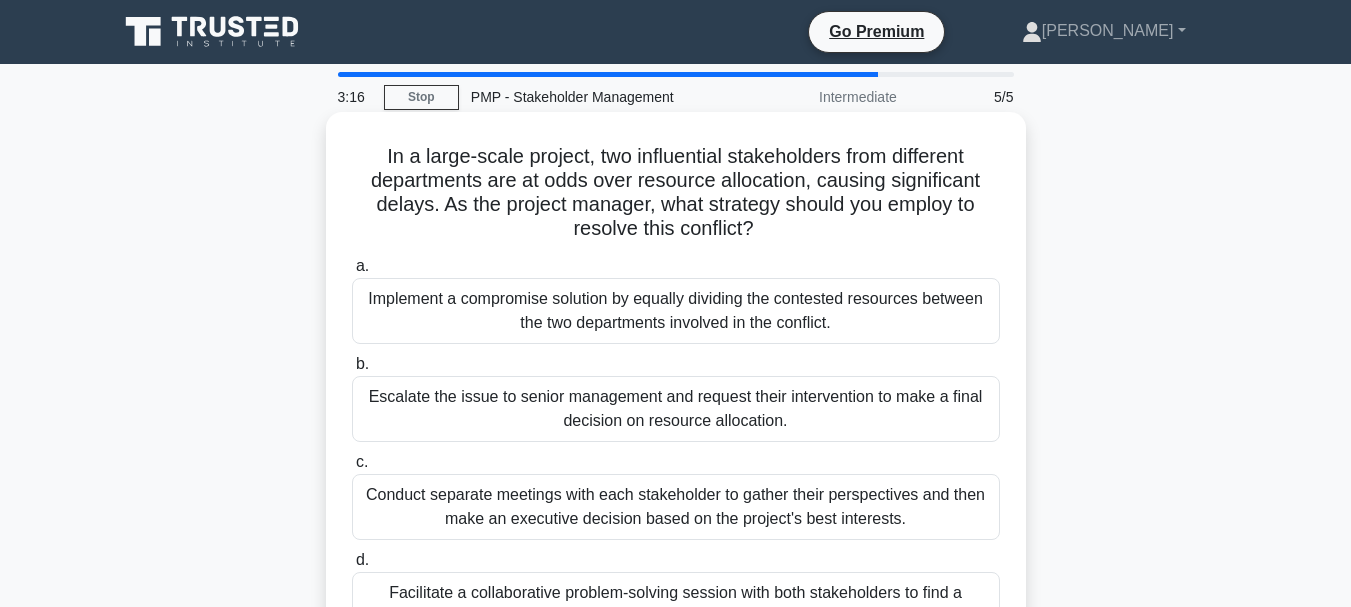 drag, startPoint x: 440, startPoint y: 208, endPoint x: 862, endPoint y: 223, distance: 422.2665 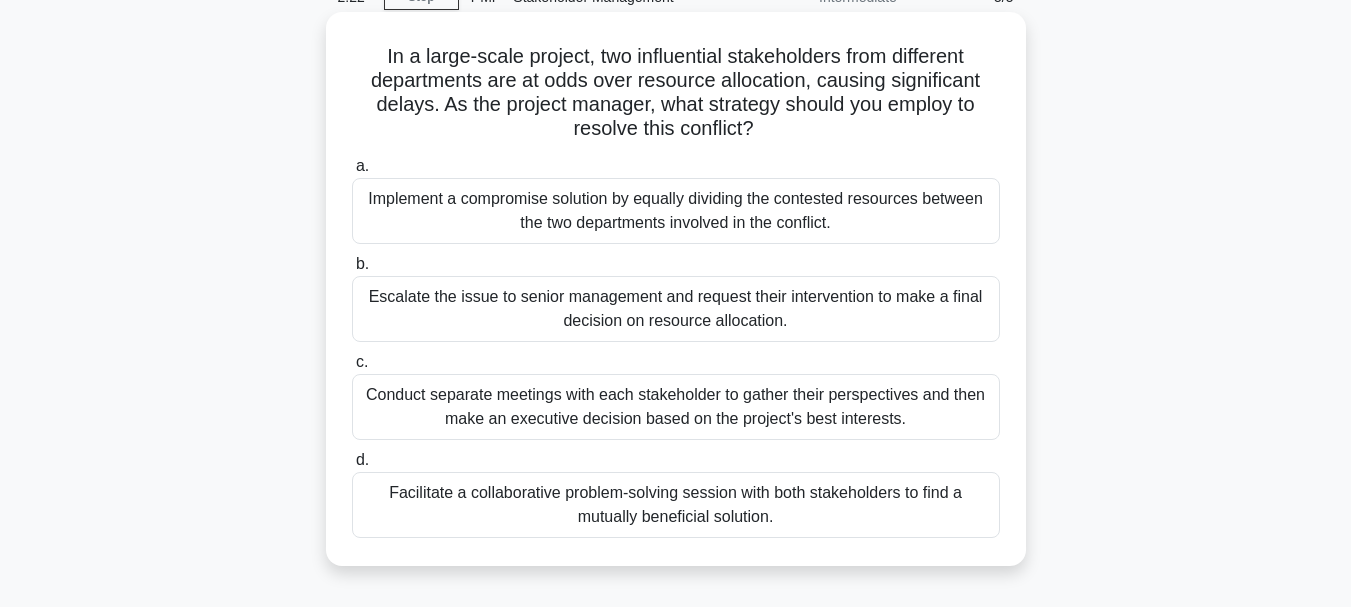 drag, startPoint x: 567, startPoint y: 497, endPoint x: 729, endPoint y: 500, distance: 162.02777 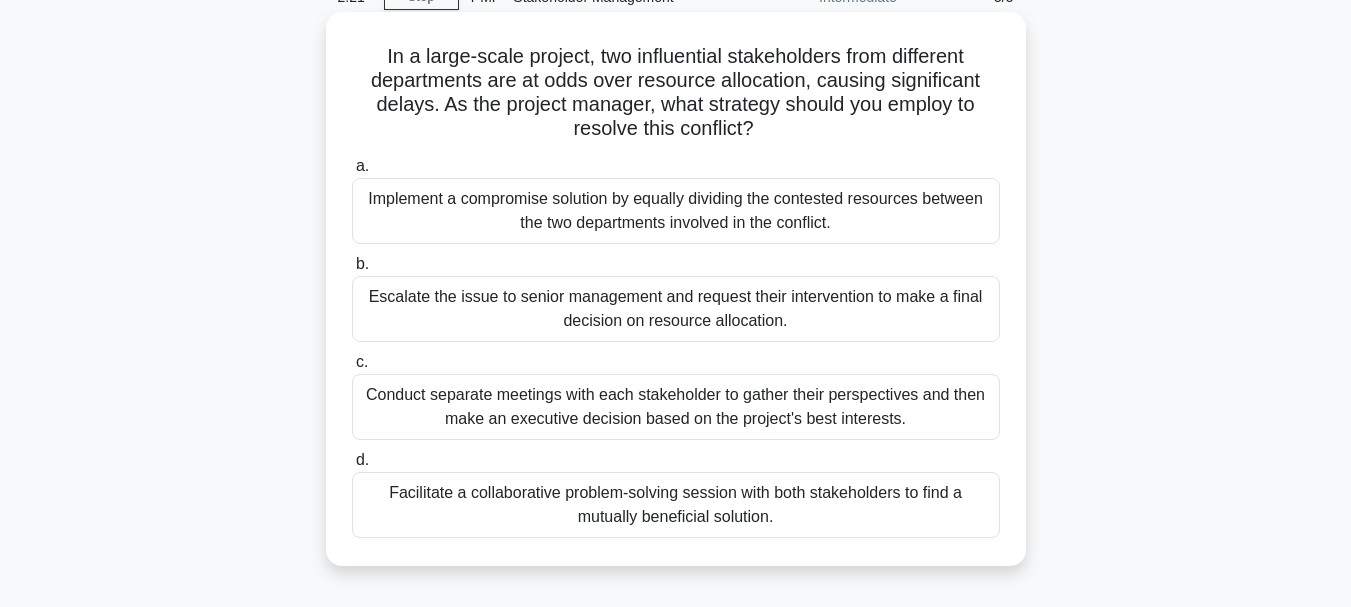 click on "Facilitate a collaborative problem-solving session with both stakeholders to find a mutually beneficial solution." at bounding box center (676, 505) 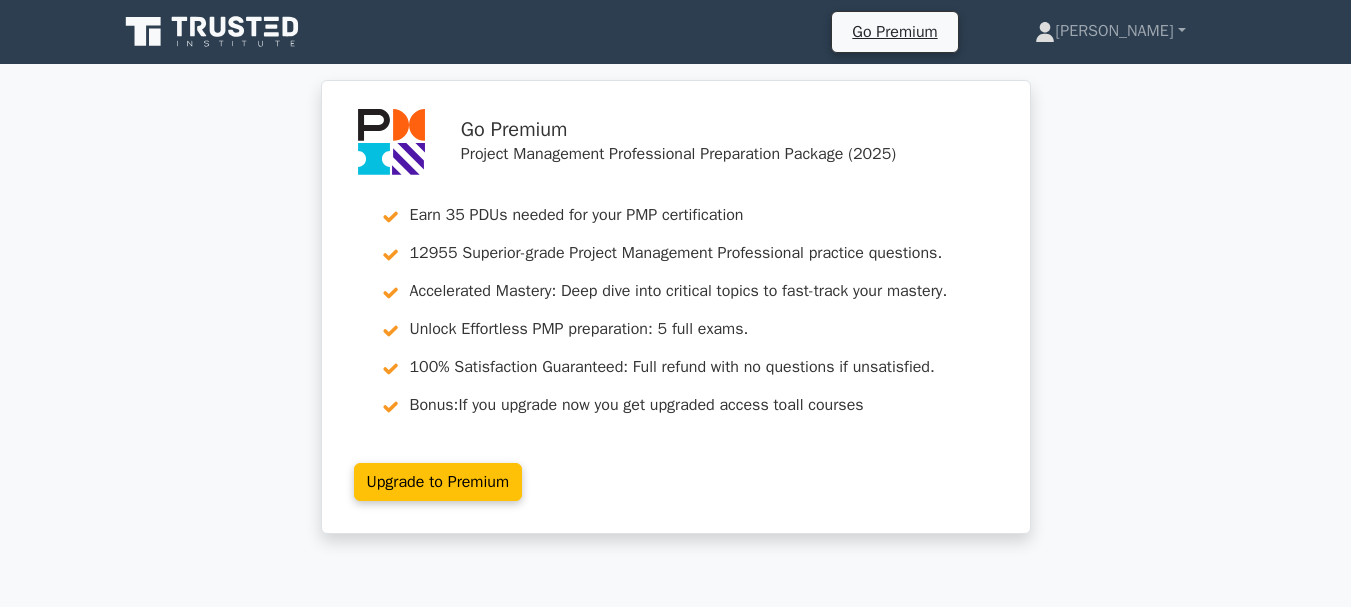 scroll, scrollTop: 0, scrollLeft: 0, axis: both 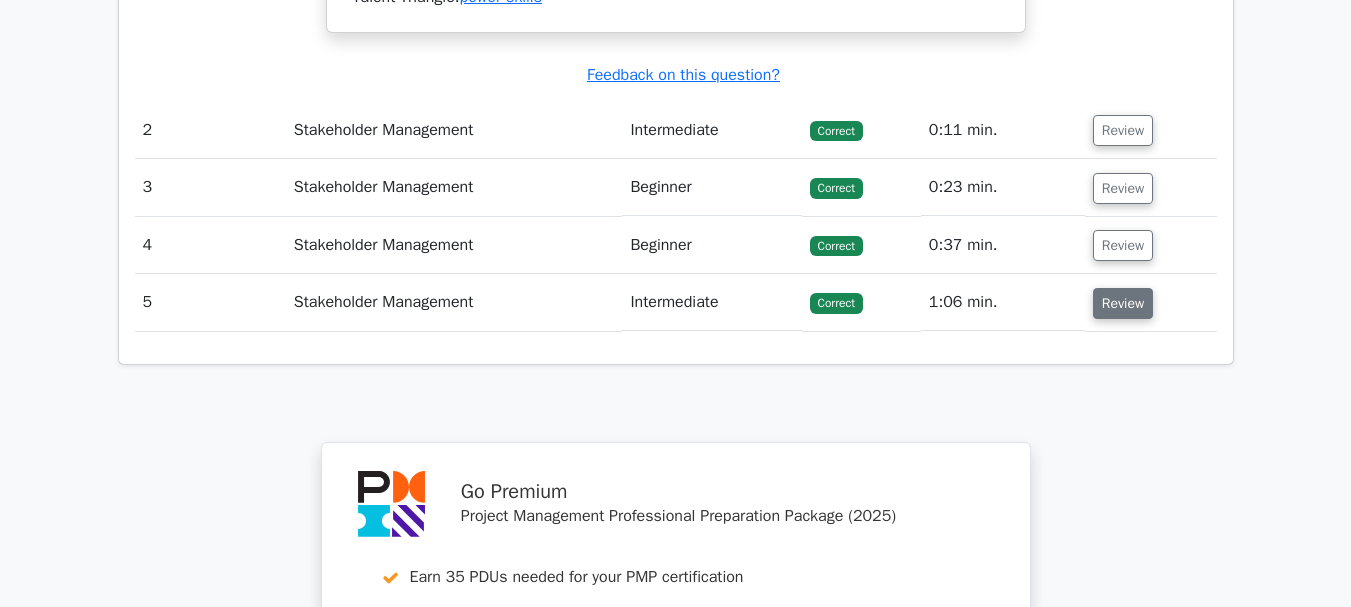click on "Review" at bounding box center [1123, 303] 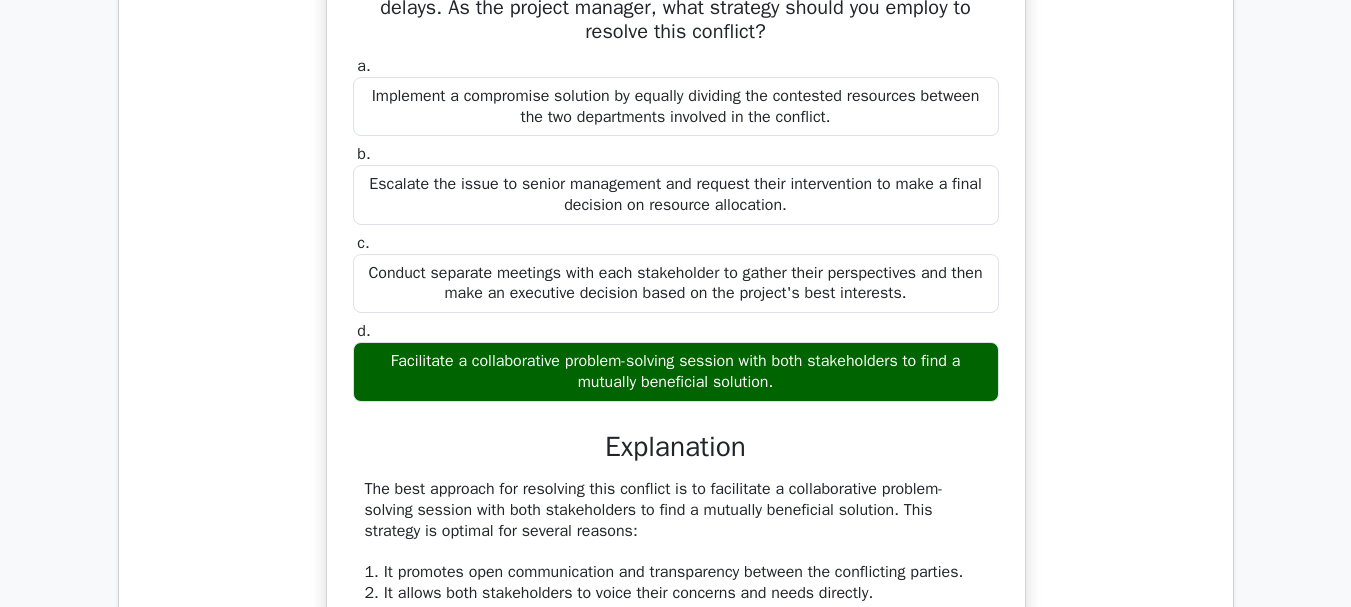 scroll, scrollTop: 3100, scrollLeft: 0, axis: vertical 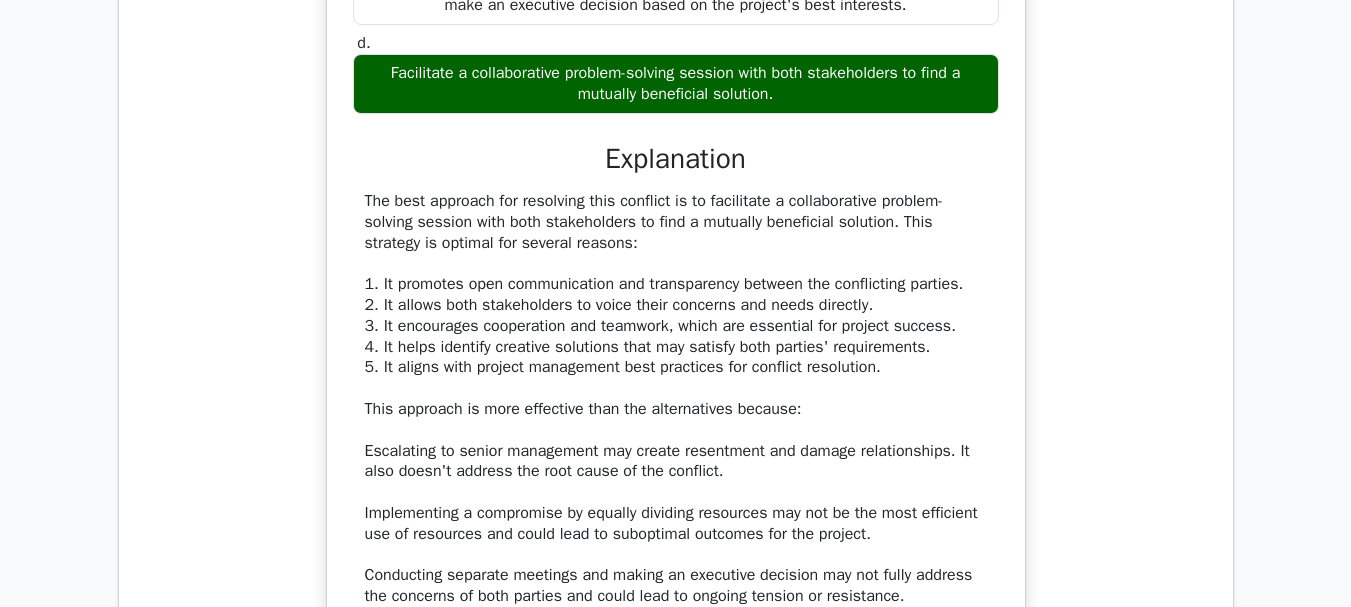 drag, startPoint x: 856, startPoint y: 217, endPoint x: 856, endPoint y: 243, distance: 26 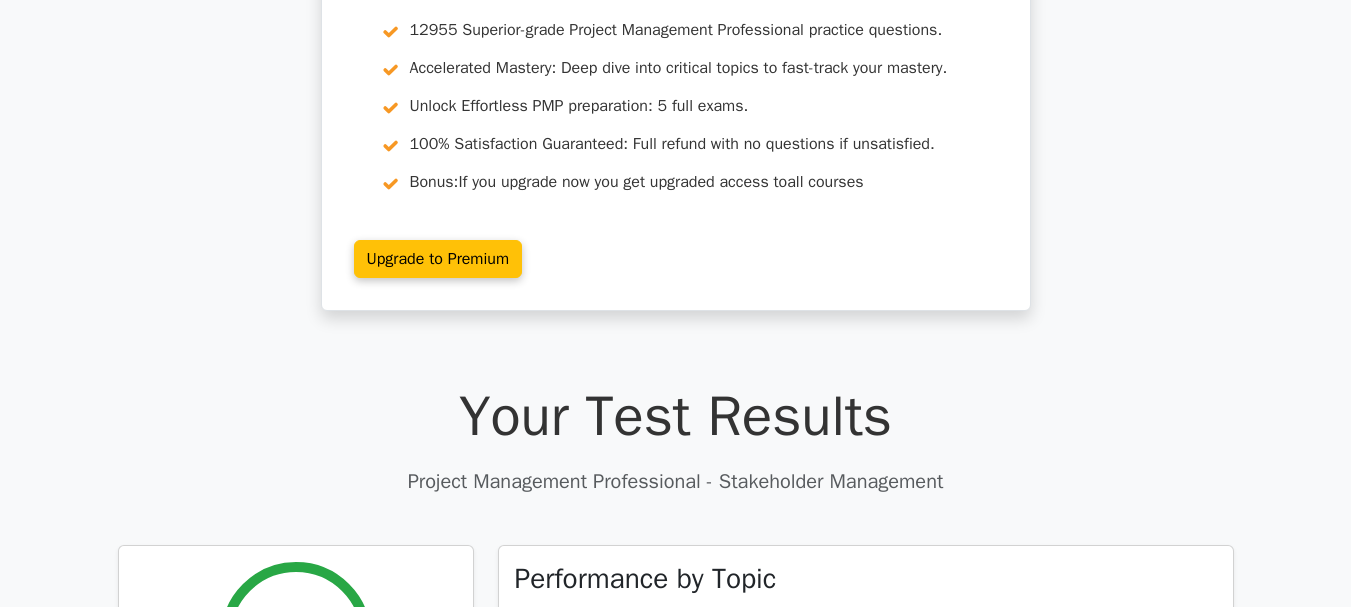 scroll, scrollTop: 0, scrollLeft: 0, axis: both 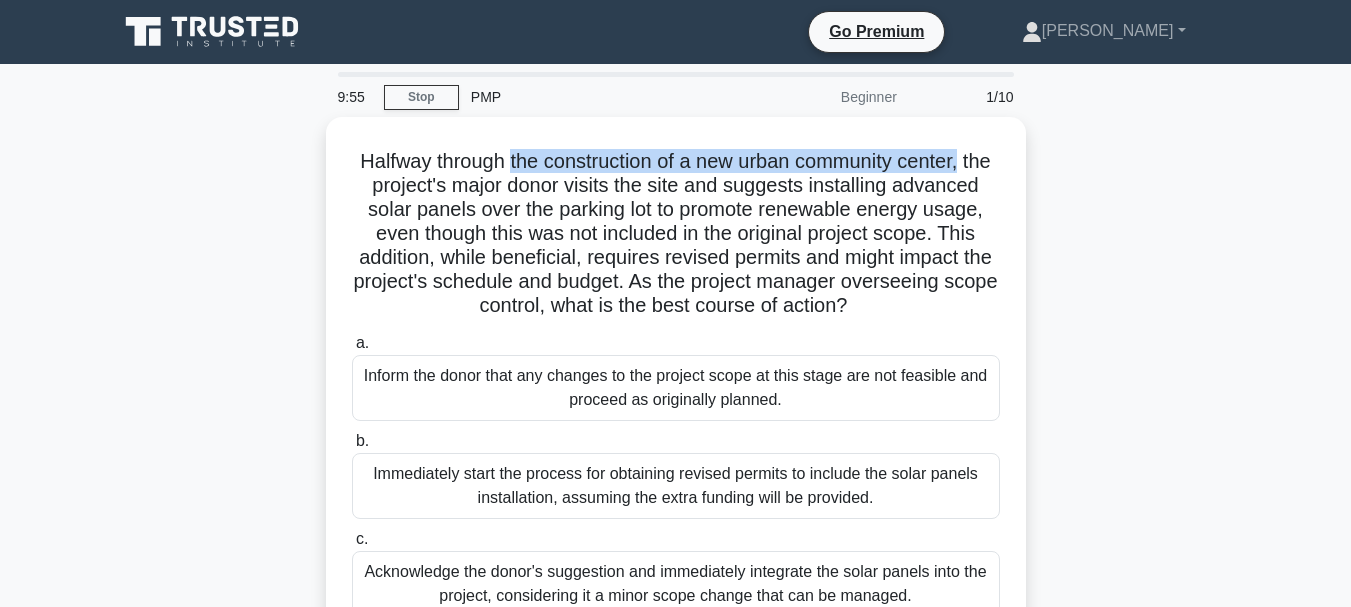 drag, startPoint x: 525, startPoint y: 159, endPoint x: 1030, endPoint y: 173, distance: 505.19403 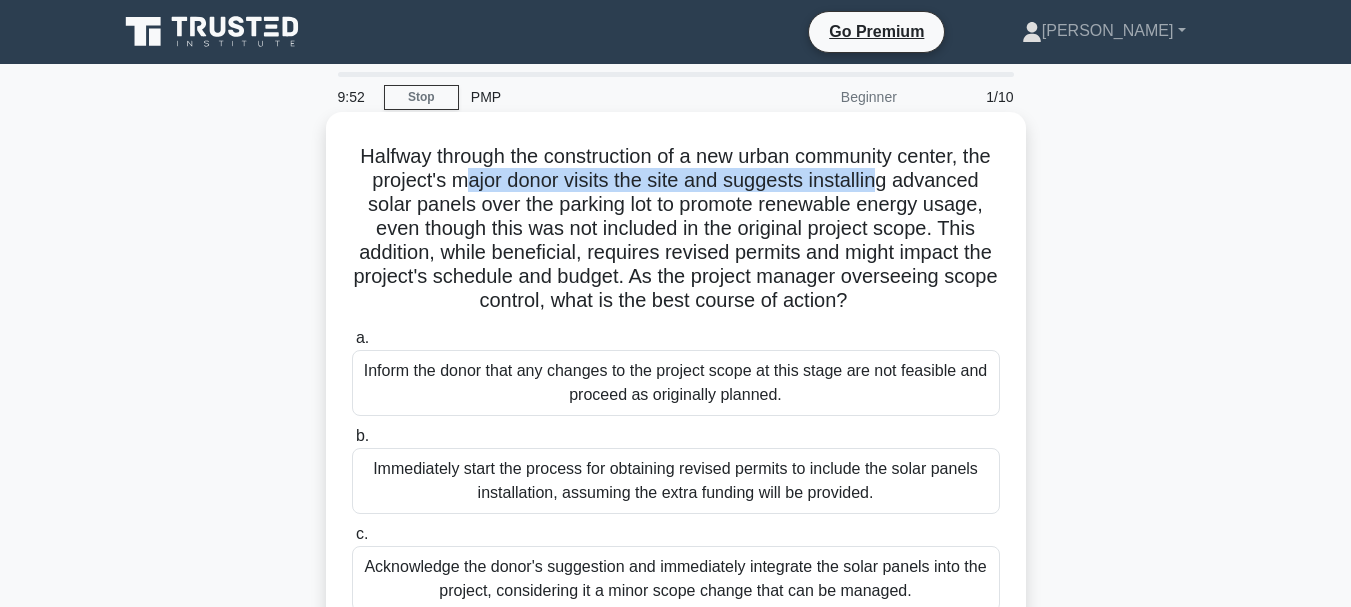drag, startPoint x: 527, startPoint y: 179, endPoint x: 952, endPoint y: 181, distance: 425.0047 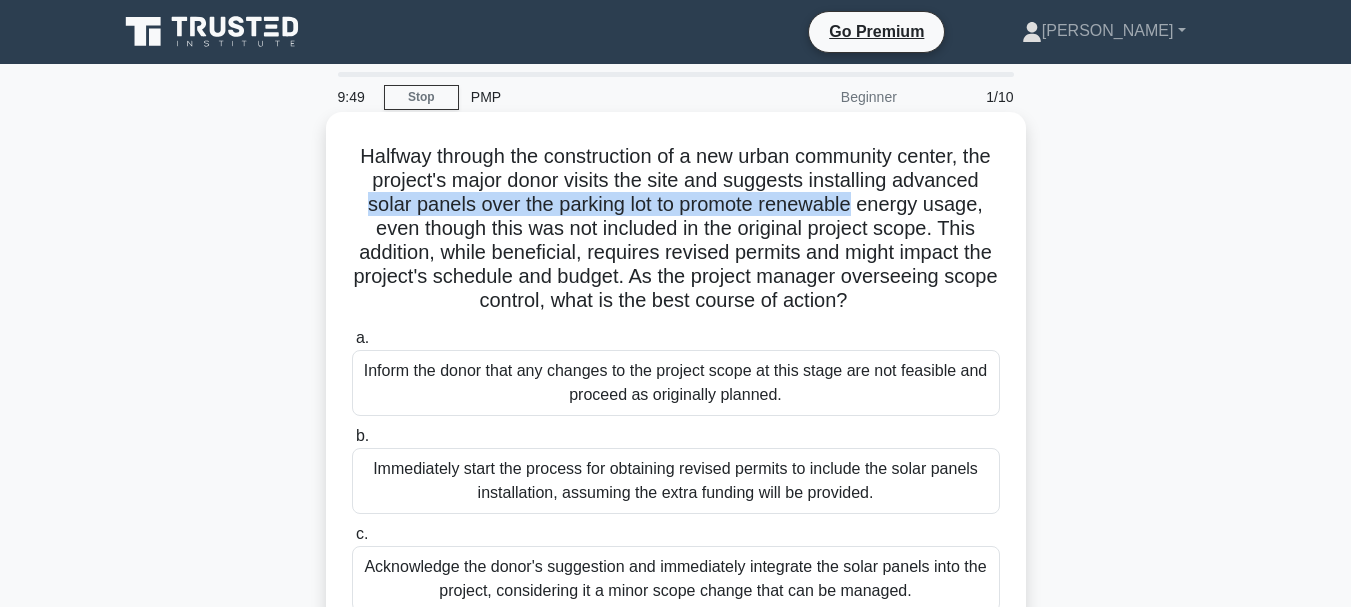 drag, startPoint x: 465, startPoint y: 204, endPoint x: 972, endPoint y: 212, distance: 507.0631 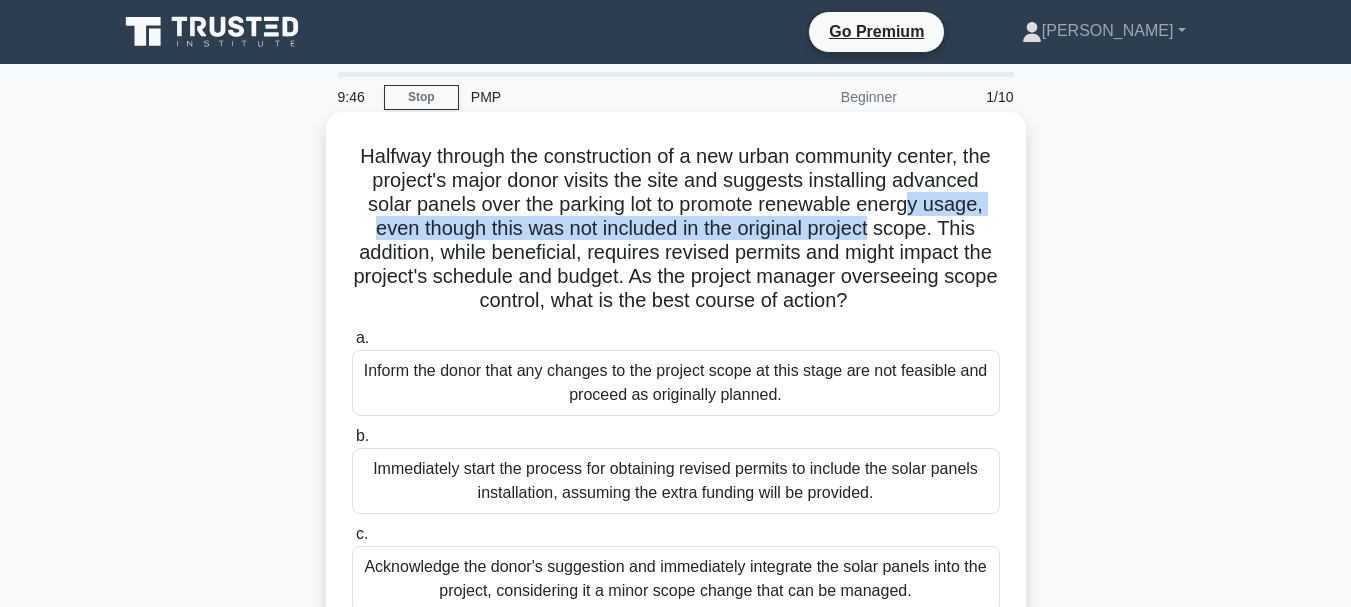 drag, startPoint x: 472, startPoint y: 224, endPoint x: 997, endPoint y: 238, distance: 525.18665 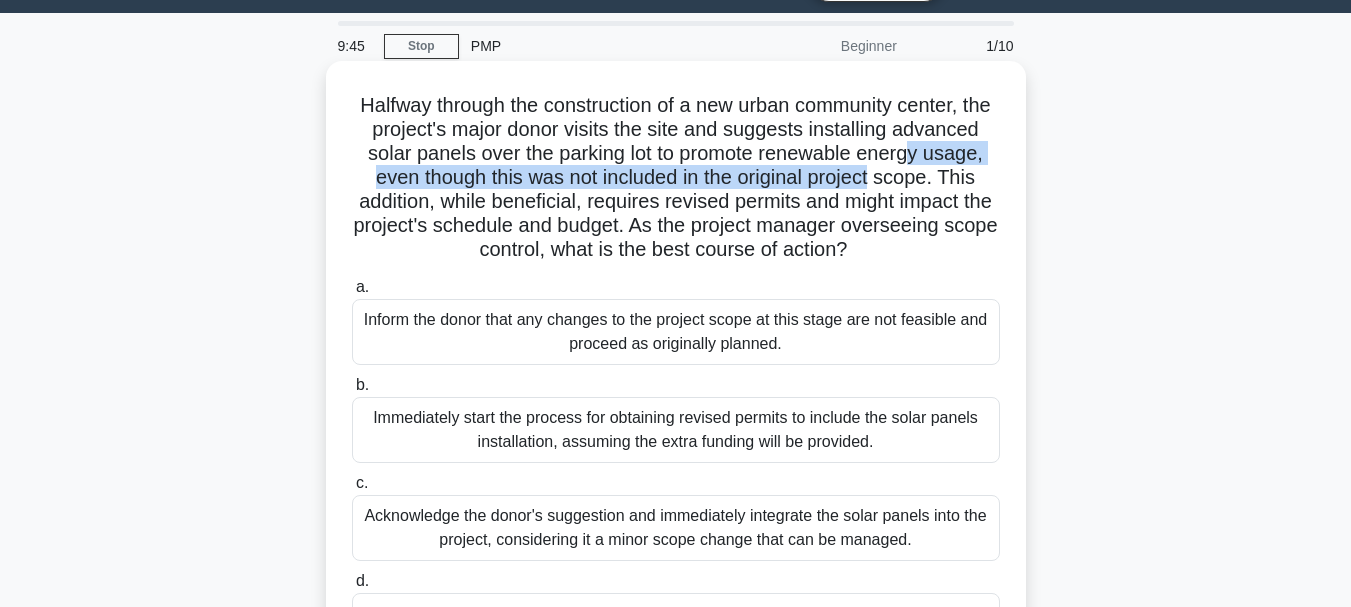 scroll, scrollTop: 100, scrollLeft: 0, axis: vertical 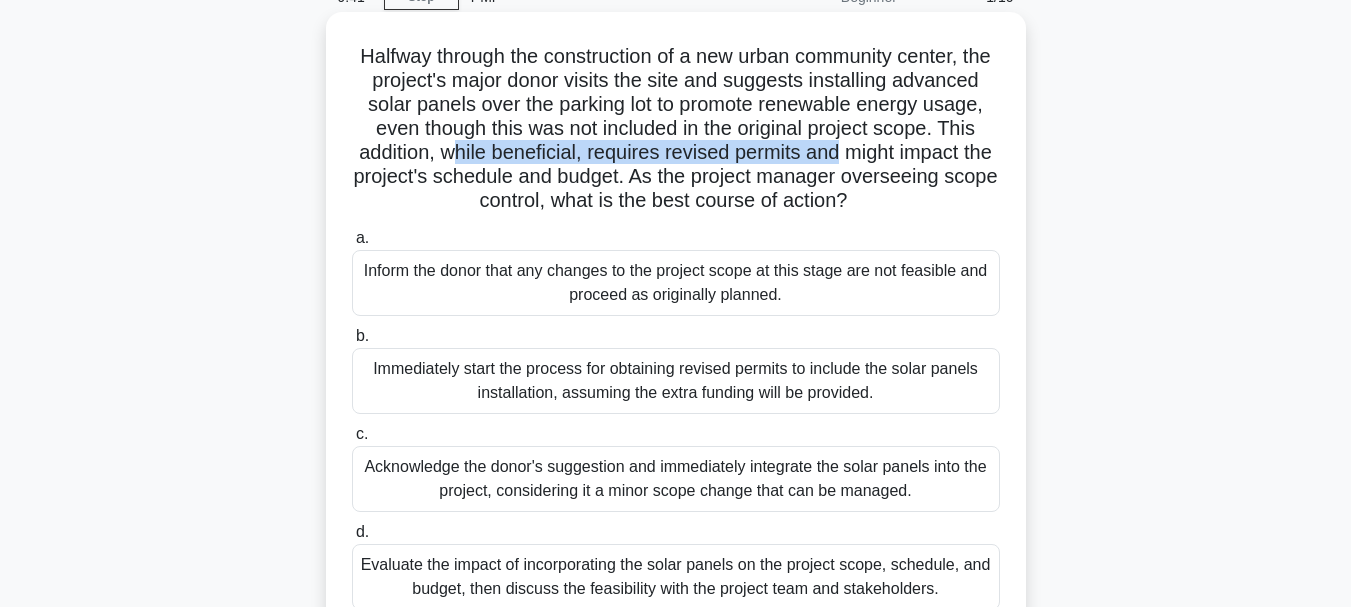 drag, startPoint x: 575, startPoint y: 157, endPoint x: 985, endPoint y: 157, distance: 410 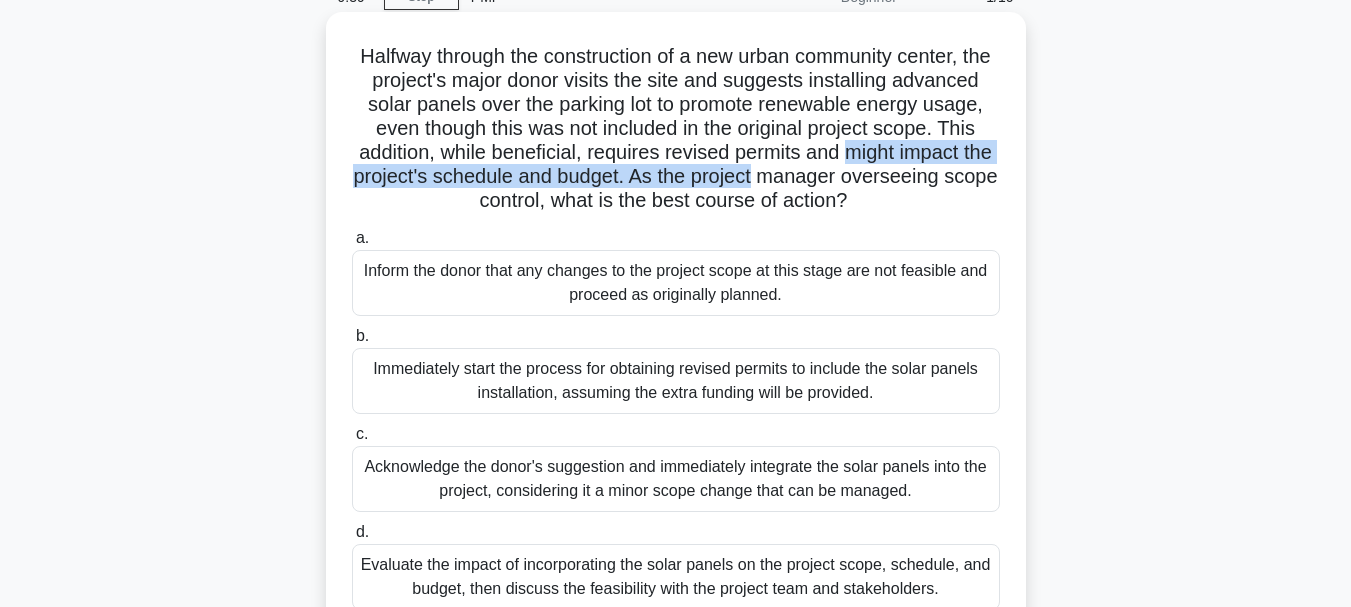 drag, startPoint x: 389, startPoint y: 178, endPoint x: 970, endPoint y: 174, distance: 581.0138 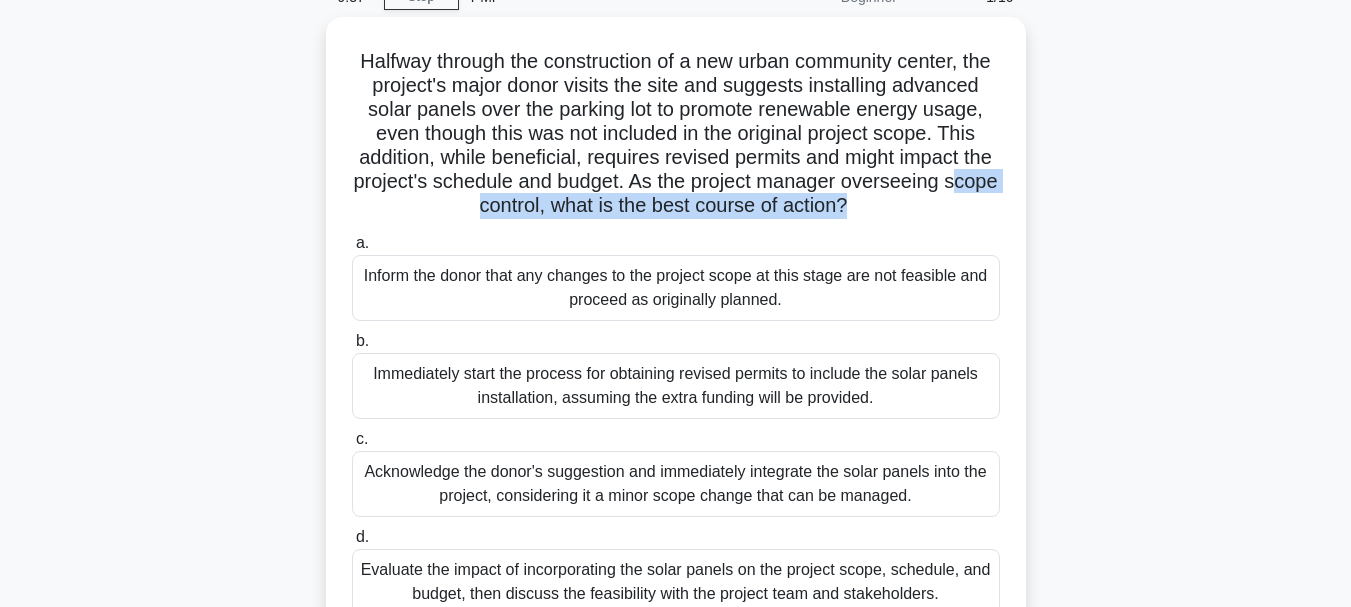 drag, startPoint x: 558, startPoint y: 195, endPoint x: 1042, endPoint y: 207, distance: 484.14874 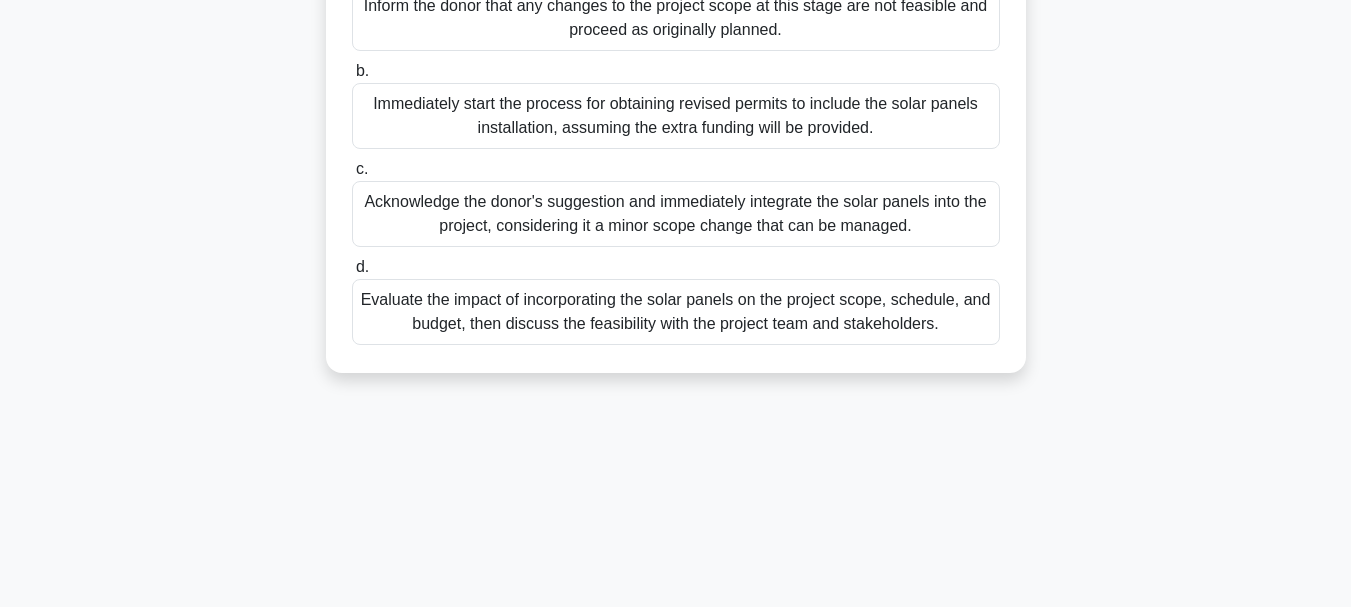 scroll, scrollTop: 400, scrollLeft: 0, axis: vertical 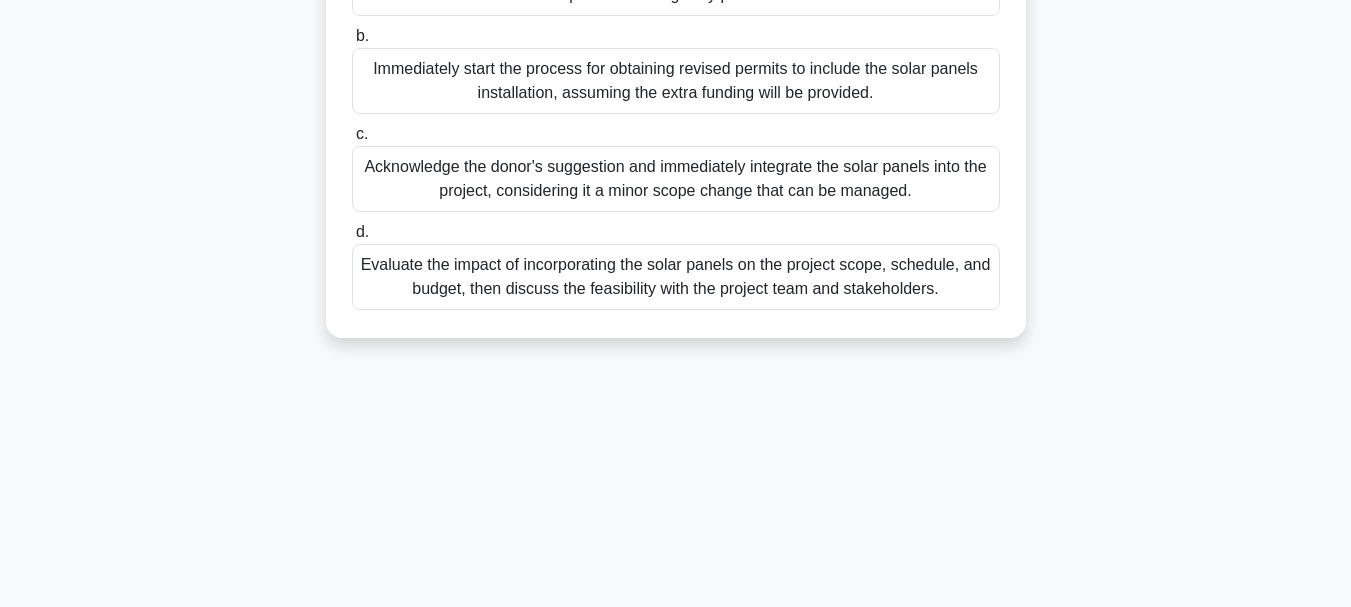 click on "Evaluate the impact of incorporating the solar panels on the project scope, schedule, and budget, then discuss the feasibility with the project team and stakeholders." at bounding box center (676, 277) 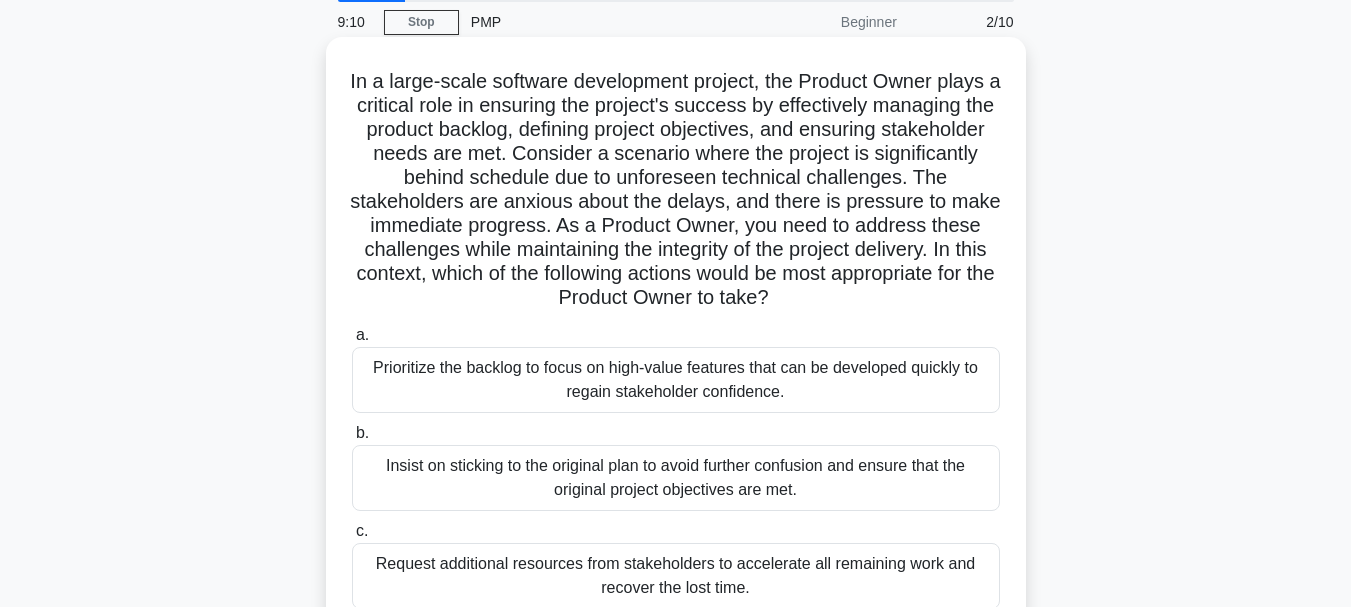 scroll, scrollTop: 0, scrollLeft: 0, axis: both 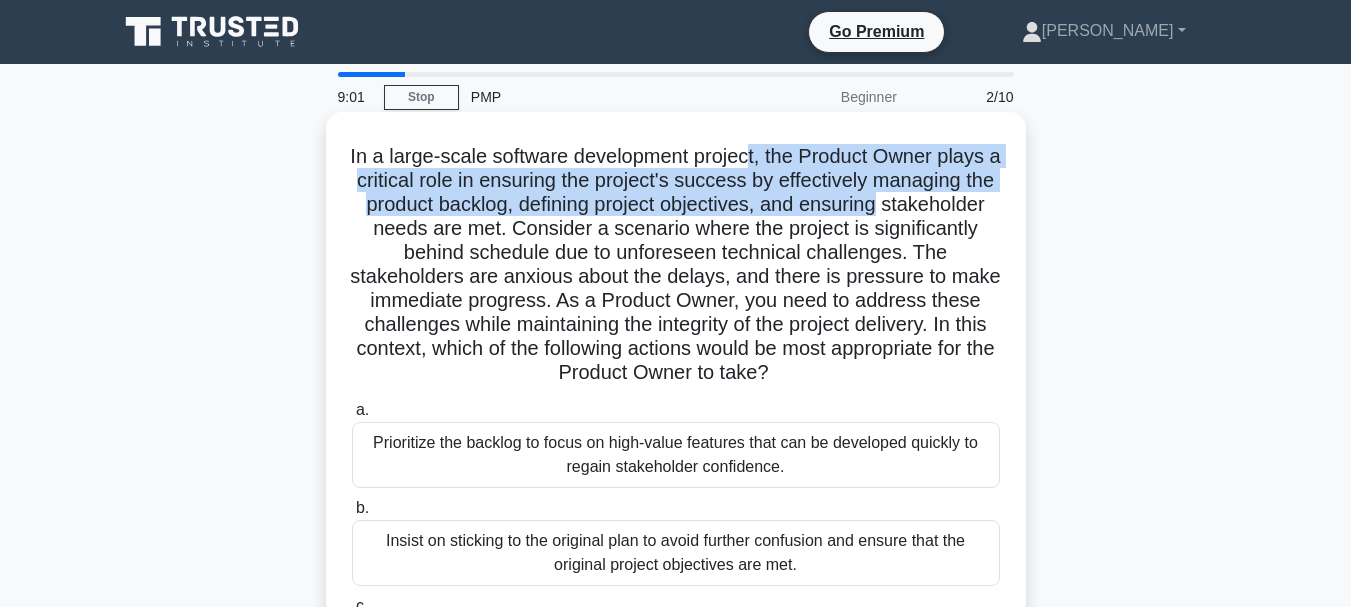 drag, startPoint x: 761, startPoint y: 156, endPoint x: 1013, endPoint y: 199, distance: 255.64233 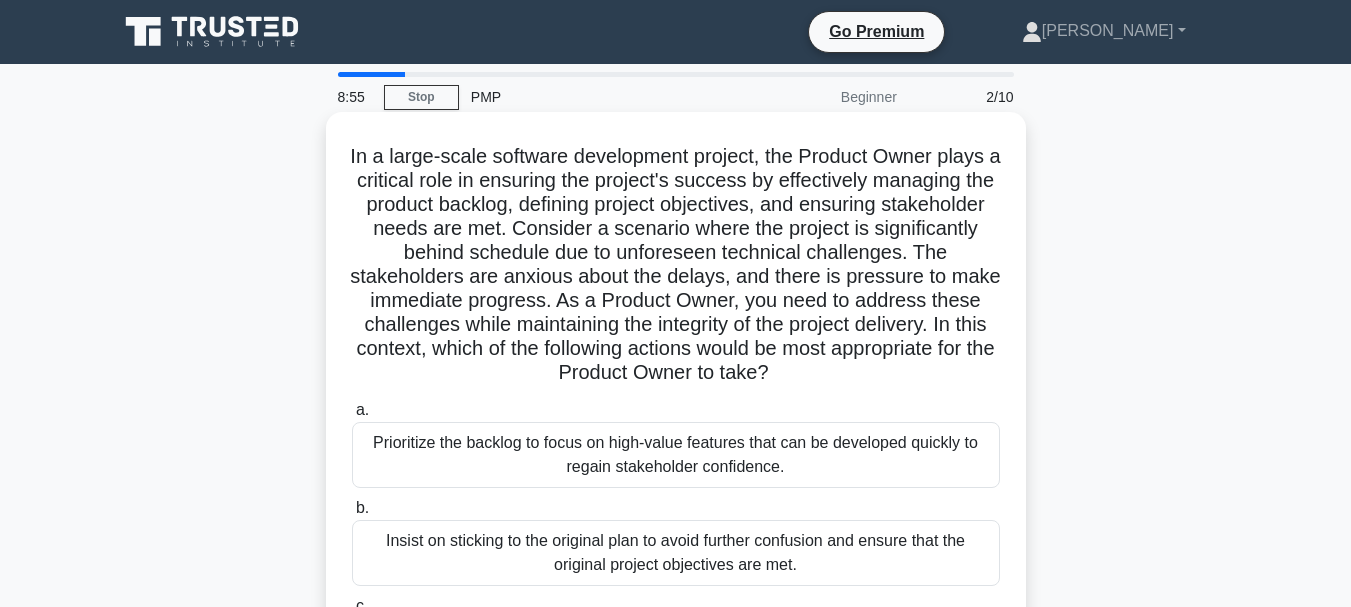 click on "In a large-scale software development project, the Product Owner plays a critical role in ensuring the project's success by effectively managing the product backlog, defining project objectives, and ensuring stakeholder needs are met. Consider a scenario where the project is significantly behind schedule due to unforeseen technical challenges. The stakeholders are anxious about the delays, and there is pressure to make immediate progress. As a Product Owner, you need to address these challenges while maintaining the integrity of the project delivery. In this context, which of the following actions would be most appropriate for the Product Owner to take?
.spinner_0XTQ{transform-origin:center;animation:spinner_y6GP .75s linear infinite}@keyframes spinner_y6GP{100%{transform:rotate(360deg)}}" at bounding box center (676, 265) 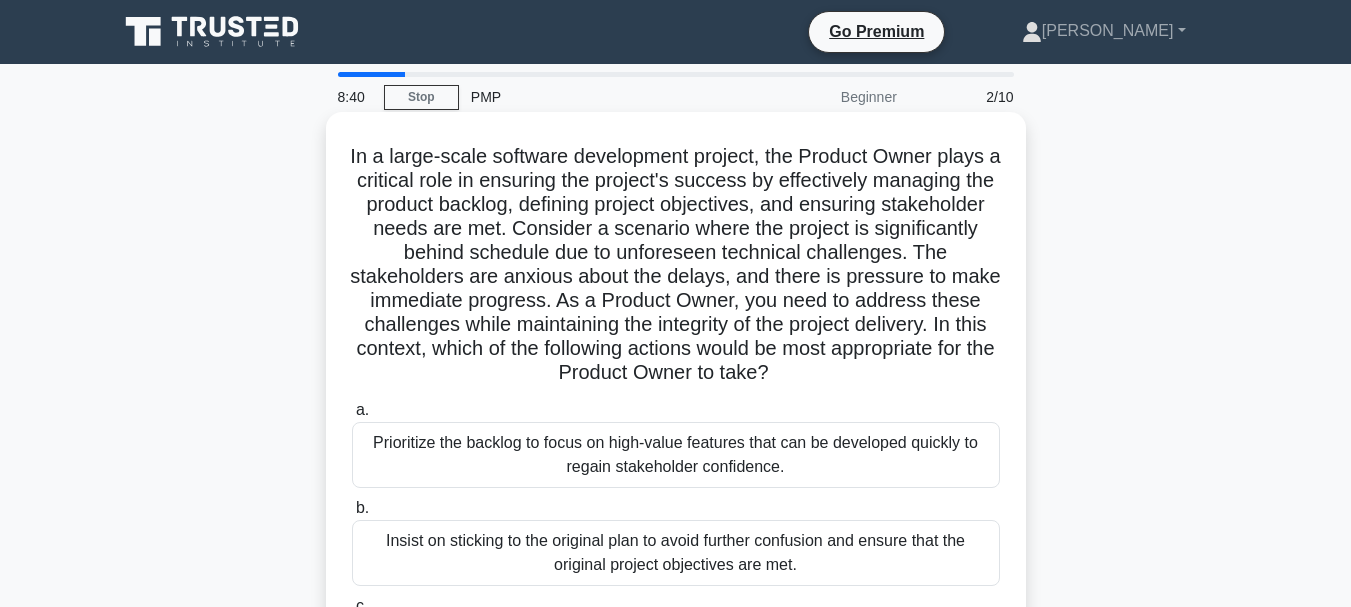 drag, startPoint x: 649, startPoint y: 232, endPoint x: 988, endPoint y: 364, distance: 363.7925 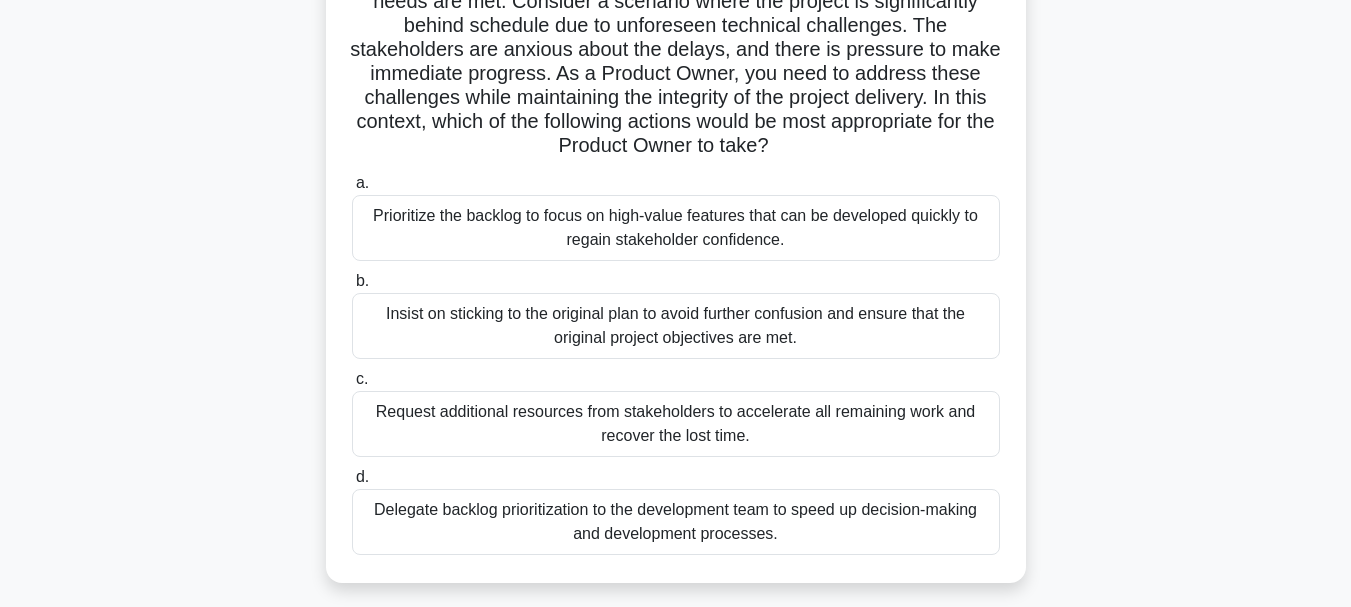 scroll, scrollTop: 100, scrollLeft: 0, axis: vertical 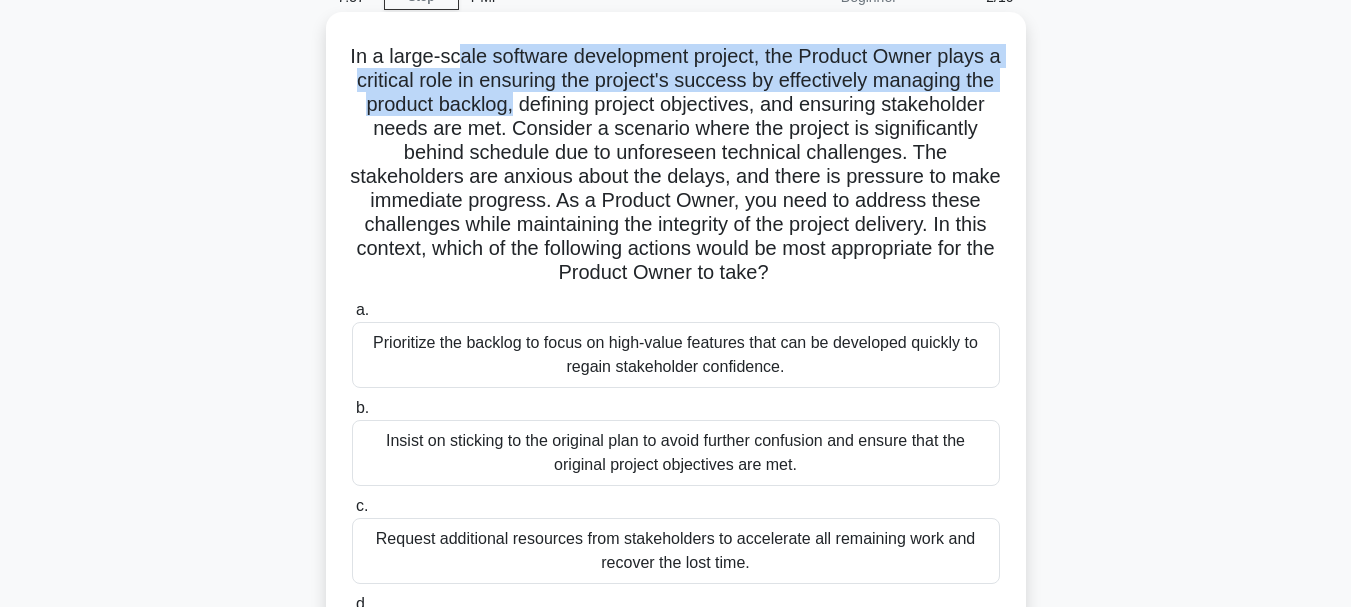 drag, startPoint x: 580, startPoint y: 111, endPoint x: 460, endPoint y: 61, distance: 130 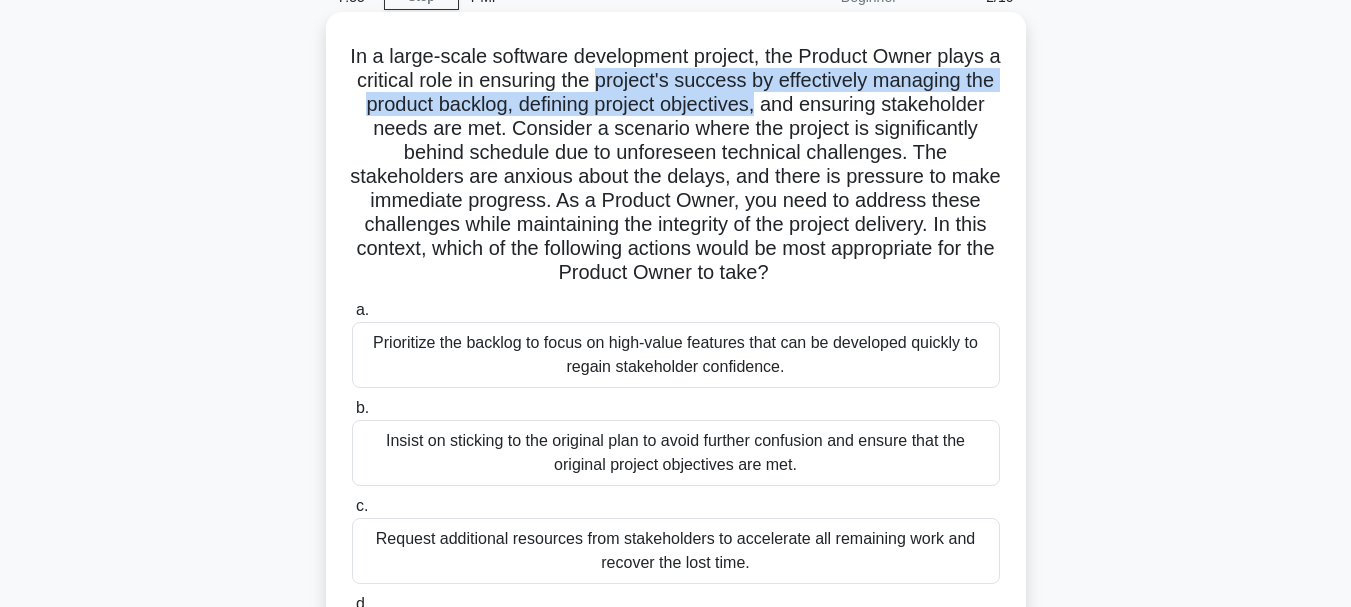 drag, startPoint x: 836, startPoint y: 107, endPoint x: 620, endPoint y: 88, distance: 216.83405 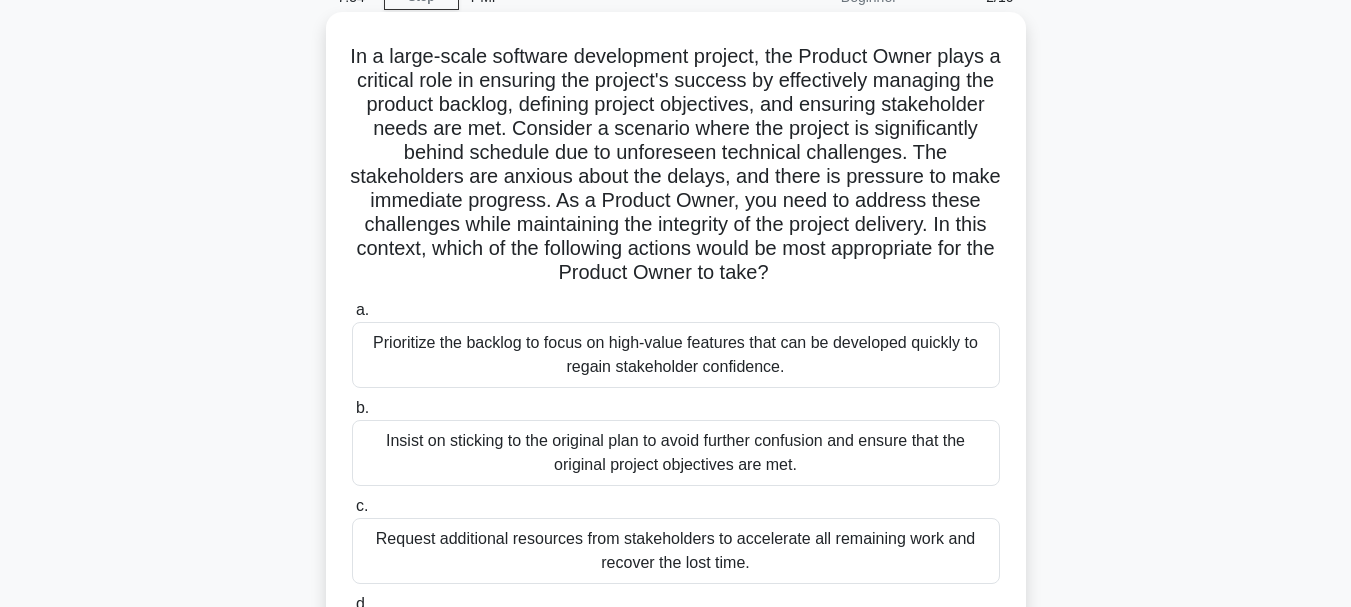 click on "In a large-scale software development project, the Product Owner plays a critical role in ensuring the project's success by effectively managing the product backlog, defining project objectives, and ensuring stakeholder needs are met. Consider a scenario where the project is significantly behind schedule due to unforeseen technical challenges. The stakeholders are anxious about the delays, and there is pressure to make immediate progress. As a Product Owner, you need to address these challenges while maintaining the integrity of the project delivery. In this context, which of the following actions would be most appropriate for the Product Owner to take?
.spinner_0XTQ{transform-origin:center;animation:spinner_y6GP .75s linear infinite}@keyframes spinner_y6GP{100%{transform:rotate(360deg)}}" at bounding box center [676, 165] 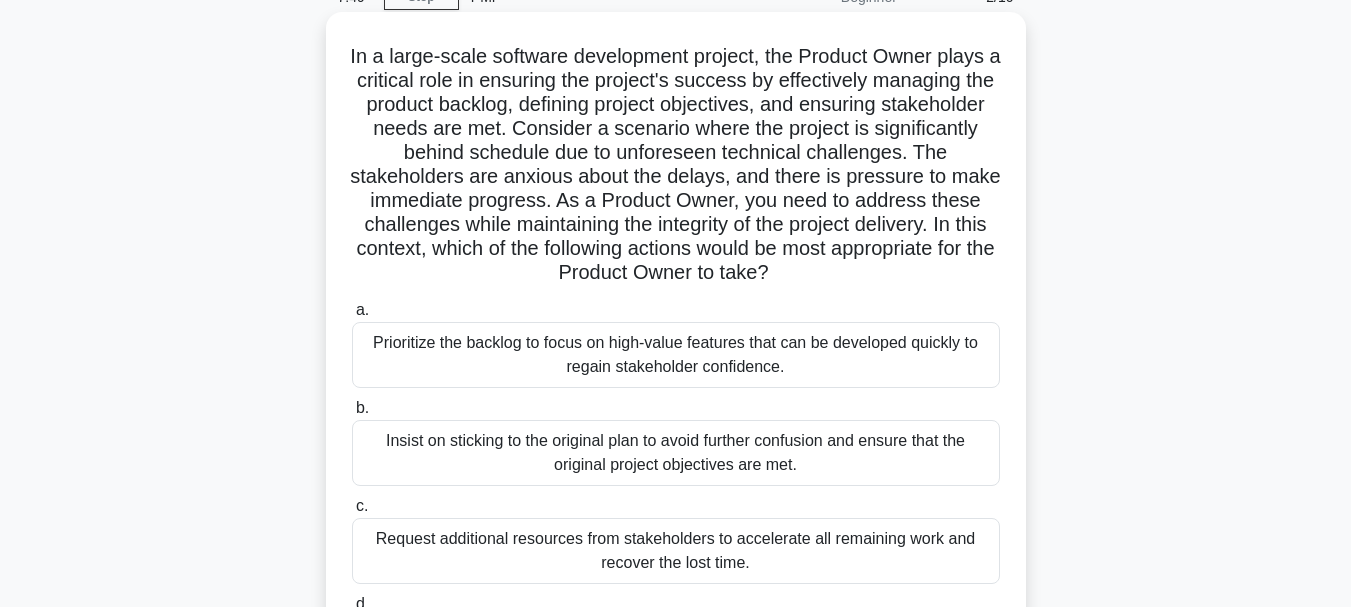 drag, startPoint x: 609, startPoint y: 126, endPoint x: 947, endPoint y: 266, distance: 365.84695 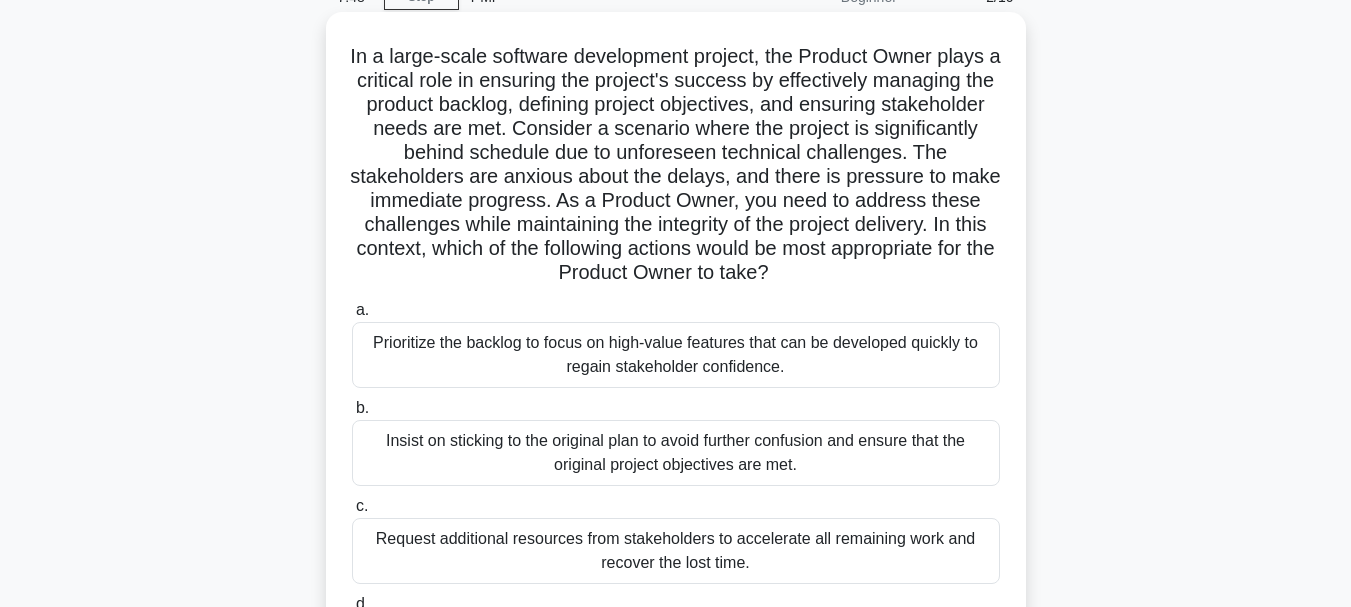 click on "In a large-scale software development project, the Product Owner plays a critical role in ensuring the project's success by effectively managing the product backlog, defining project objectives, and ensuring stakeholder needs are met. Consider a scenario where the project is significantly behind schedule due to unforeseen technical challenges. The stakeholders are anxious about the delays, and there is pressure to make immediate progress. As a Product Owner, you need to address these challenges while maintaining the integrity of the project delivery. In this context, which of the following actions would be most appropriate for the Product Owner to take?
.spinner_0XTQ{transform-origin:center;animation:spinner_y6GP .75s linear infinite}@keyframes spinner_y6GP{100%{transform:rotate(360deg)}}" at bounding box center [676, 165] 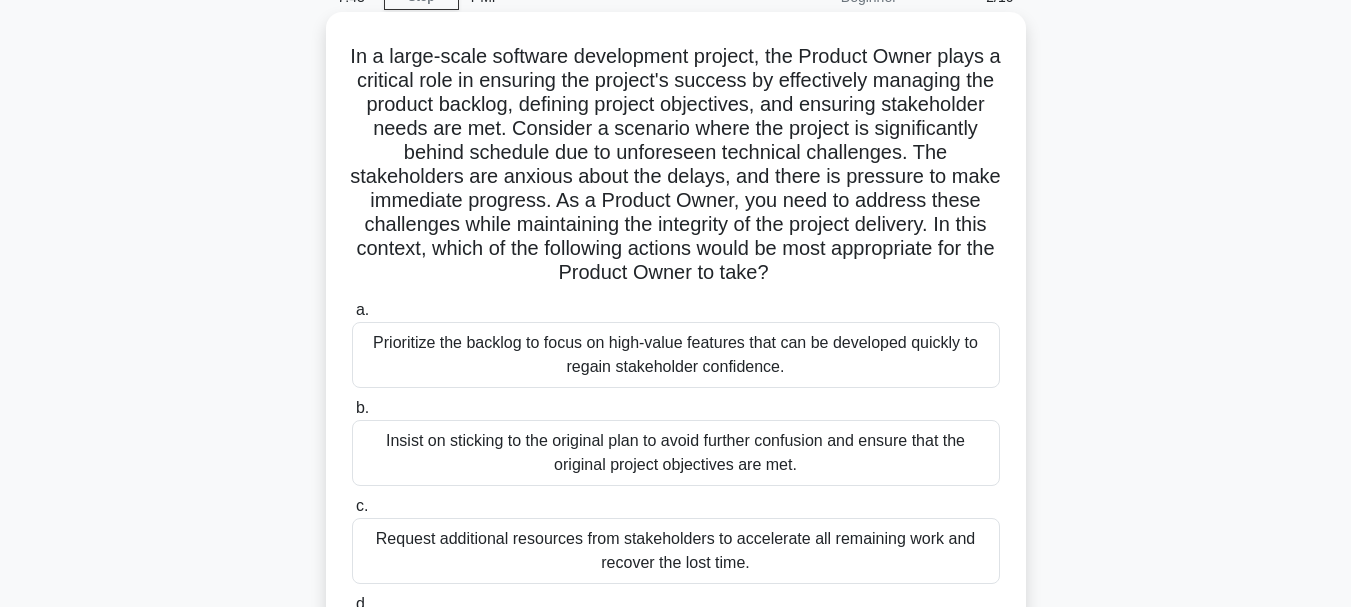 drag, startPoint x: 789, startPoint y: 171, endPoint x: 954, endPoint y: 271, distance: 192.93782 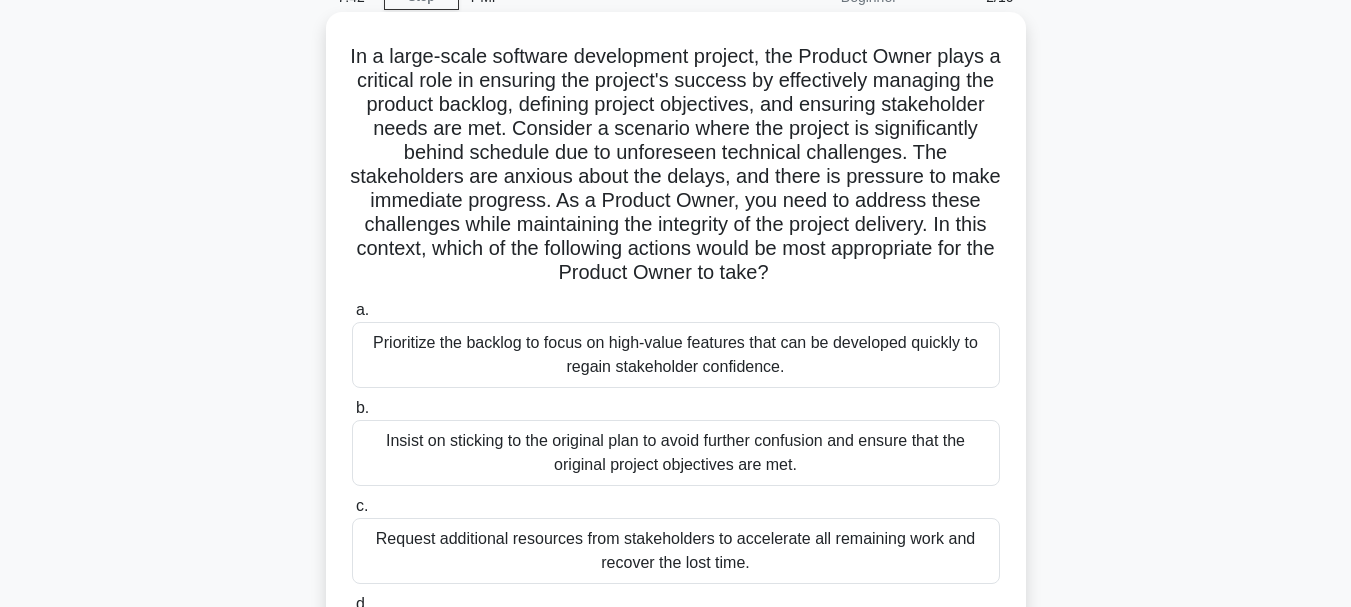 click on "In a large-scale software development project, the Product Owner plays a critical role in ensuring the project's success by effectively managing the product backlog, defining project objectives, and ensuring stakeholder needs are met. Consider a scenario where the project is significantly behind schedule due to unforeseen technical challenges. The stakeholders are anxious about the delays, and there is pressure to make immediate progress. As a Product Owner, you need to address these challenges while maintaining the integrity of the project delivery. In this context, which of the following actions would be most appropriate for the Product Owner to take?
.spinner_0XTQ{transform-origin:center;animation:spinner_y6GP .75s linear infinite}@keyframes spinner_y6GP{100%{transform:rotate(360deg)}}" at bounding box center (676, 165) 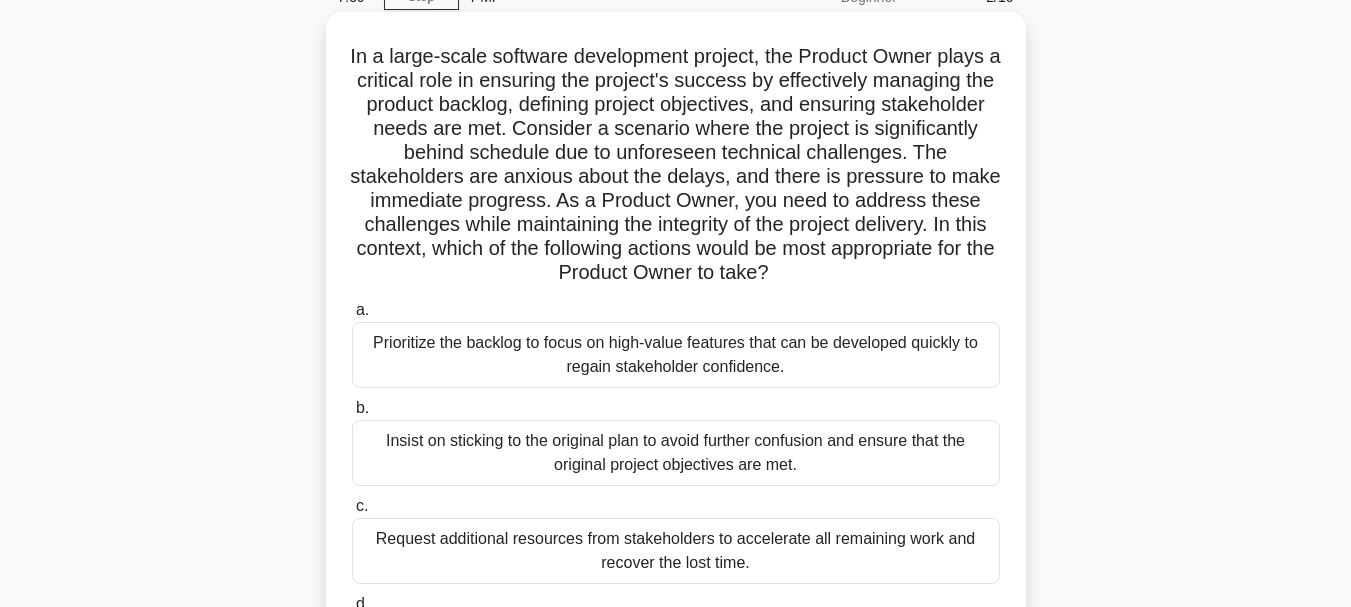 drag, startPoint x: 822, startPoint y: 209, endPoint x: 882, endPoint y: 270, distance: 85.56284 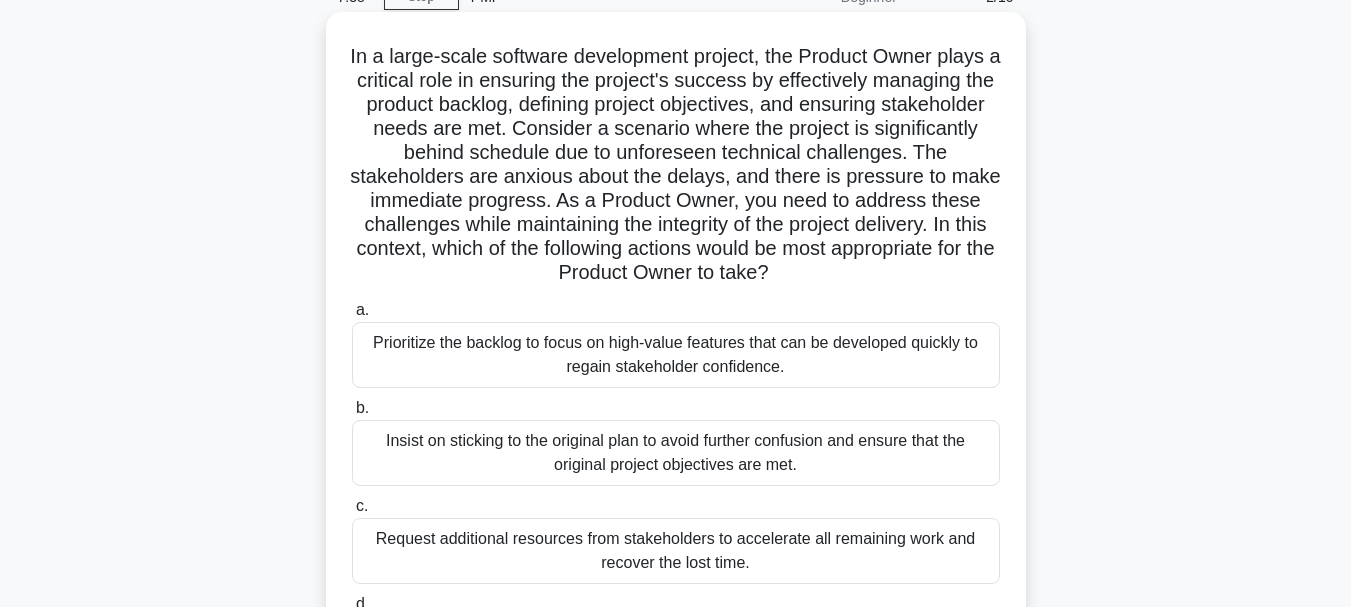 scroll, scrollTop: 200, scrollLeft: 0, axis: vertical 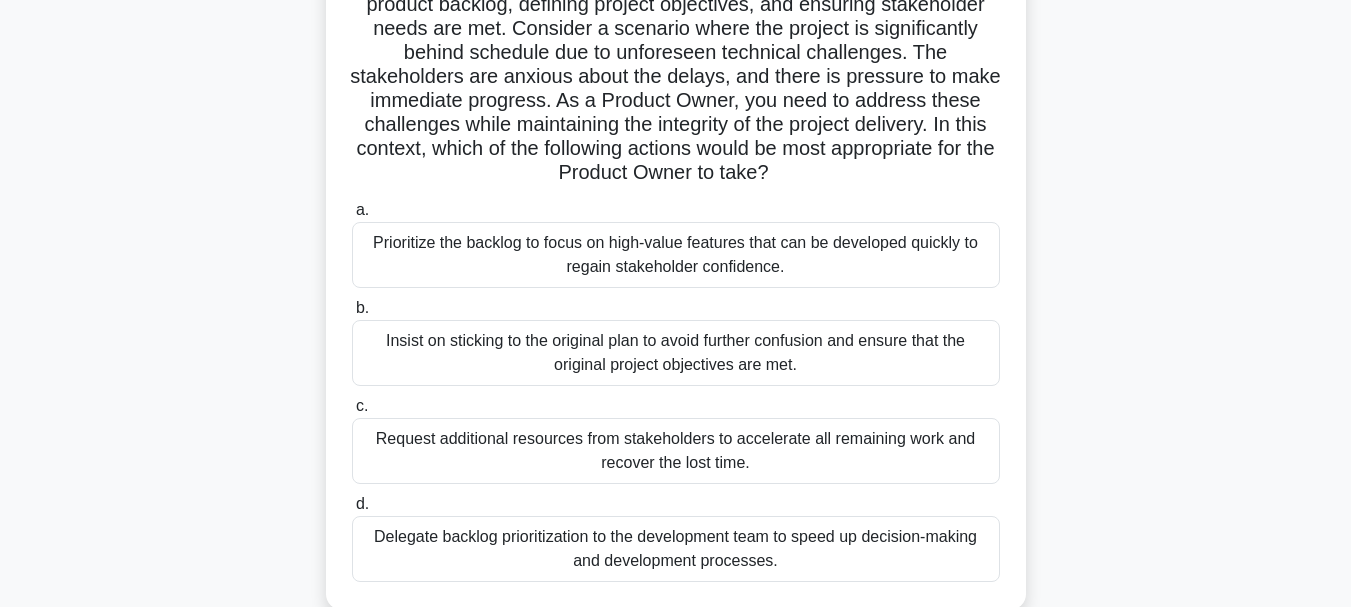 click on "In a large-scale software development project, the Product Owner plays a critical role in ensuring the project's success by effectively managing the product backlog, defining project objectives, and ensuring stakeholder needs are met. Consider a scenario where the project is significantly behind schedule due to unforeseen technical challenges. The stakeholders are anxious about the delays, and there is pressure to make immediate progress. As a Product Owner, you need to address these challenges while maintaining the integrity of the project delivery. In this context, which of the following actions would be most appropriate for the Product Owner to take?
.spinner_0XTQ{transform-origin:center;animation:spinner_y6GP .75s linear infinite}@keyframes spinner_y6GP{100%{transform:rotate(360deg)}}" at bounding box center [676, 65] 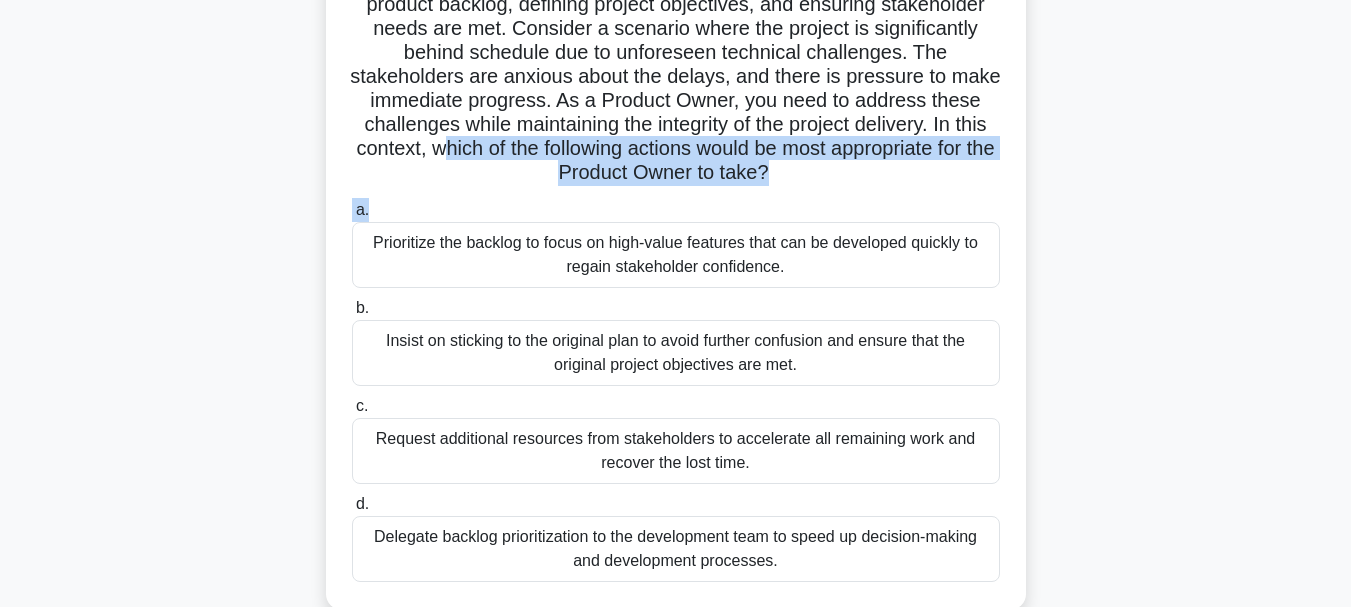 drag, startPoint x: 547, startPoint y: 148, endPoint x: 857, endPoint y: 201, distance: 314.49802 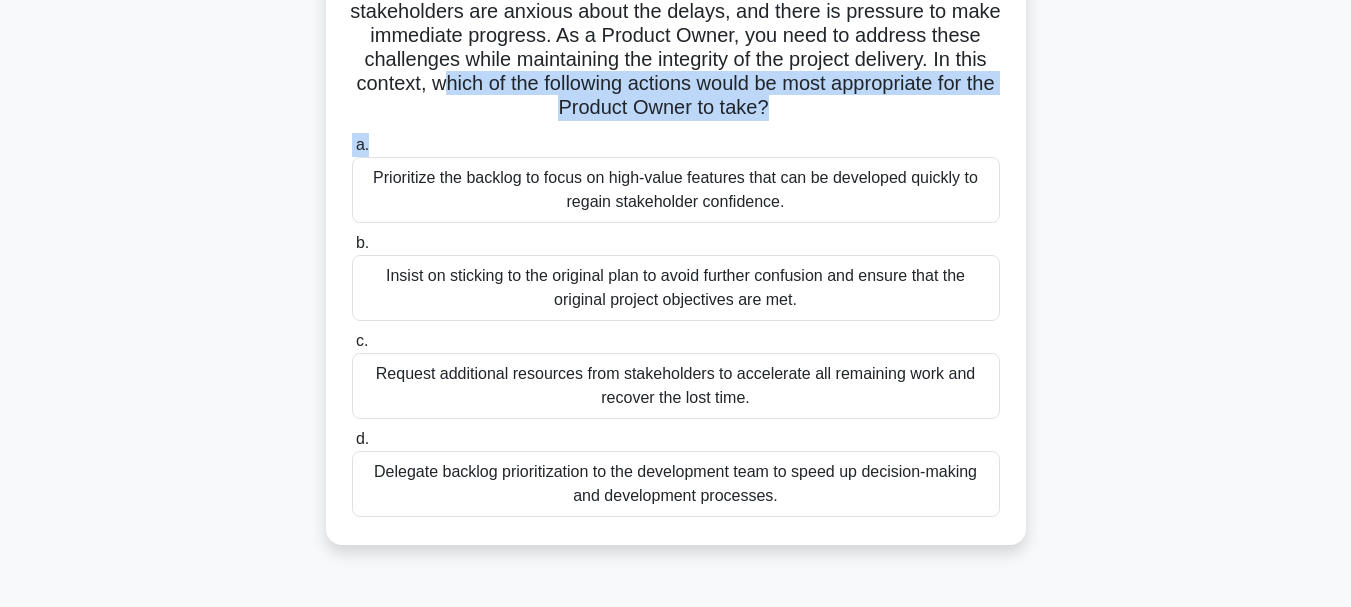 scroll, scrollTop: 300, scrollLeft: 0, axis: vertical 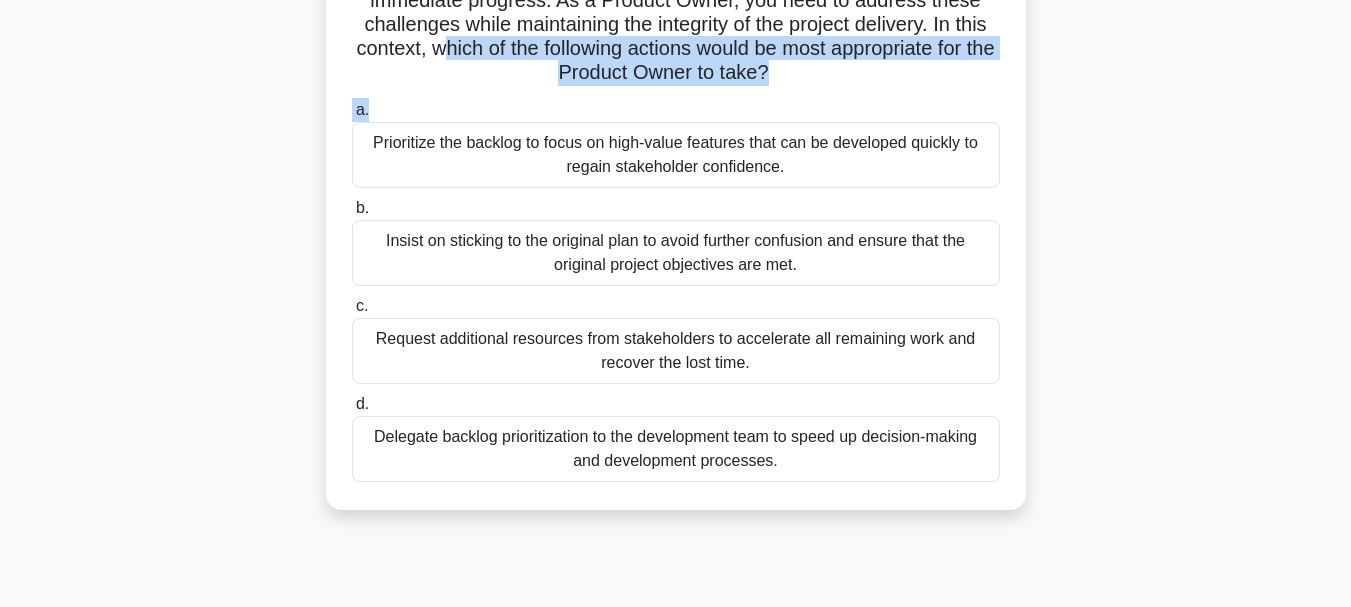 click on "In a large-scale software development project, the Product Owner plays a critical role in ensuring the project's success by effectively managing the product backlog, defining project objectives, and ensuring stakeholder needs are met. Consider a scenario where the project is significantly behind schedule due to unforeseen technical challenges. The stakeholders are anxious about the delays, and there is pressure to make immediate progress. As a Product Owner, you need to address these challenges while maintaining the integrity of the project delivery. In this context, which of the following actions would be most appropriate for the Product Owner to take?
.spinner_0XTQ{transform-origin:center;animation:spinner_y6GP .75s linear infinite}@keyframes spinner_y6GP{100%{transform:rotate(360deg)}}
a. b. c. d." at bounding box center (676, 161) 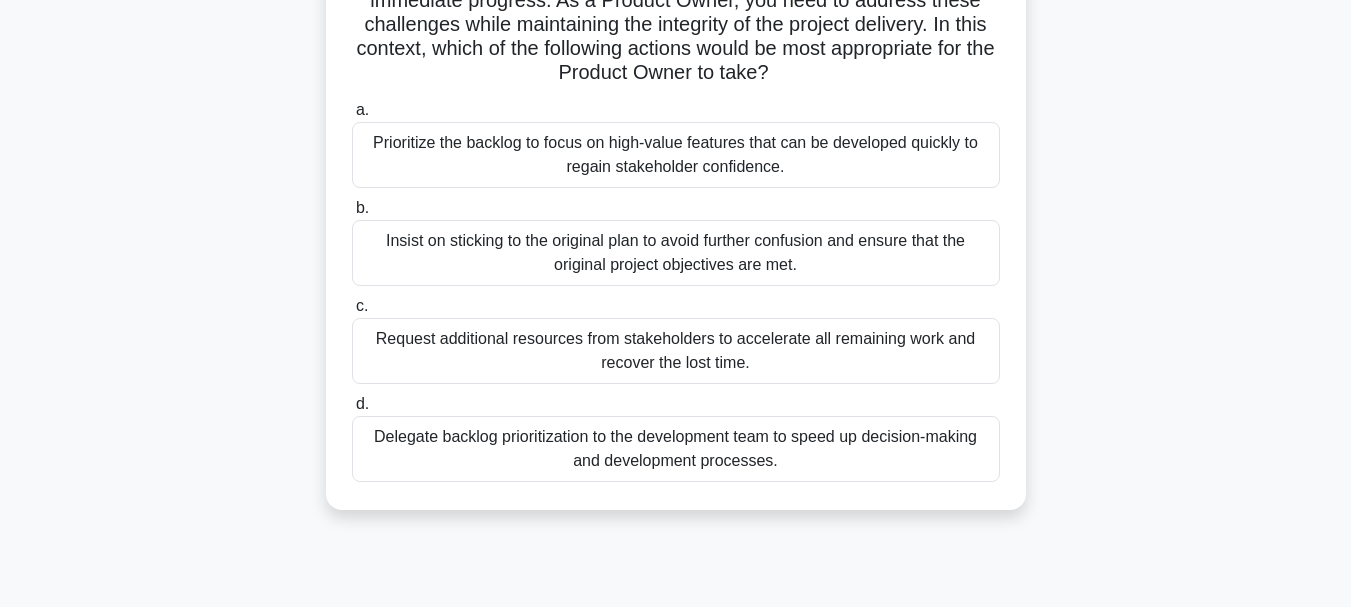 click on "Prioritize the backlog to focus on high-value features that can be developed quickly to regain stakeholder confidence." at bounding box center (676, 155) 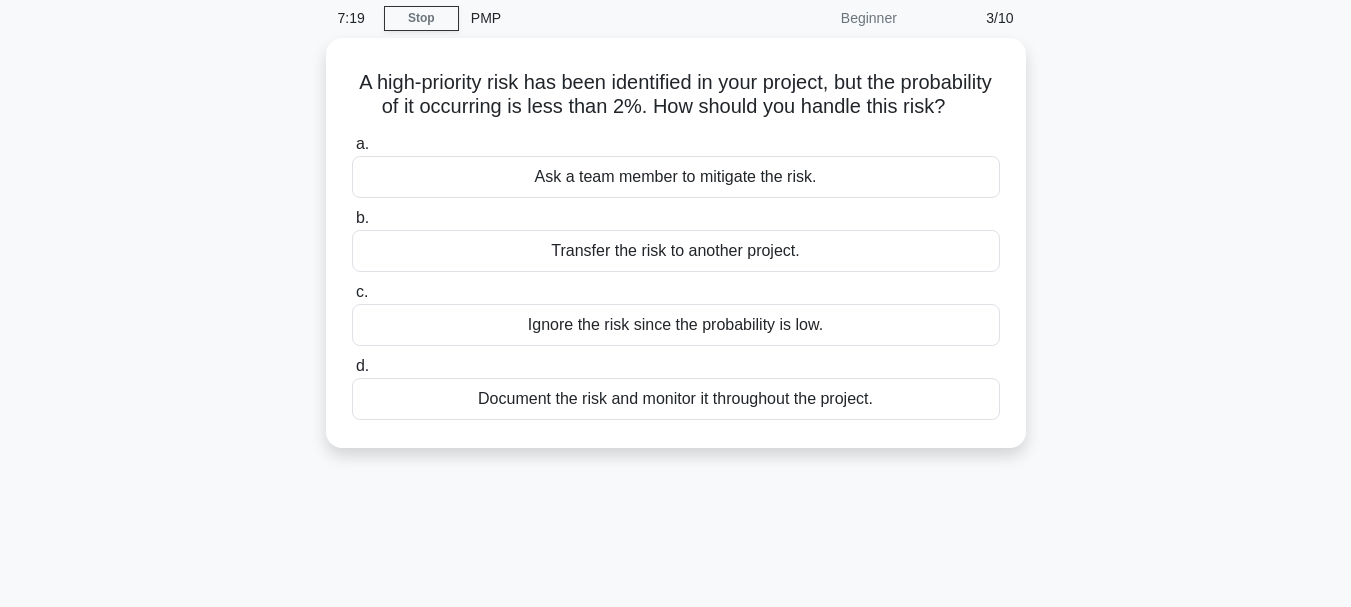 scroll, scrollTop: 0, scrollLeft: 0, axis: both 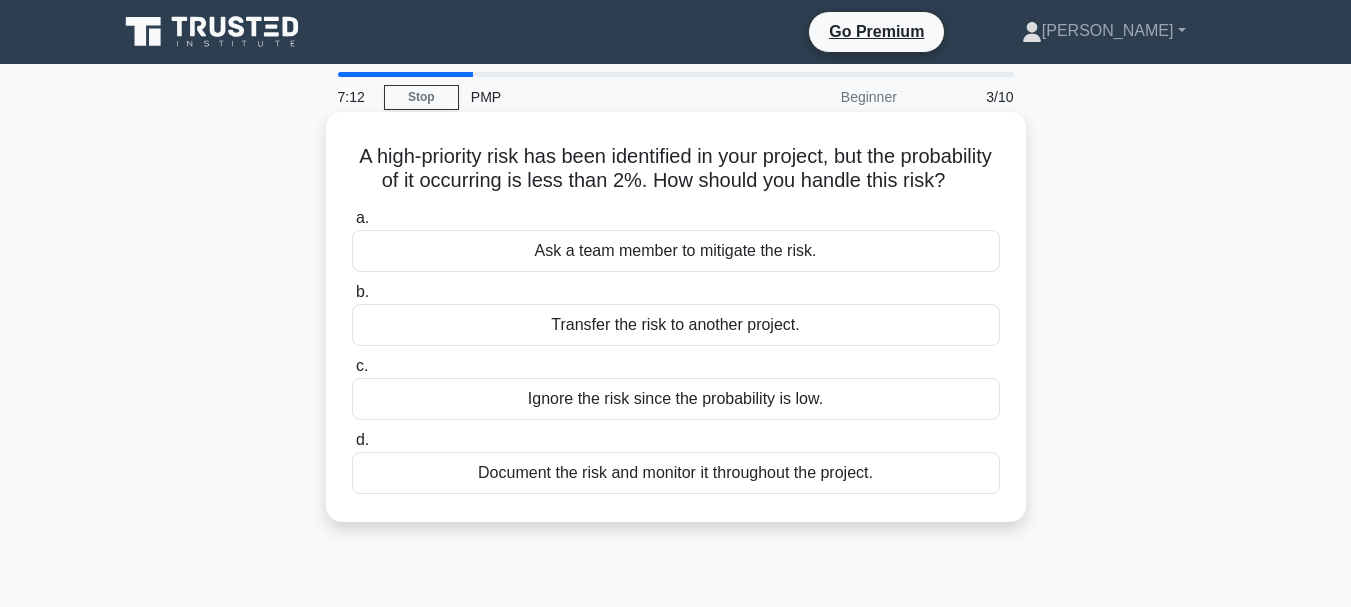 drag, startPoint x: 890, startPoint y: 168, endPoint x: 899, endPoint y: 213, distance: 45.891174 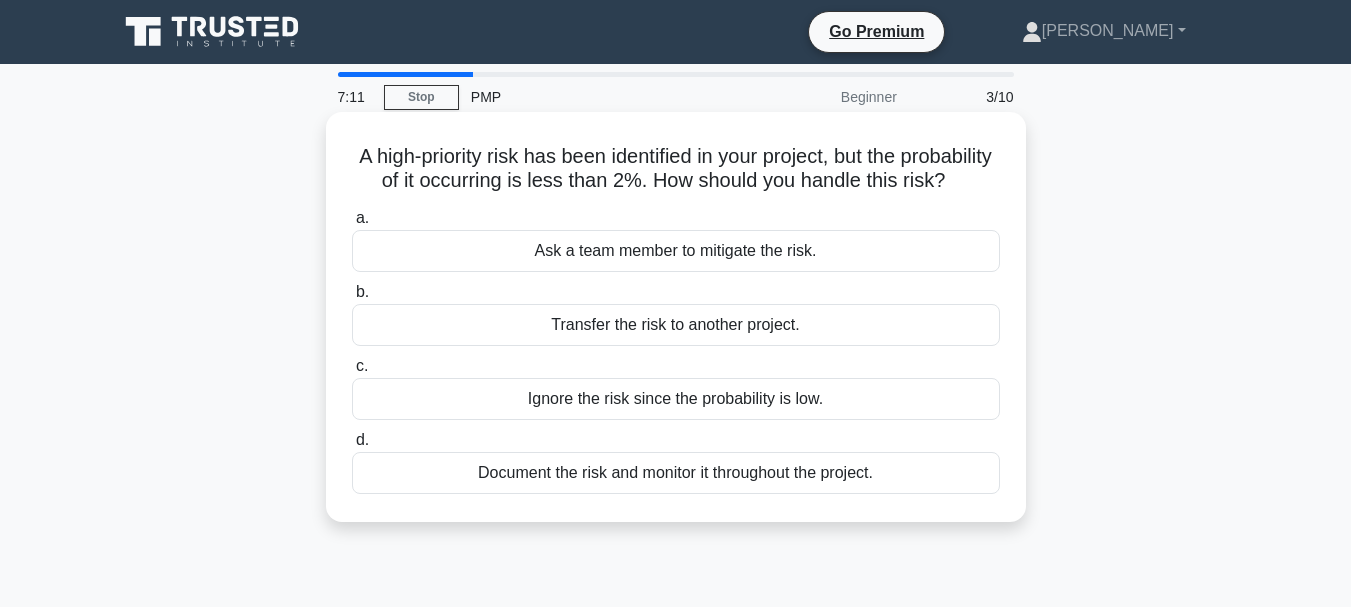 click on "A high-priority risk has been identified in your project, but the probability of it occurring is less than 2%. How should you handle this risk?
.spinner_0XTQ{transform-origin:center;animation:spinner_y6GP .75s linear infinite}@keyframes spinner_y6GP{100%{transform:rotate(360deg)}}" at bounding box center [676, 169] 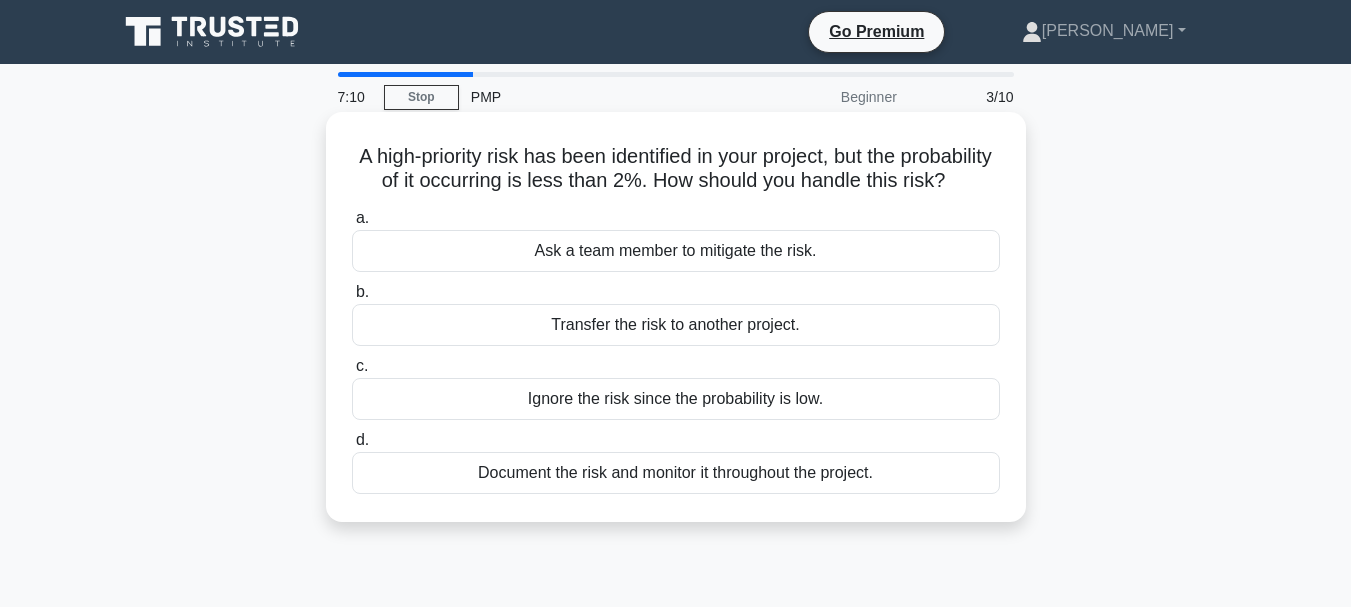 scroll, scrollTop: 100, scrollLeft: 0, axis: vertical 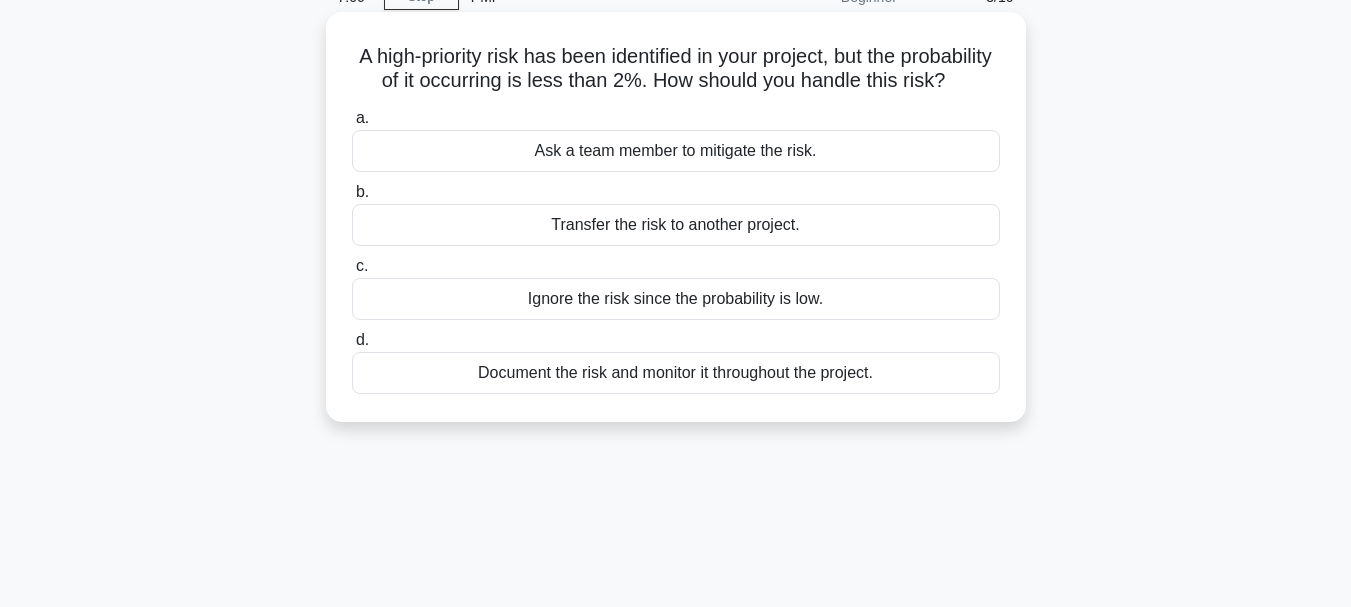 click on "Document the risk and monitor it throughout the project." at bounding box center [676, 373] 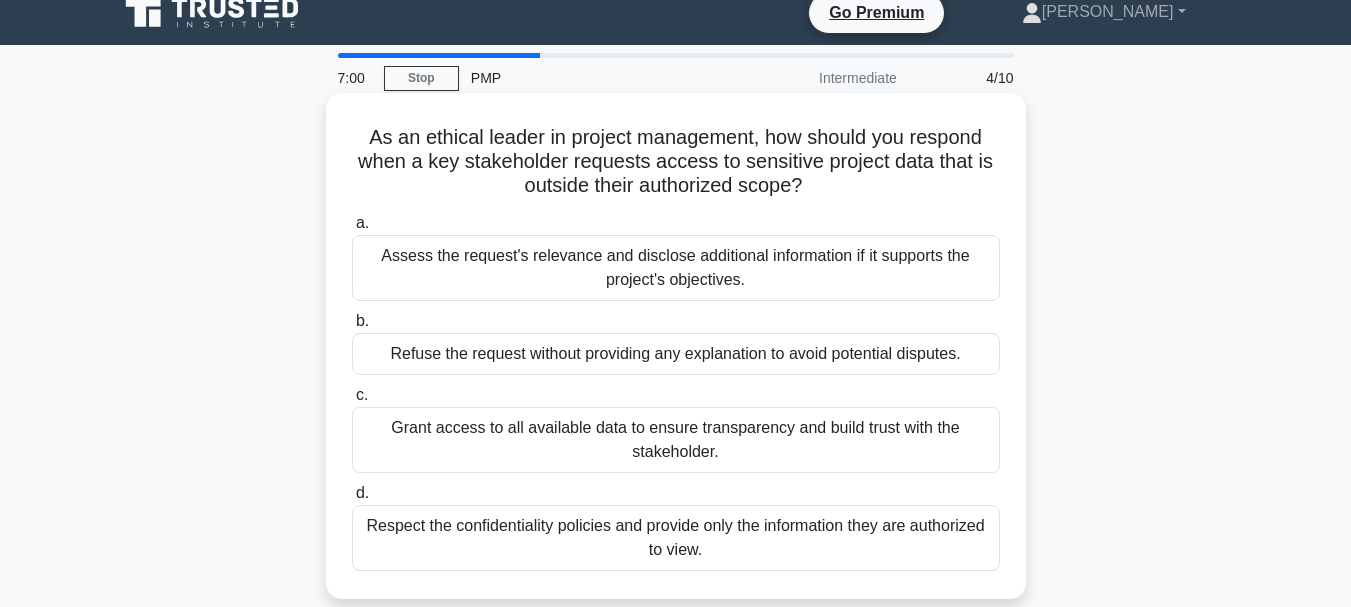 scroll, scrollTop: 0, scrollLeft: 0, axis: both 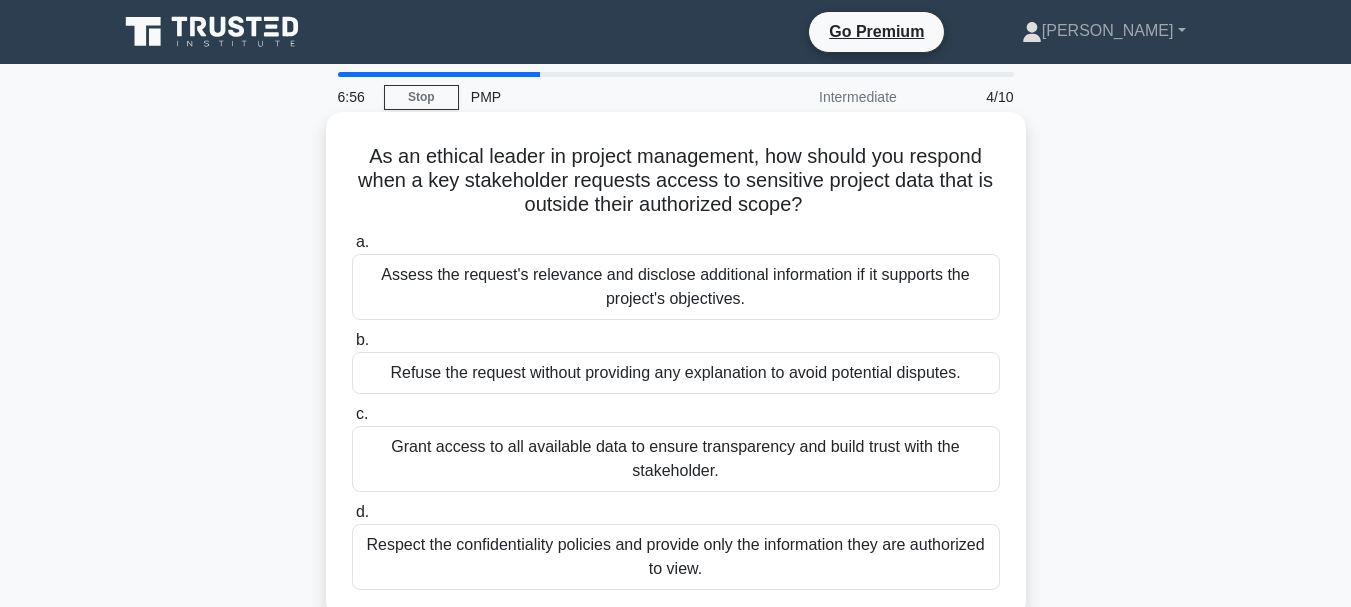 drag, startPoint x: 535, startPoint y: 156, endPoint x: 975, endPoint y: 197, distance: 441.9061 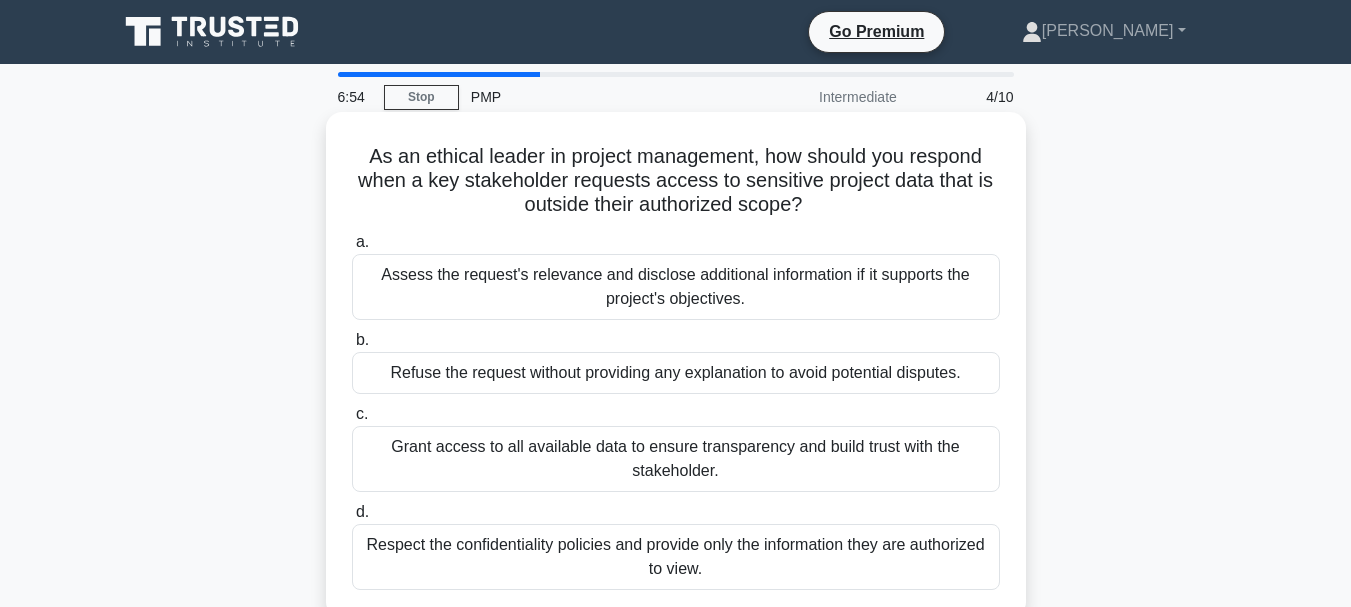 click on "As an ethical leader in project management, how should you respond when a key stakeholder requests access to sensitive project data that is outside their authorized scope?
.spinner_0XTQ{transform-origin:center;animation:spinner_y6GP .75s linear infinite}@keyframes spinner_y6GP{100%{transform:rotate(360deg)}}" at bounding box center (676, 181) 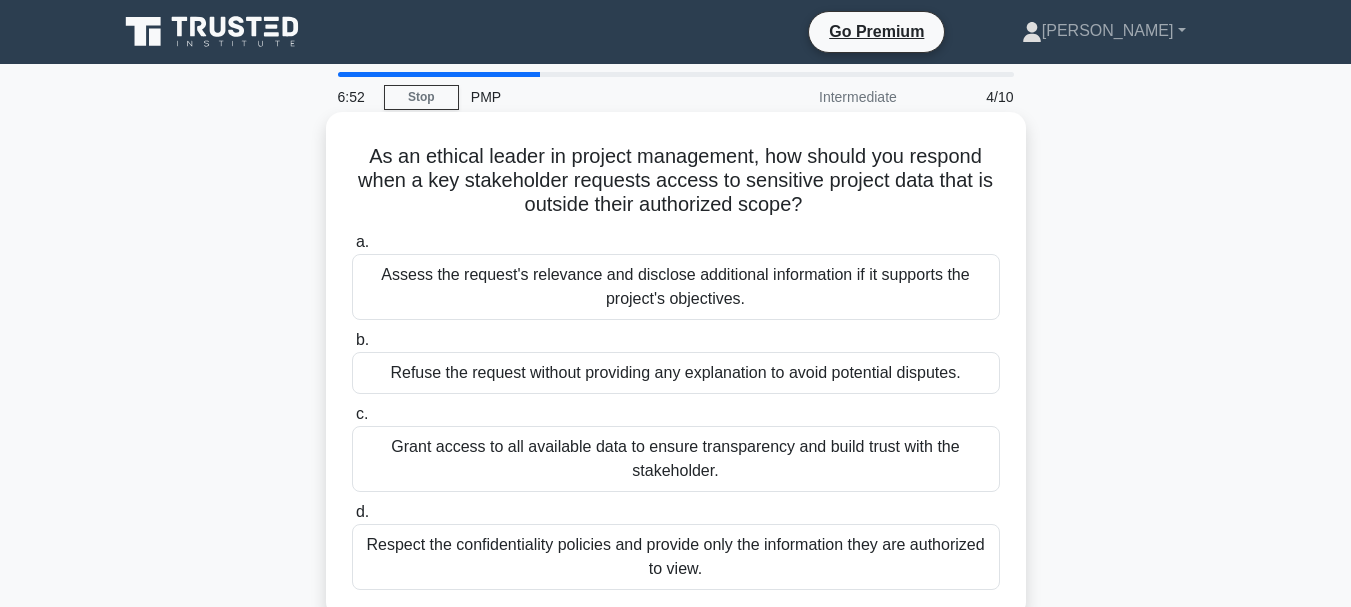 drag, startPoint x: 724, startPoint y: 193, endPoint x: 909, endPoint y: 208, distance: 185.60712 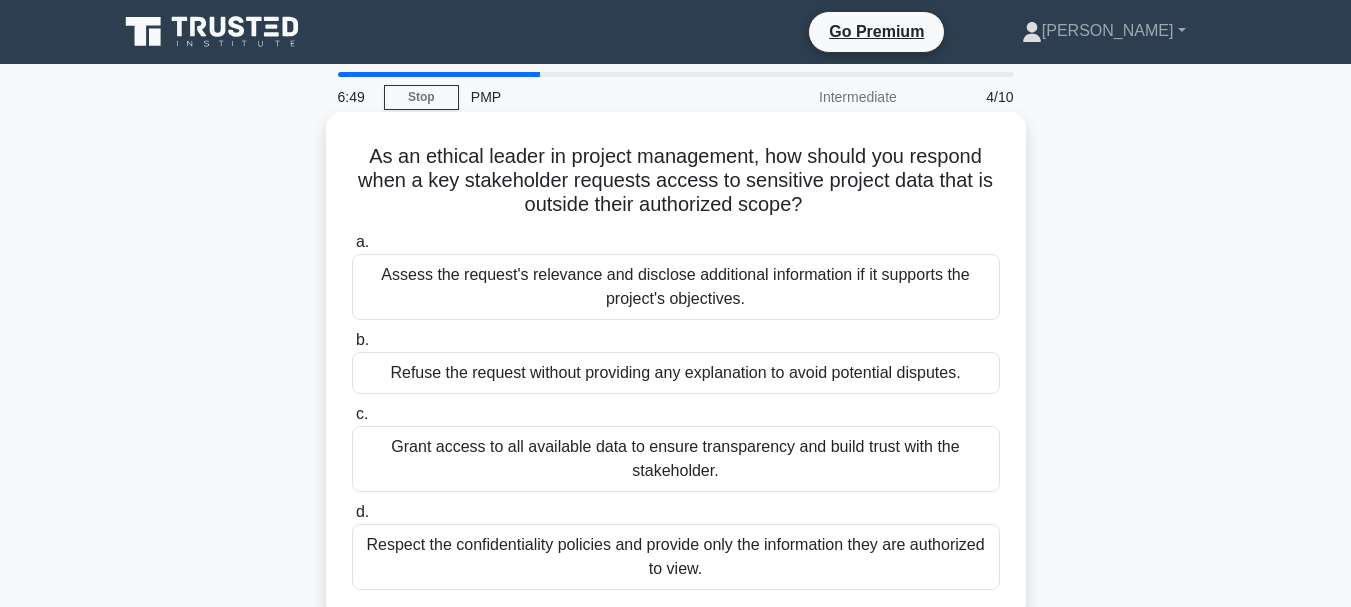 scroll, scrollTop: 100, scrollLeft: 0, axis: vertical 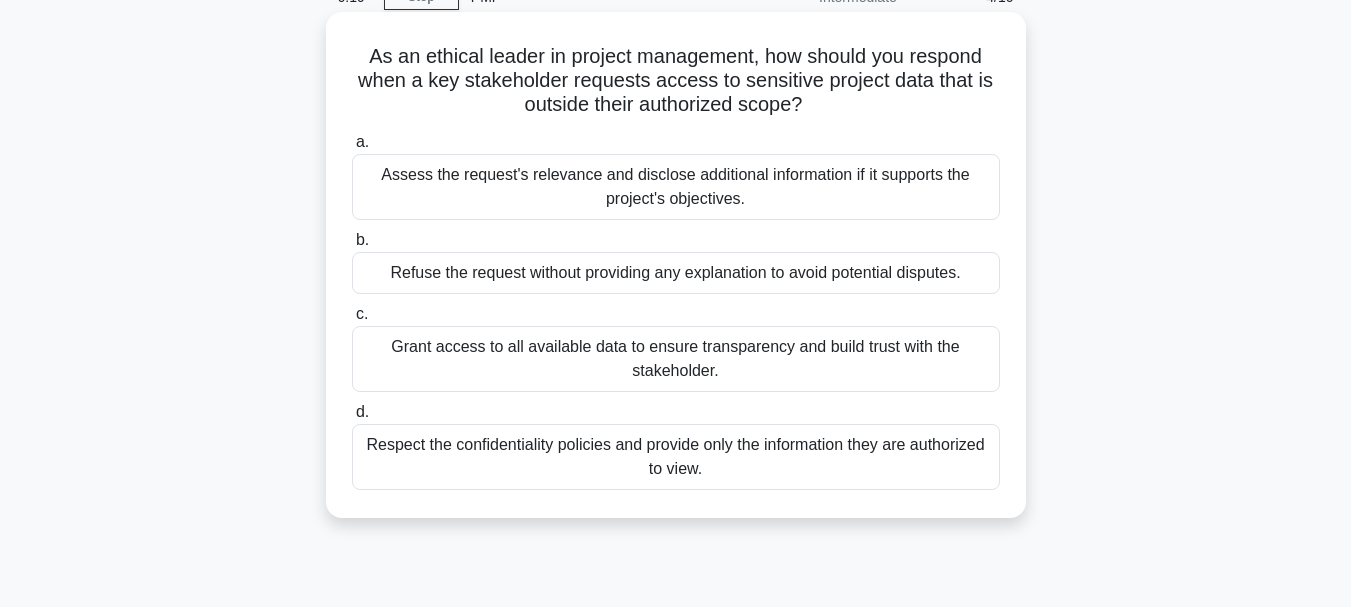 click on "Respect the confidentiality policies and provide only the information they are authorized to view." at bounding box center [676, 457] 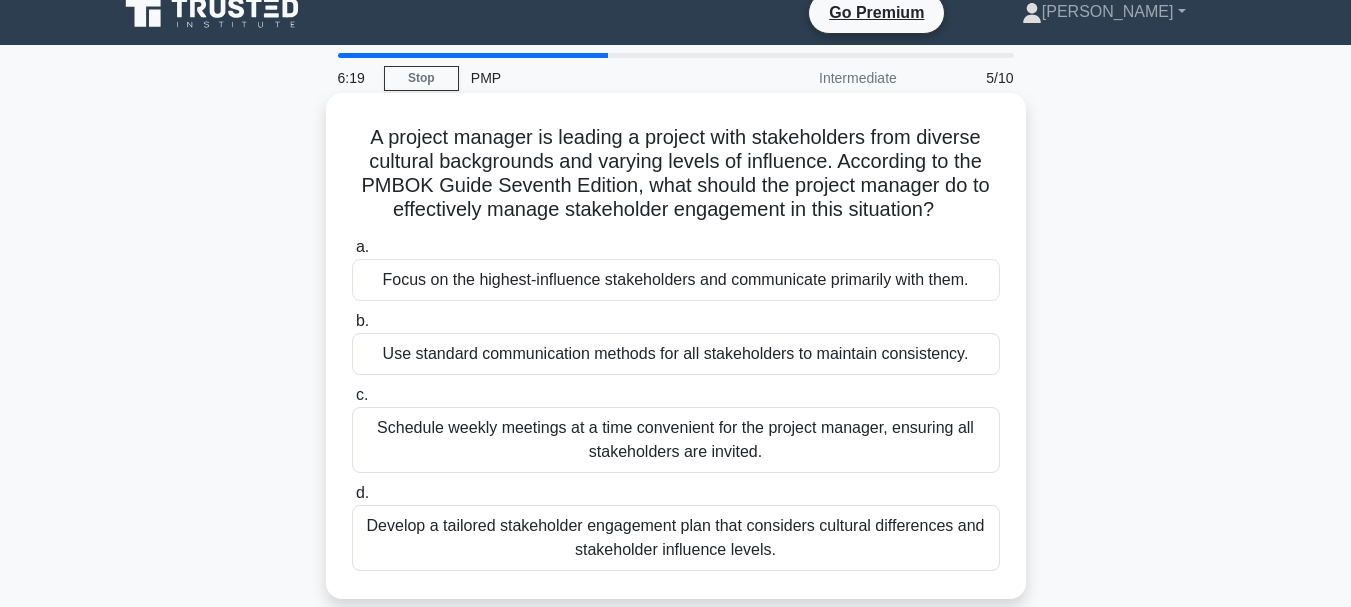 scroll, scrollTop: 0, scrollLeft: 0, axis: both 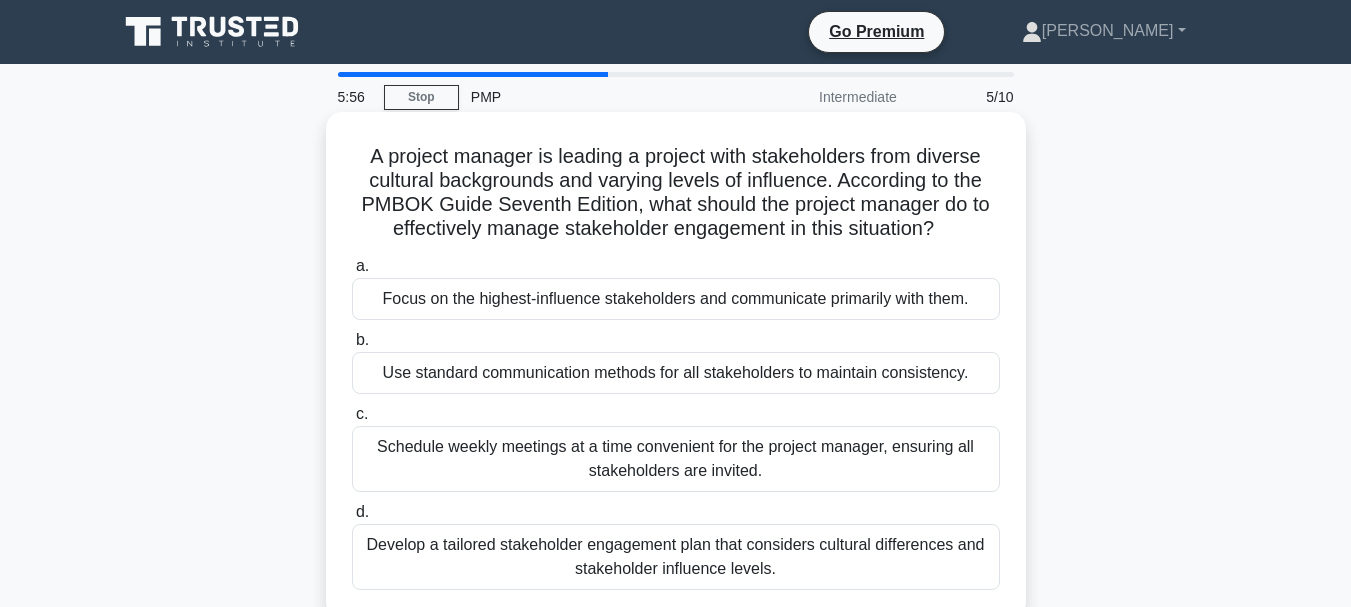 drag, startPoint x: 749, startPoint y: 162, endPoint x: 986, endPoint y: 236, distance: 248.28412 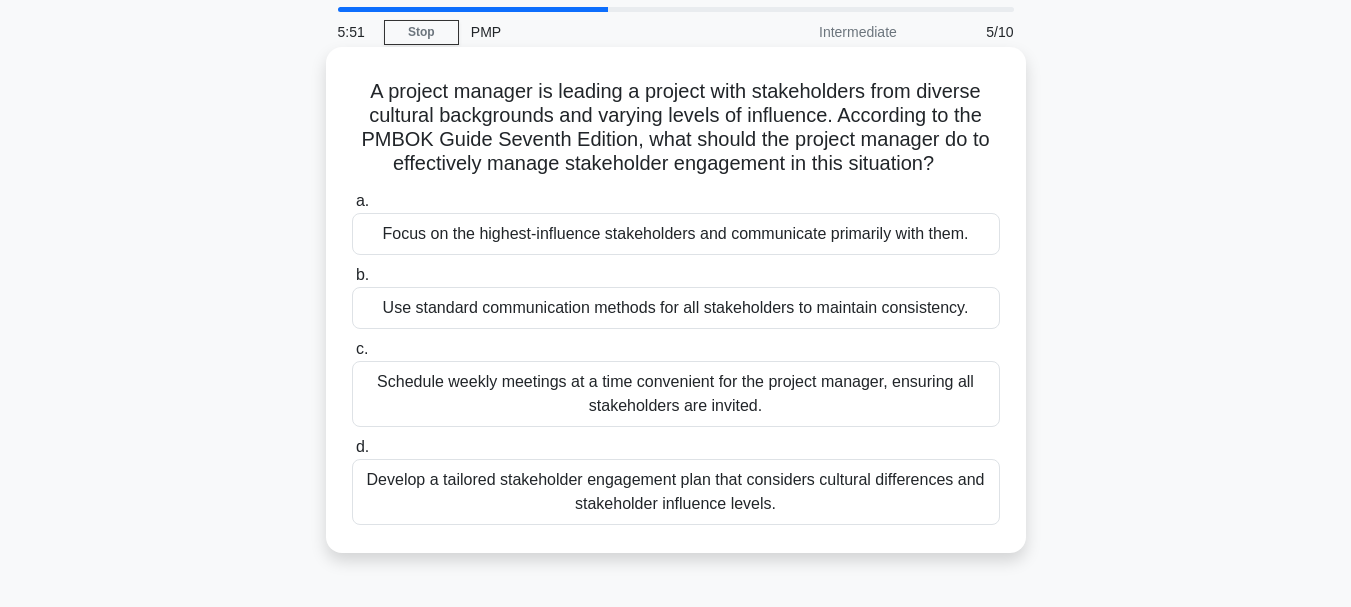 scroll, scrollTop: 100, scrollLeft: 0, axis: vertical 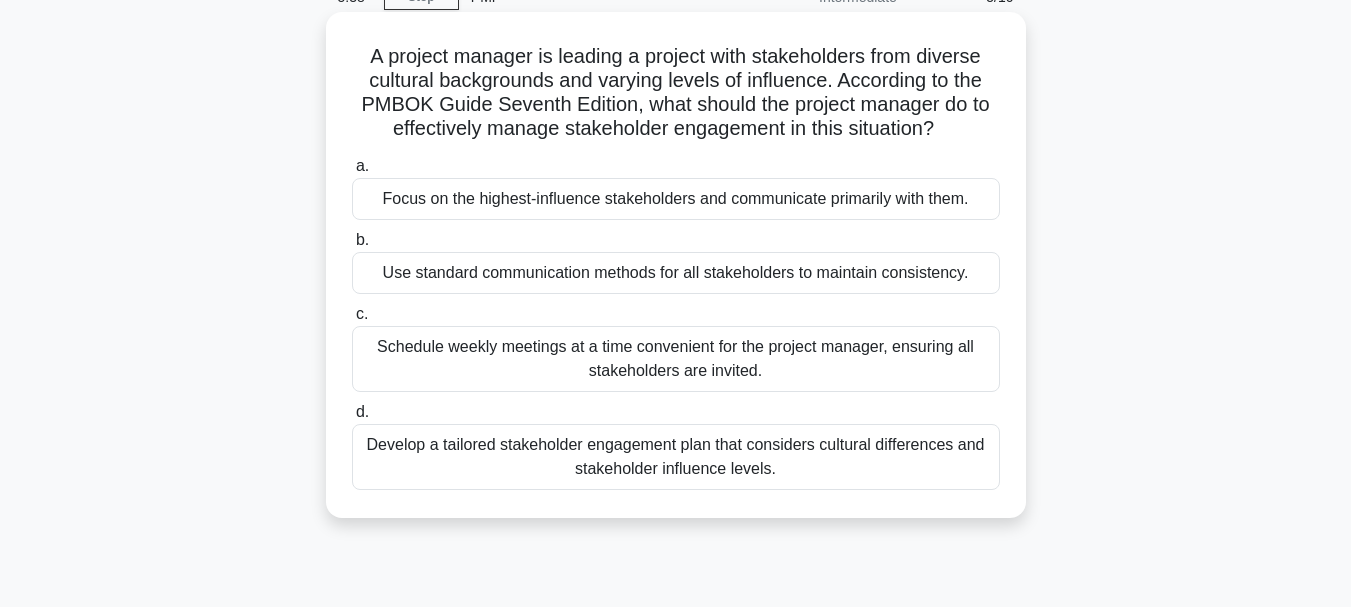 click on "Develop a tailored stakeholder engagement plan that considers cultural differences and stakeholder influence levels." at bounding box center (676, 457) 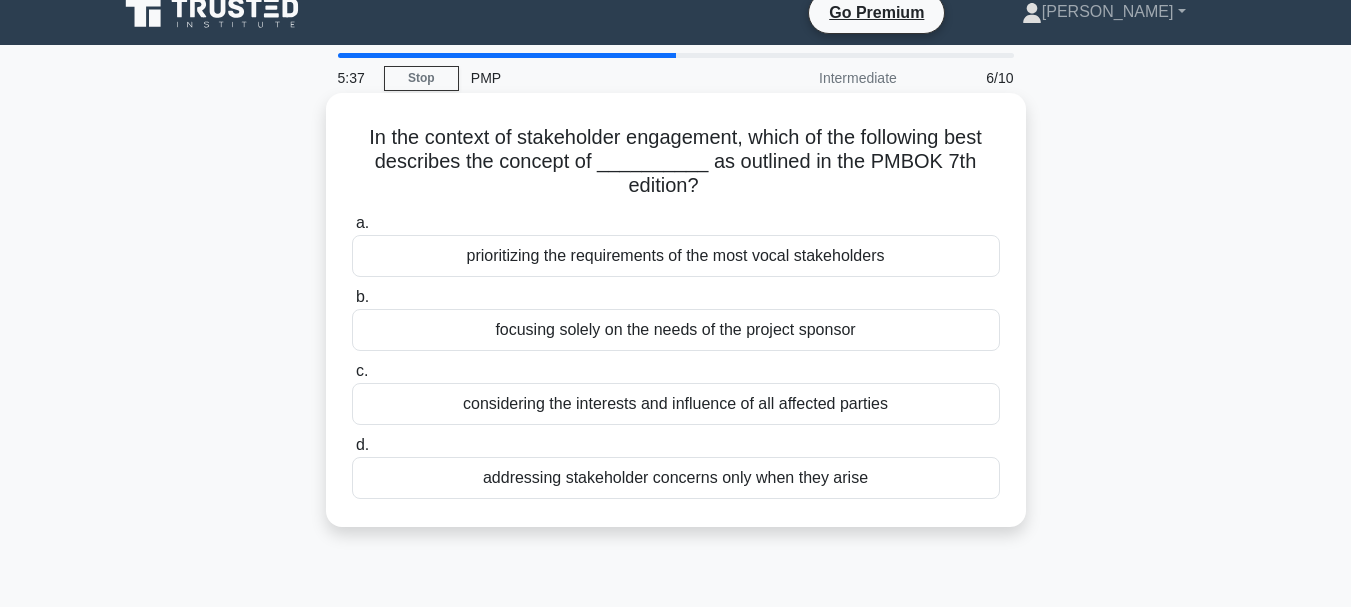 scroll, scrollTop: 0, scrollLeft: 0, axis: both 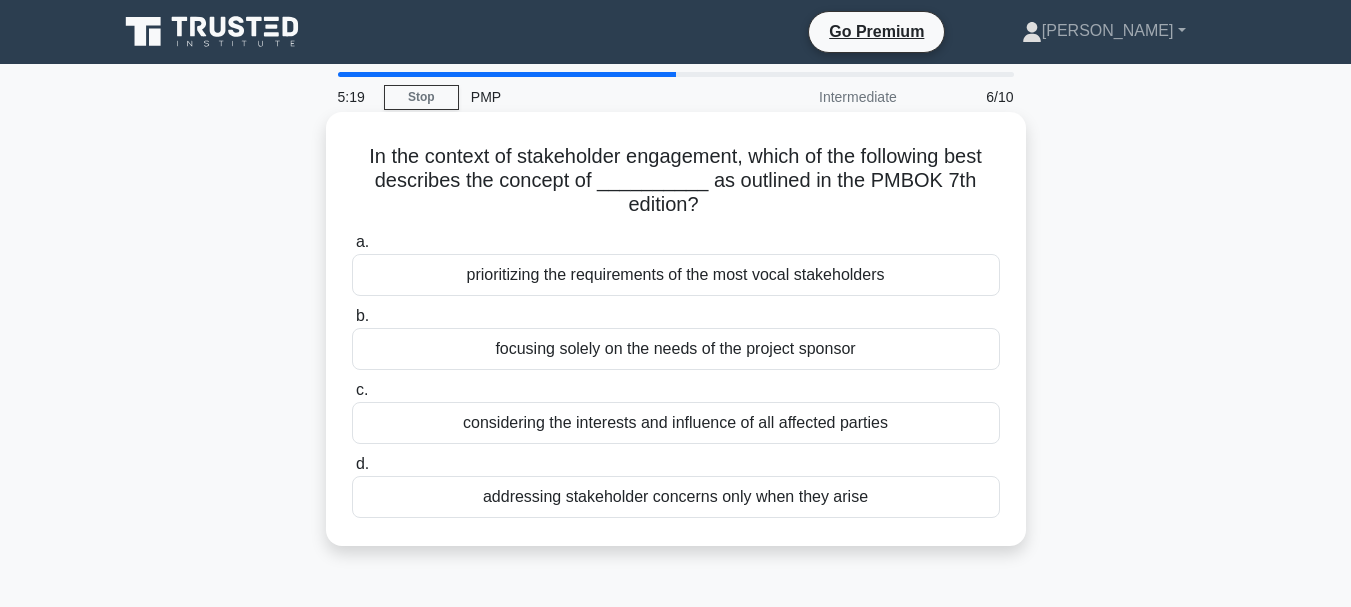 click on "considering the interests and influence of all affected parties" at bounding box center [676, 423] 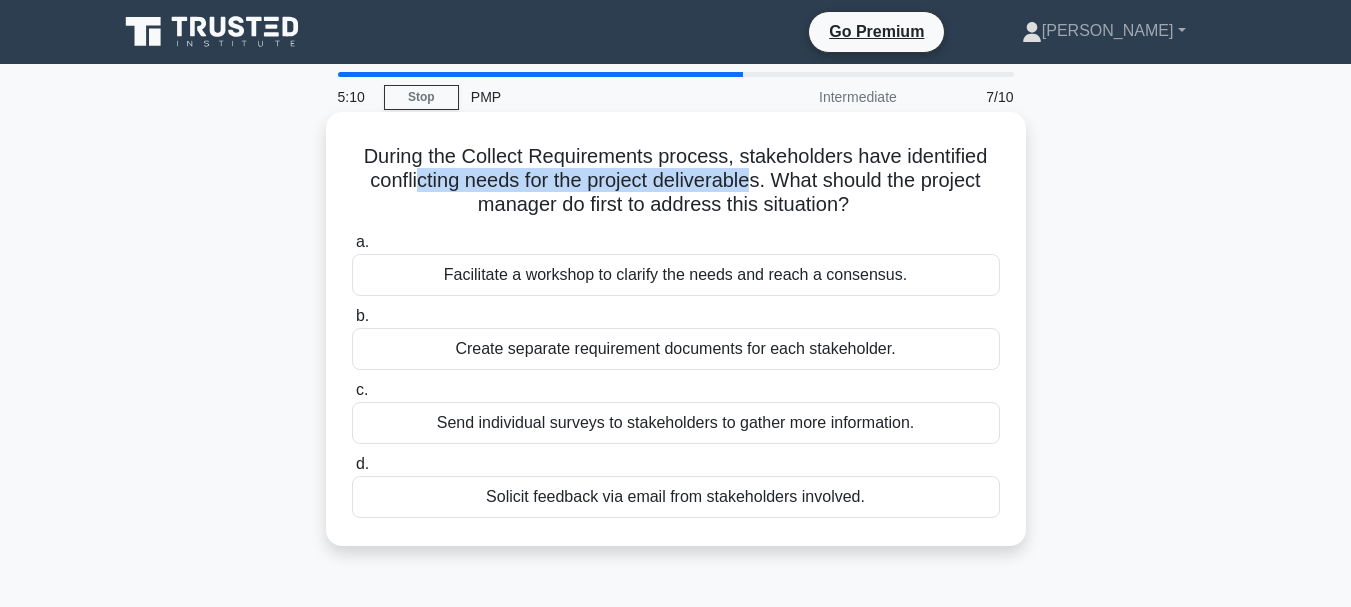 drag, startPoint x: 408, startPoint y: 182, endPoint x: 757, endPoint y: 181, distance: 349.00143 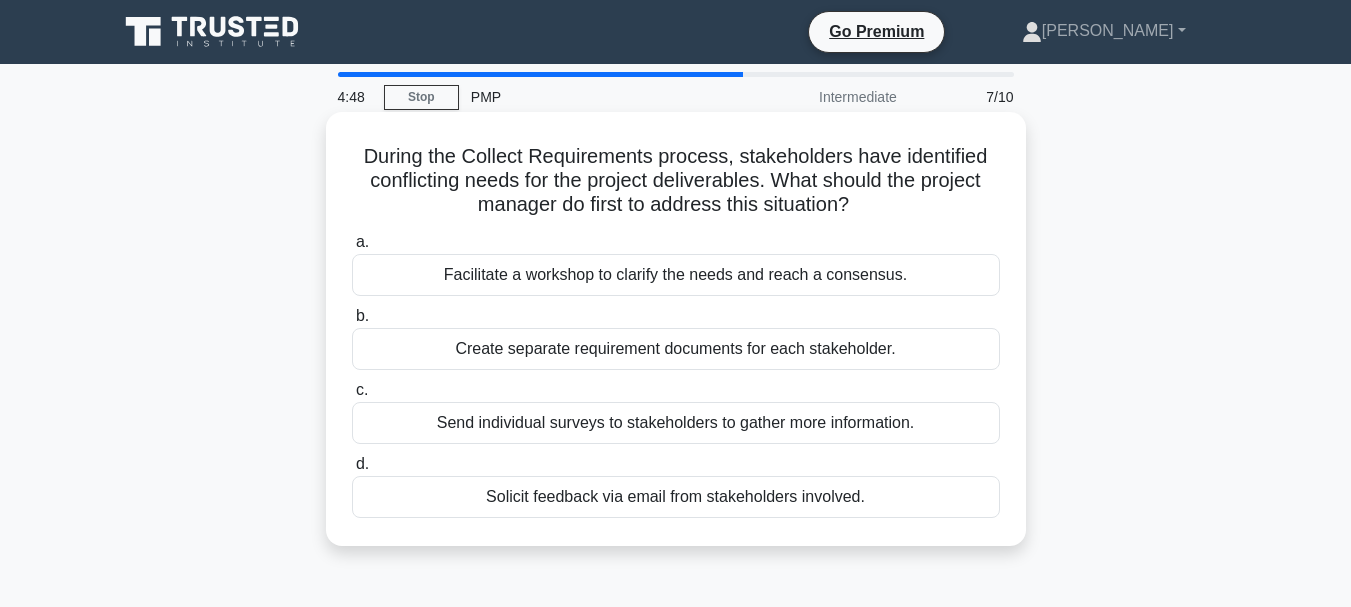 click on "Facilitate a workshop to clarify the needs and reach a consensus." at bounding box center [676, 275] 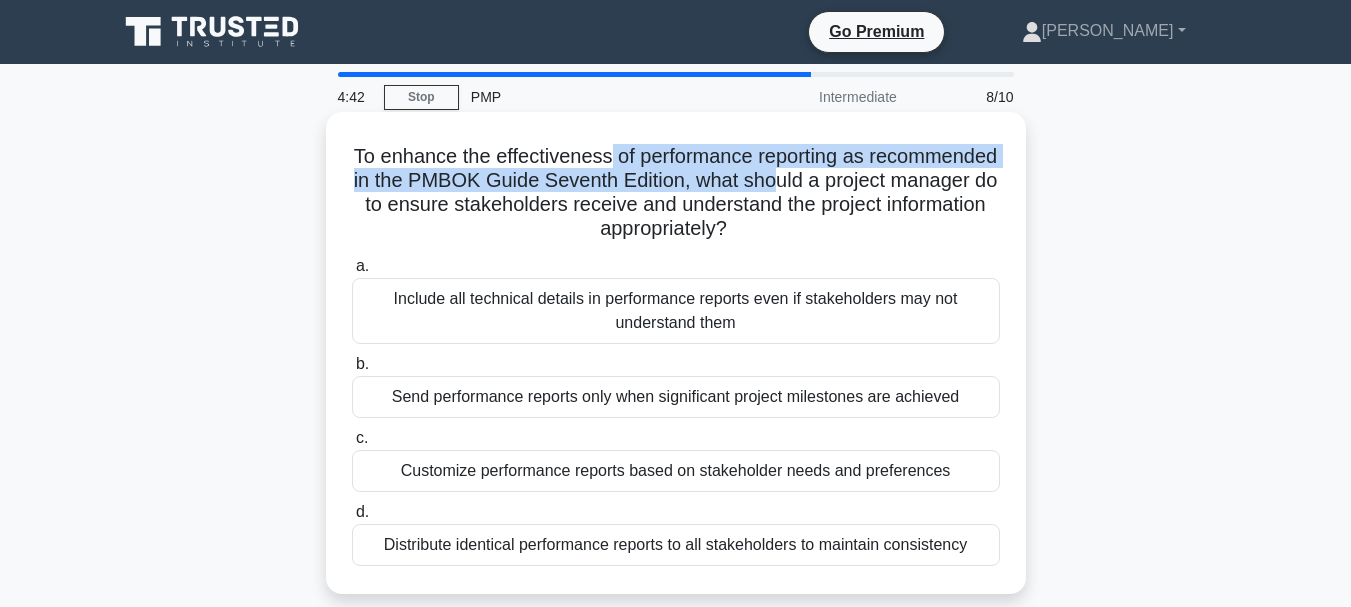drag, startPoint x: 675, startPoint y: 159, endPoint x: 935, endPoint y: 172, distance: 260.3248 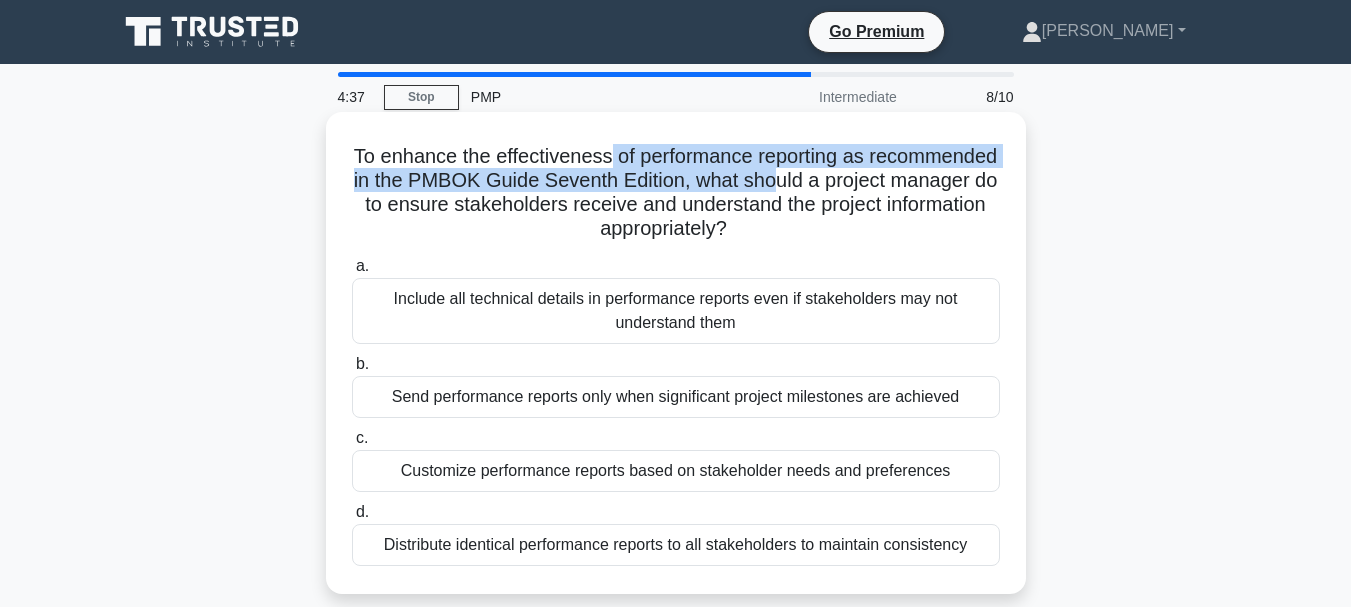 click on "To enhance the effectiveness of performance reporting as recommended in the PMBOK Guide Seventh Edition, what should a project manager do to ensure stakeholders receive and understand the project information appropriately?
.spinner_0XTQ{transform-origin:center;animation:spinner_y6GP .75s linear infinite}@keyframes spinner_y6GP{100%{transform:rotate(360deg)}}" at bounding box center [676, 193] 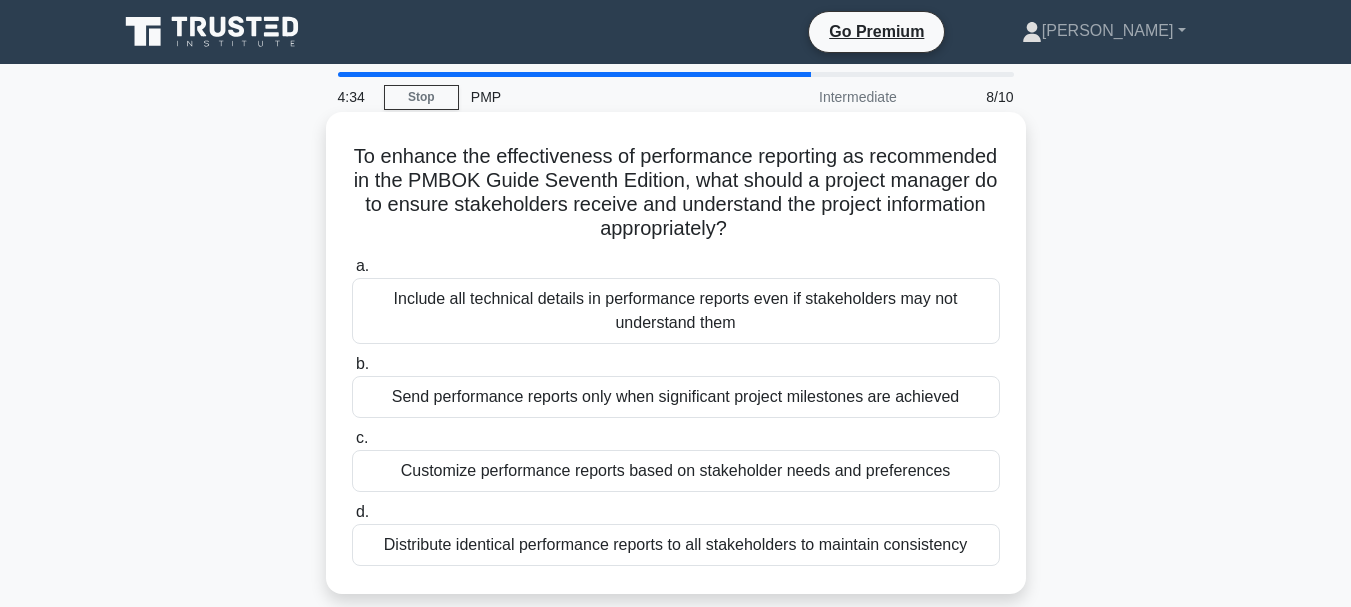 drag, startPoint x: 500, startPoint y: 204, endPoint x: 838, endPoint y: 227, distance: 338.78165 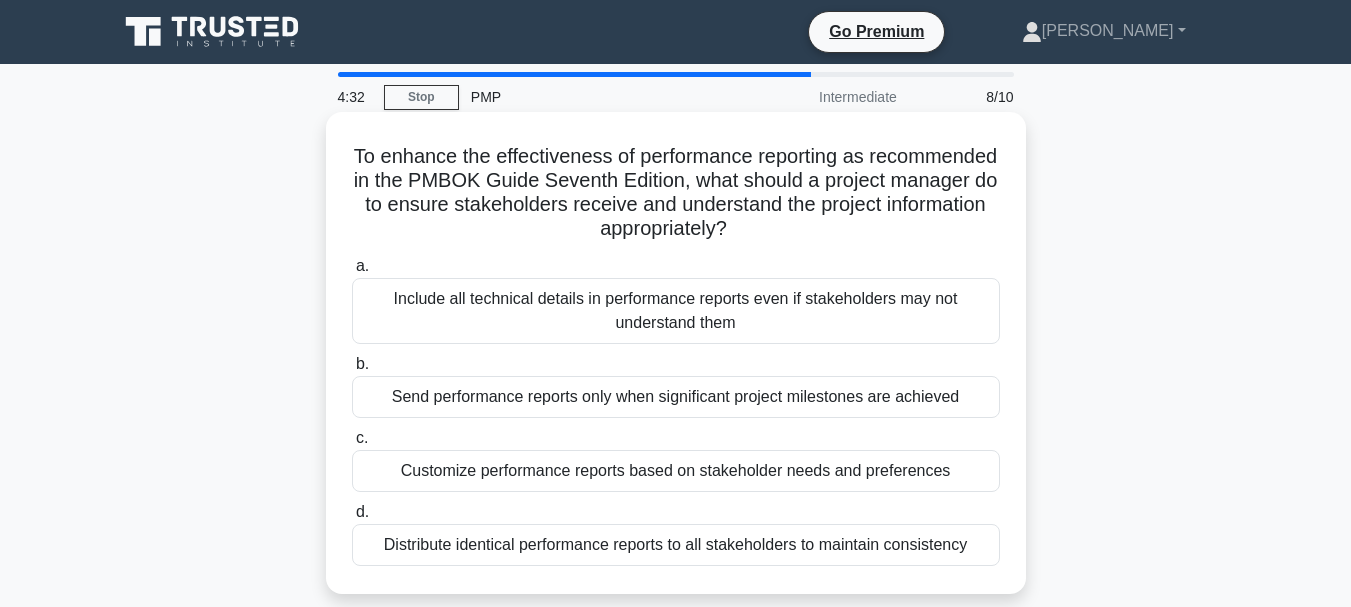 scroll, scrollTop: 100, scrollLeft: 0, axis: vertical 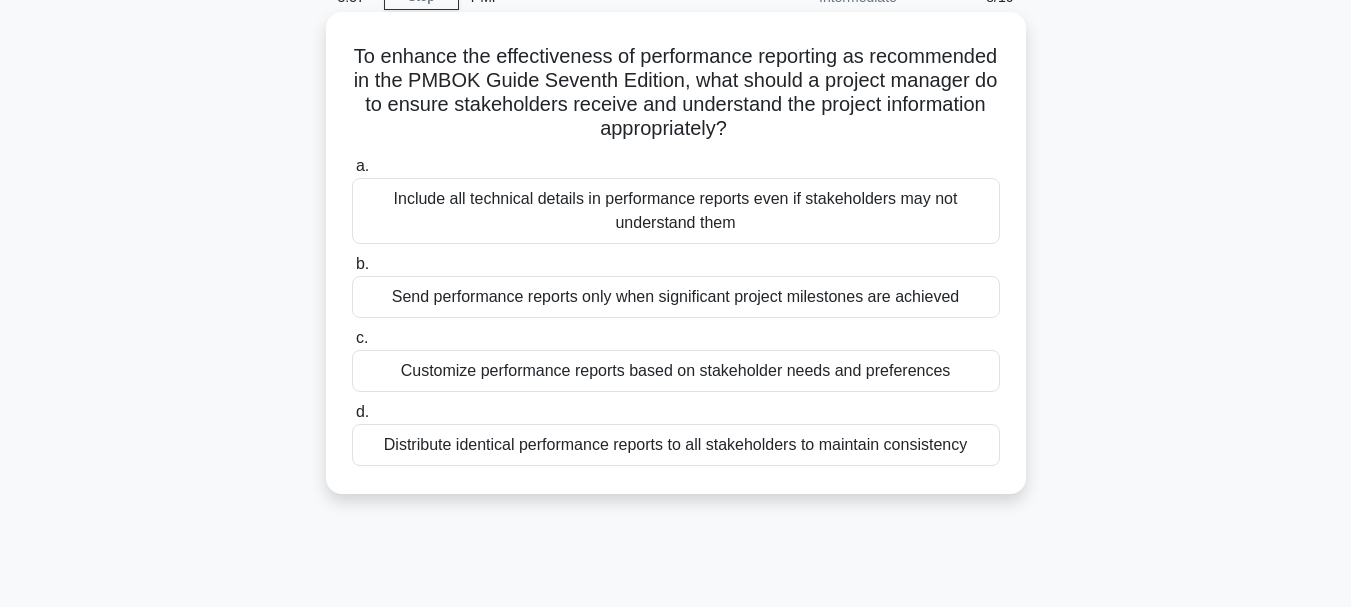 drag, startPoint x: 445, startPoint y: 367, endPoint x: 964, endPoint y: 374, distance: 519.0472 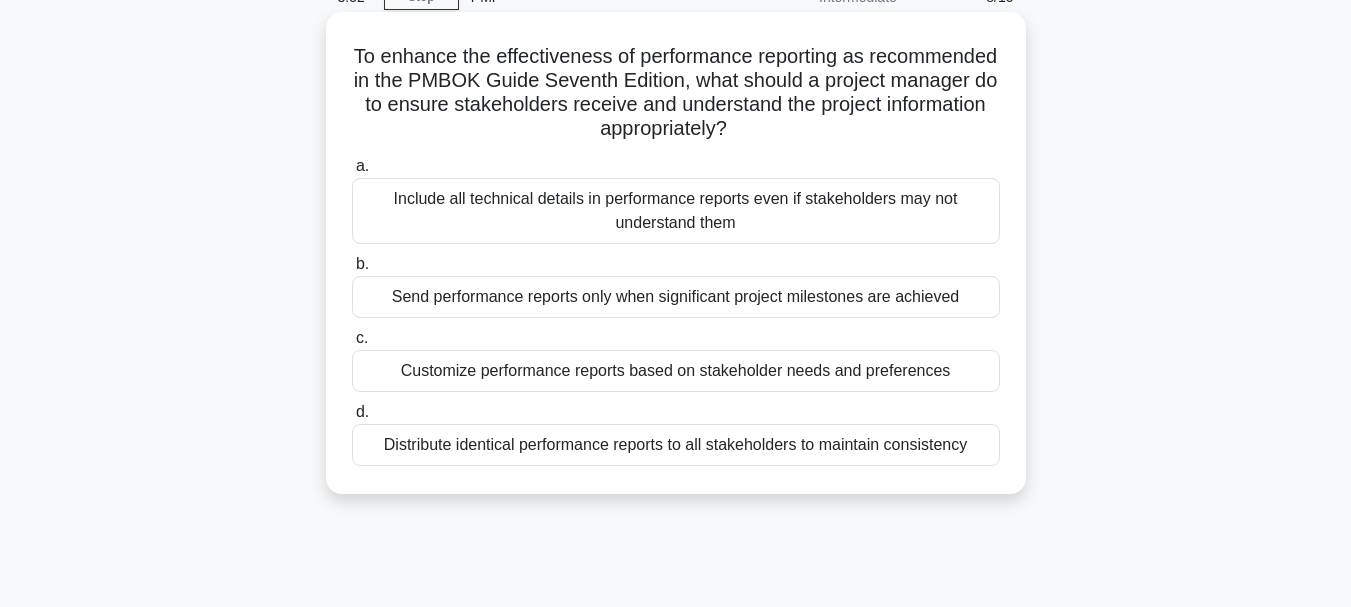 click on "Customize performance reports based on stakeholder needs and preferences" at bounding box center [676, 371] 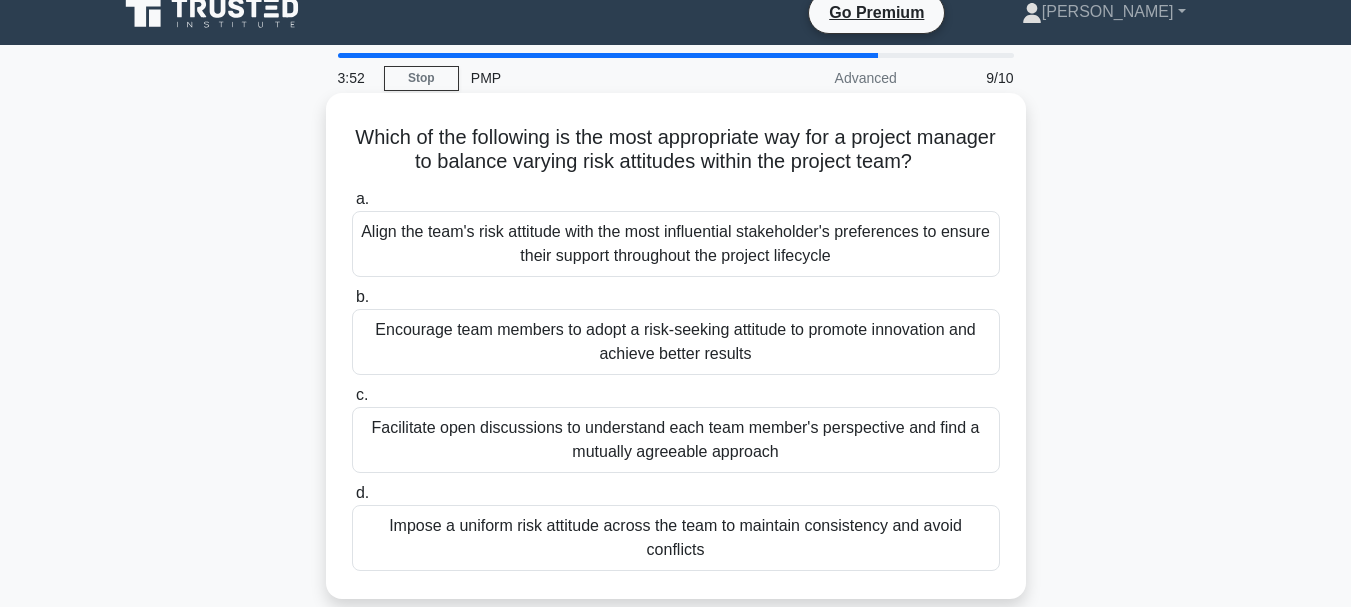 scroll, scrollTop: 0, scrollLeft: 0, axis: both 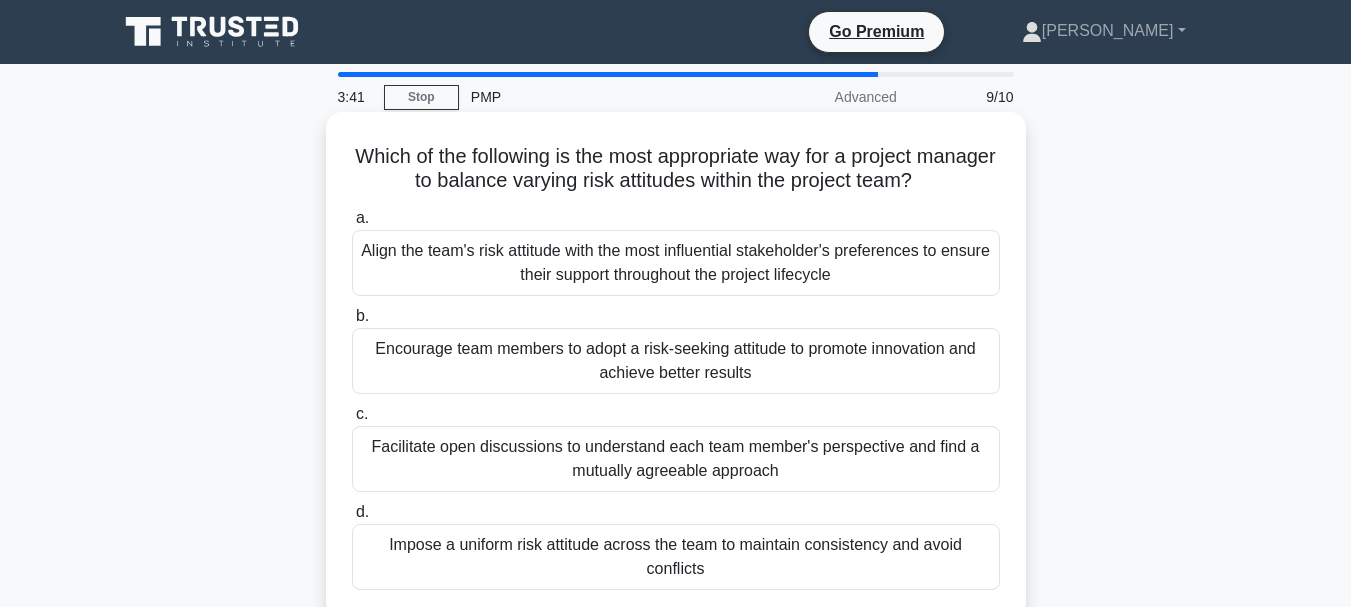 drag, startPoint x: 975, startPoint y: 174, endPoint x: 371, endPoint y: 162, distance: 604.1192 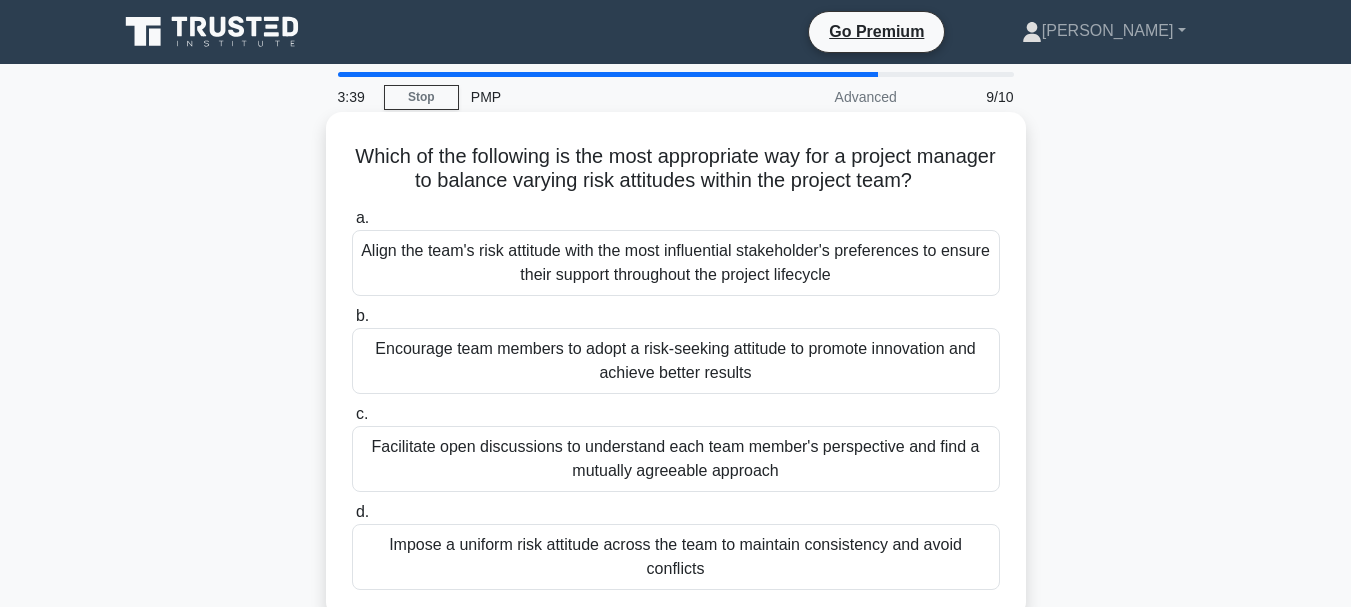 click on "Which of the following is the most appropriate way for a project manager to balance varying risk attitudes within the project team?
.spinner_0XTQ{transform-origin:center;animation:spinner_y6GP .75s linear infinite}@keyframes spinner_y6GP{100%{transform:rotate(360deg)}}" at bounding box center [676, 169] 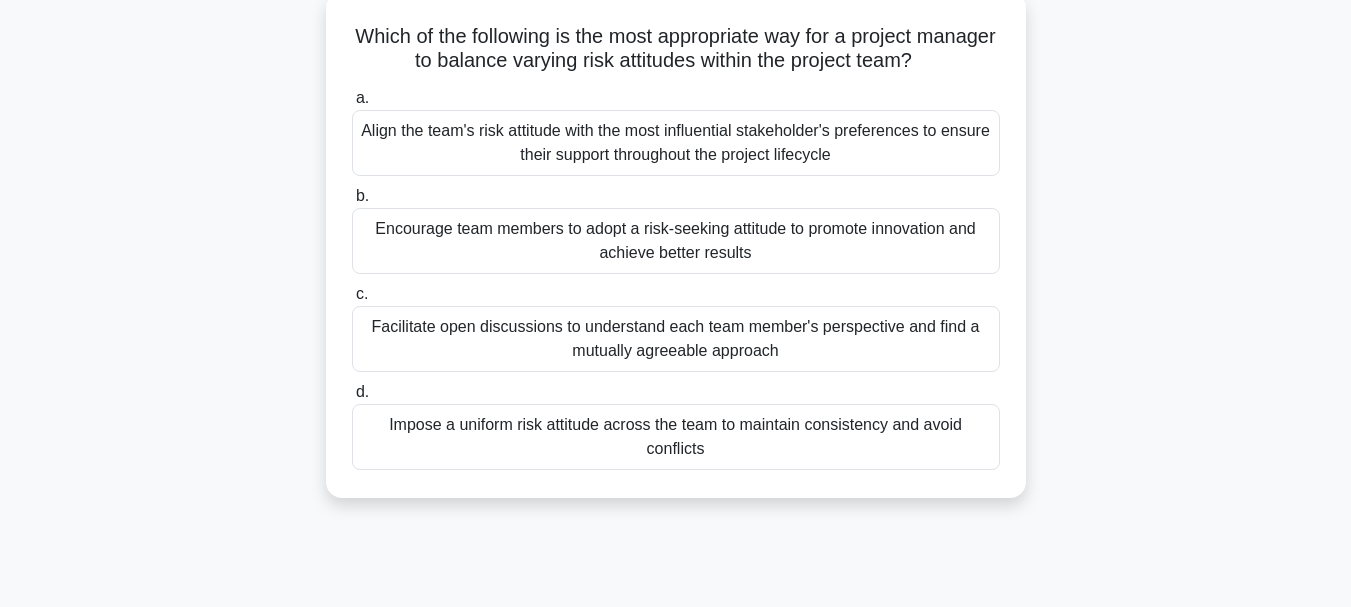 scroll, scrollTop: 0, scrollLeft: 0, axis: both 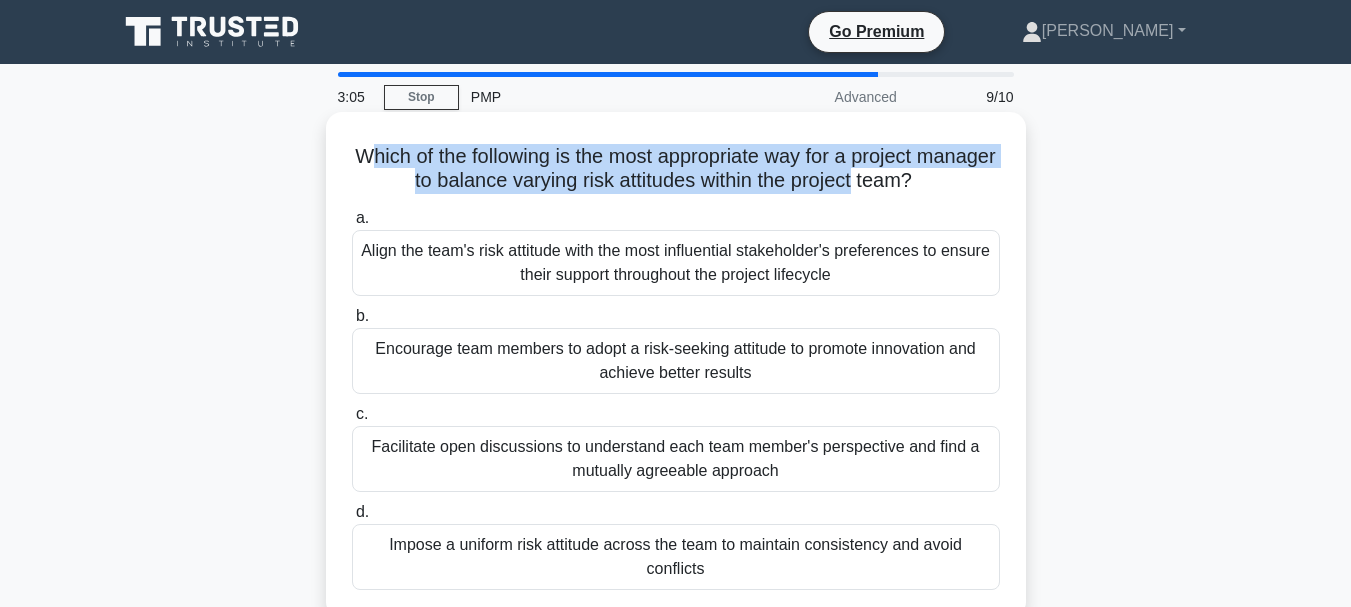 drag, startPoint x: 394, startPoint y: 157, endPoint x: 899, endPoint y: 182, distance: 505.61844 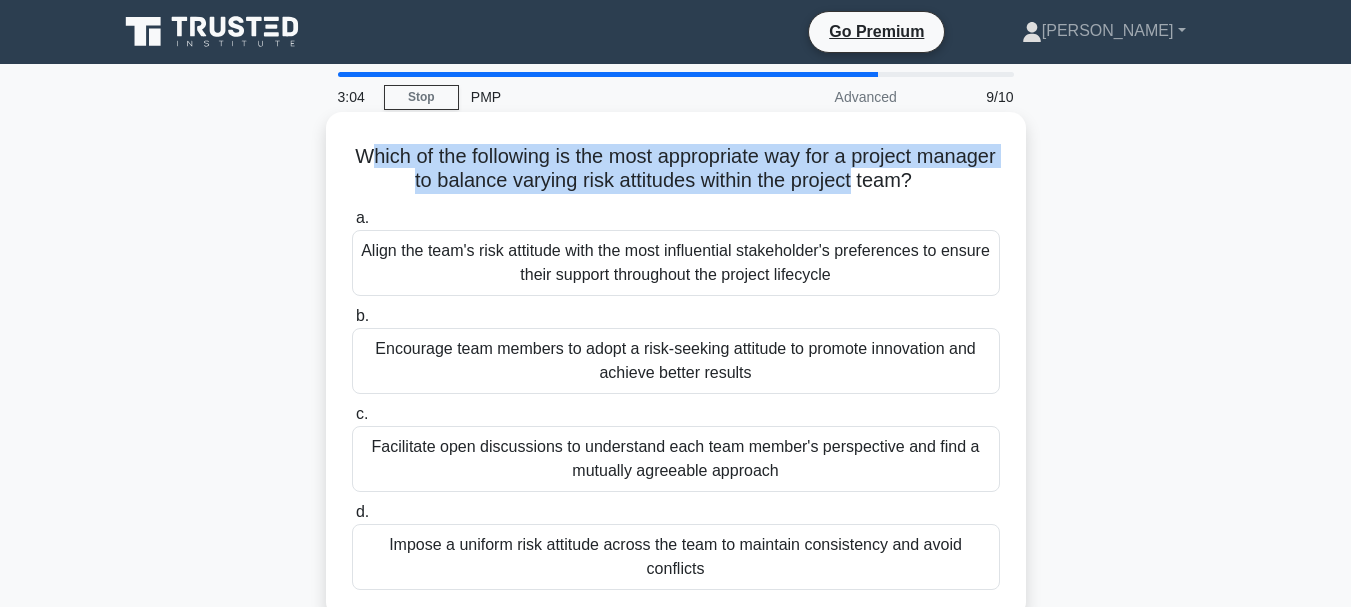click on "Which of the following is the most appropriate way for a project manager to balance varying risk attitudes within the project team?
.spinner_0XTQ{transform-origin:center;animation:spinner_y6GP .75s linear infinite}@keyframes spinner_y6GP{100%{transform:rotate(360deg)}}" at bounding box center (676, 169) 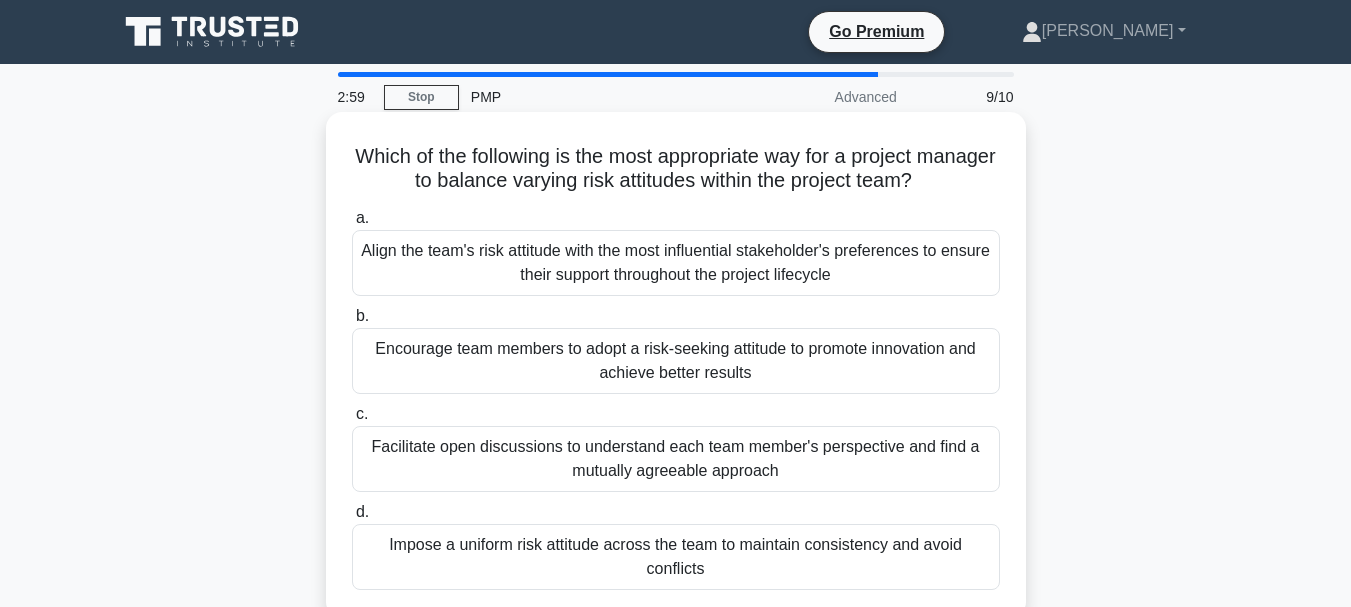 drag, startPoint x: 851, startPoint y: 162, endPoint x: 974, endPoint y: 193, distance: 126.84637 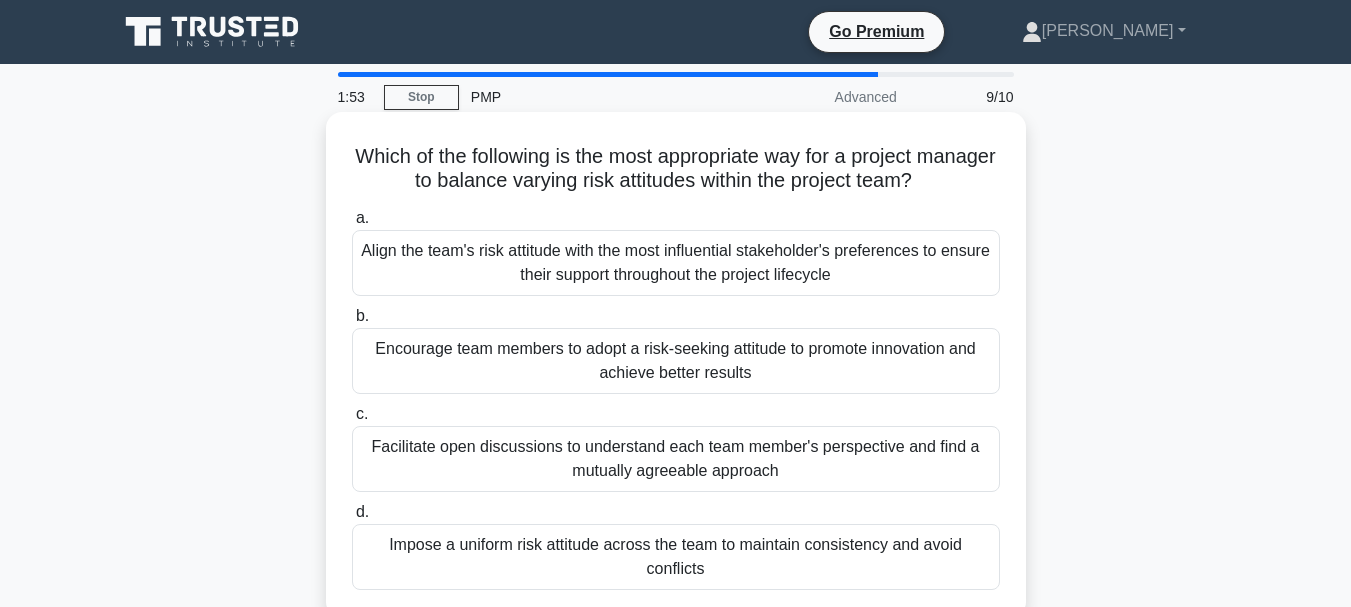 scroll, scrollTop: 100, scrollLeft: 0, axis: vertical 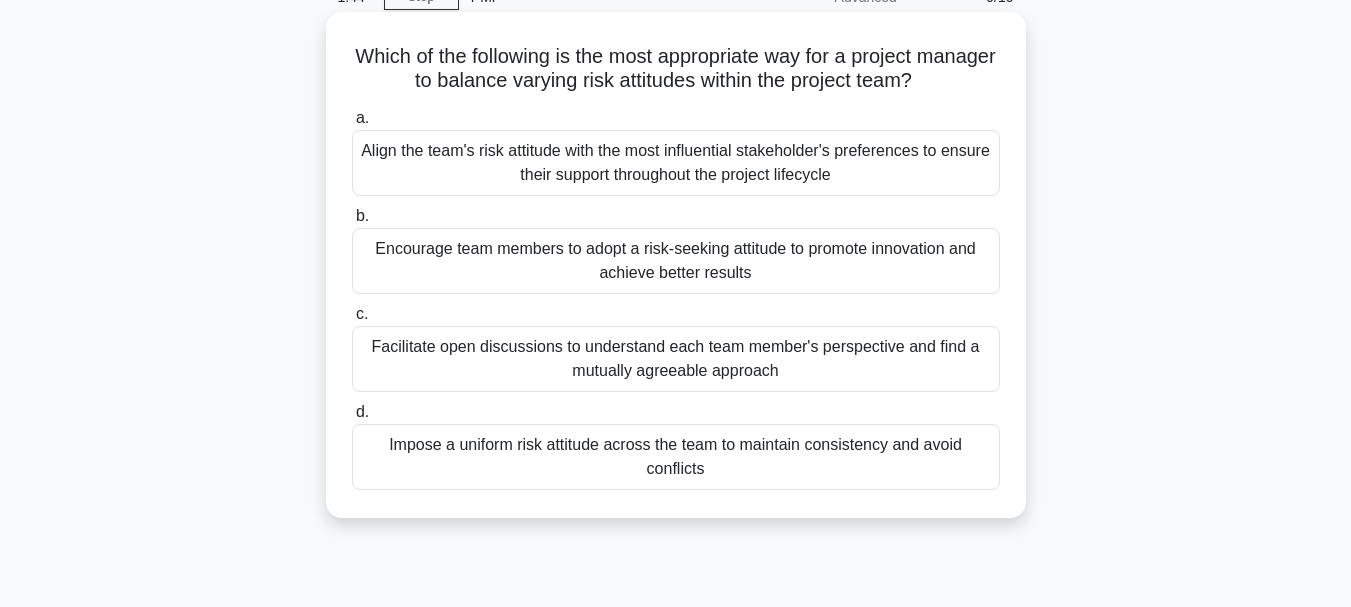 click on "Facilitate open discussions to understand each team member's perspective and find a mutually agreeable approach" at bounding box center (676, 359) 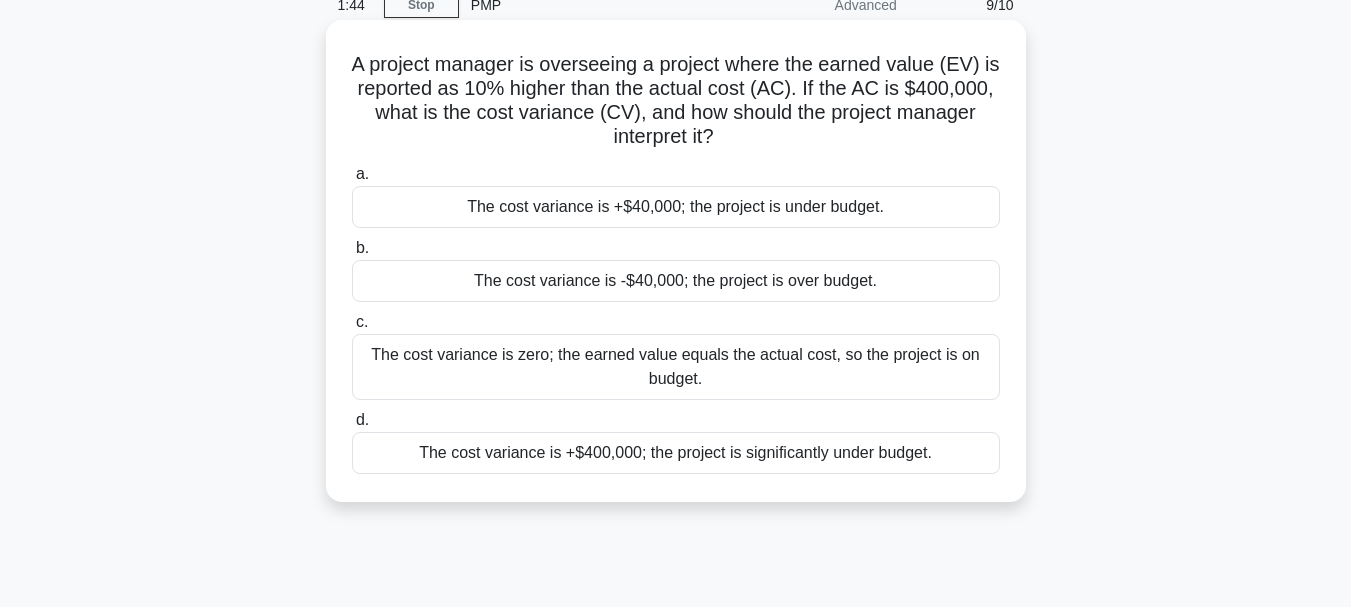 scroll, scrollTop: 0, scrollLeft: 0, axis: both 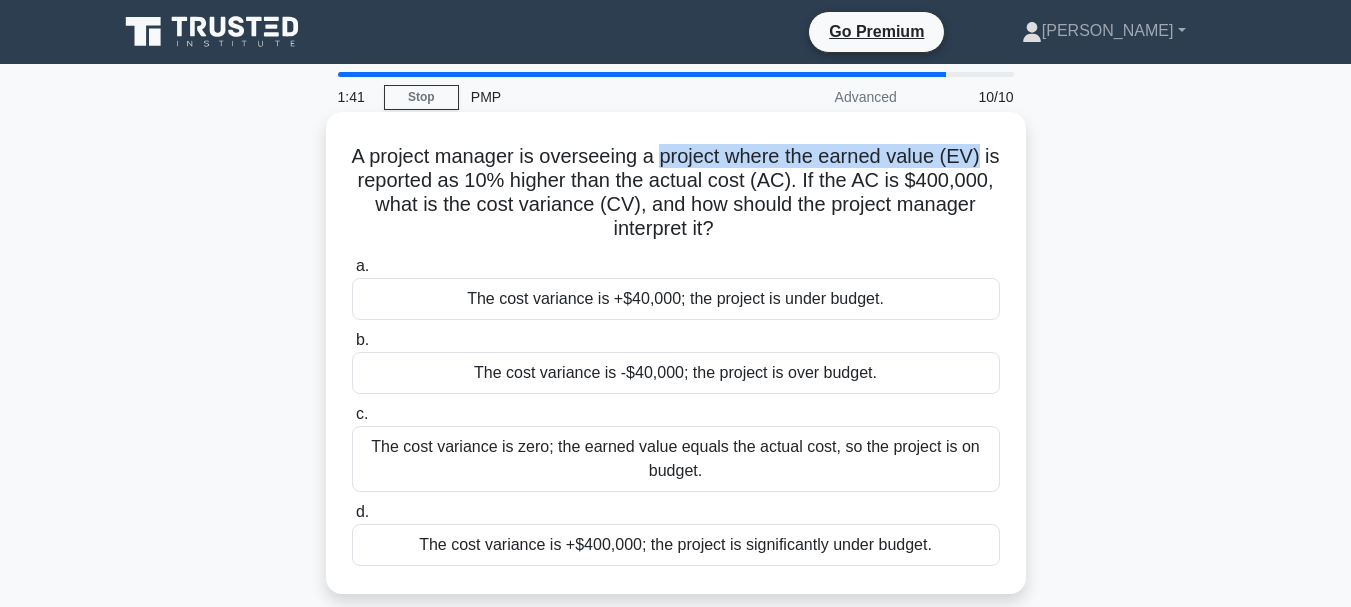 drag, startPoint x: 675, startPoint y: 158, endPoint x: 997, endPoint y: 162, distance: 322.02484 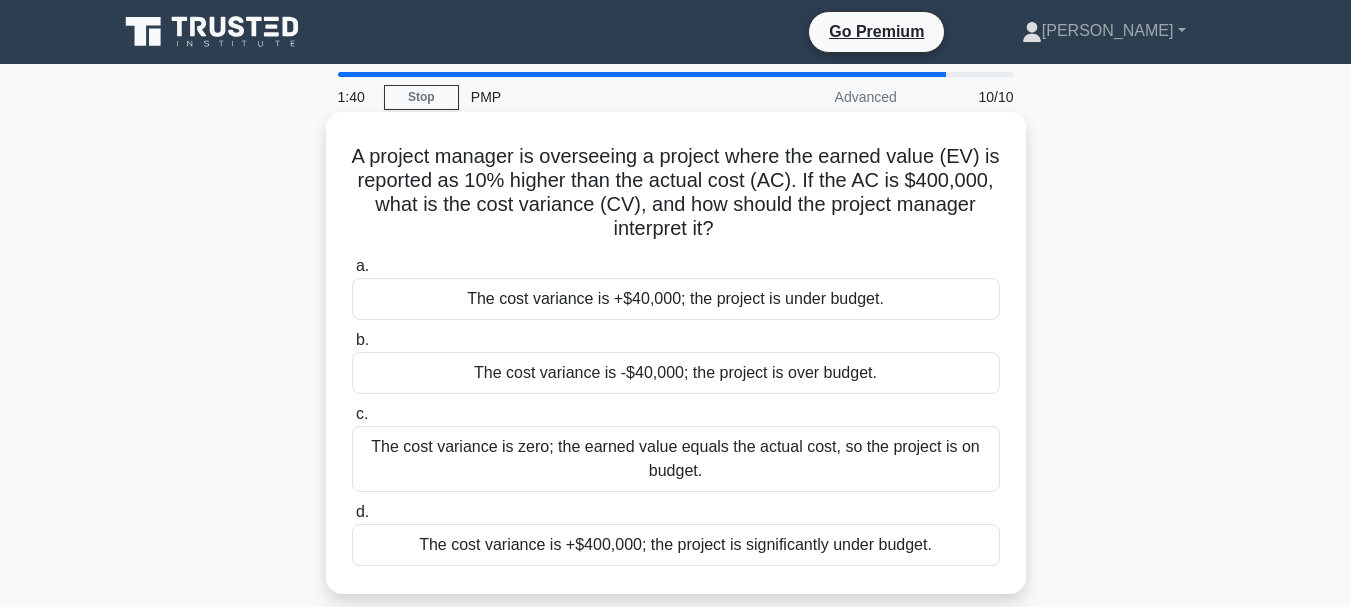 click on "A project manager is overseeing a project where the earned value (EV) is reported as 10% higher than the actual cost (AC). If the AC is $400,000, what is the cost variance (CV), and how should the project manager interpret it?
.spinner_0XTQ{transform-origin:center;animation:spinner_y6GP .75s linear infinite}@keyframes spinner_y6GP{100%{transform:rotate(360deg)}}" at bounding box center (676, 193) 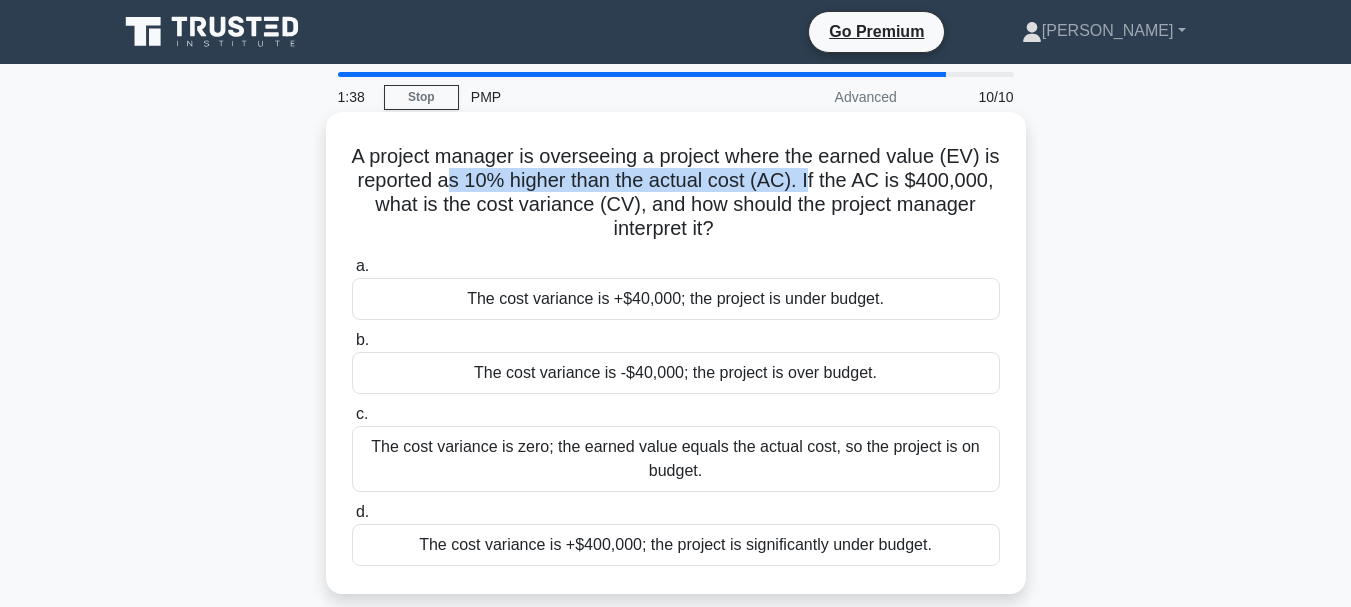 drag, startPoint x: 504, startPoint y: 177, endPoint x: 866, endPoint y: 179, distance: 362.00552 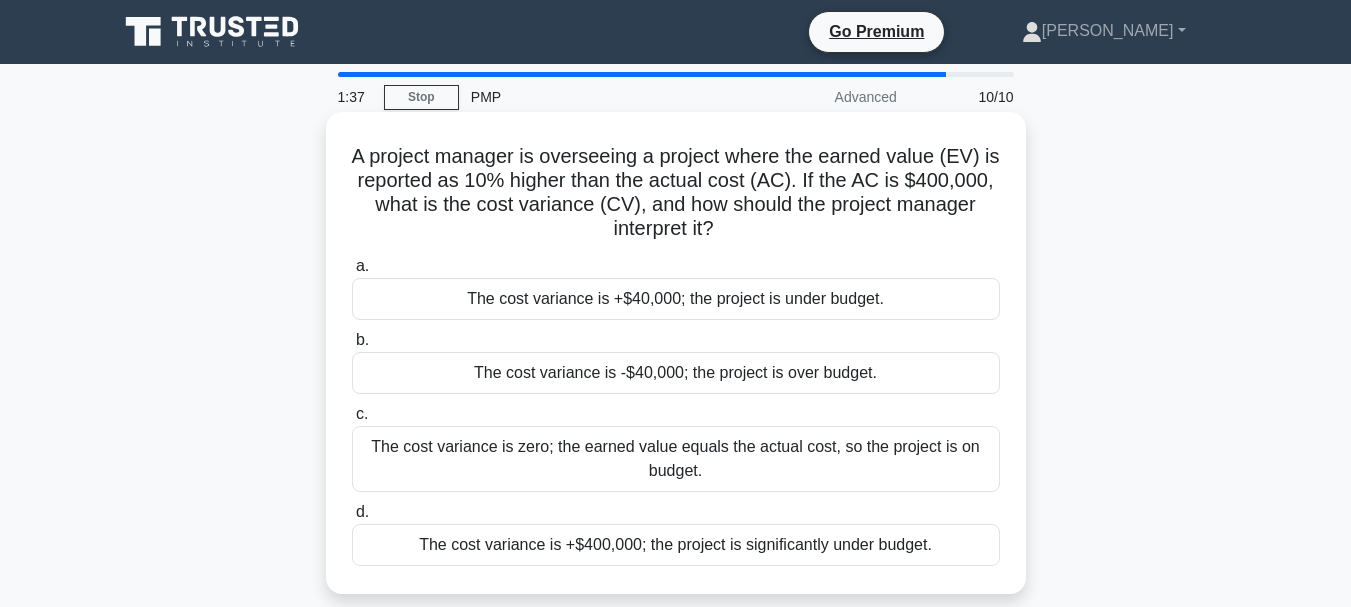 click on "A project manager is overseeing a project where the earned value (EV) is reported as 10% higher than the actual cost (AC). If the AC is $400,000, what is the cost variance (CV), and how should the project manager interpret it?
.spinner_0XTQ{transform-origin:center;animation:spinner_y6GP .75s linear infinite}@keyframes spinner_y6GP{100%{transform:rotate(360deg)}}" at bounding box center [676, 193] 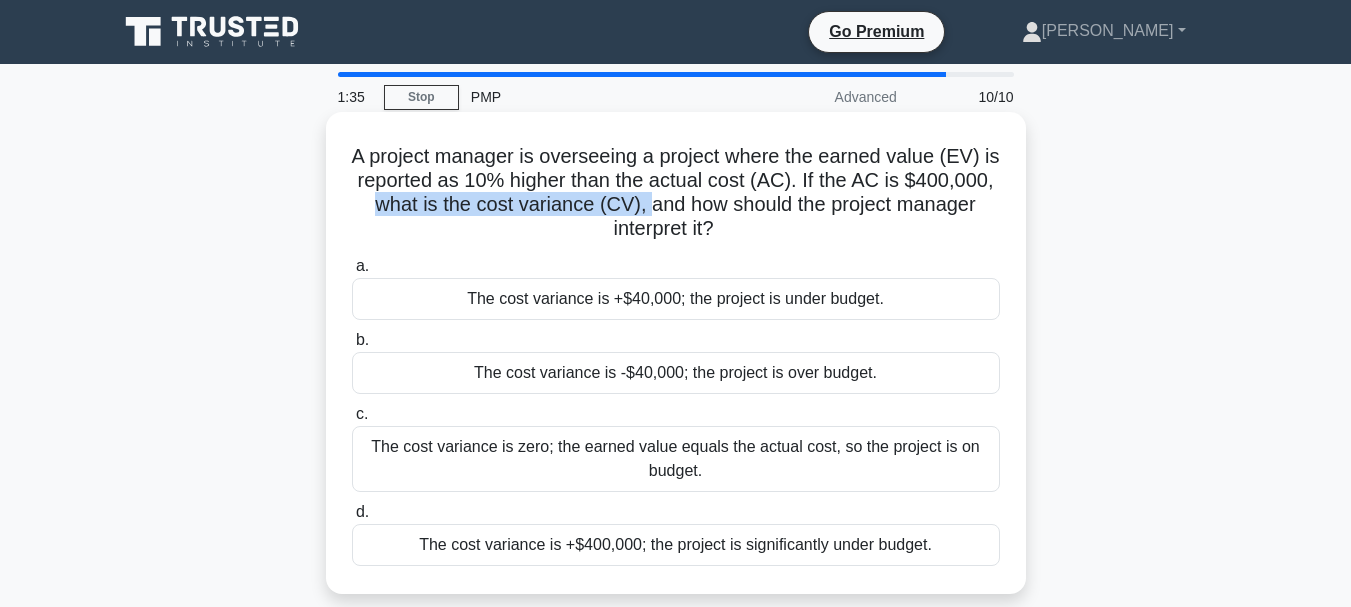 drag, startPoint x: 464, startPoint y: 207, endPoint x: 737, endPoint y: 207, distance: 273 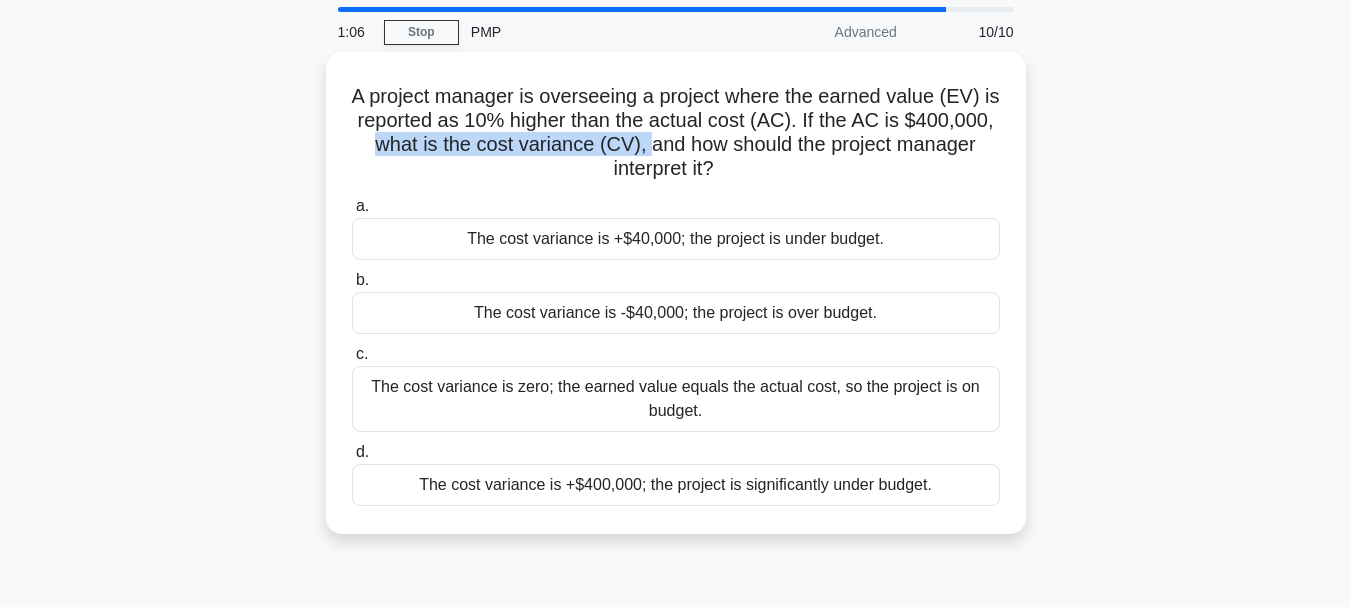 scroll, scrollTop: 100, scrollLeft: 0, axis: vertical 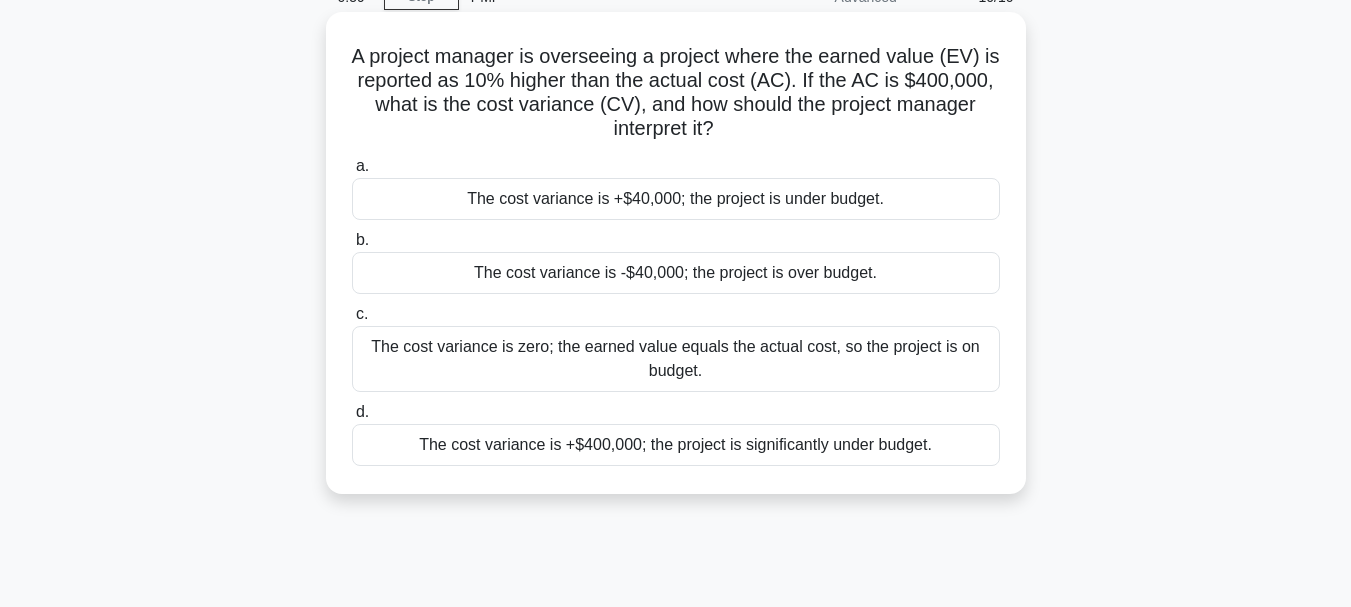 click on "The cost variance is zero; the earned value equals the actual cost, so the project is on budget." at bounding box center [676, 359] 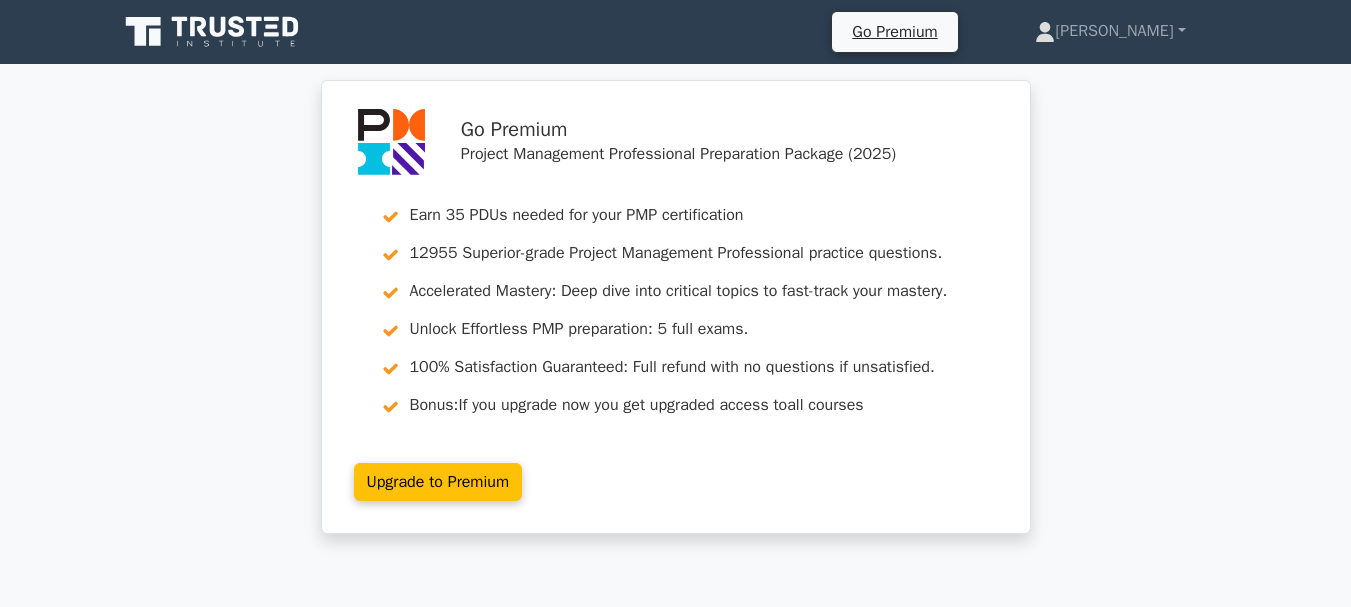 scroll, scrollTop: 0, scrollLeft: 0, axis: both 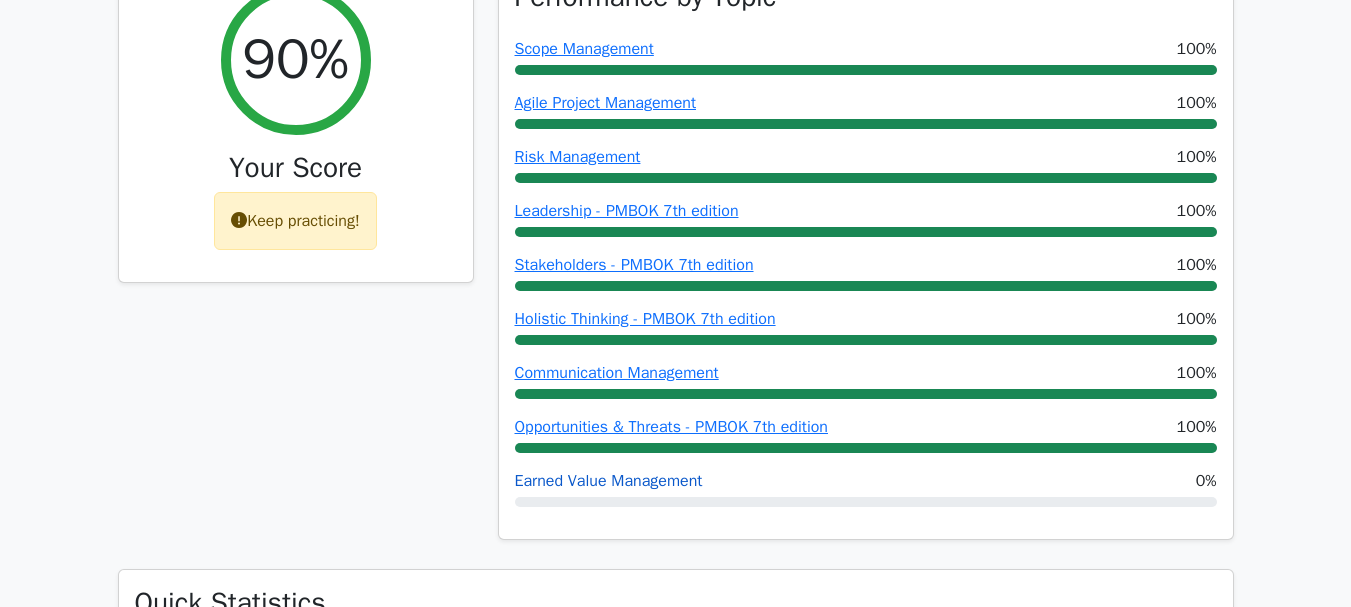 click on "Earned Value Management" at bounding box center [609, 481] 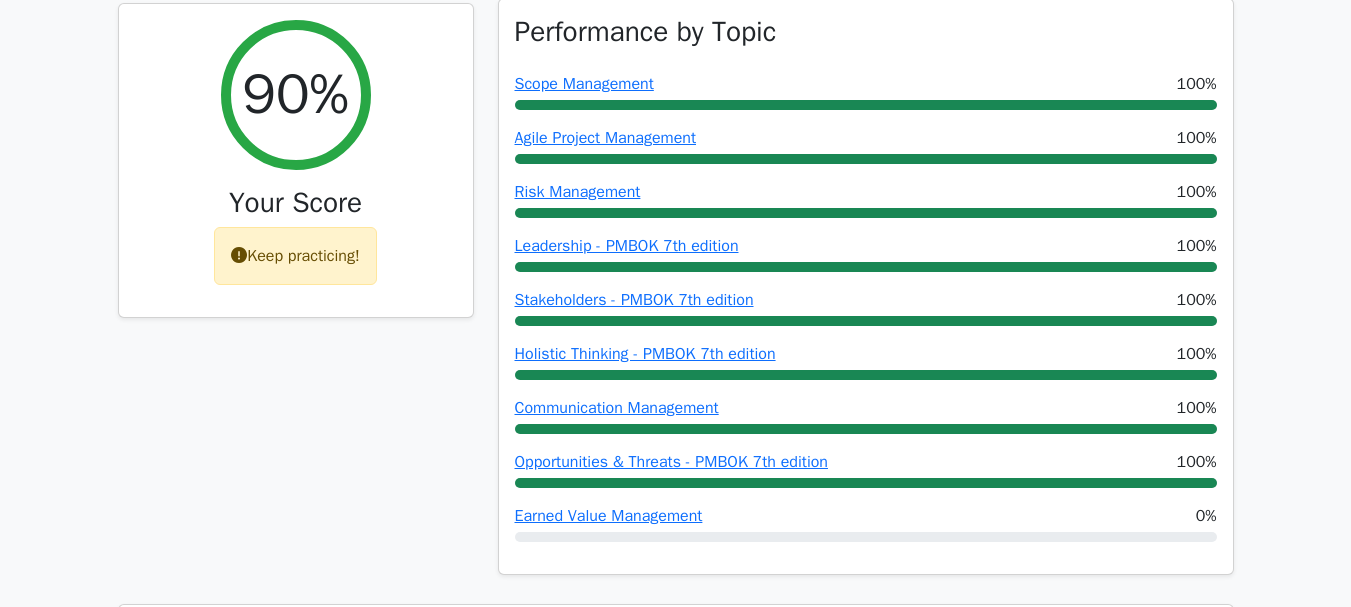 scroll, scrollTop: 800, scrollLeft: 0, axis: vertical 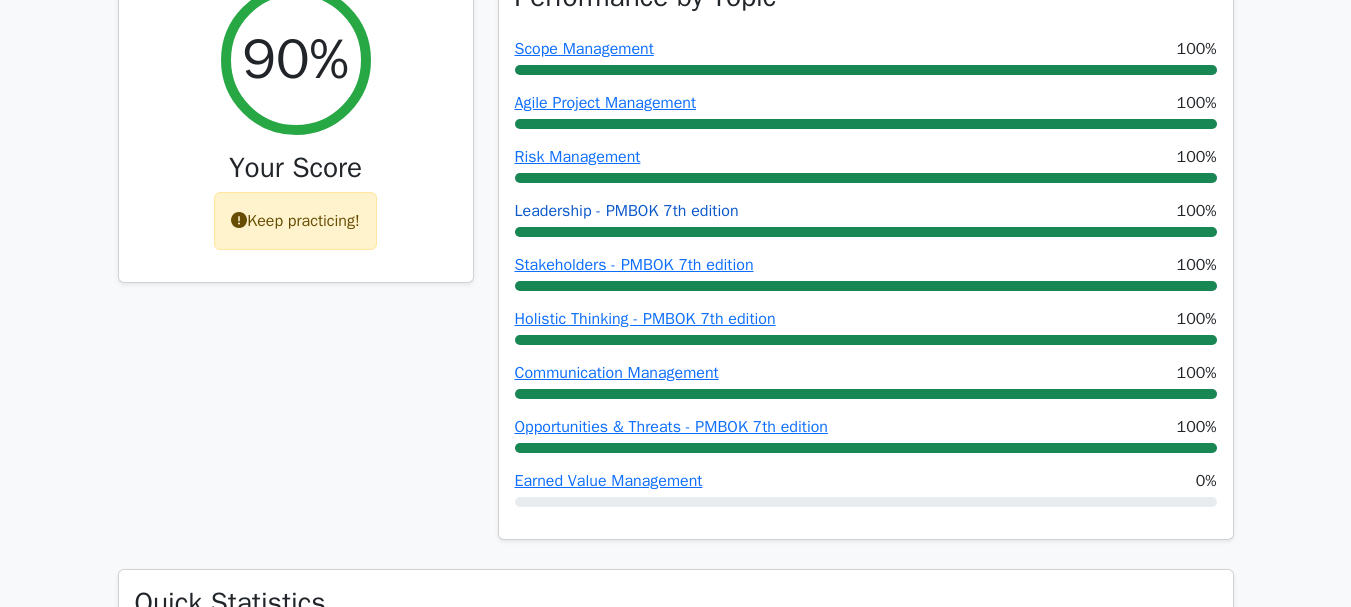 click on "Leadership - PMBOK 7th edition" at bounding box center [627, 211] 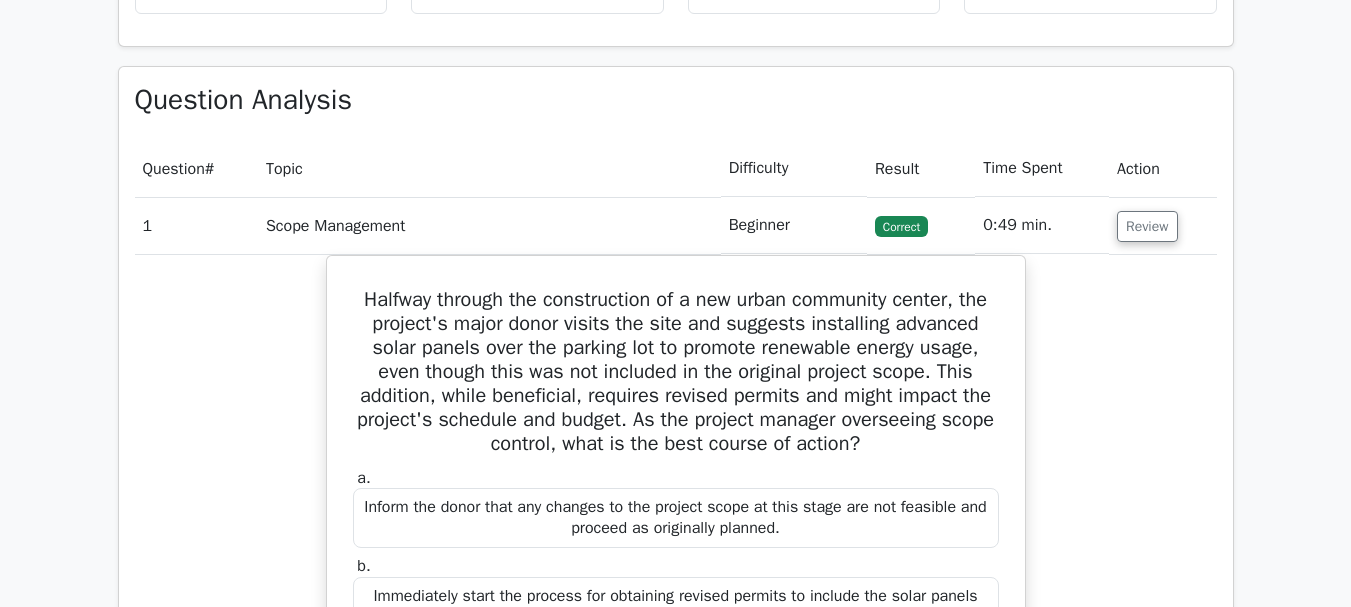 scroll, scrollTop: 1600, scrollLeft: 0, axis: vertical 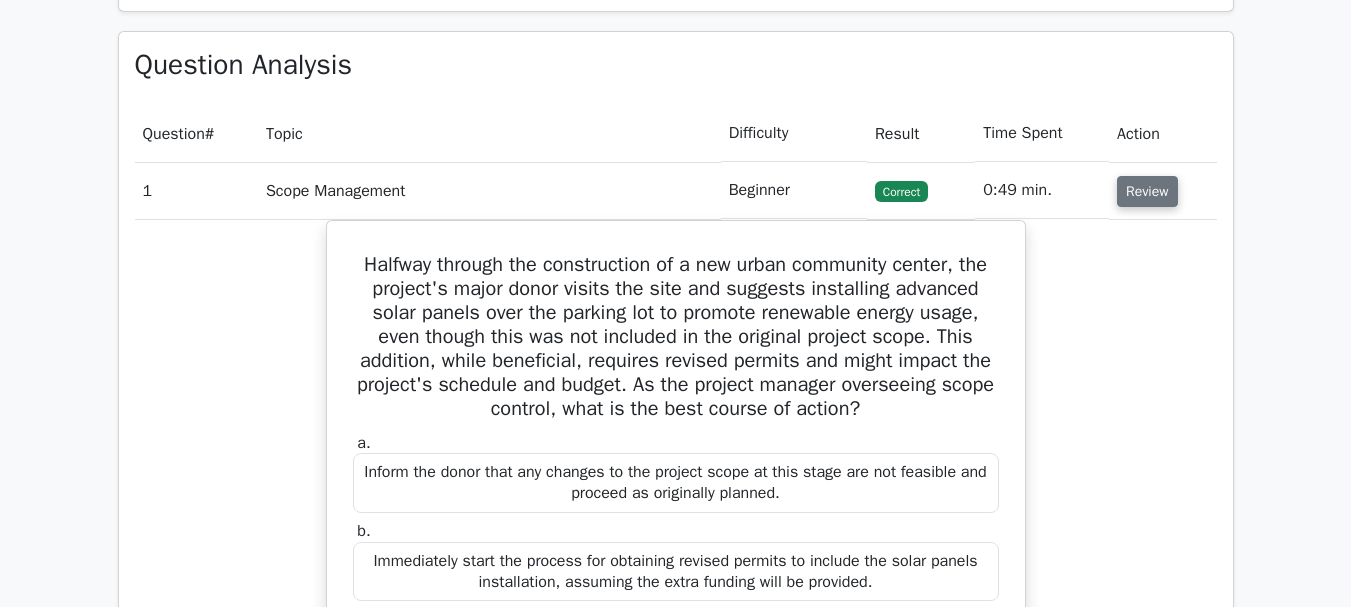 click on "Review" at bounding box center [1147, 191] 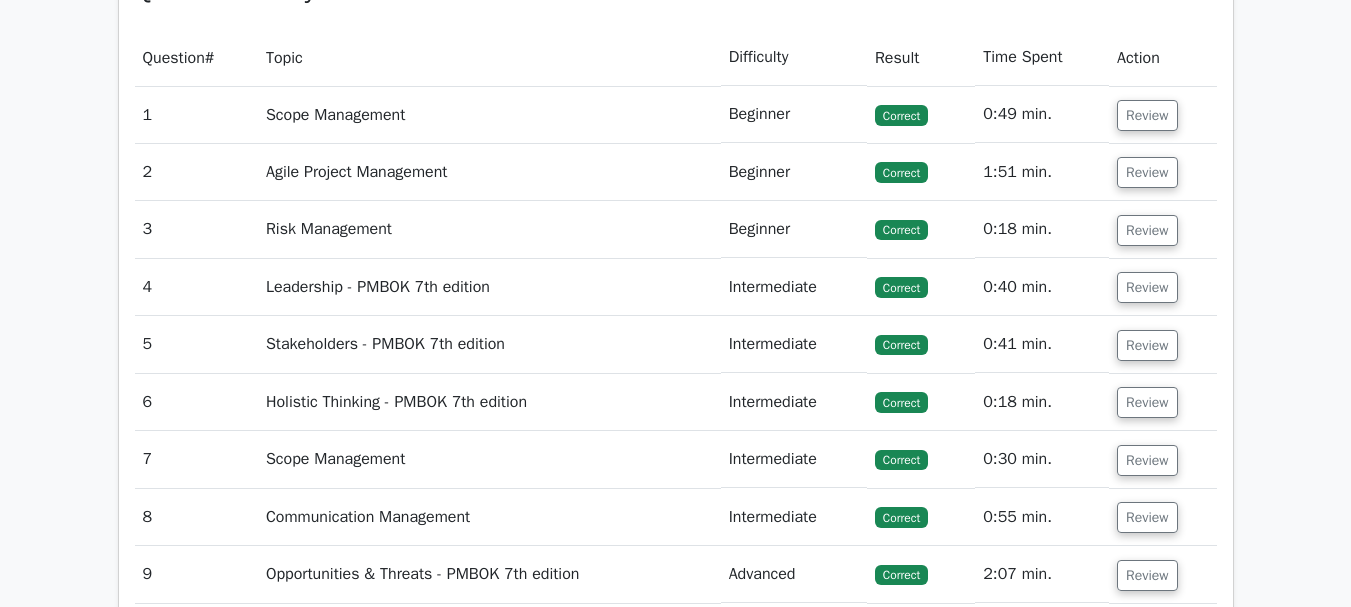 scroll, scrollTop: 1800, scrollLeft: 0, axis: vertical 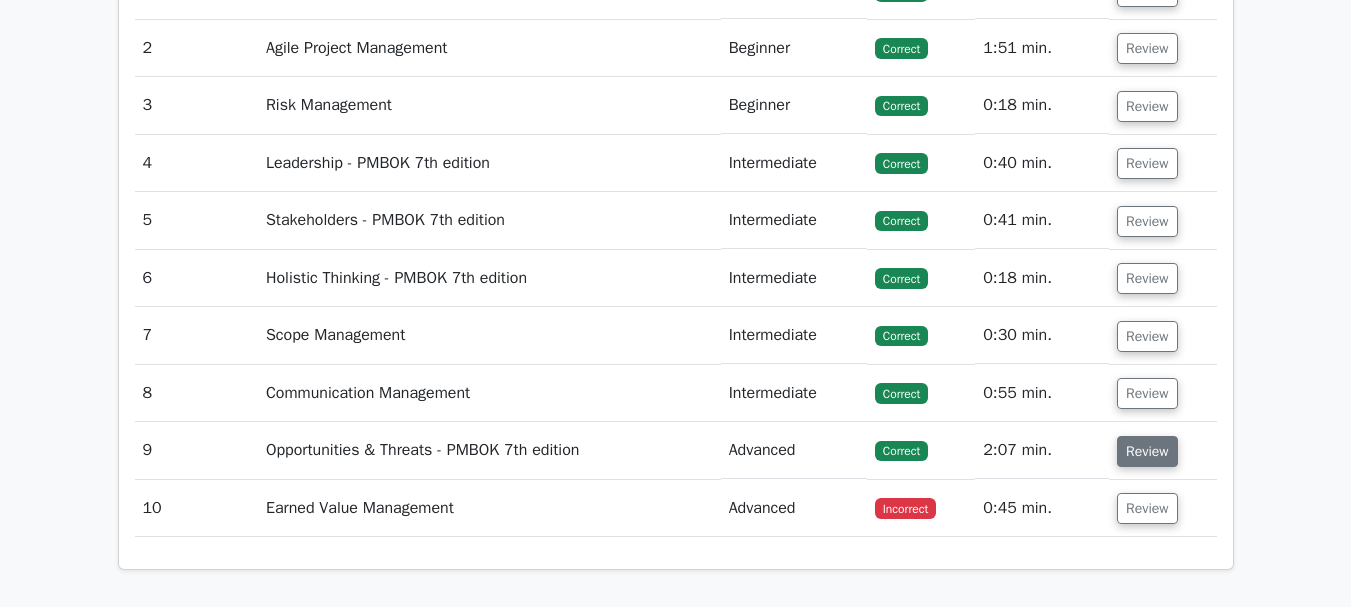 click on "Review" at bounding box center (1147, 451) 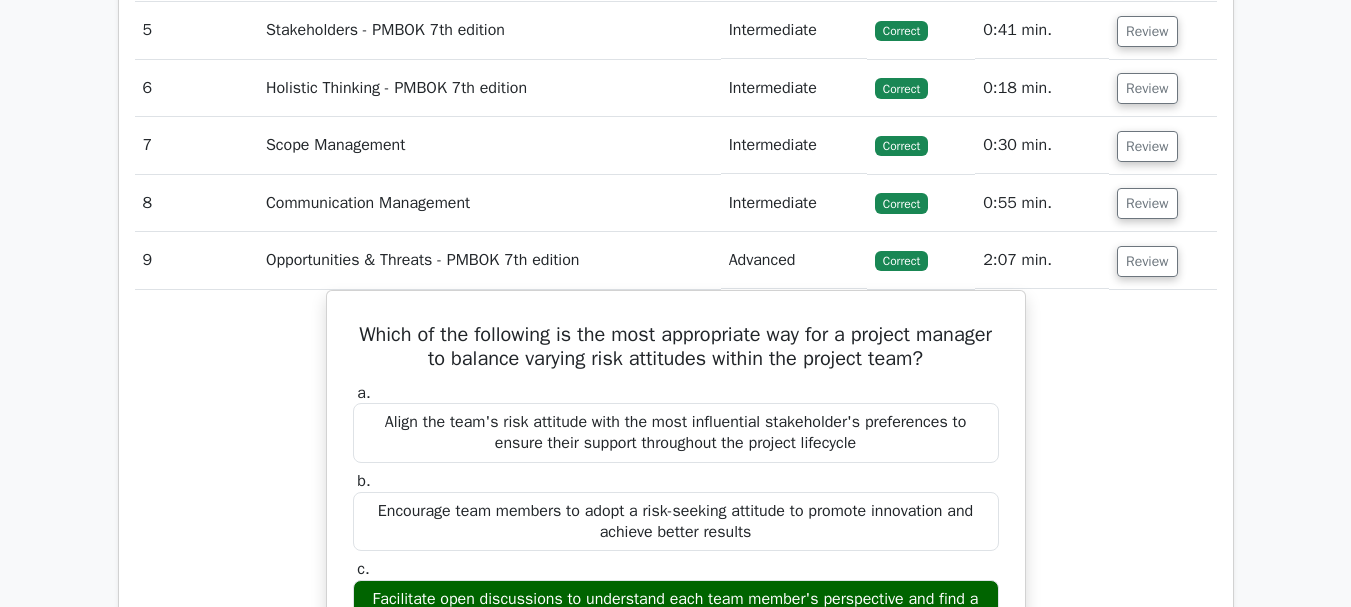 scroll, scrollTop: 1900, scrollLeft: 0, axis: vertical 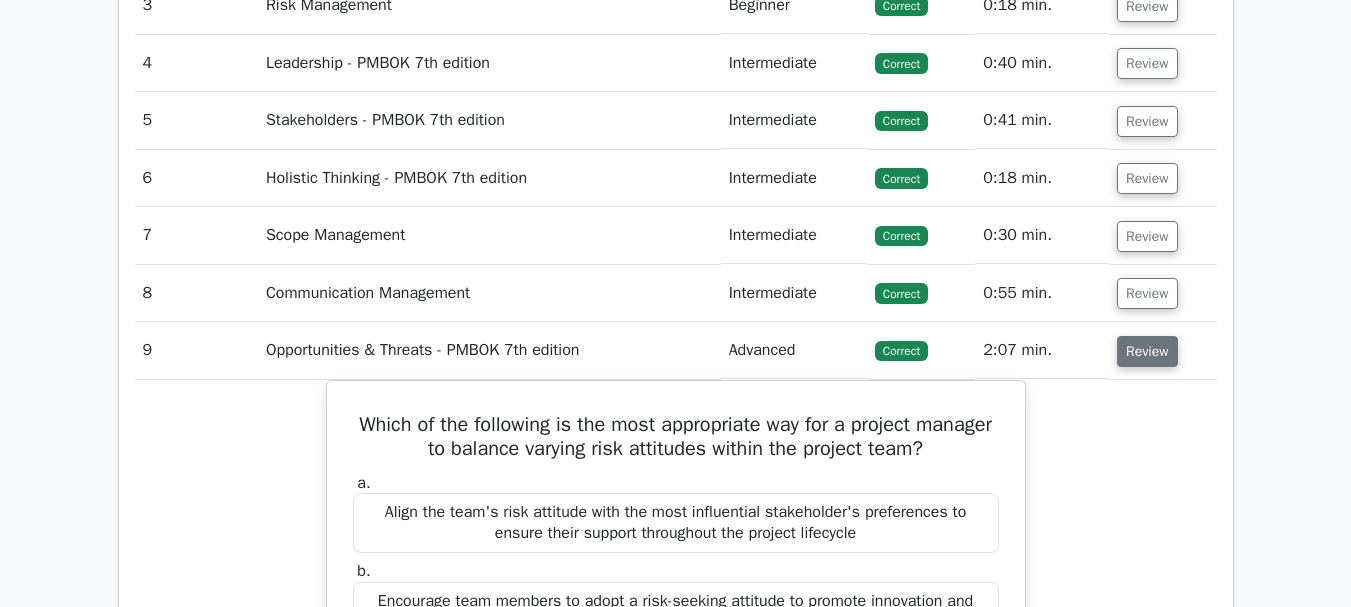 click on "Review" at bounding box center [1147, 351] 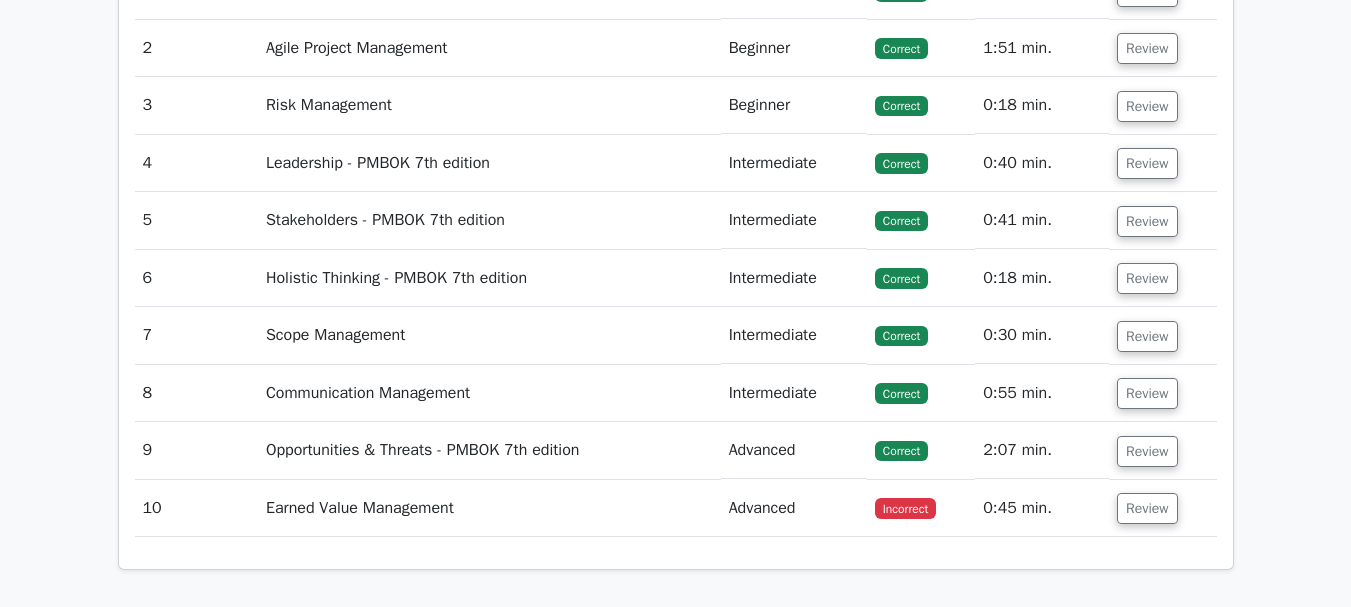 scroll, scrollTop: 1700, scrollLeft: 0, axis: vertical 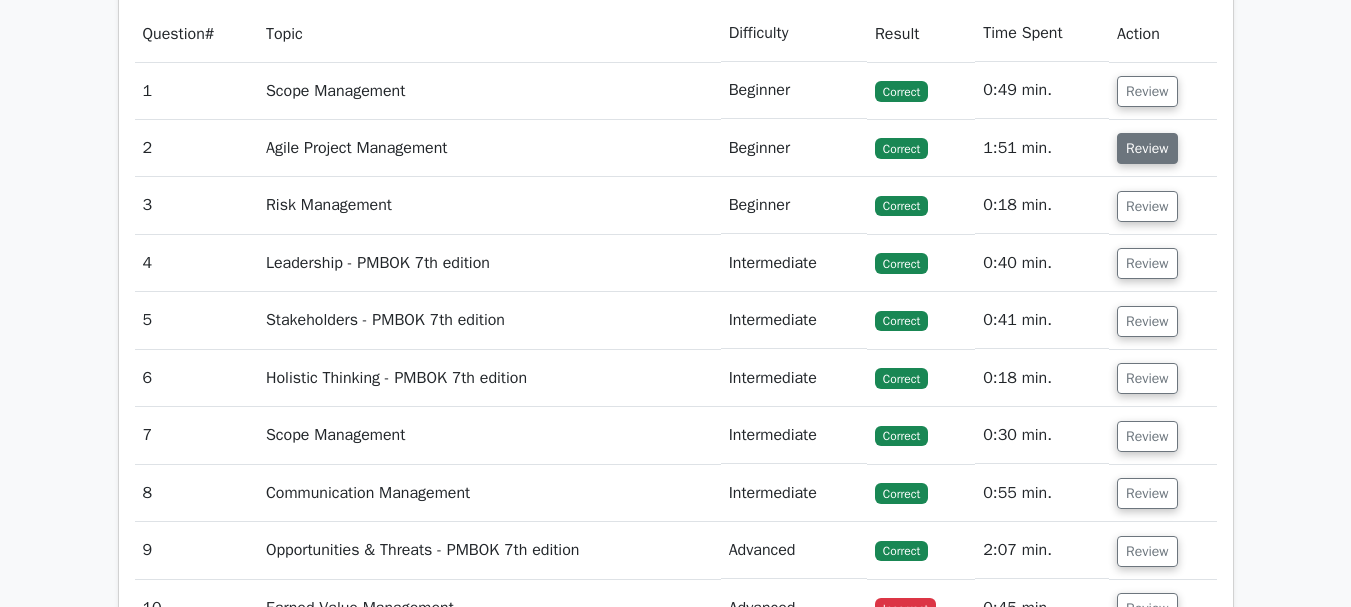 click on "Review" at bounding box center [1147, 148] 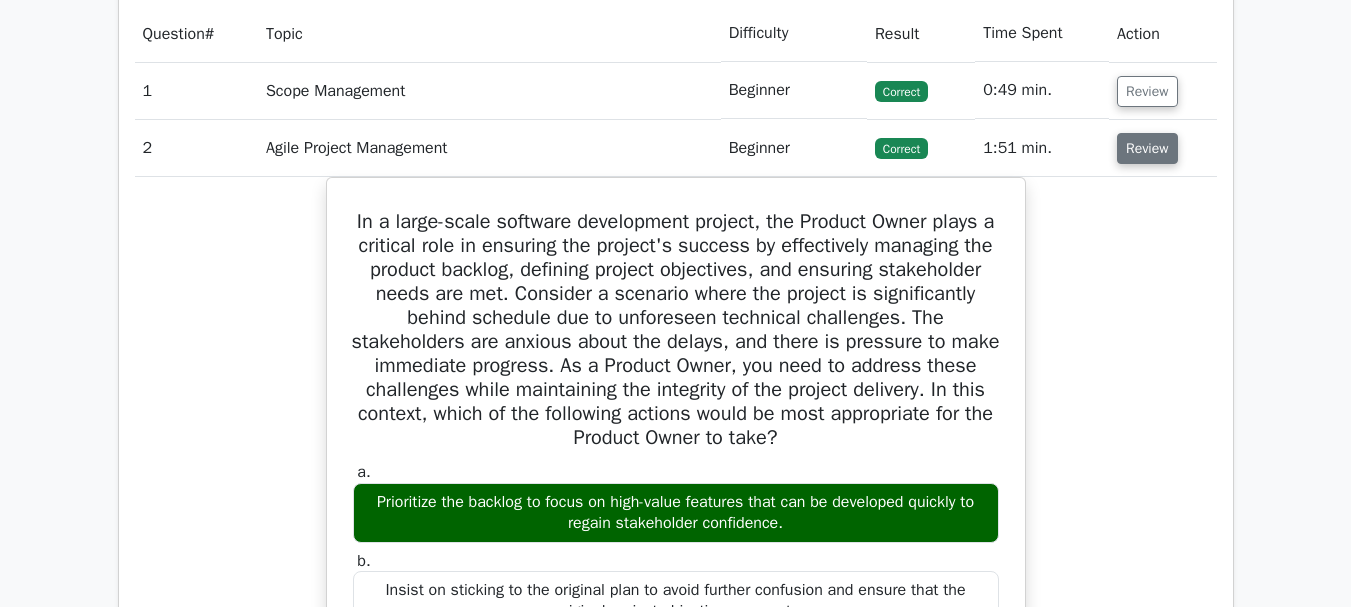 click on "Review" at bounding box center (1147, 148) 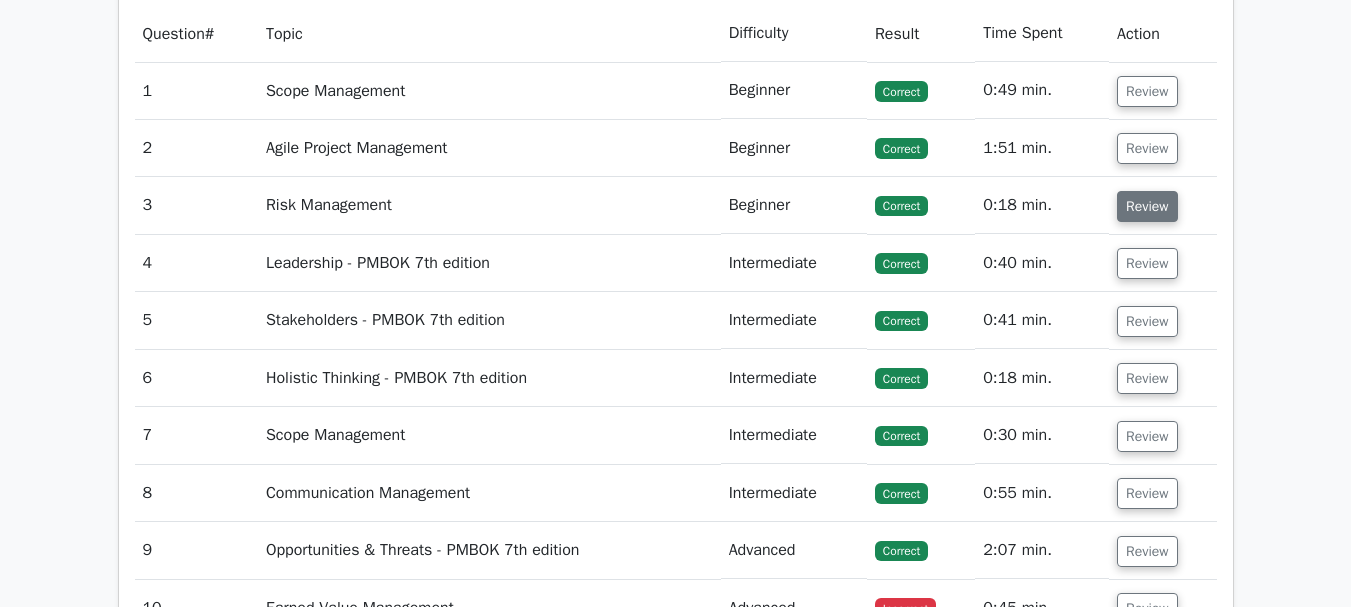 click on "Review" at bounding box center [1147, 206] 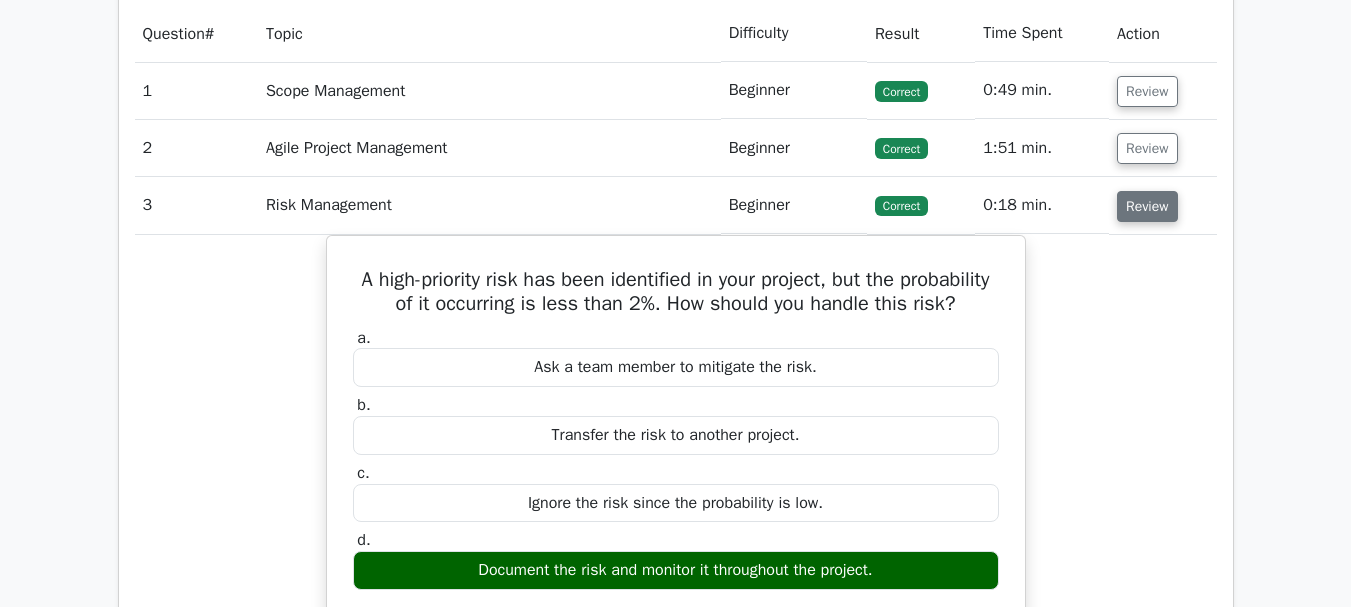 click on "Review" at bounding box center [1147, 206] 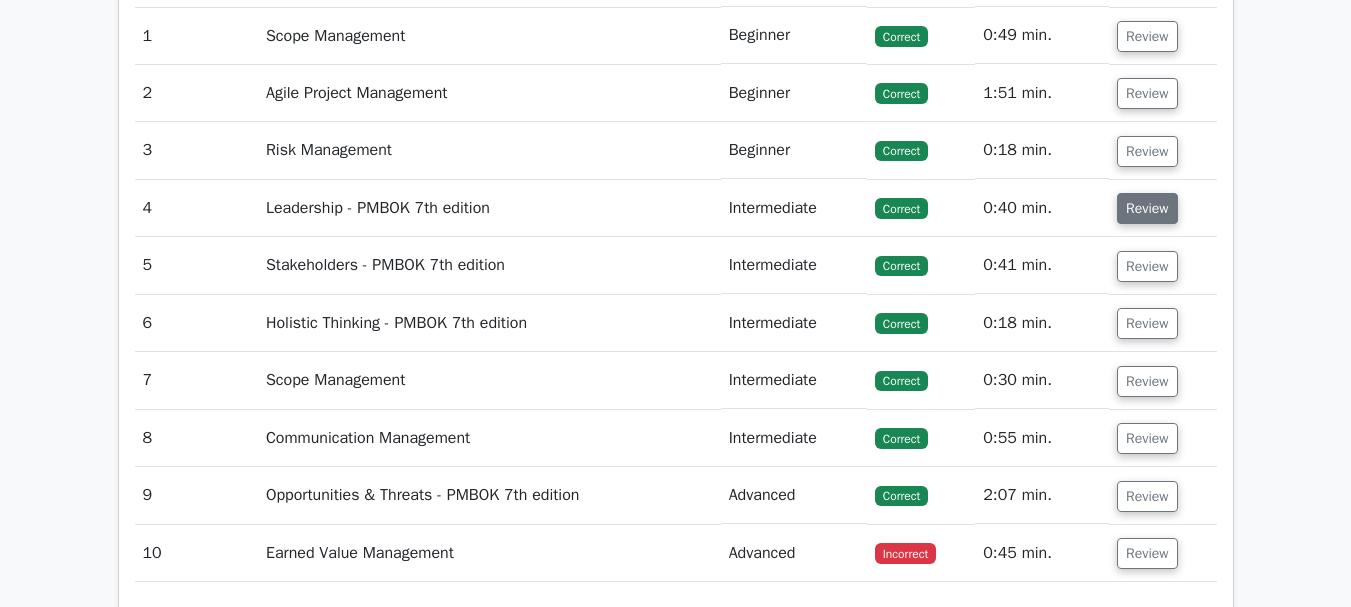 scroll, scrollTop: 1800, scrollLeft: 0, axis: vertical 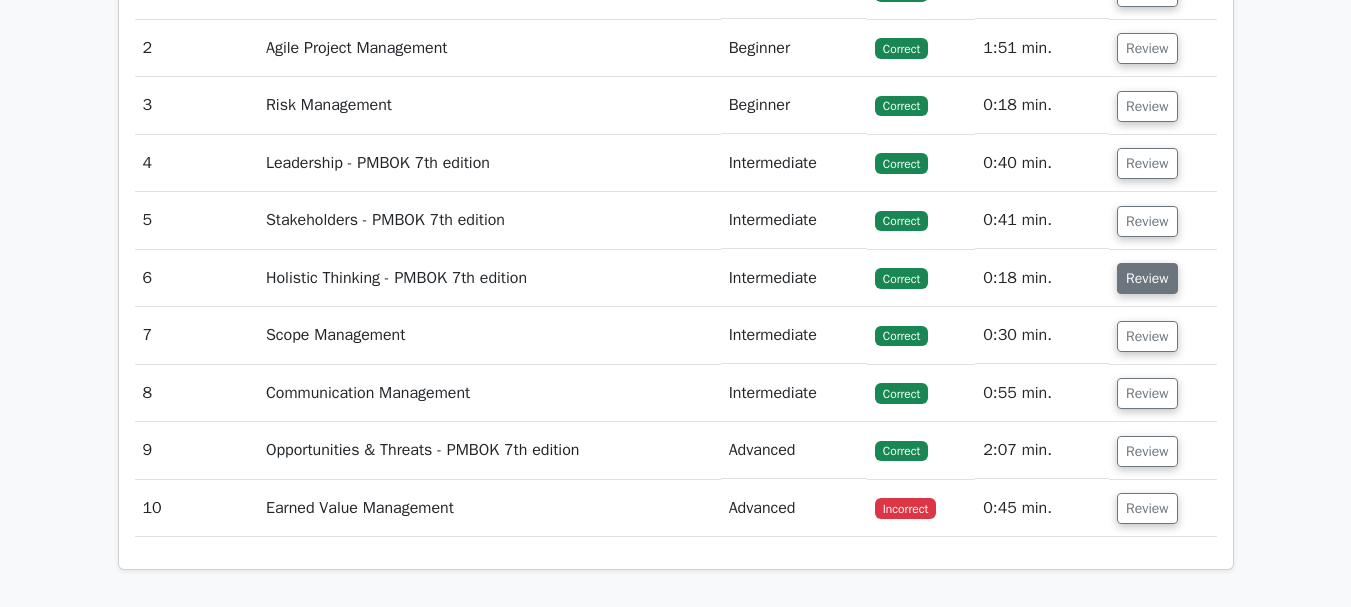 click on "Review" at bounding box center (1147, 278) 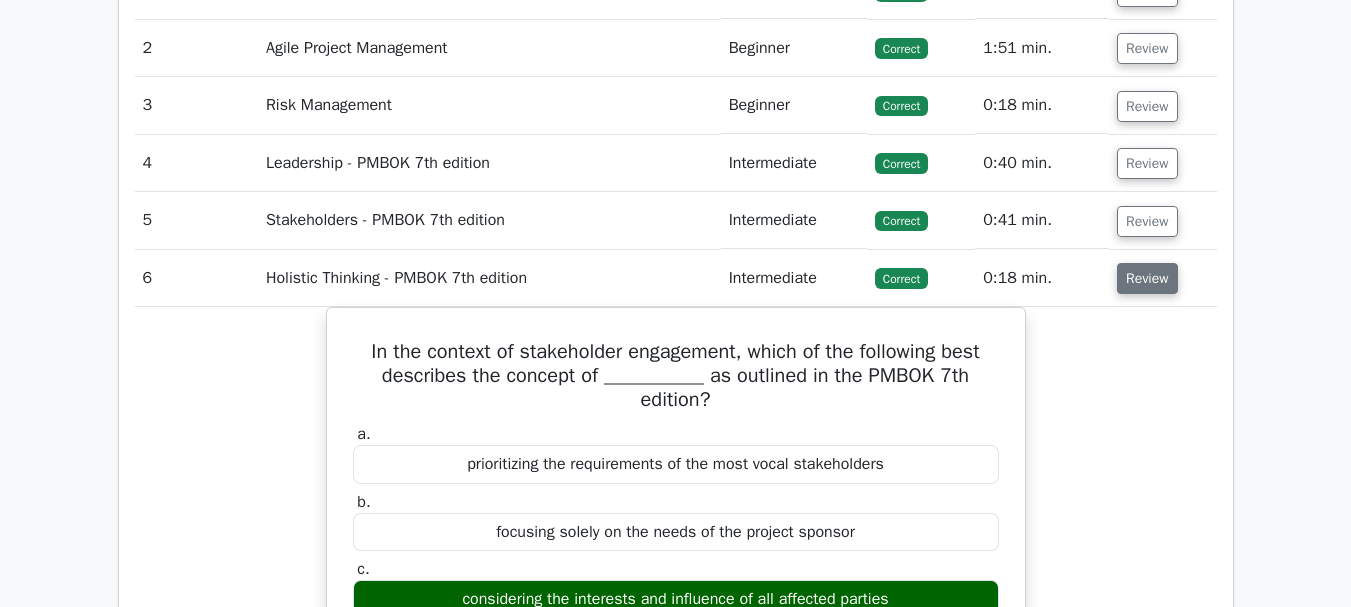 scroll, scrollTop: 1900, scrollLeft: 0, axis: vertical 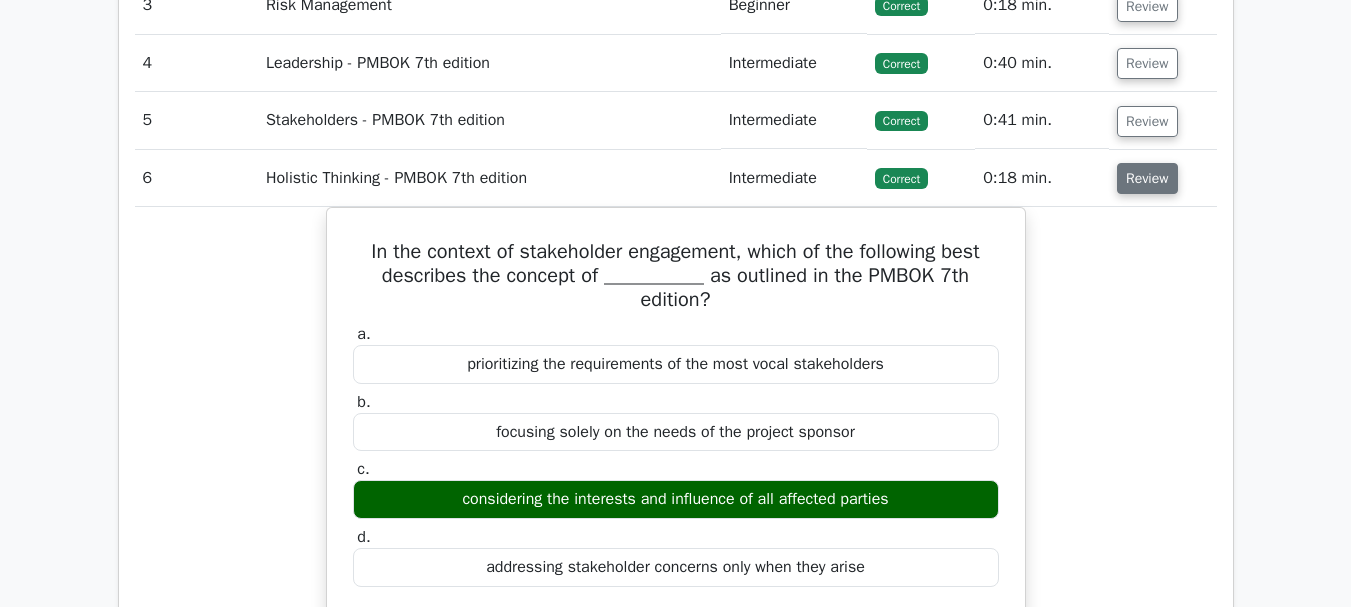 click on "Review" at bounding box center (1147, 178) 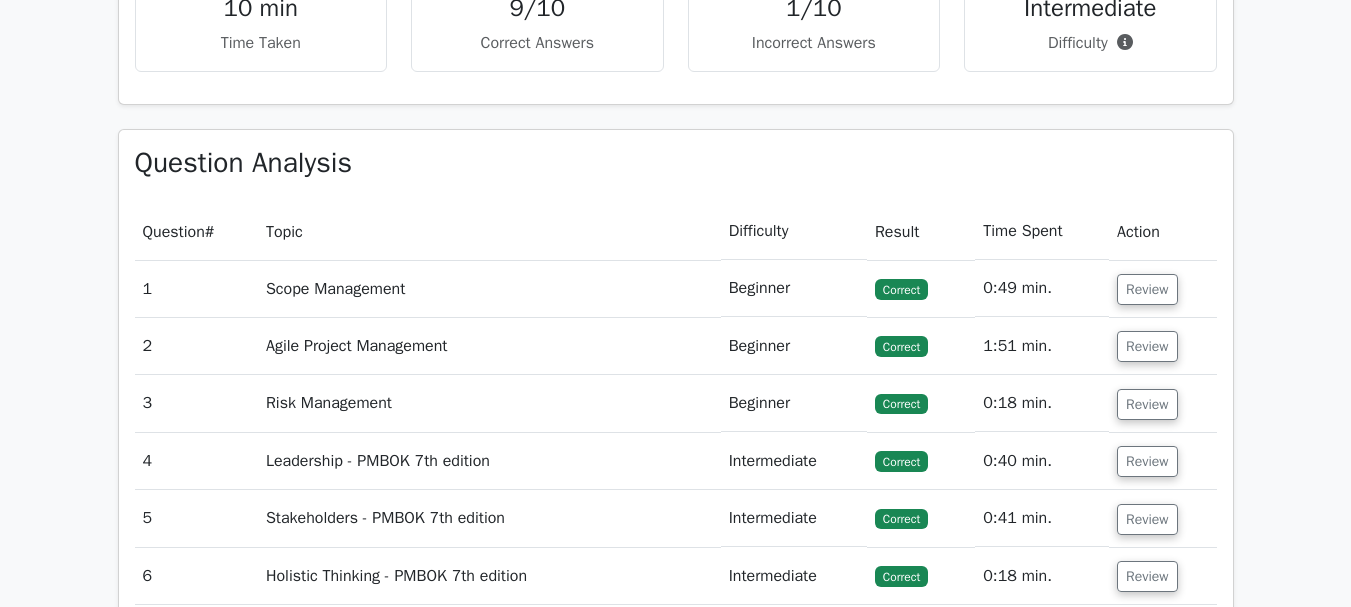 scroll, scrollTop: 1189, scrollLeft: 0, axis: vertical 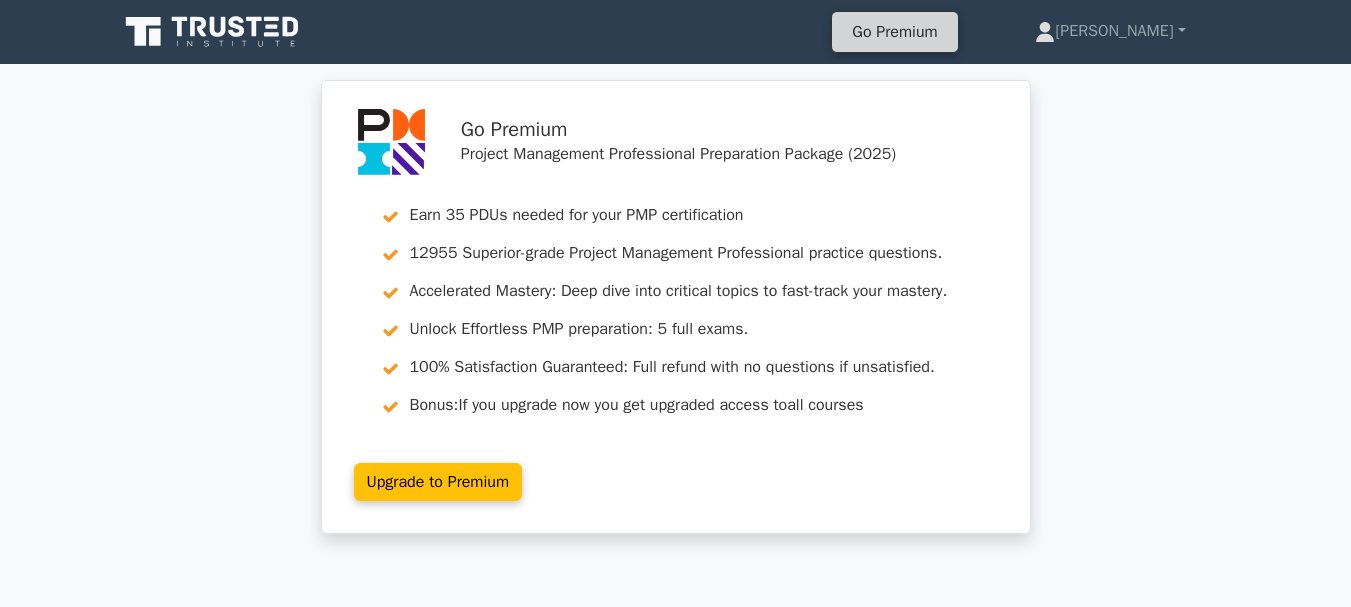 click on "Go Premium" at bounding box center [894, 32] 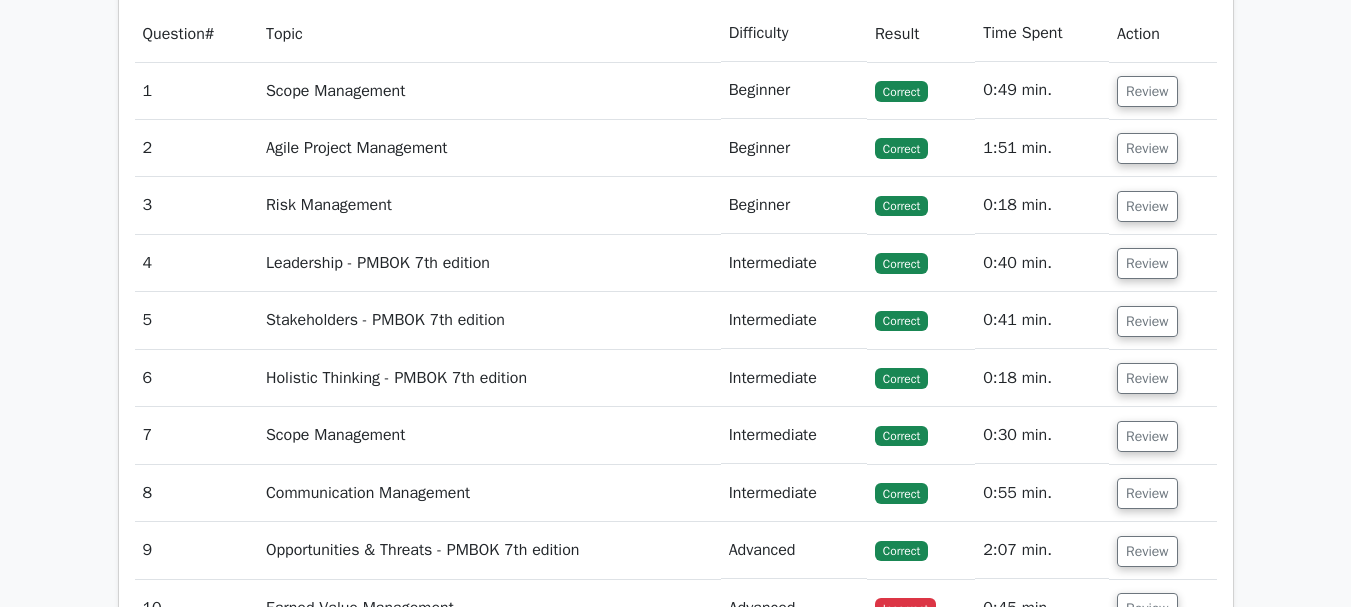 scroll, scrollTop: 1800, scrollLeft: 0, axis: vertical 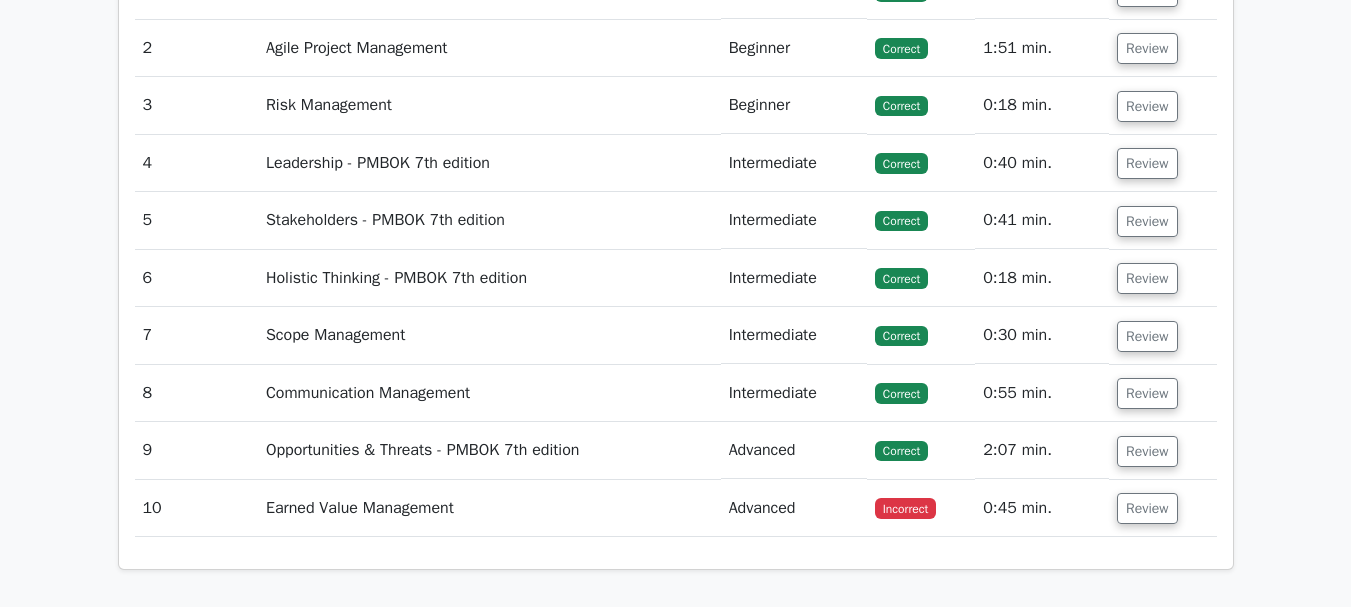 click on "Advanced" at bounding box center (794, 450) 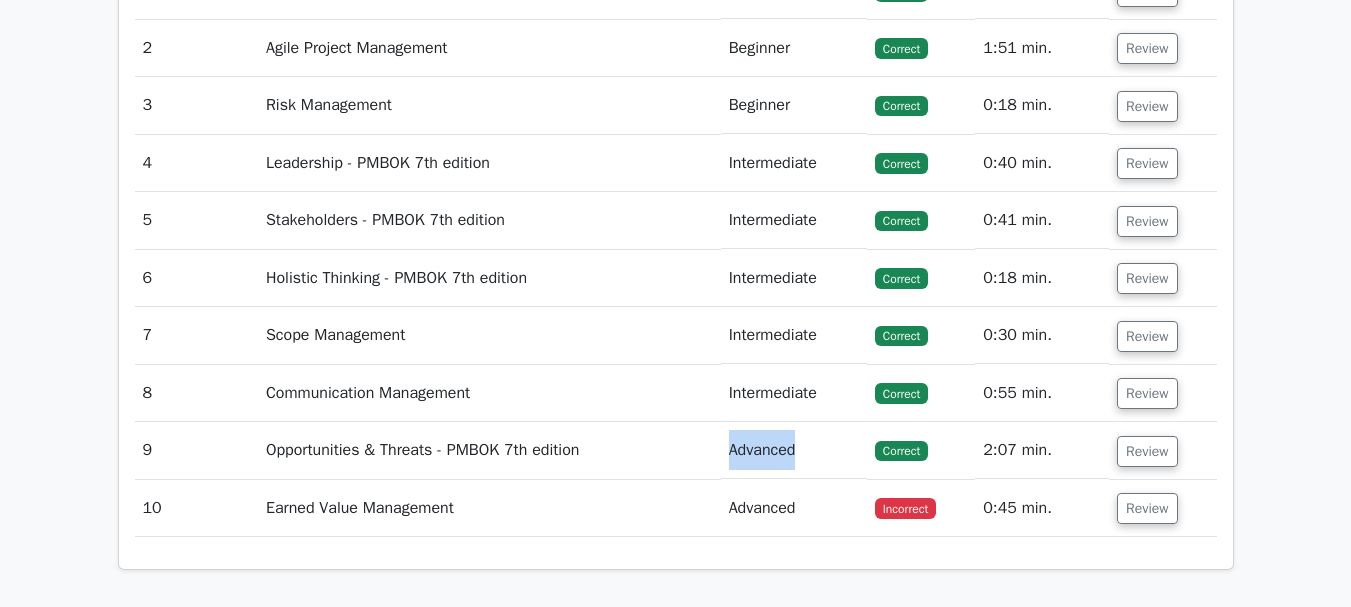 click on "Advanced" at bounding box center [794, 450] 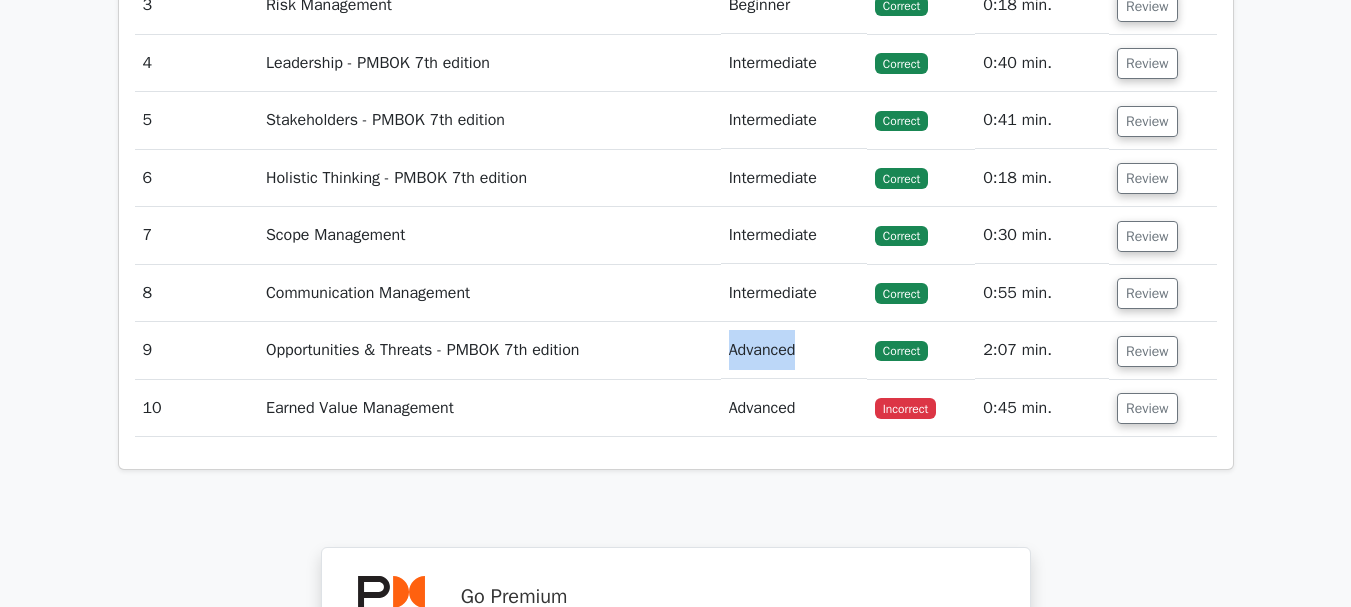 scroll, scrollTop: 2400, scrollLeft: 0, axis: vertical 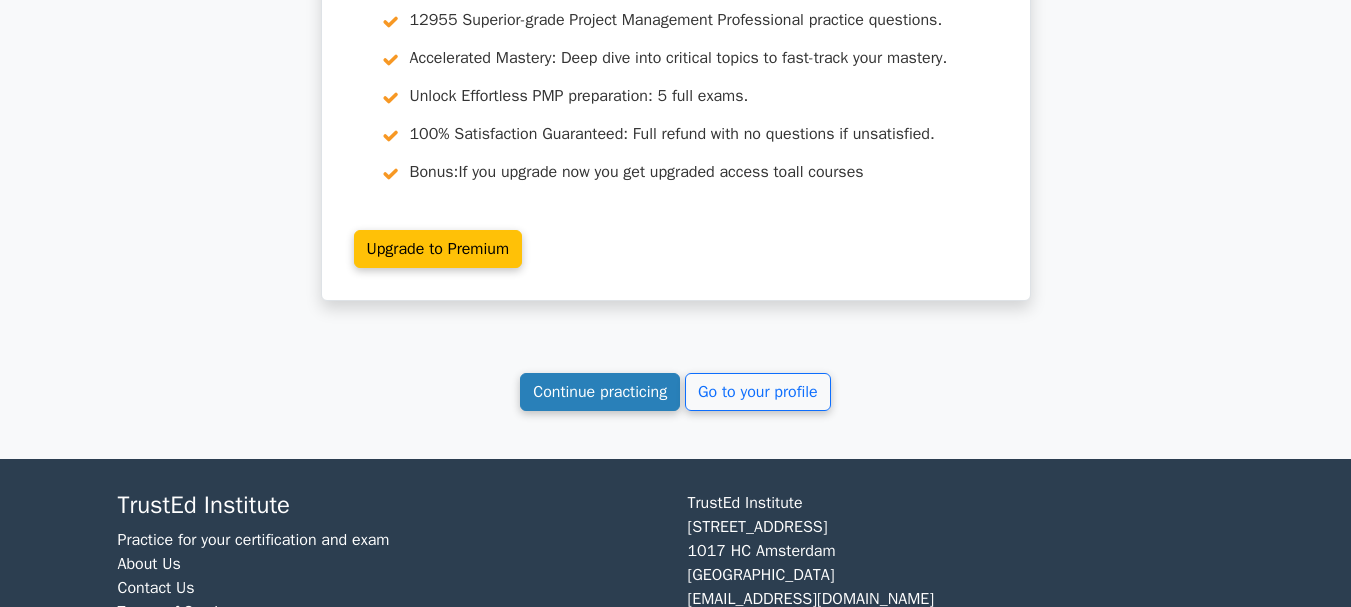 click on "Continue practicing" at bounding box center (600, 392) 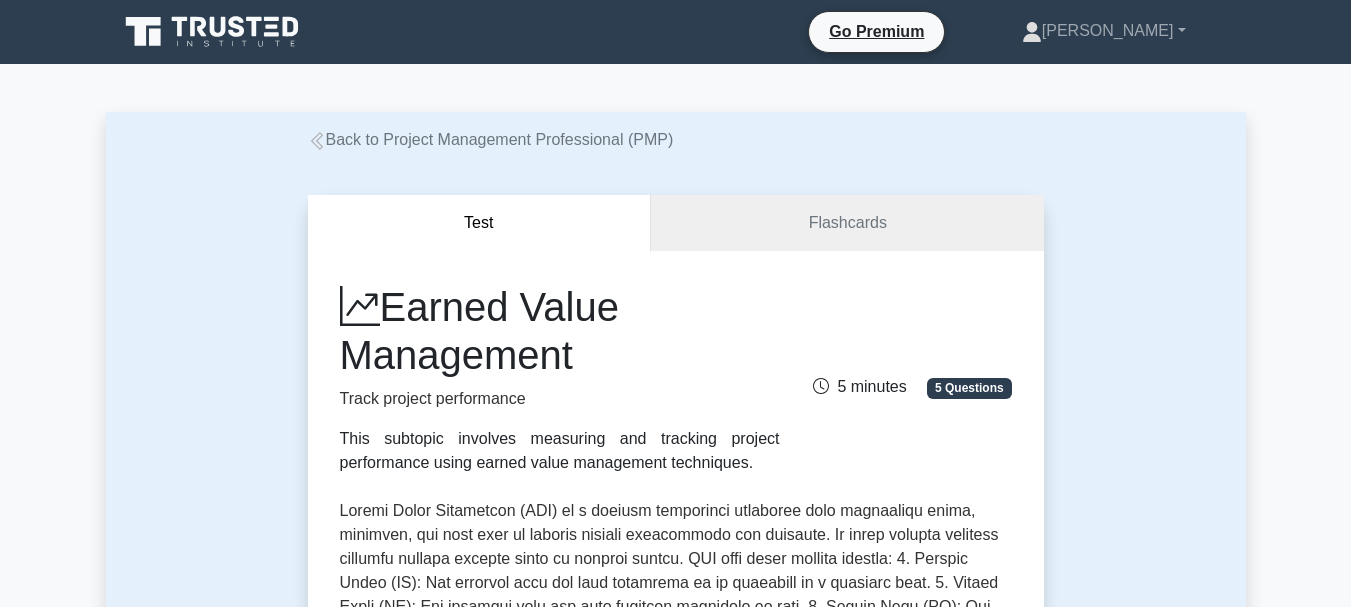 scroll, scrollTop: 0, scrollLeft: 0, axis: both 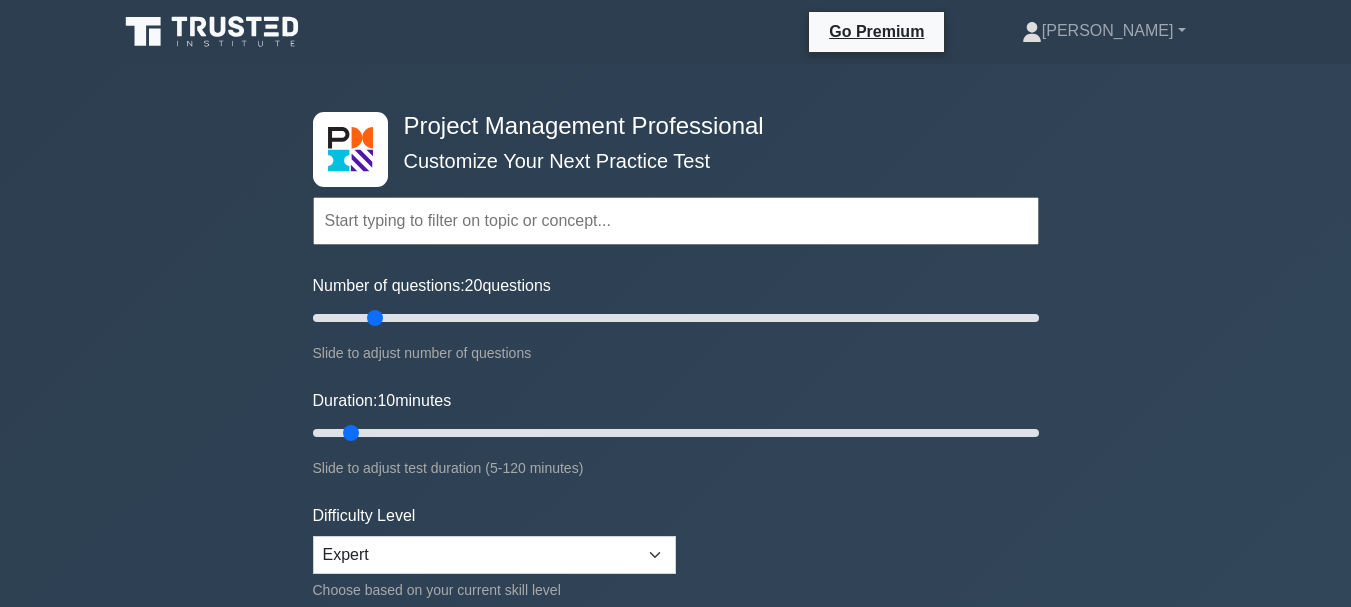 drag, startPoint x: 339, startPoint y: 322, endPoint x: 373, endPoint y: 322, distance: 34 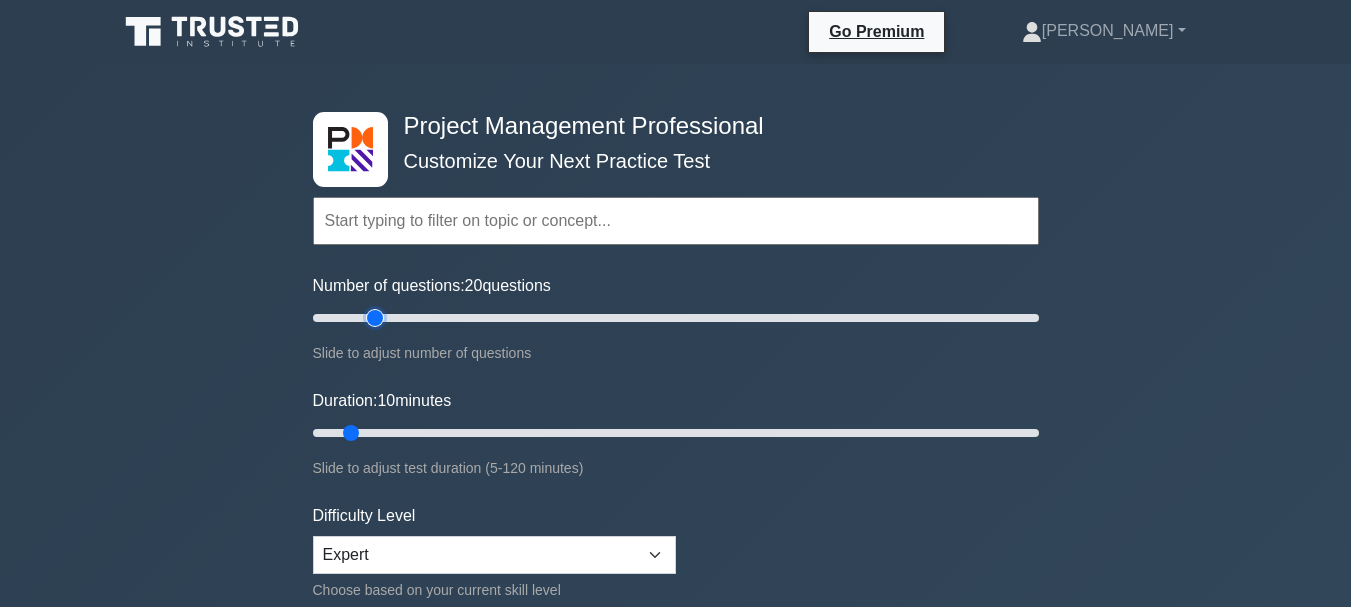 type on "20" 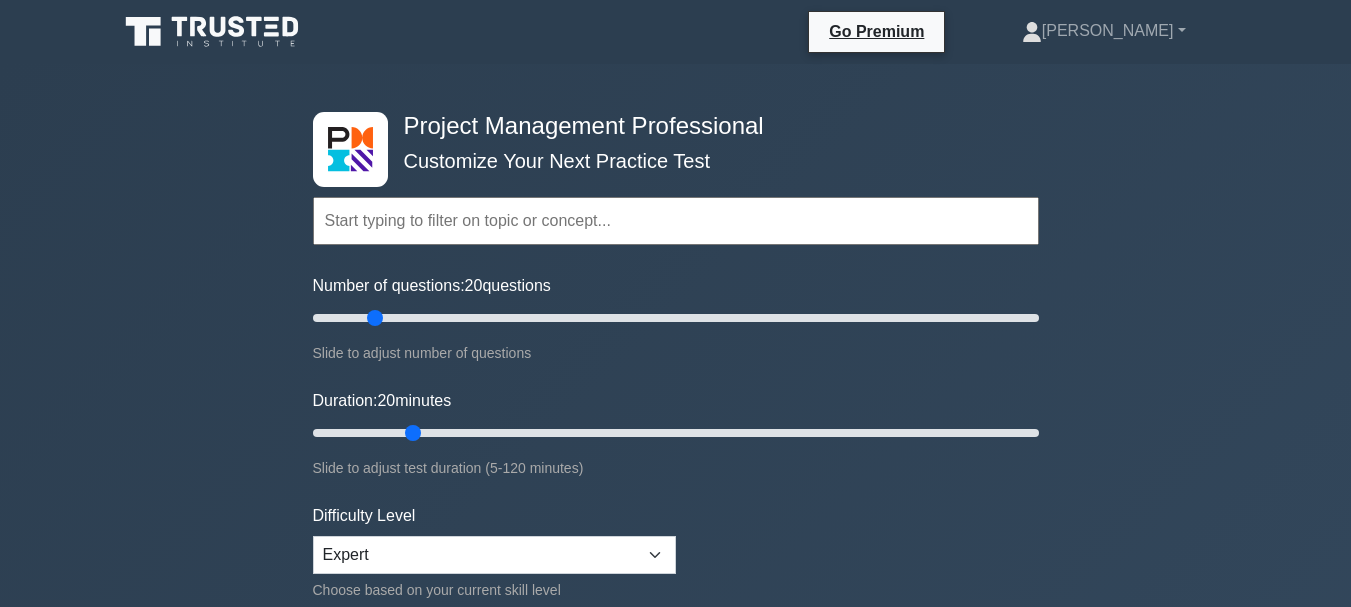 drag, startPoint x: 356, startPoint y: 435, endPoint x: 399, endPoint y: 432, distance: 43.104523 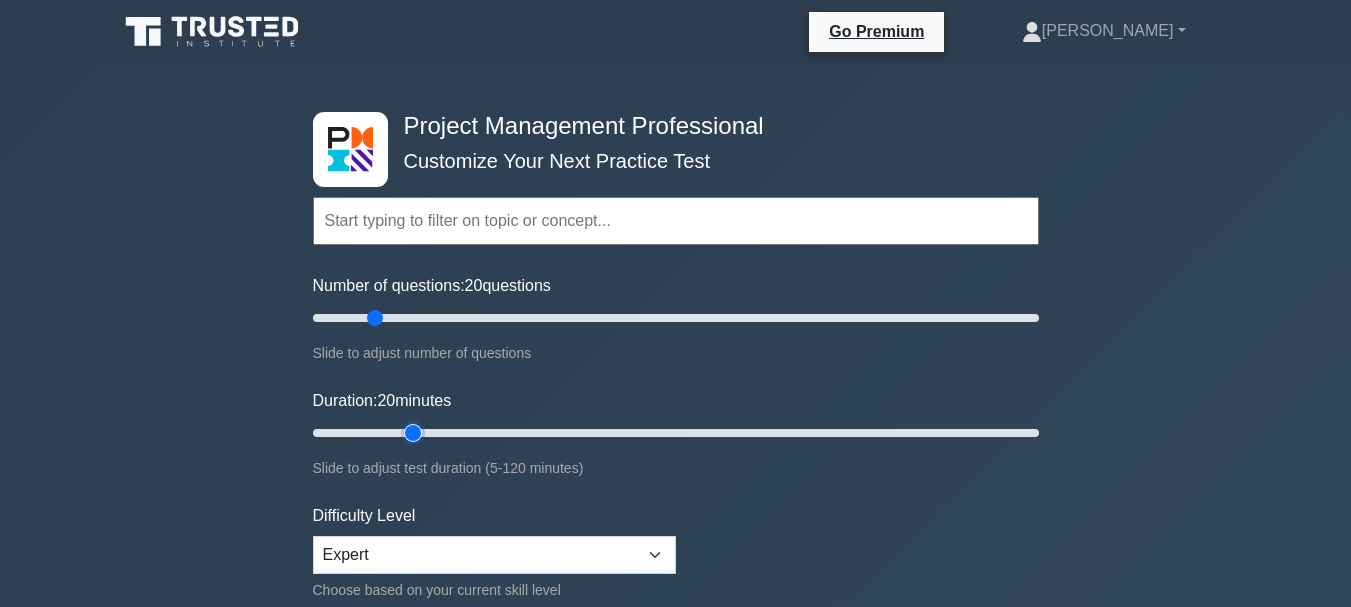 click on "Duration:  20  minutes" at bounding box center [676, 433] 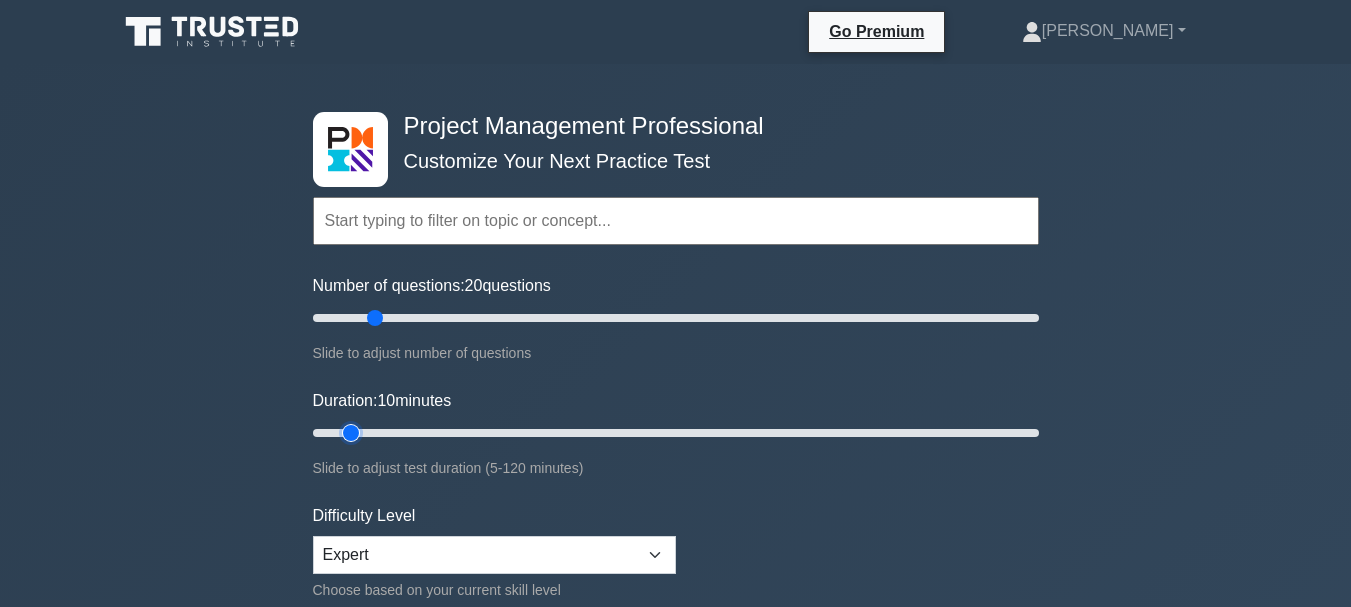 drag, startPoint x: 415, startPoint y: 431, endPoint x: 368, endPoint y: 430, distance: 47.010635 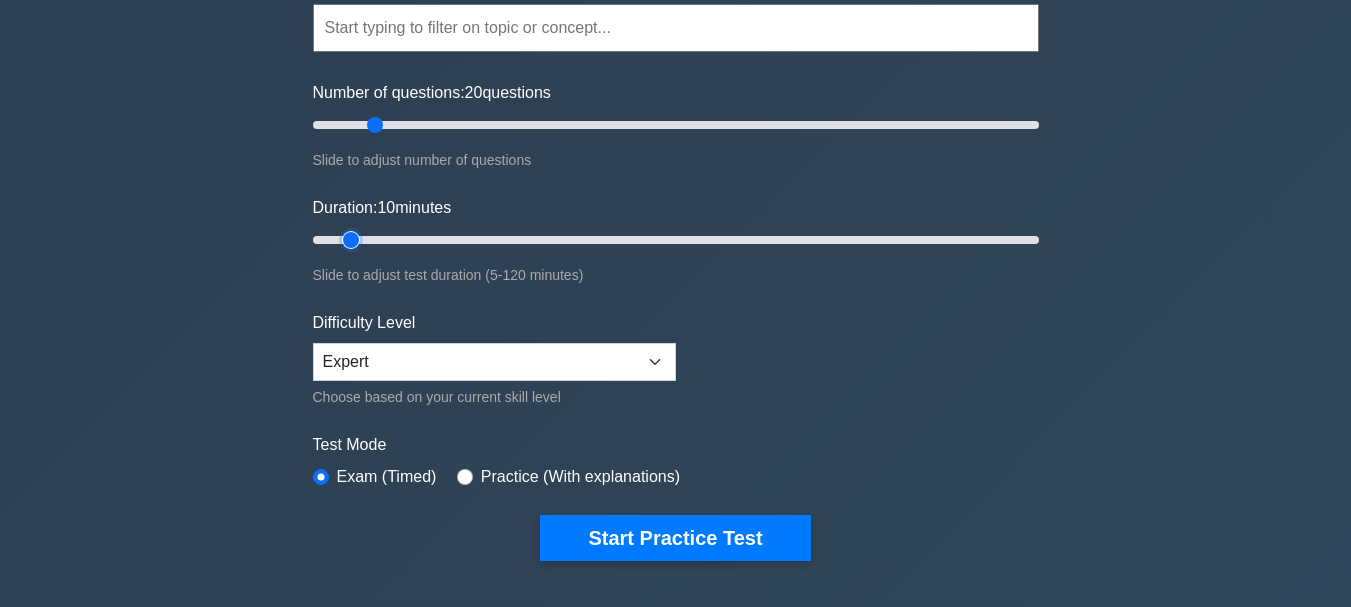 scroll, scrollTop: 200, scrollLeft: 0, axis: vertical 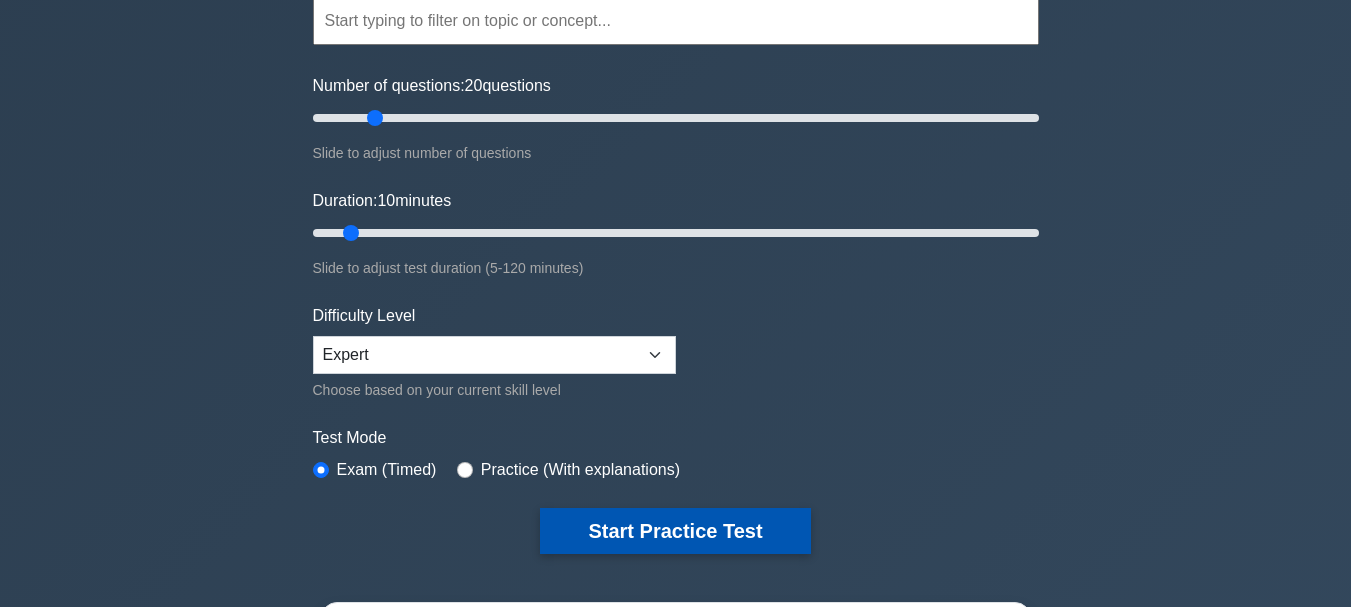 click on "Start Practice Test" at bounding box center [675, 531] 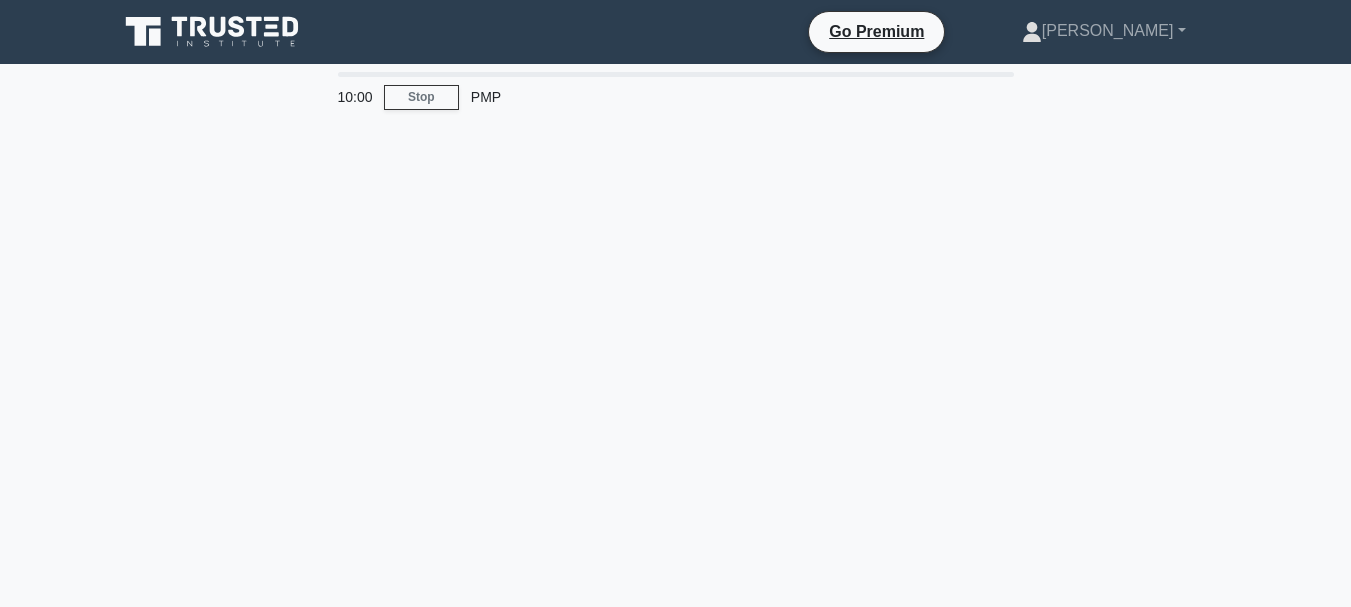 scroll, scrollTop: 0, scrollLeft: 0, axis: both 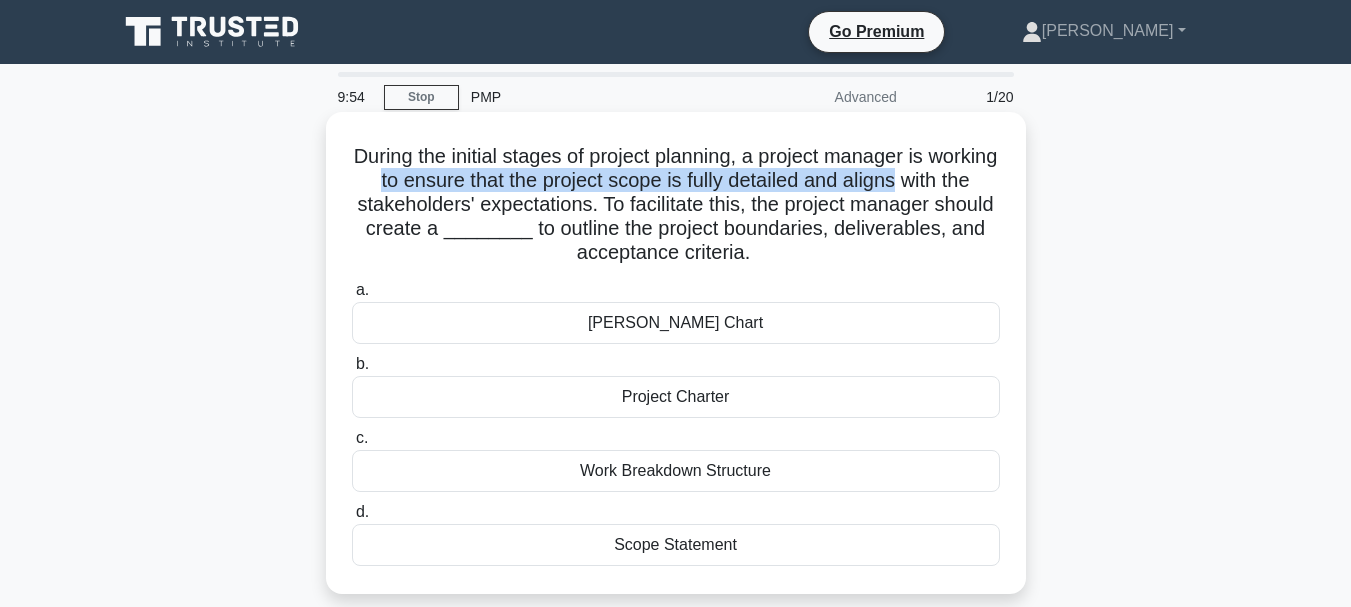 drag, startPoint x: 452, startPoint y: 193, endPoint x: 977, endPoint y: 186, distance: 525.0467 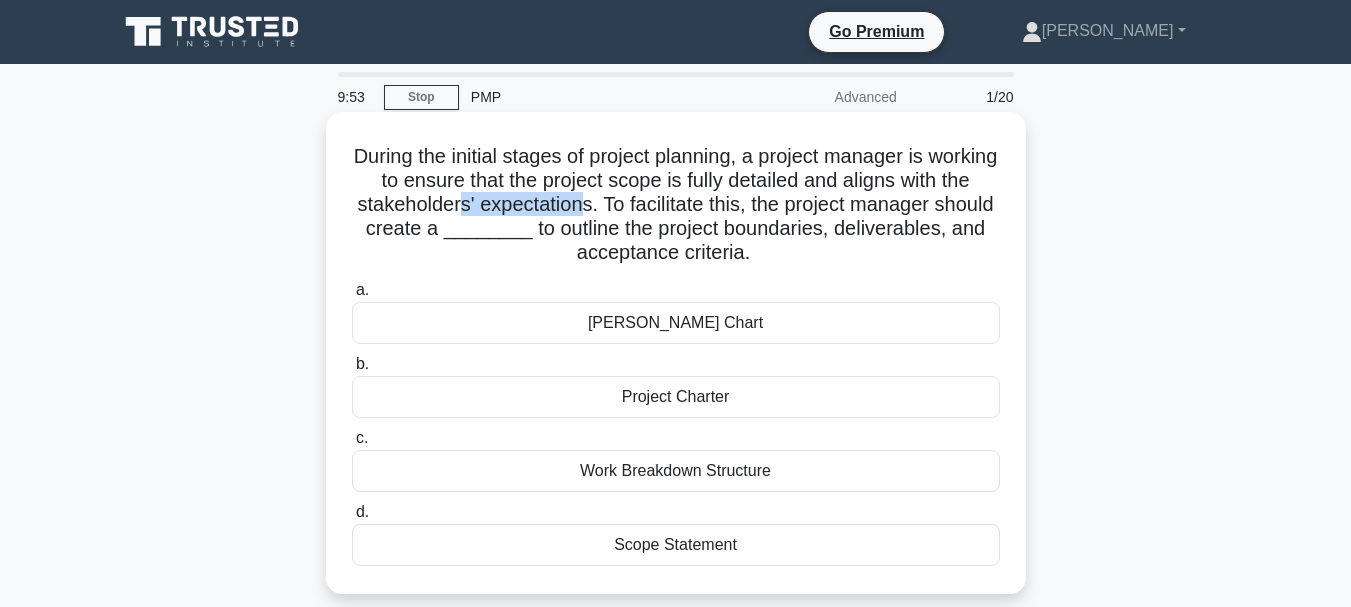 drag, startPoint x: 574, startPoint y: 206, endPoint x: 691, endPoint y: 205, distance: 117.00427 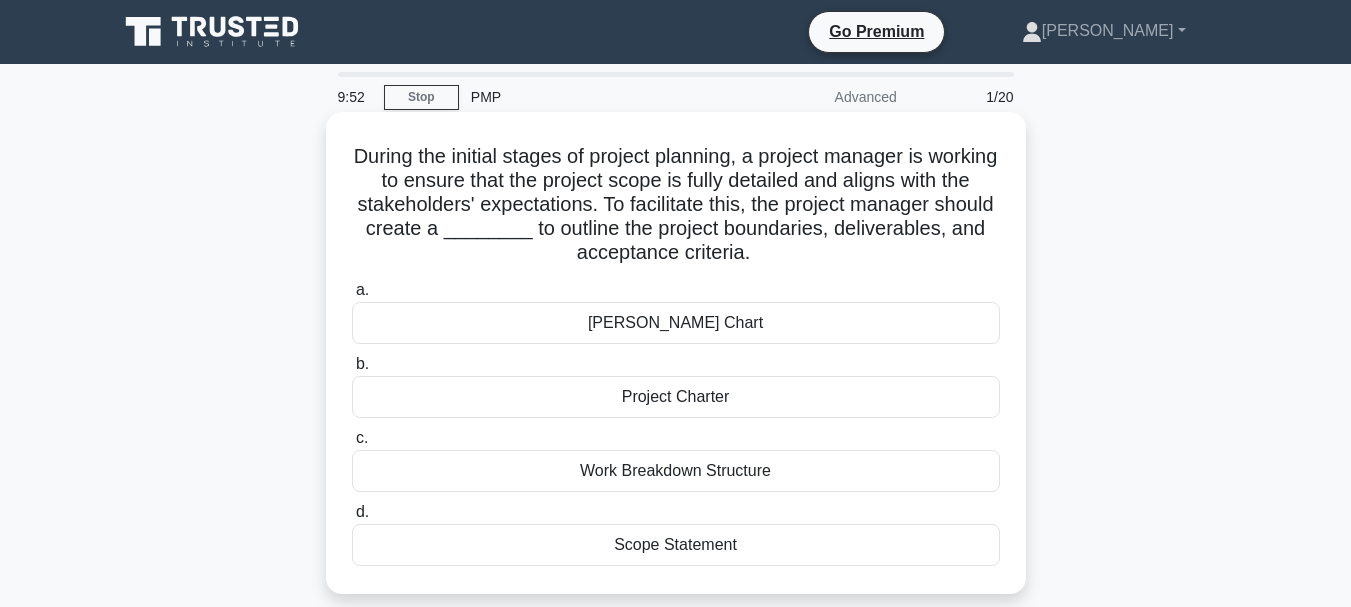 click on "During the initial stages of project planning, a project manager is working to ensure that the project scope is fully detailed and aligns with the stakeholders' expectations. To facilitate this, the project manager should create a ________ to outline the project boundaries, deliverables, and acceptance criteria.
.spinner_0XTQ{transform-origin:center;animation:spinner_y6GP .75s linear infinite}@keyframes spinner_y6GP{100%{transform:rotate(360deg)}}" at bounding box center (676, 205) 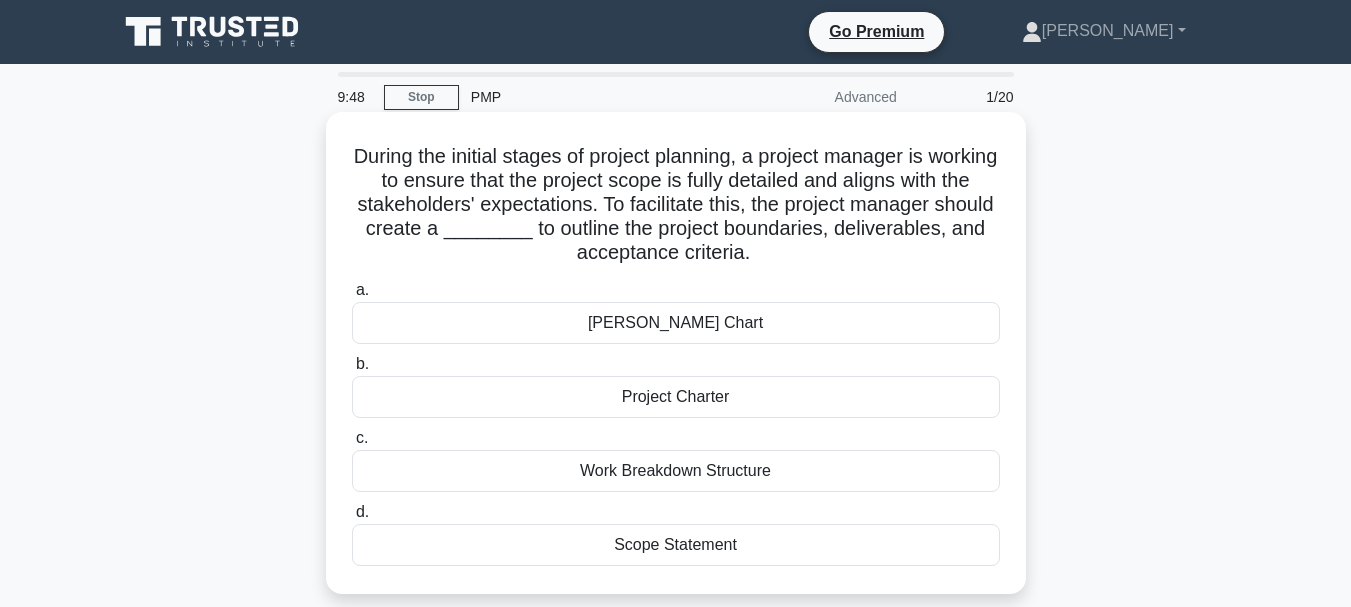 drag, startPoint x: 678, startPoint y: 232, endPoint x: 860, endPoint y: 253, distance: 183.20753 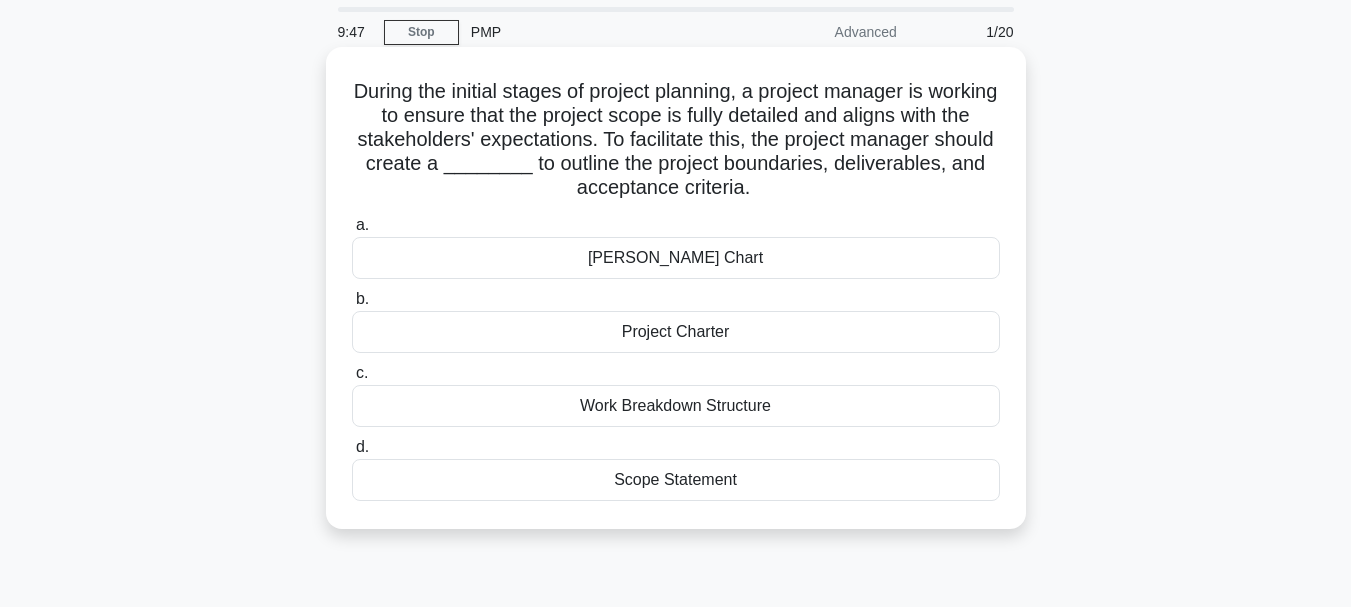 scroll, scrollTop: 100, scrollLeft: 0, axis: vertical 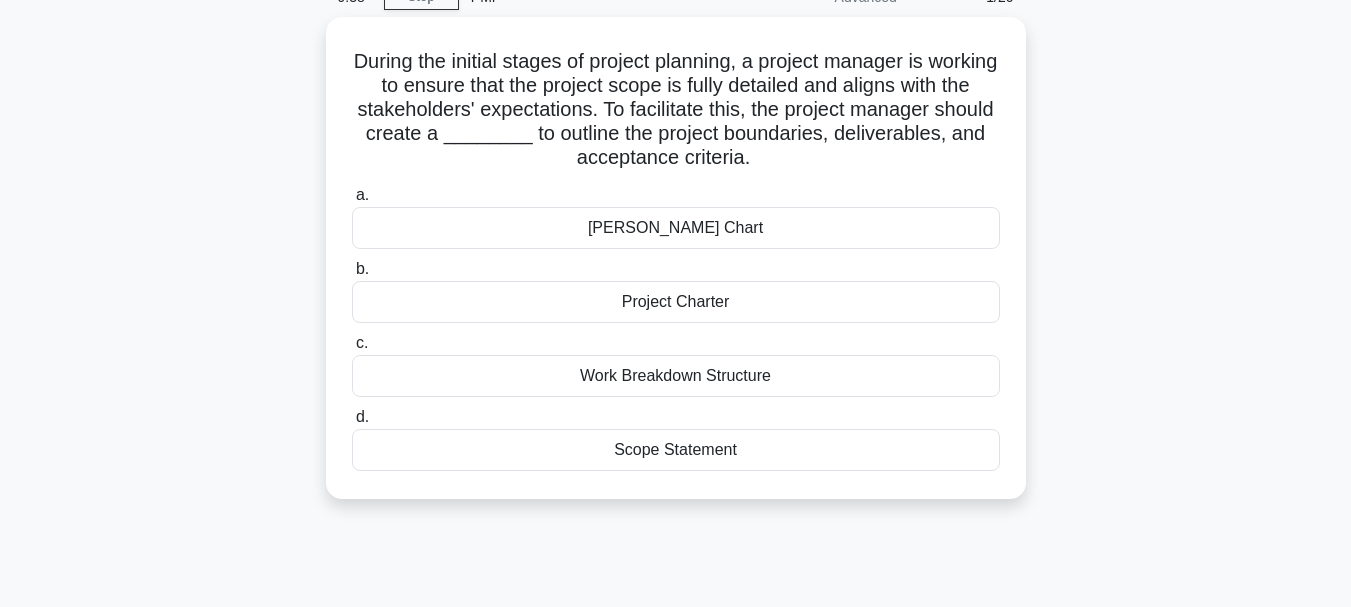 click on "During the initial stages of project planning, a project manager is working to ensure that the project scope is fully detailed and aligns with the stakeholders' expectations. To facilitate this, the project manager should create a ________ to outline the project boundaries, deliverables, and acceptance criteria.
.spinner_0XTQ{transform-origin:center;animation:spinner_y6GP .75s linear infinite}@keyframes spinner_y6GP{100%{transform:rotate(360deg)}}
a.
b. c. d." at bounding box center (676, 270) 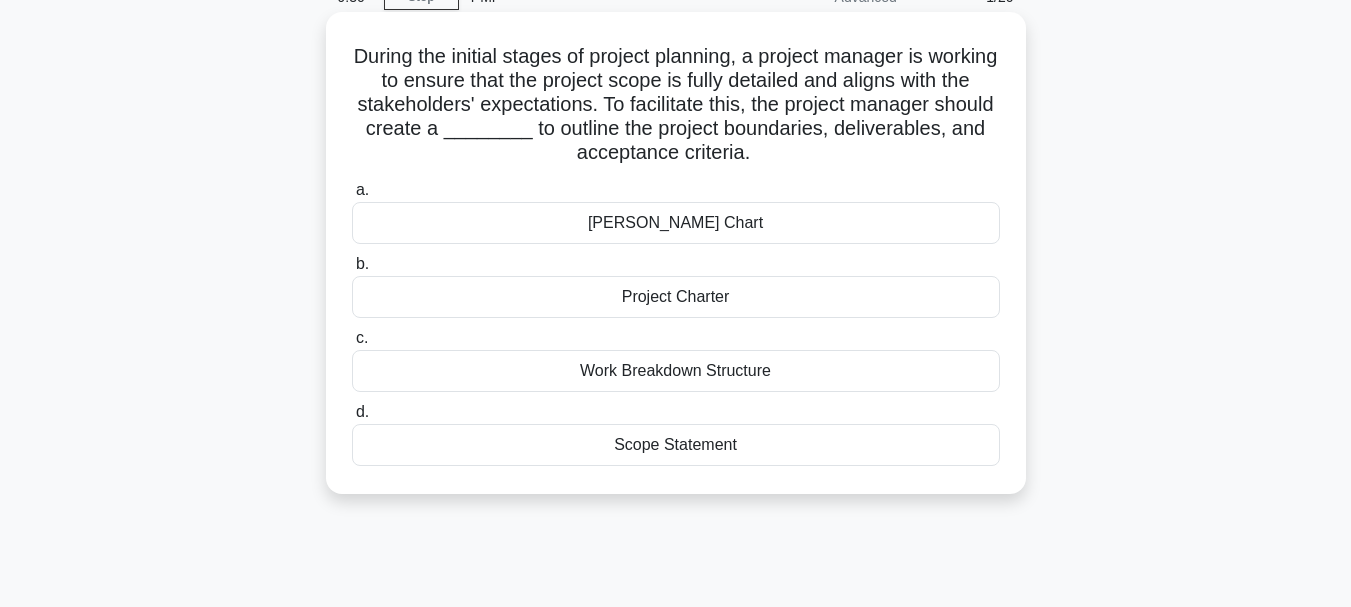 click on "Project Charter" at bounding box center (676, 297) 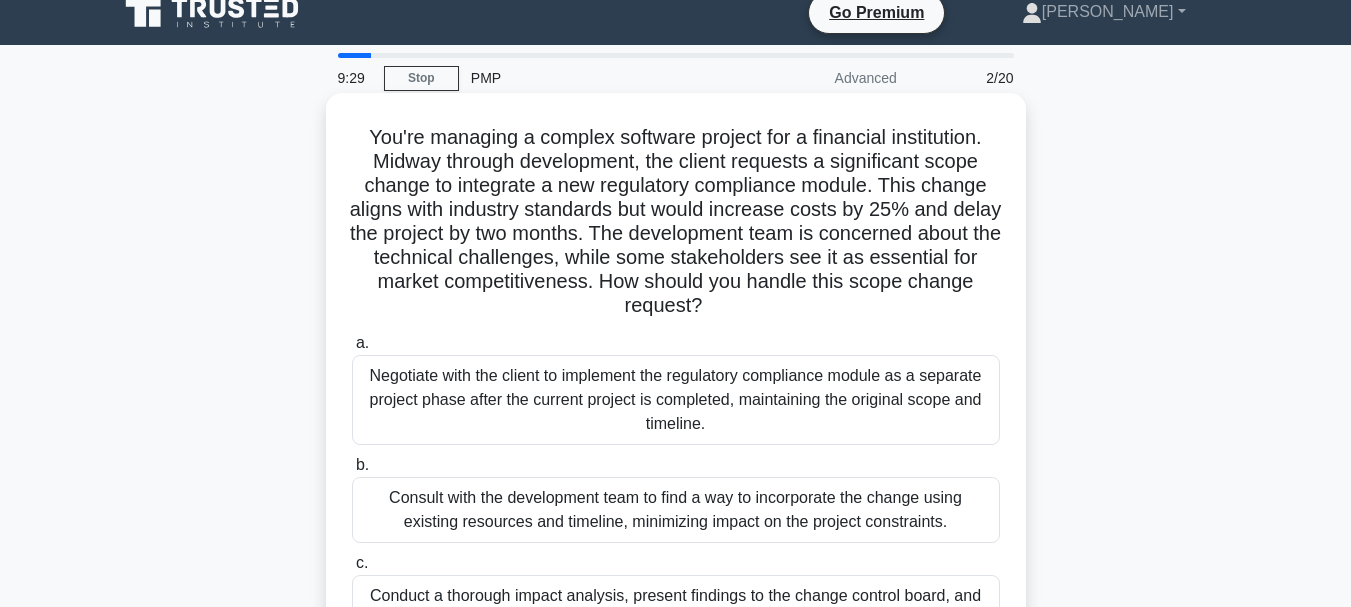 scroll, scrollTop: 0, scrollLeft: 0, axis: both 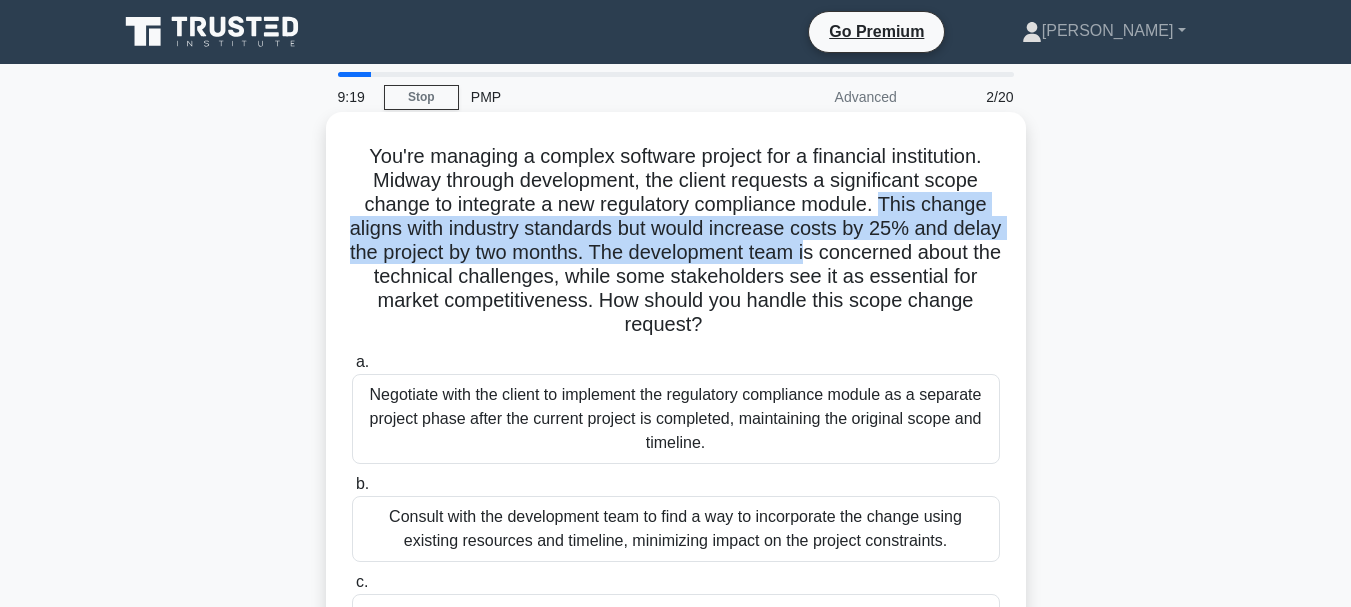 drag, startPoint x: 888, startPoint y: 224, endPoint x: 888, endPoint y: 253, distance: 29 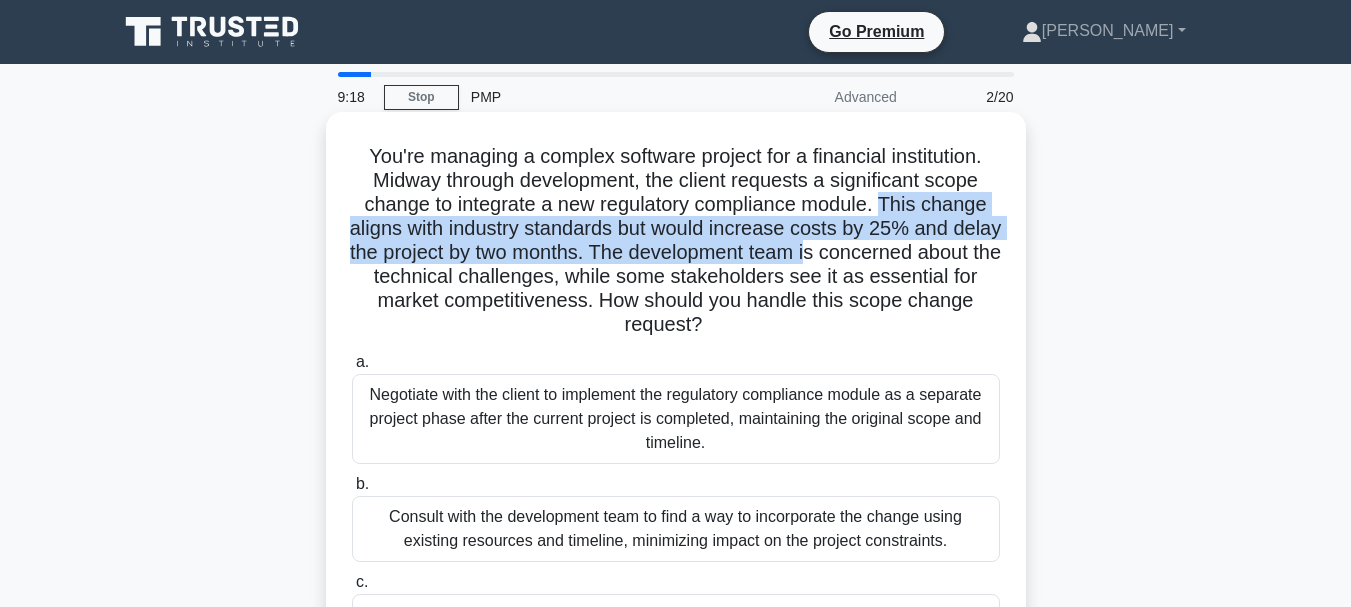 click on "You're managing a complex software project for a financial institution. Midway through development, the client requests a significant scope change to integrate a new regulatory compliance module. This change aligns with industry standards but would increase costs by 25% and delay the project by two months. The development team is concerned about the technical challenges, while some stakeholders see it as essential for market competitiveness. How should you handle this scope change request?
.spinner_0XTQ{transform-origin:center;animation:spinner_y6GP .75s linear infinite}@keyframes spinner_y6GP{100%{transform:rotate(360deg)}}" at bounding box center [676, 241] 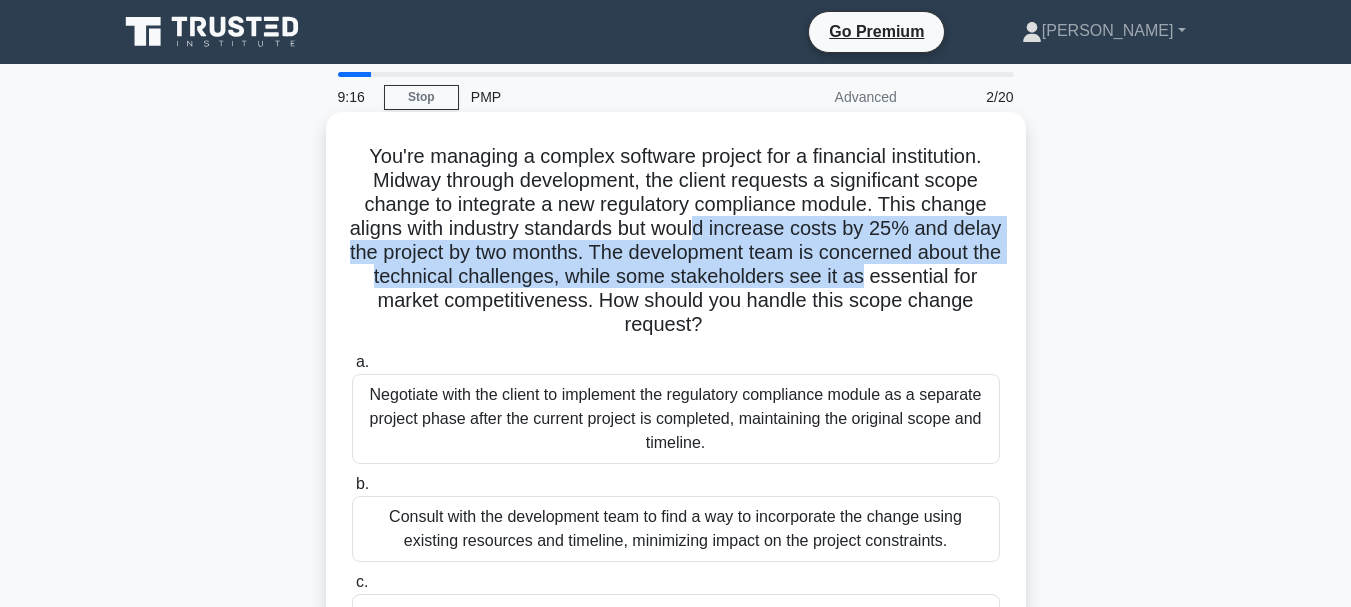 drag, startPoint x: 800, startPoint y: 228, endPoint x: 998, endPoint y: 278, distance: 204.21558 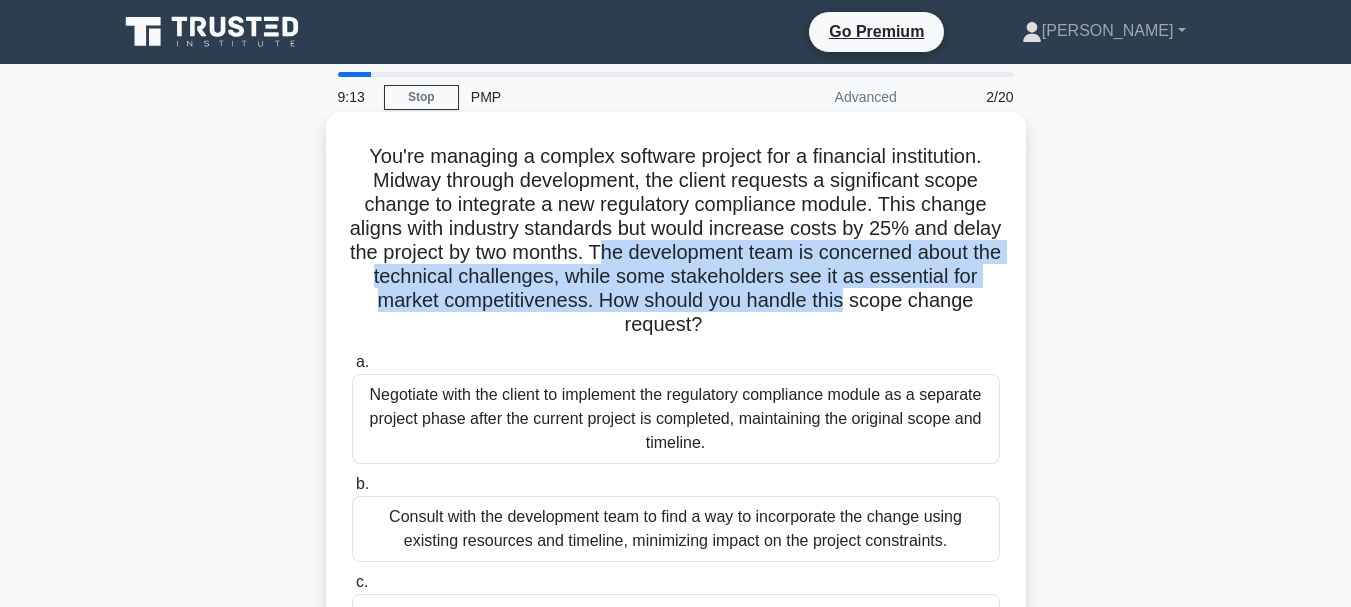 drag, startPoint x: 672, startPoint y: 249, endPoint x: 974, endPoint y: 312, distance: 308.50122 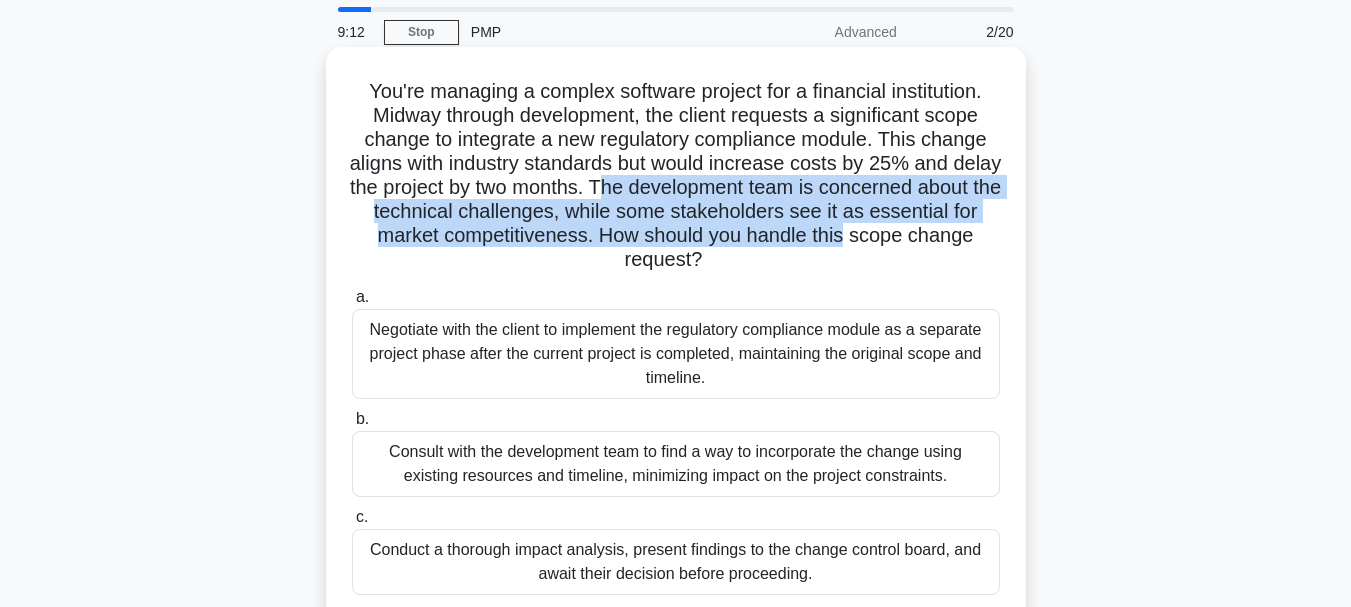 scroll, scrollTop: 100, scrollLeft: 0, axis: vertical 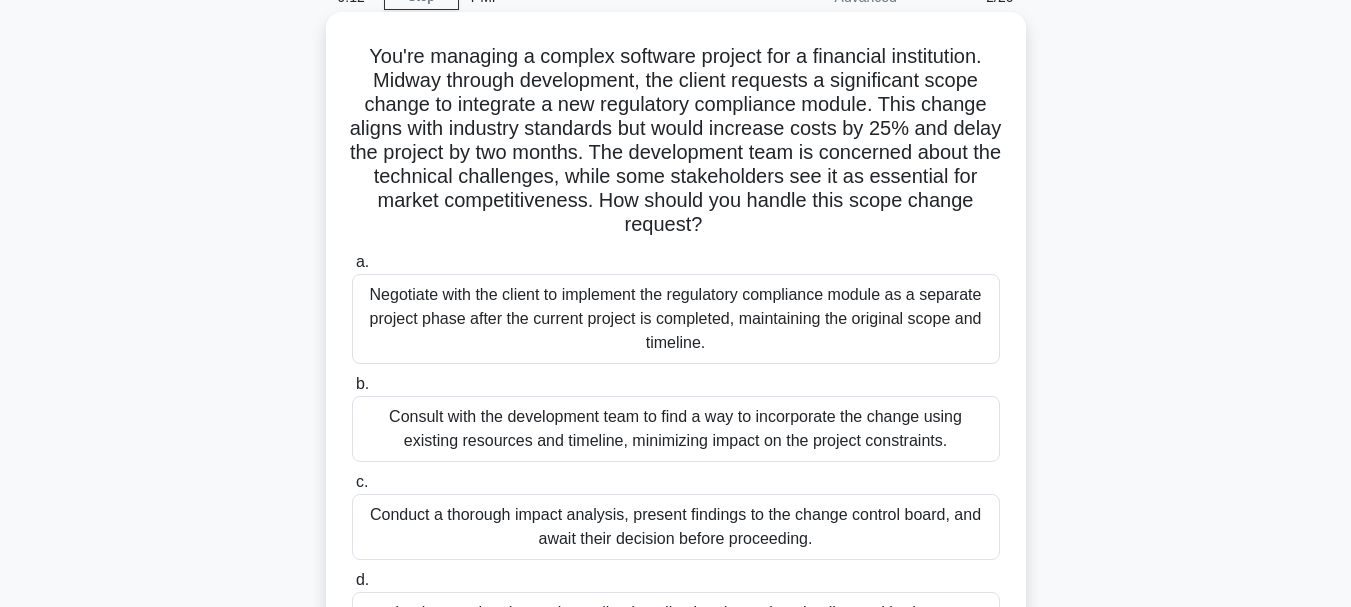 click on "a.
Negotiate with the client to implement the regulatory compliance module as a separate project phase after the current project is completed, maintaining the original scope and timeline." at bounding box center (676, 307) 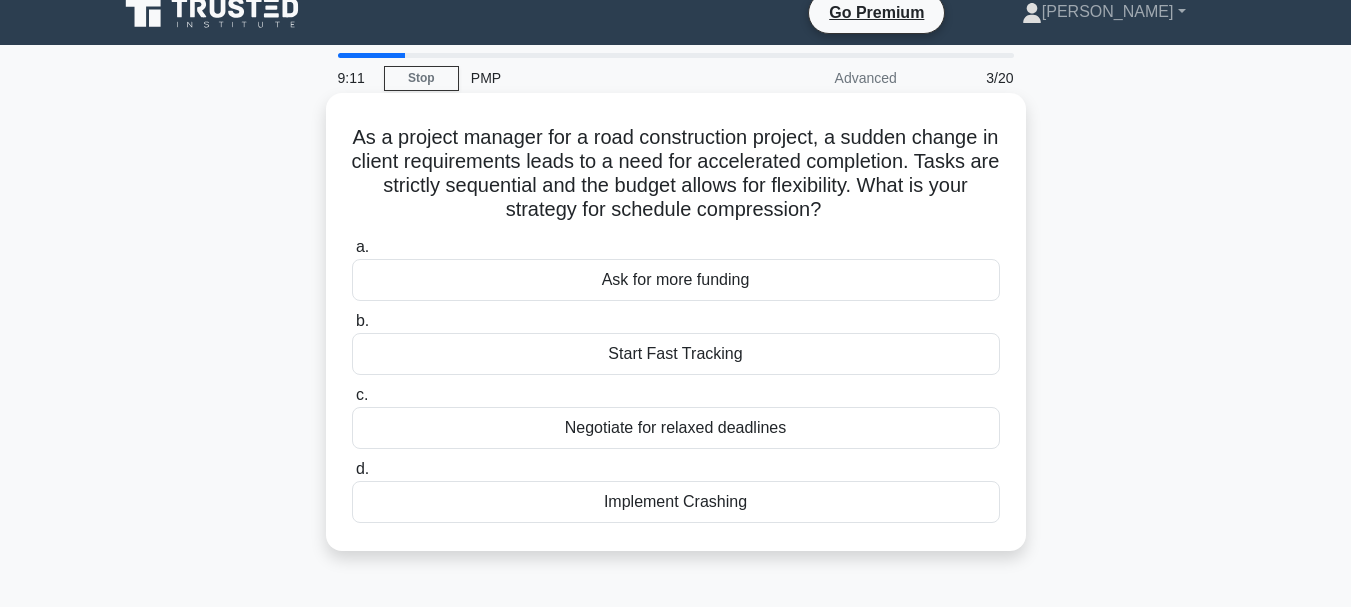 scroll, scrollTop: 0, scrollLeft: 0, axis: both 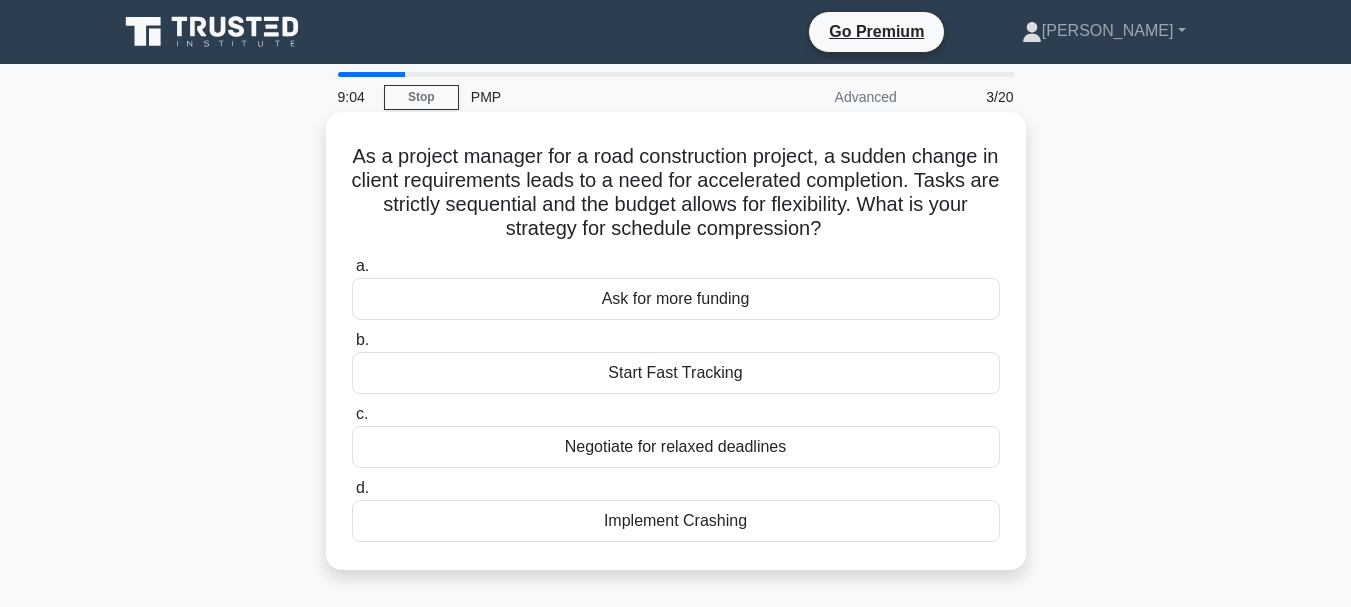 drag, startPoint x: 549, startPoint y: 145, endPoint x: 939, endPoint y: 242, distance: 401.88184 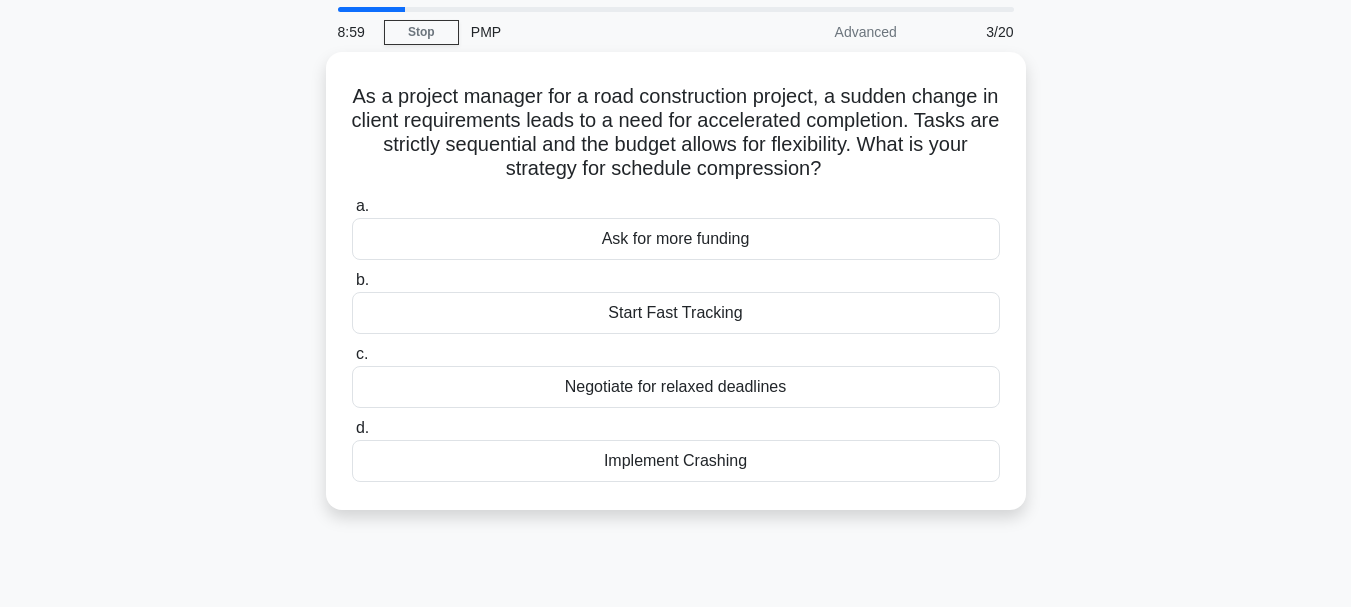 scroll, scrollTop: 100, scrollLeft: 0, axis: vertical 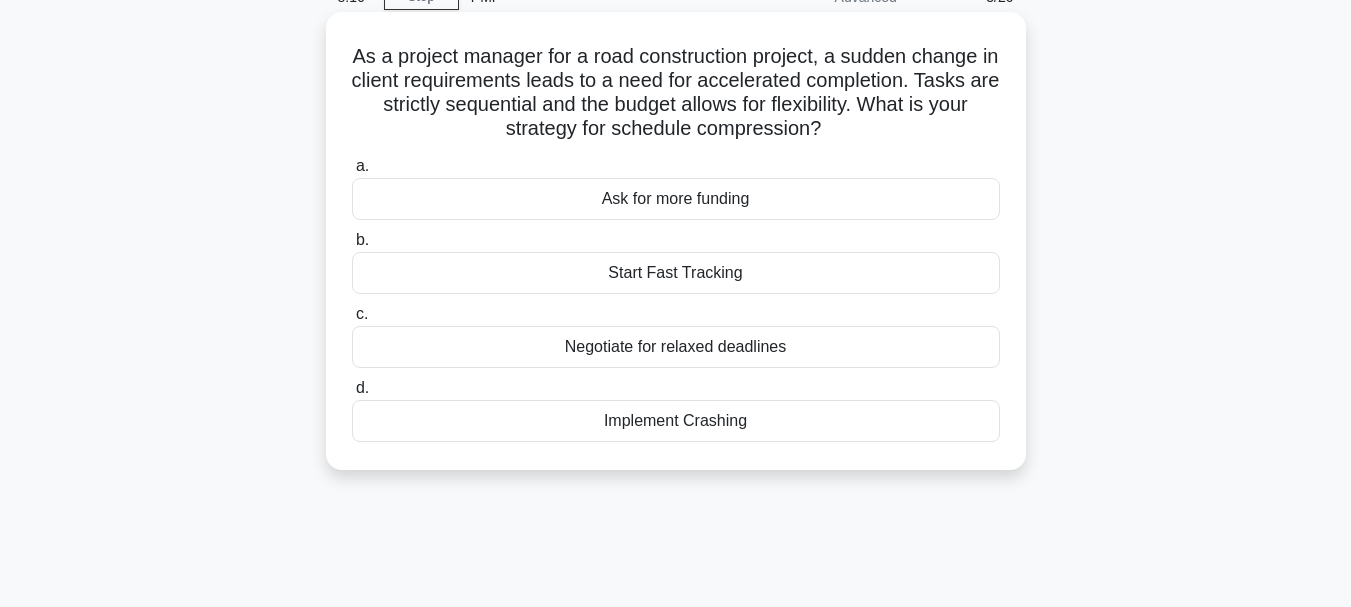 click on "Ask for more funding" at bounding box center (676, 199) 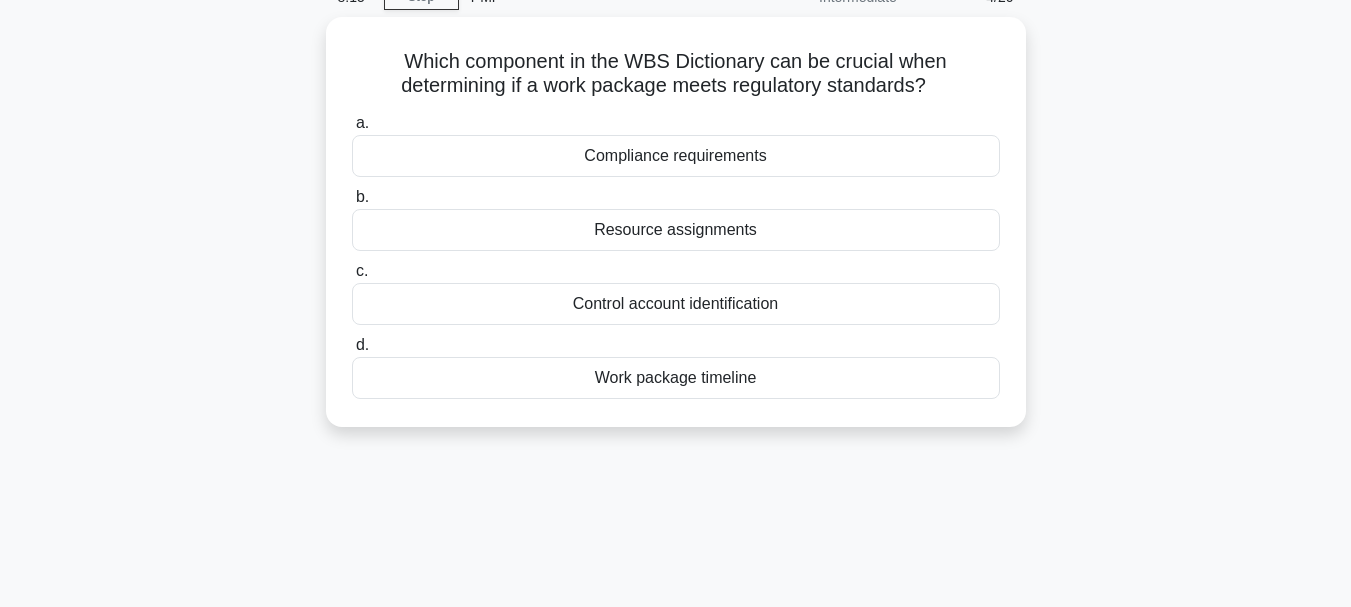 scroll, scrollTop: 0, scrollLeft: 0, axis: both 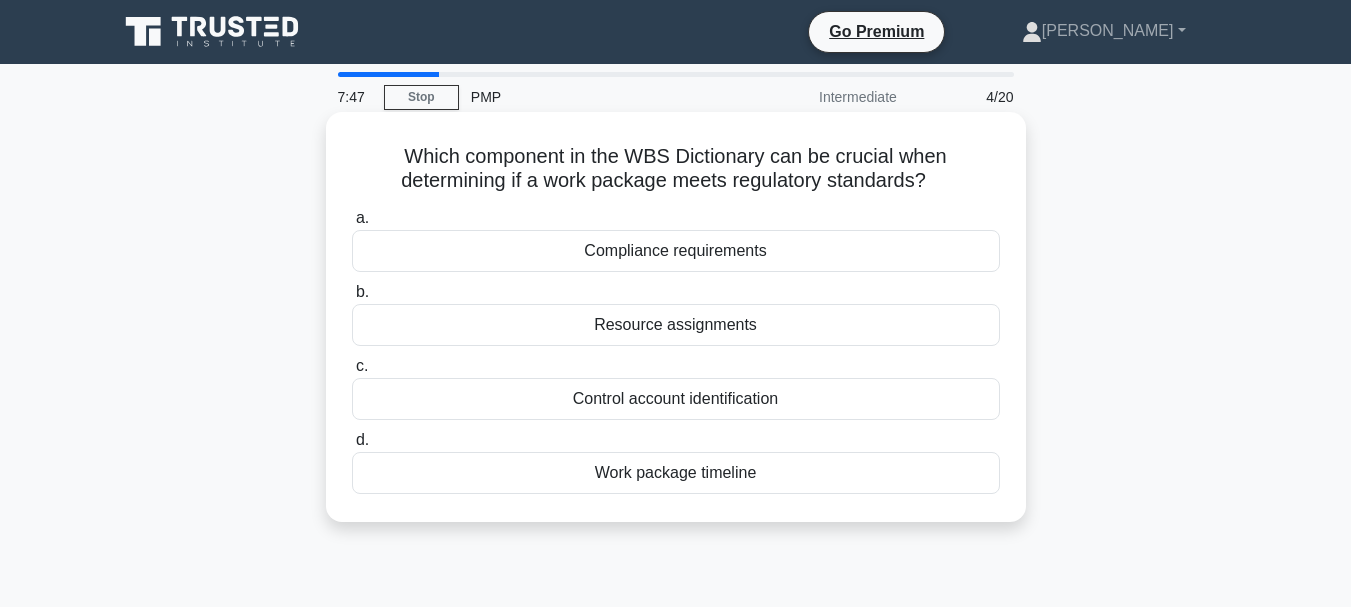 click on "Compliance requirements" at bounding box center (676, 251) 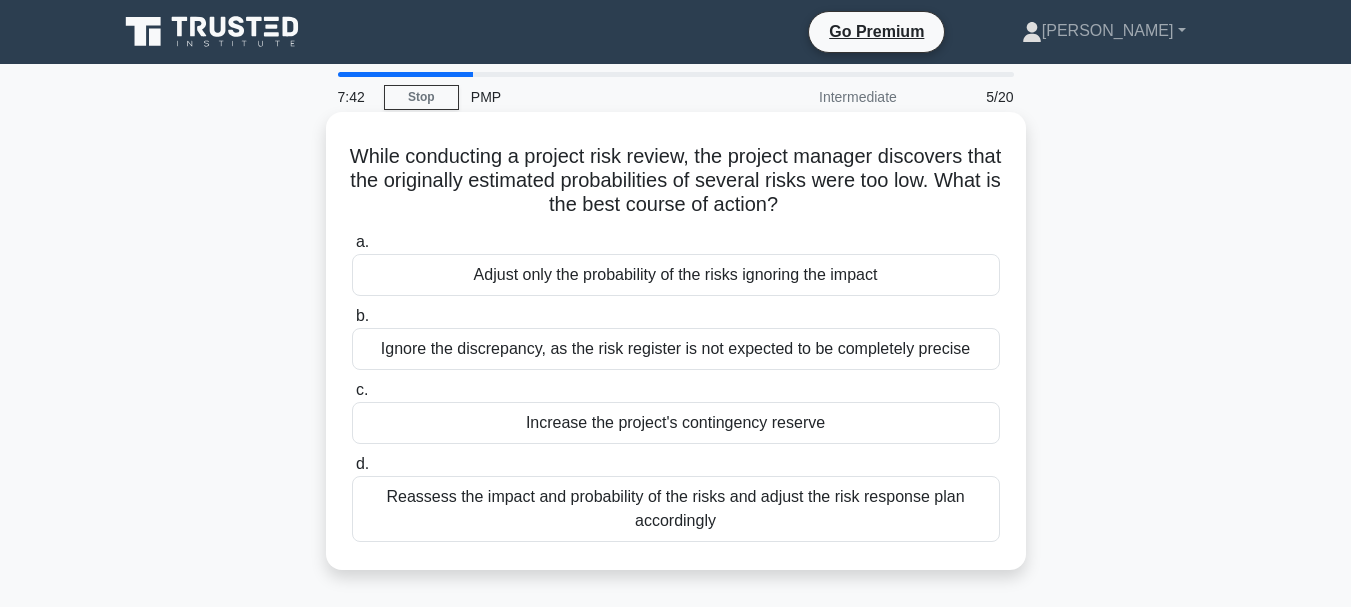 drag, startPoint x: 716, startPoint y: 158, endPoint x: 913, endPoint y: 204, distance: 202.29929 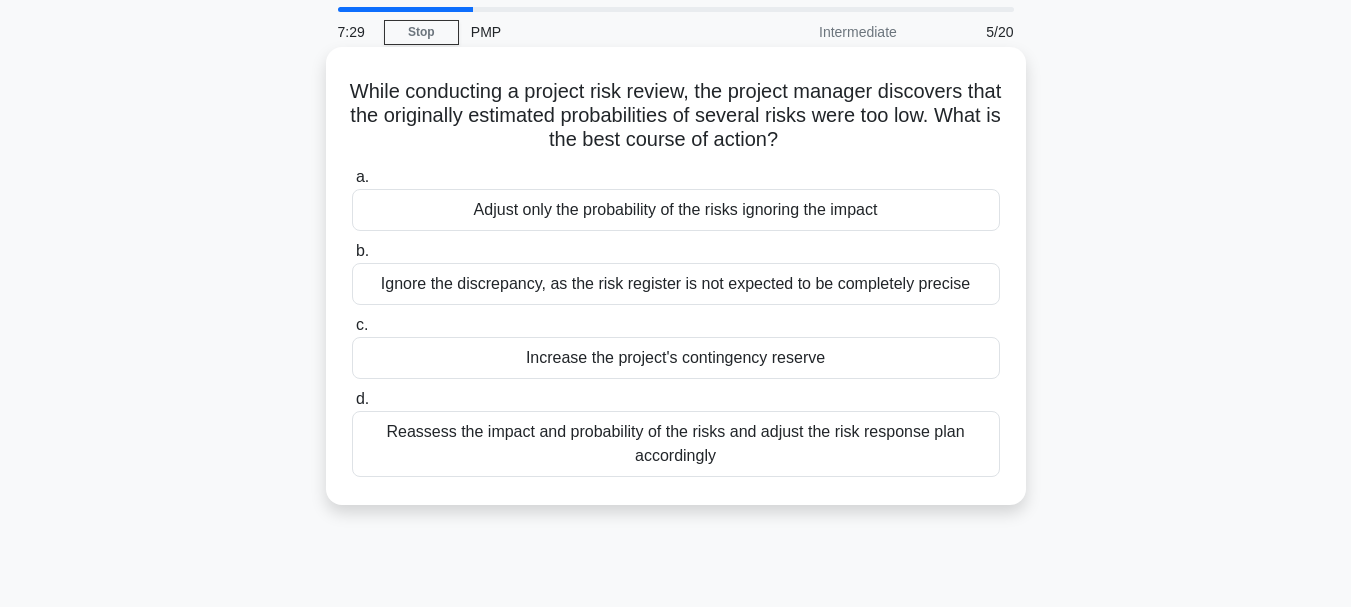 scroll, scrollTop: 100, scrollLeft: 0, axis: vertical 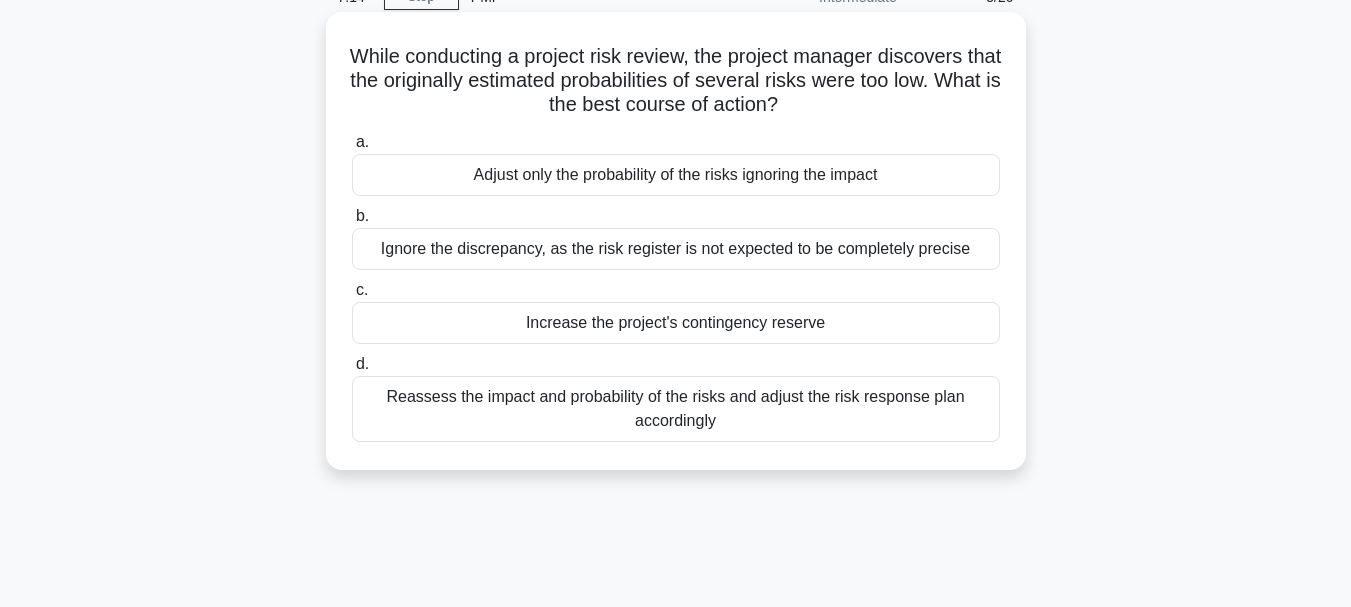 click on "Reassess the impact and probability of the risks and adjust the risk response plan accordingly" at bounding box center (676, 409) 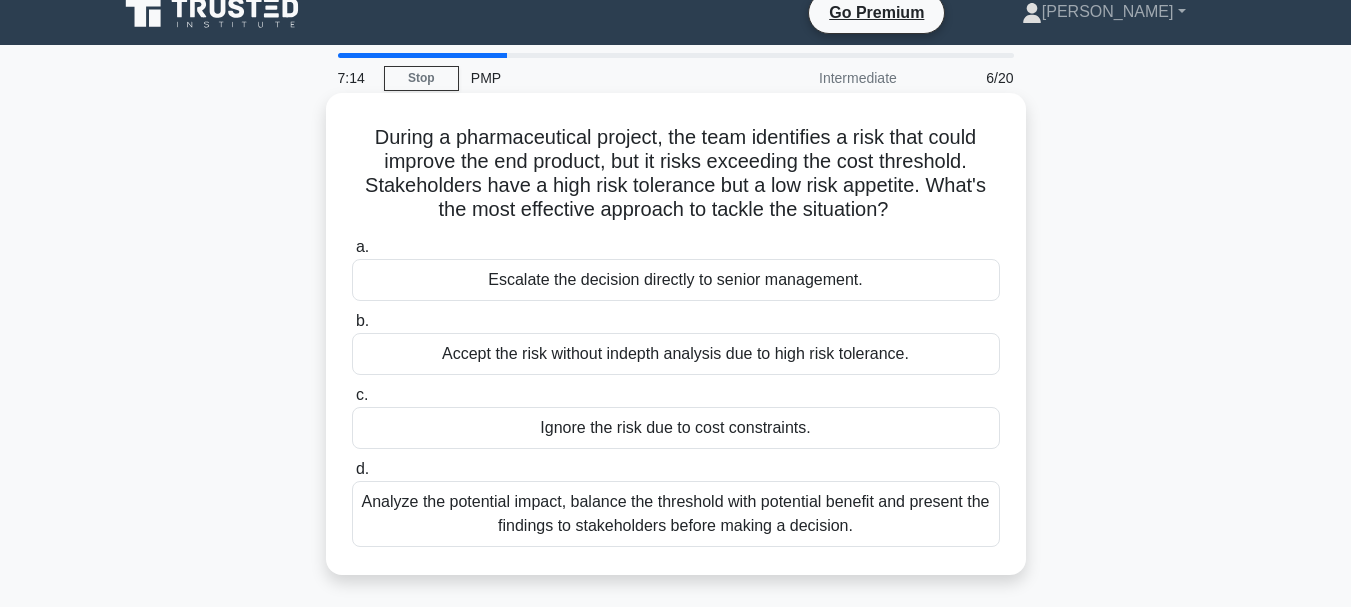 scroll, scrollTop: 0, scrollLeft: 0, axis: both 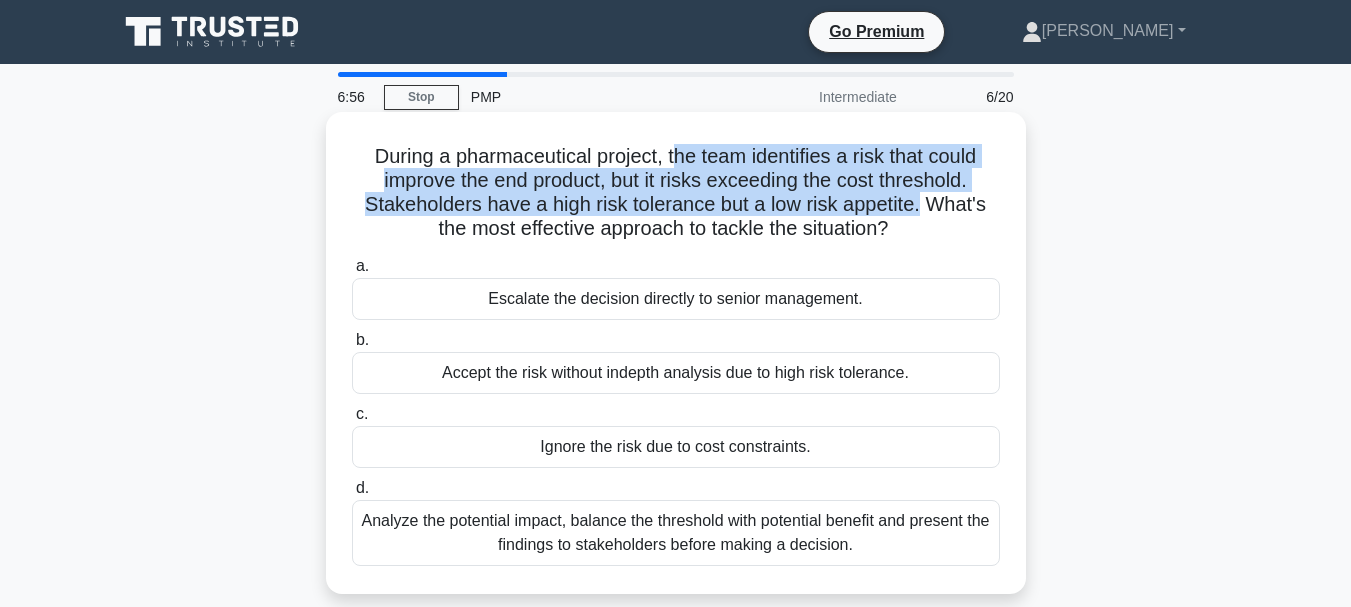 drag, startPoint x: 670, startPoint y: 155, endPoint x: 924, endPoint y: 204, distance: 258.6832 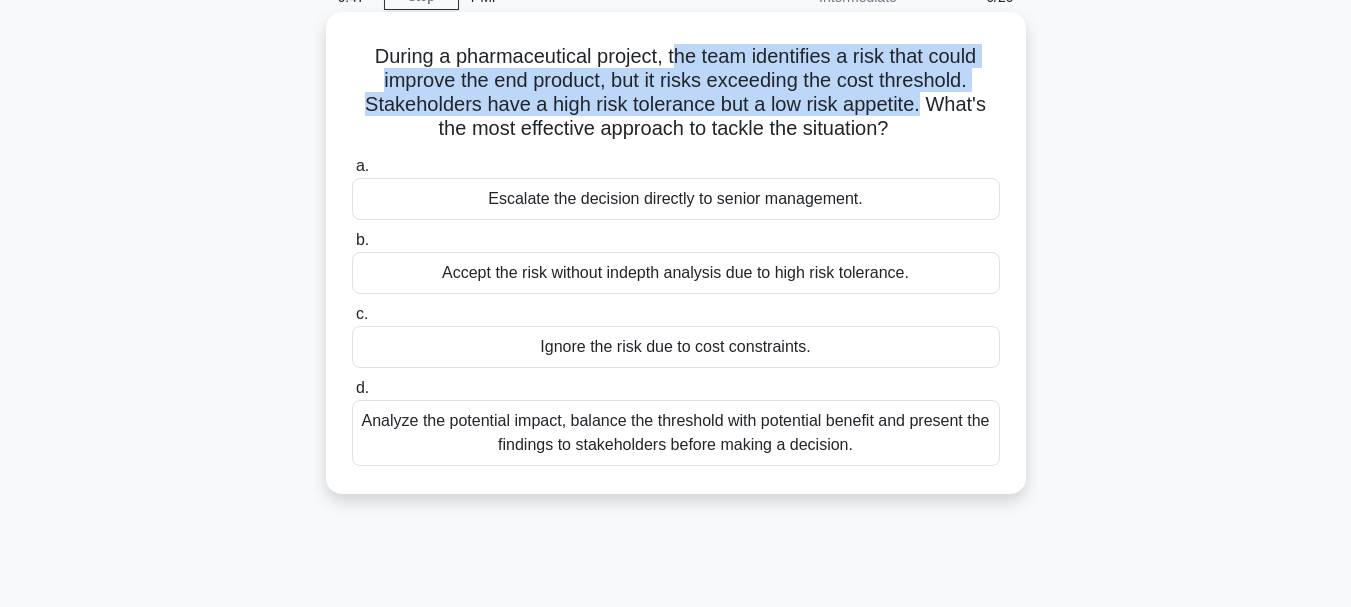 scroll, scrollTop: 200, scrollLeft: 0, axis: vertical 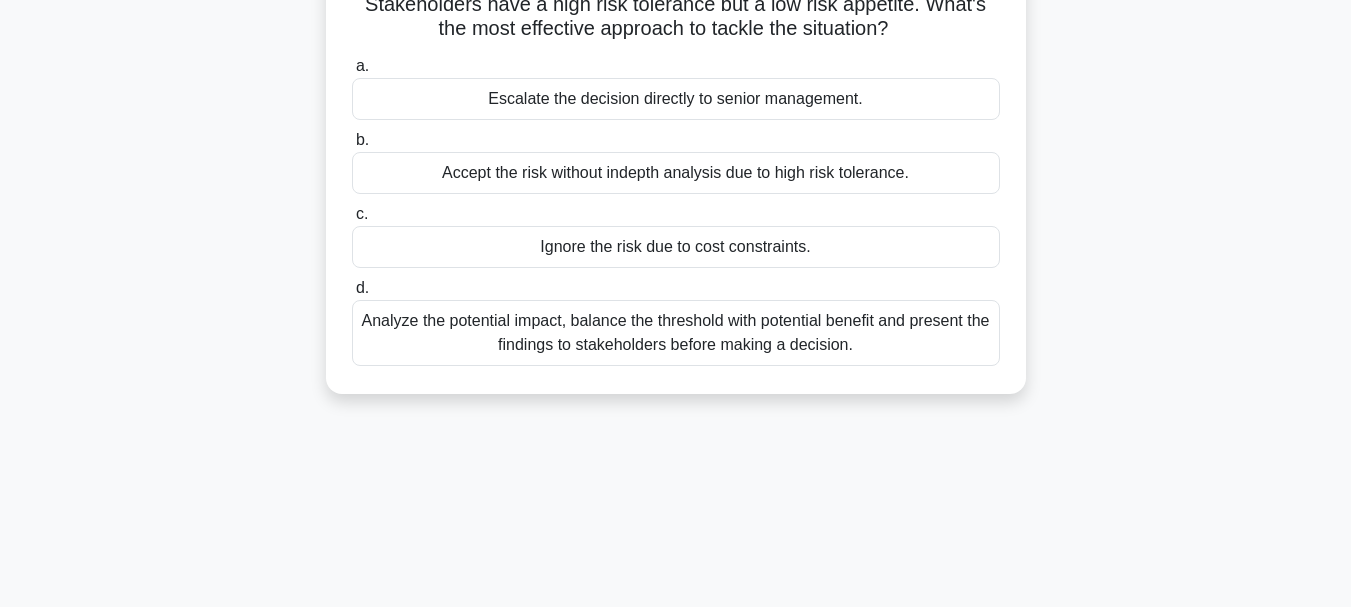 click on "Analyze the potential impact, balance the threshold with potential benefit and present the findings to stakeholders before making a decision." at bounding box center [676, 333] 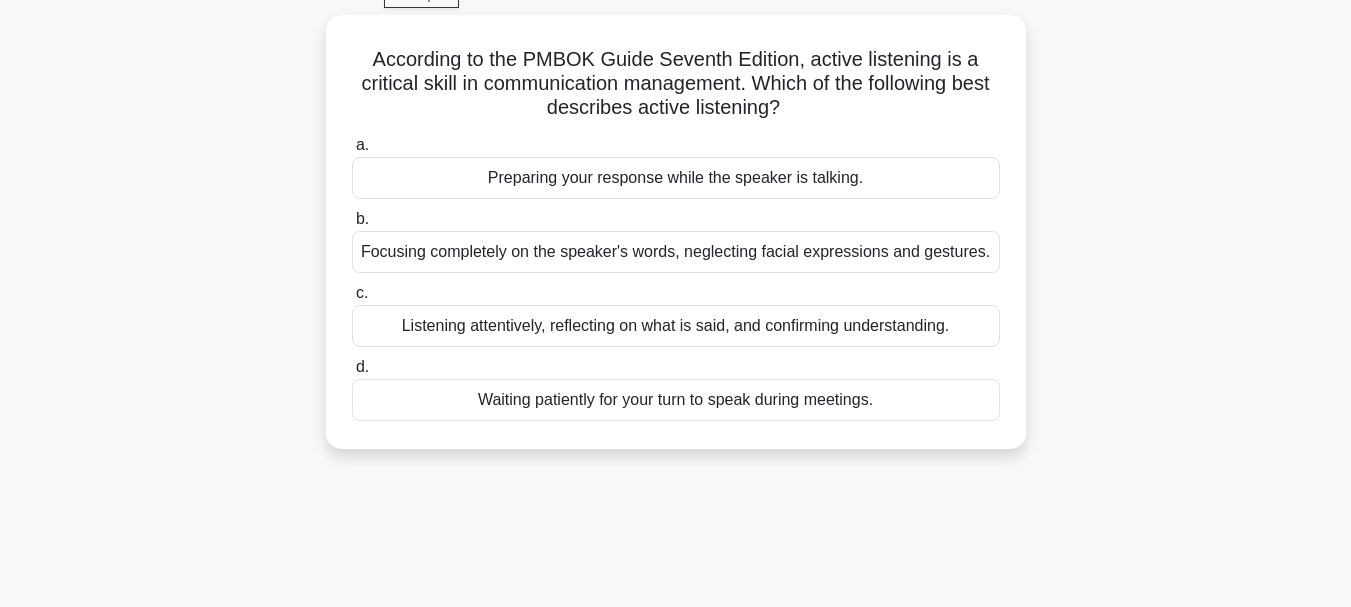 scroll, scrollTop: 0, scrollLeft: 0, axis: both 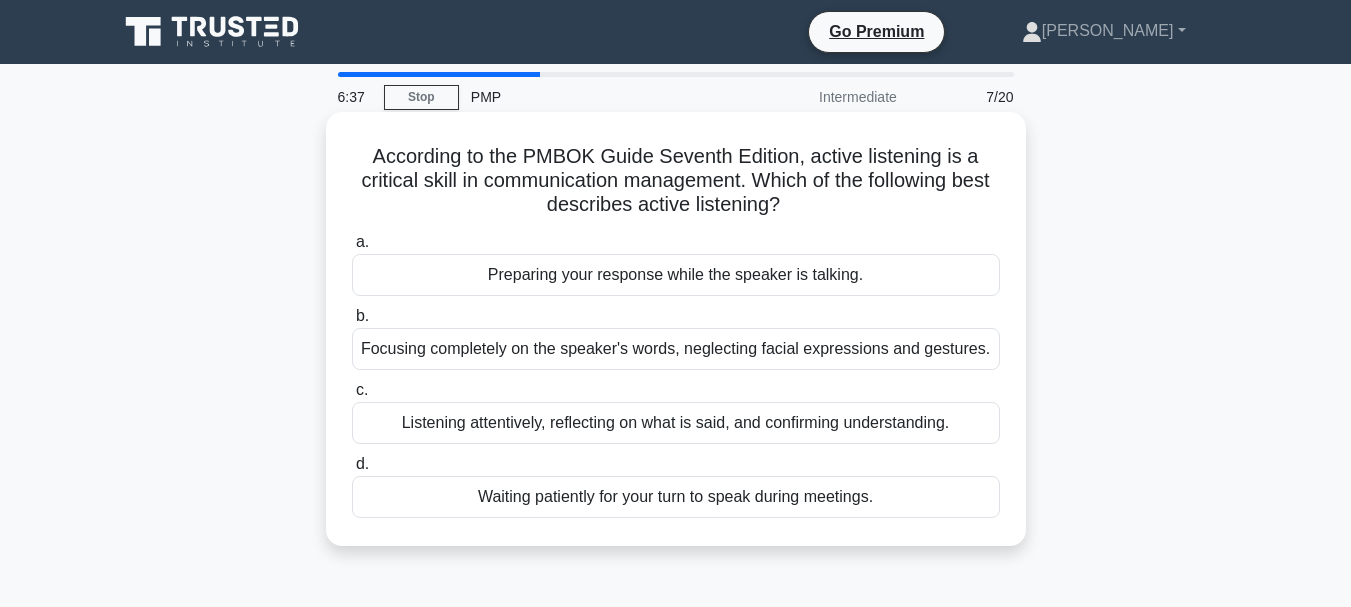 drag, startPoint x: 954, startPoint y: 162, endPoint x: 952, endPoint y: 197, distance: 35.057095 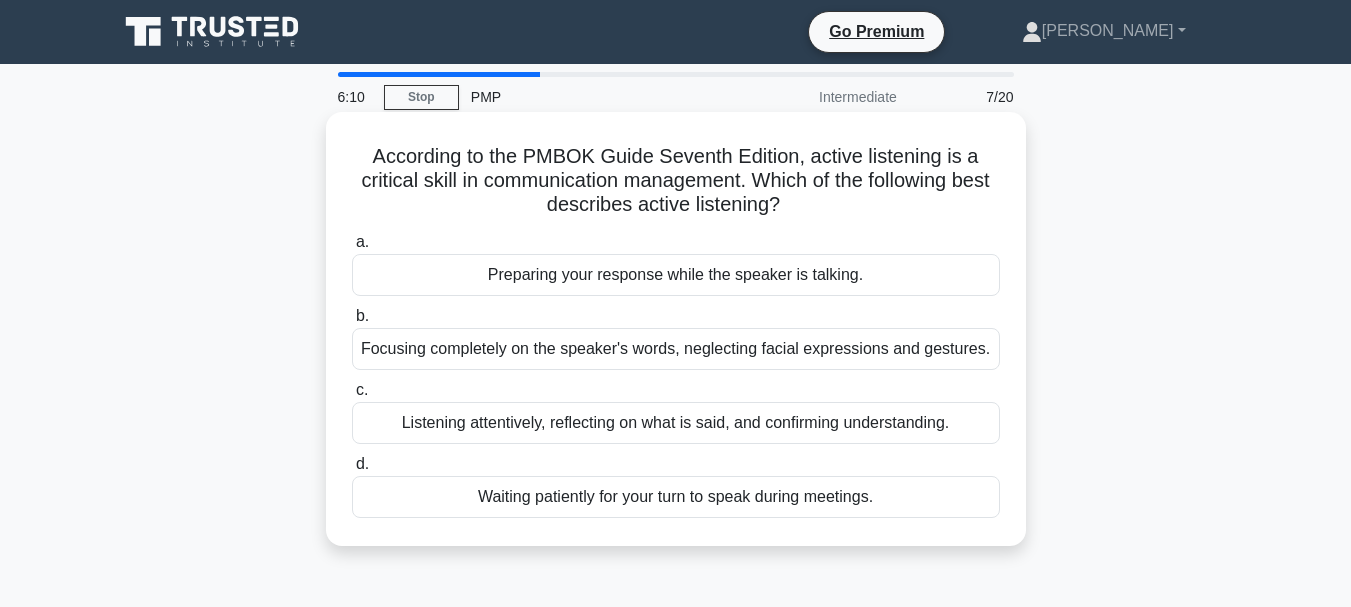 click on "Listening attentively, reflecting on what is said, and confirming understanding." at bounding box center [676, 423] 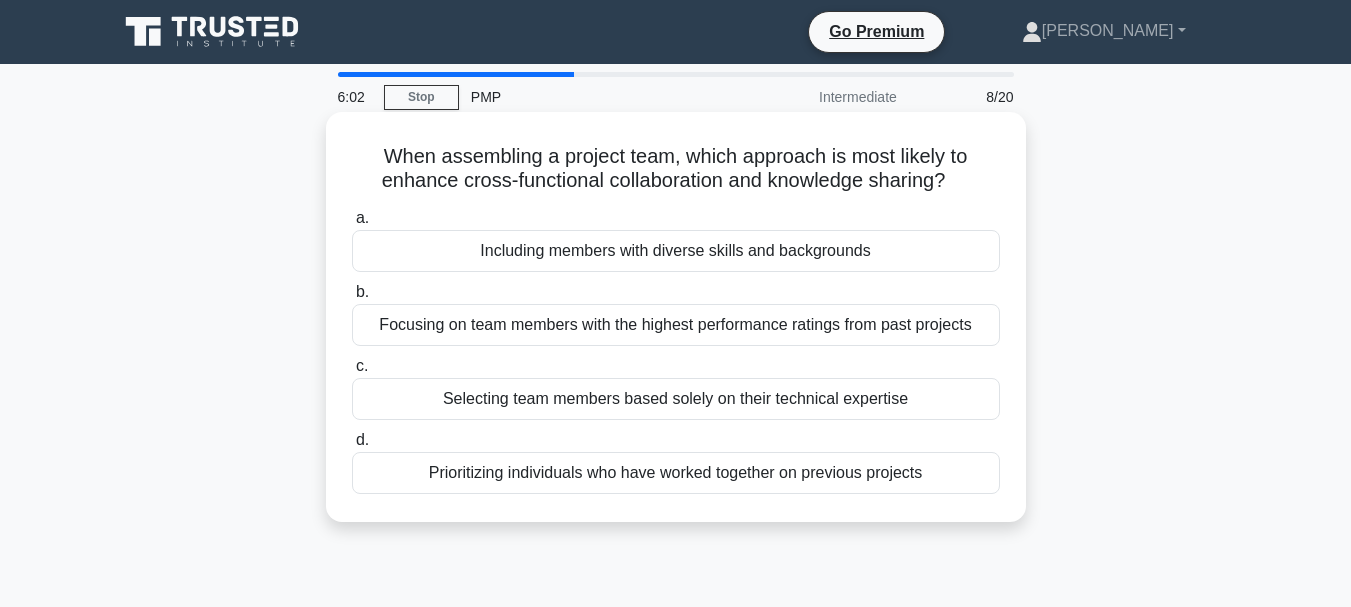 drag, startPoint x: 686, startPoint y: 153, endPoint x: 970, endPoint y: 179, distance: 285.18765 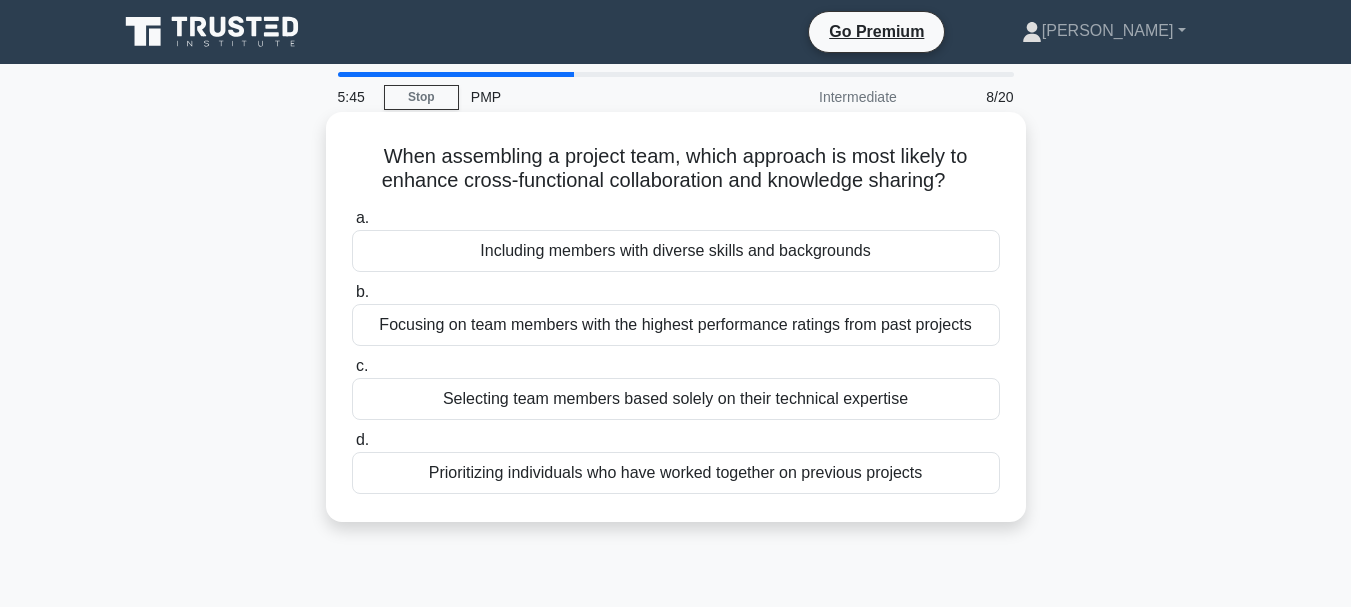 click on "Including members with diverse skills and backgrounds" at bounding box center (676, 251) 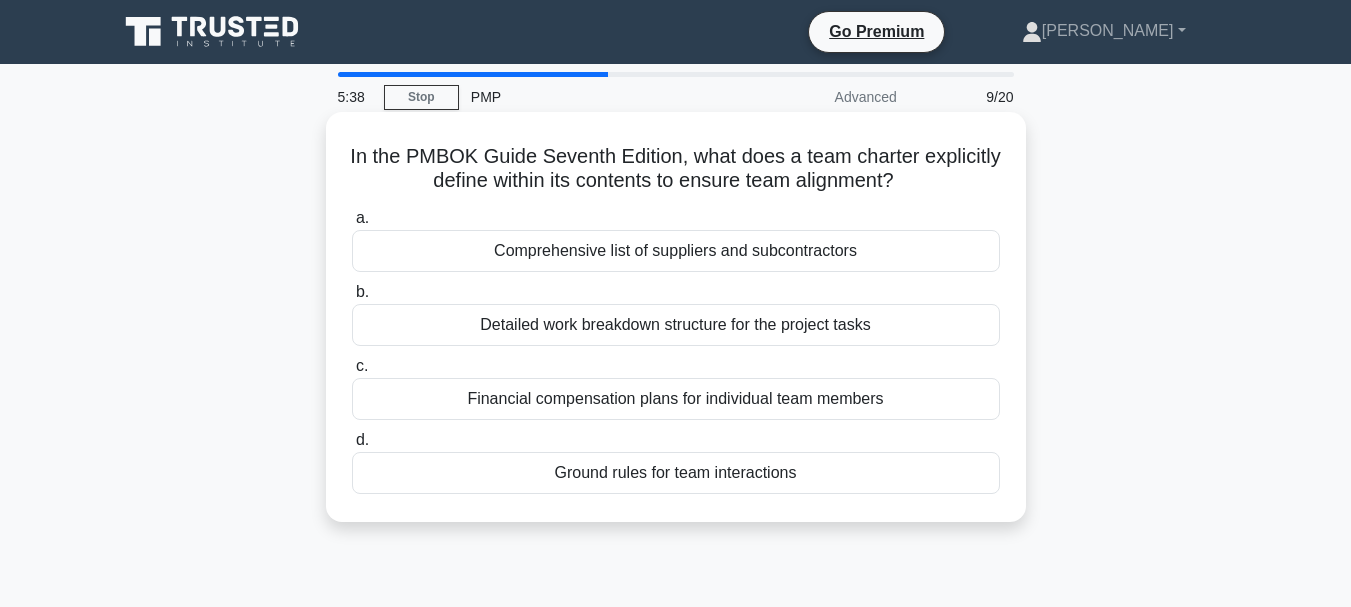 drag, startPoint x: 463, startPoint y: 185, endPoint x: 966, endPoint y: 184, distance: 503.001 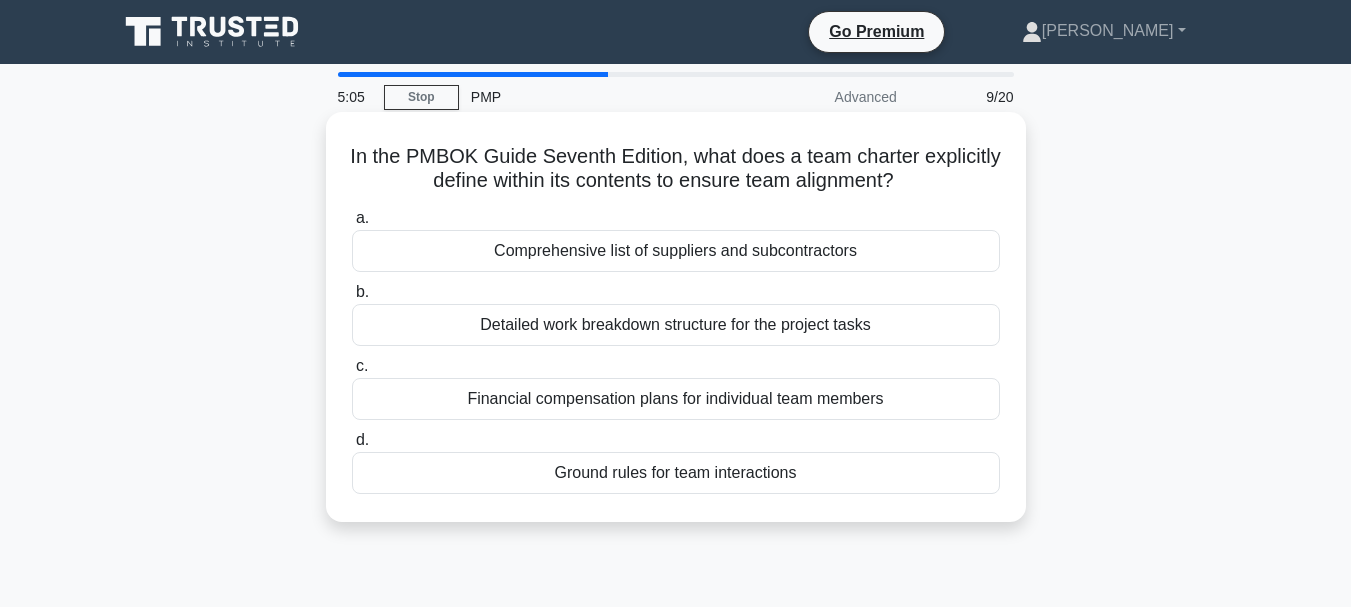 click on "Detailed work breakdown structure for the project tasks" at bounding box center (676, 325) 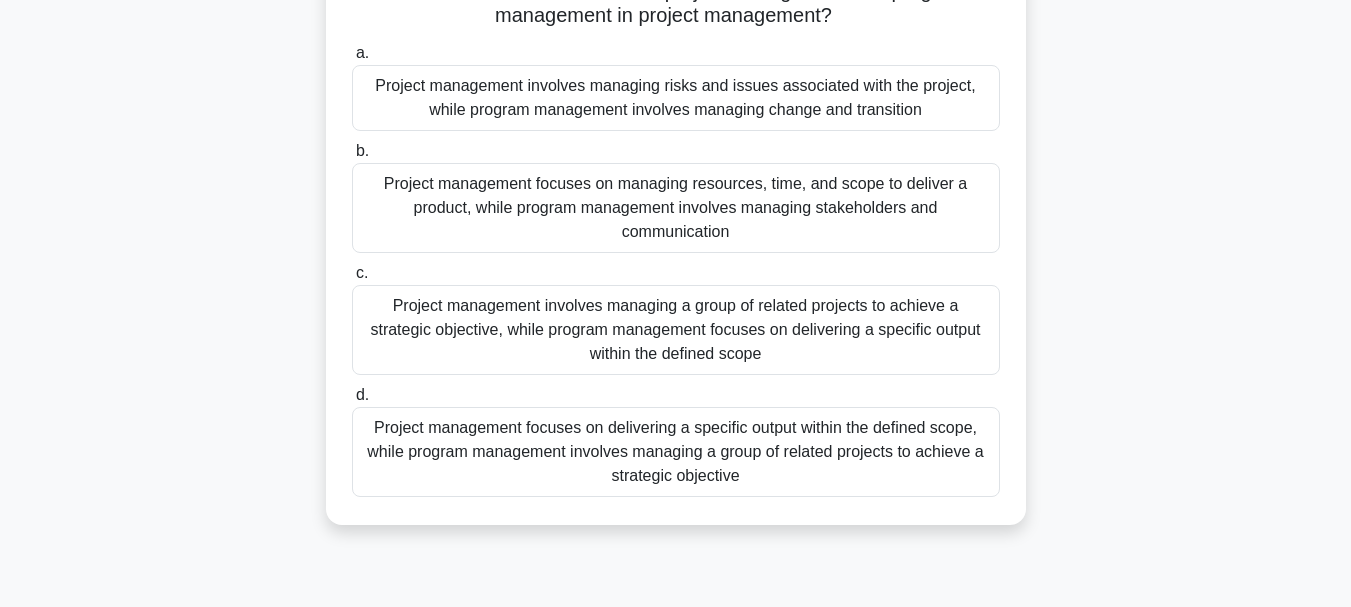 scroll, scrollTop: 200, scrollLeft: 0, axis: vertical 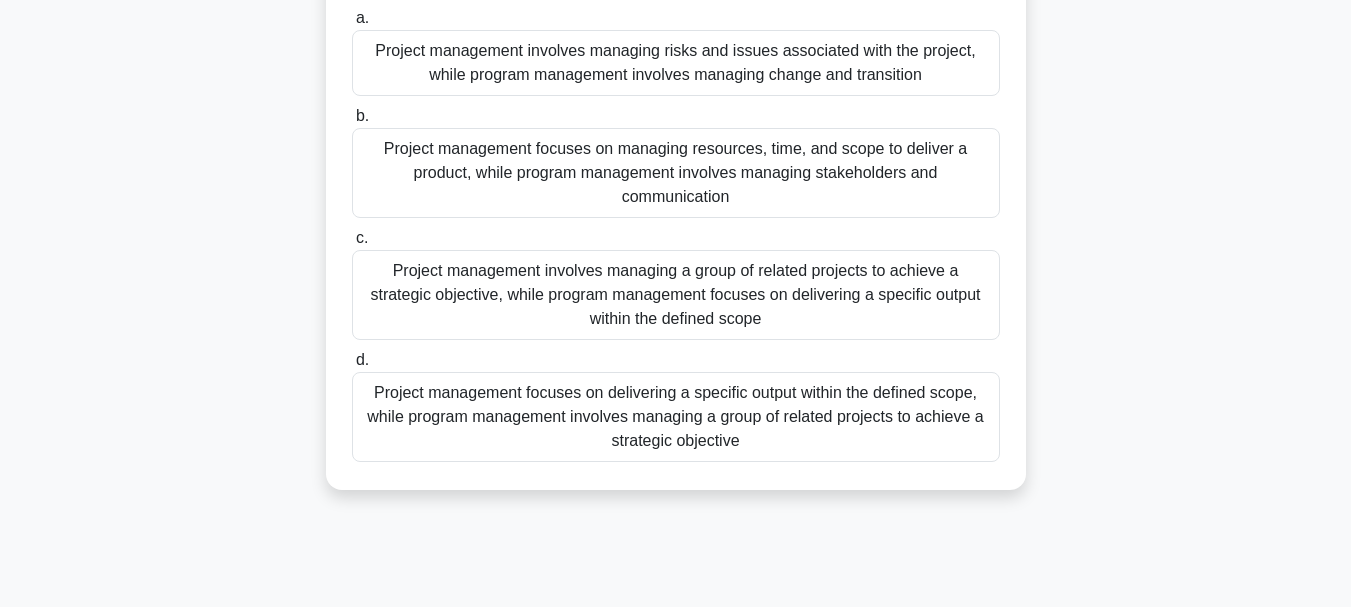 click on "Project management focuses on delivering a specific output within the defined scope, while program management involves managing a group of related projects to achieve a strategic objective" at bounding box center [676, 417] 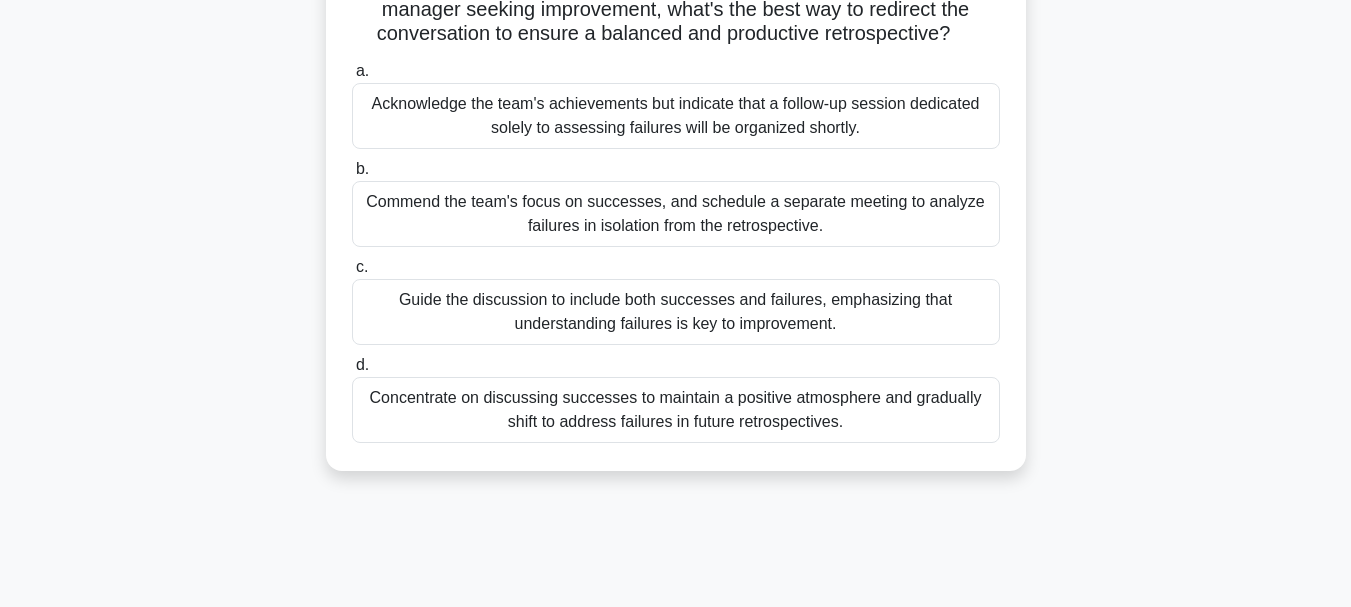 scroll, scrollTop: 0, scrollLeft: 0, axis: both 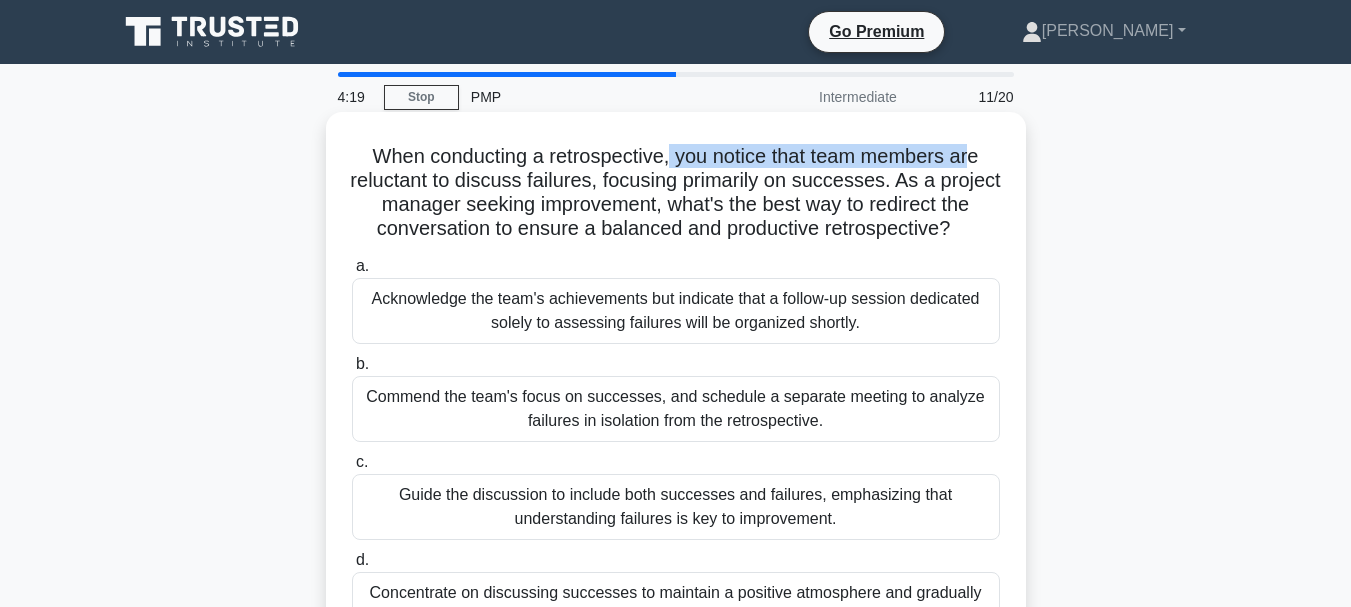 drag, startPoint x: 670, startPoint y: 160, endPoint x: 979, endPoint y: 163, distance: 309.01456 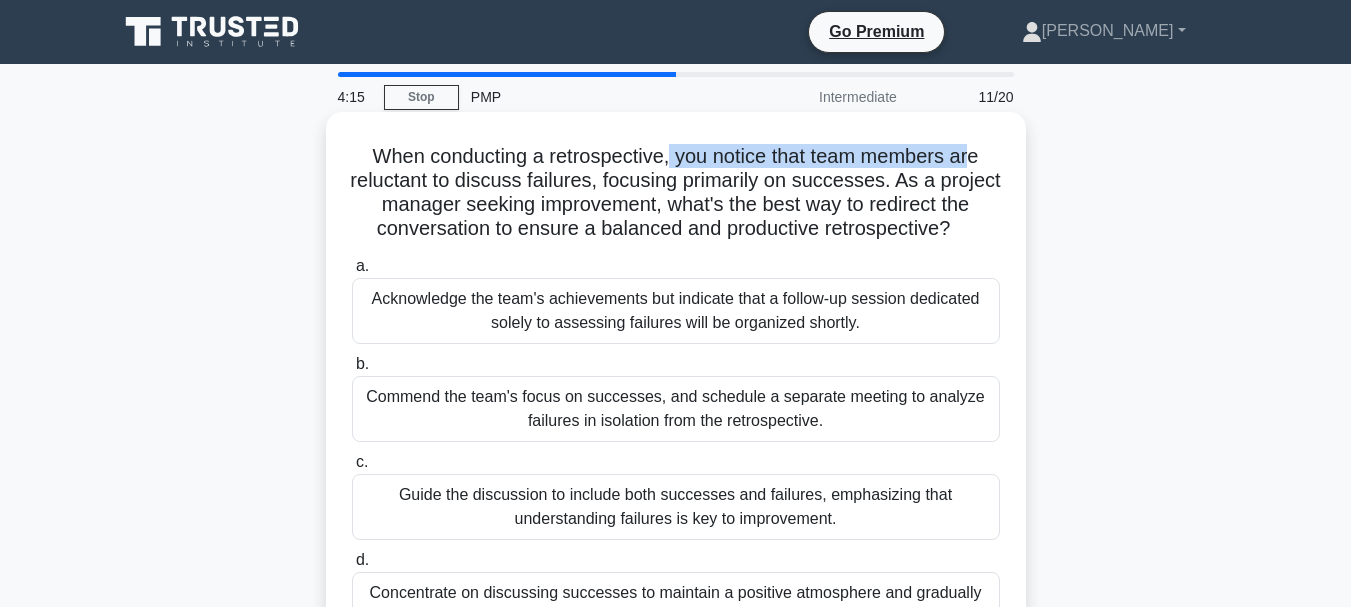 drag, startPoint x: 467, startPoint y: 182, endPoint x: 999, endPoint y: 229, distance: 534.0721 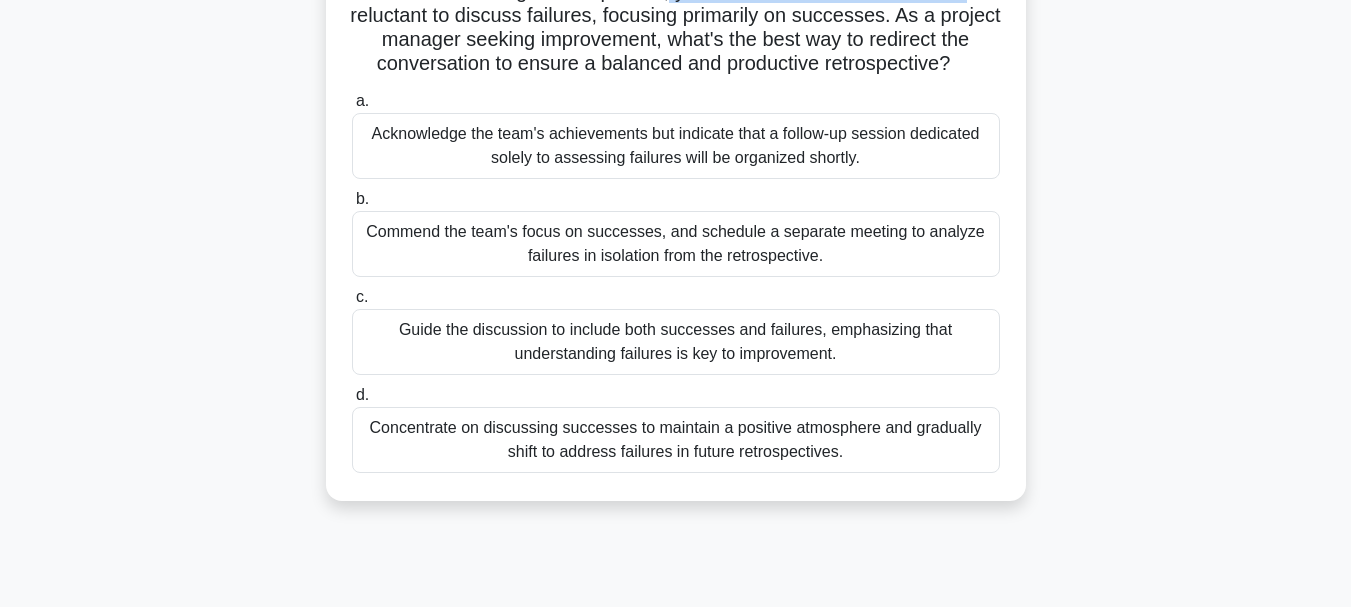 scroll, scrollTop: 200, scrollLeft: 0, axis: vertical 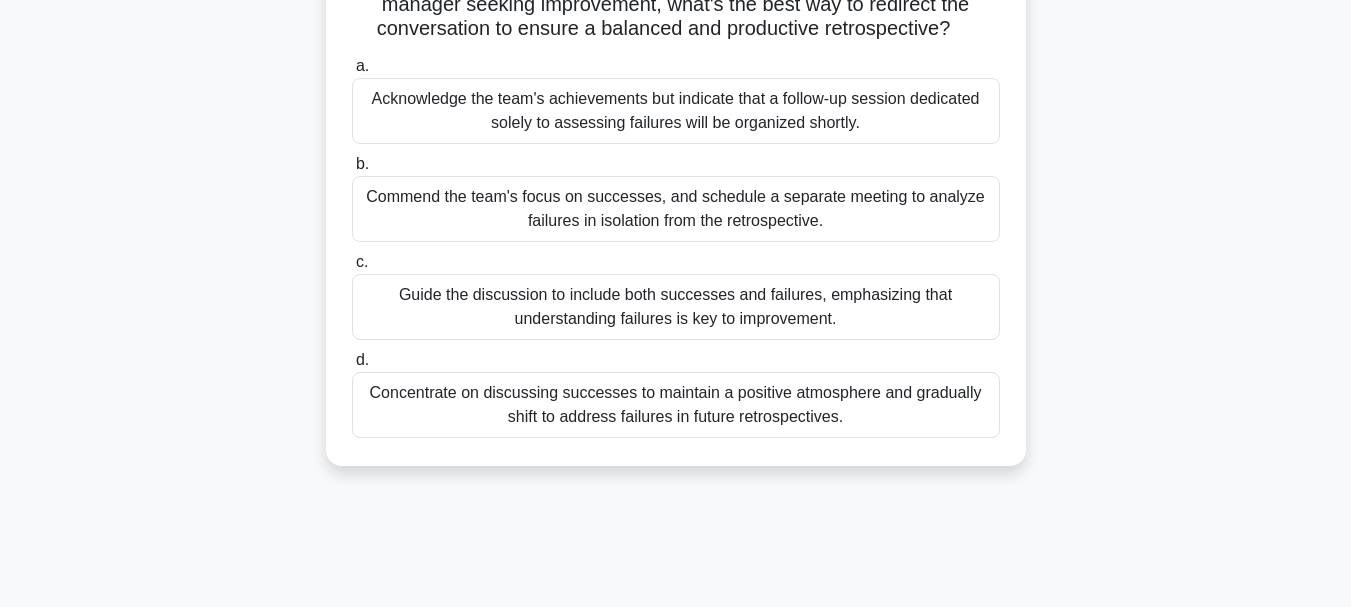 click on "Guide the discussion to include both successes and failures, emphasizing that understanding failures is key to improvement." at bounding box center [676, 307] 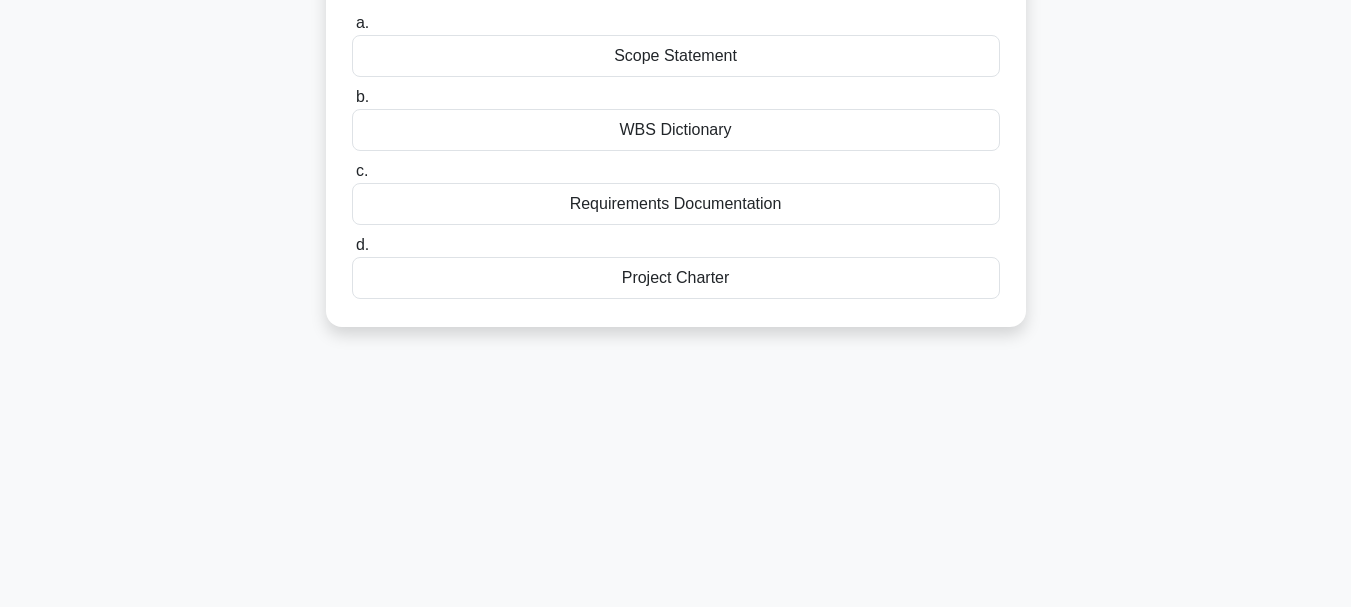 scroll, scrollTop: 0, scrollLeft: 0, axis: both 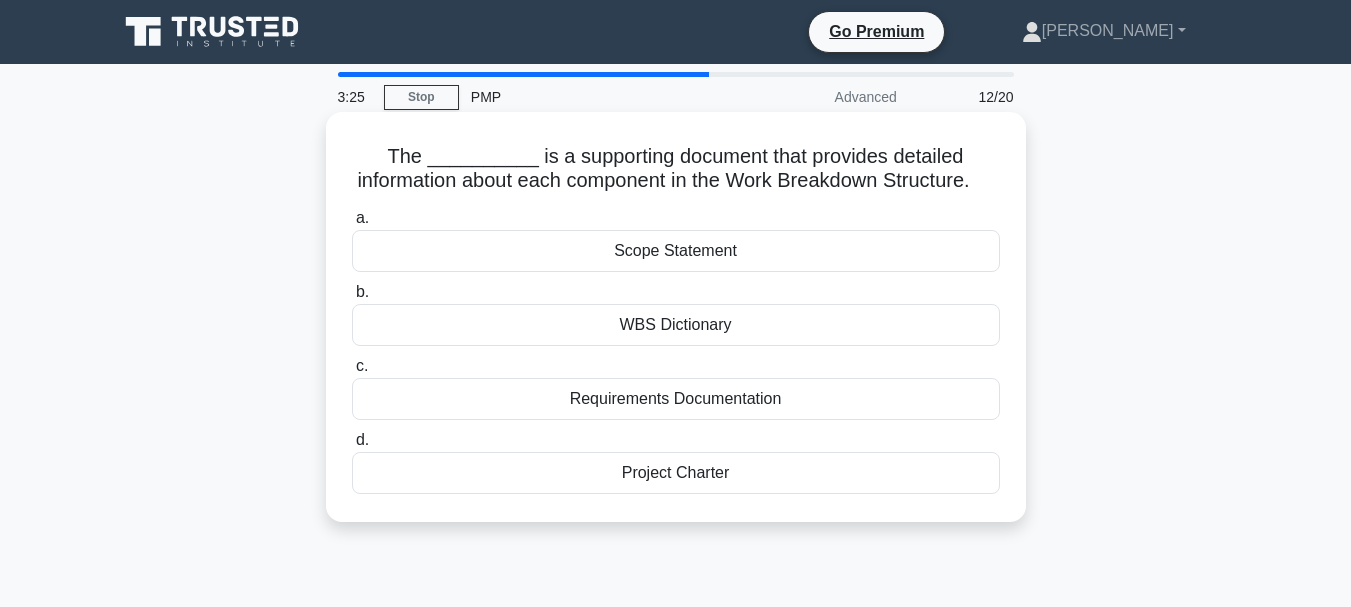 click on "Scope Statement" at bounding box center [676, 251] 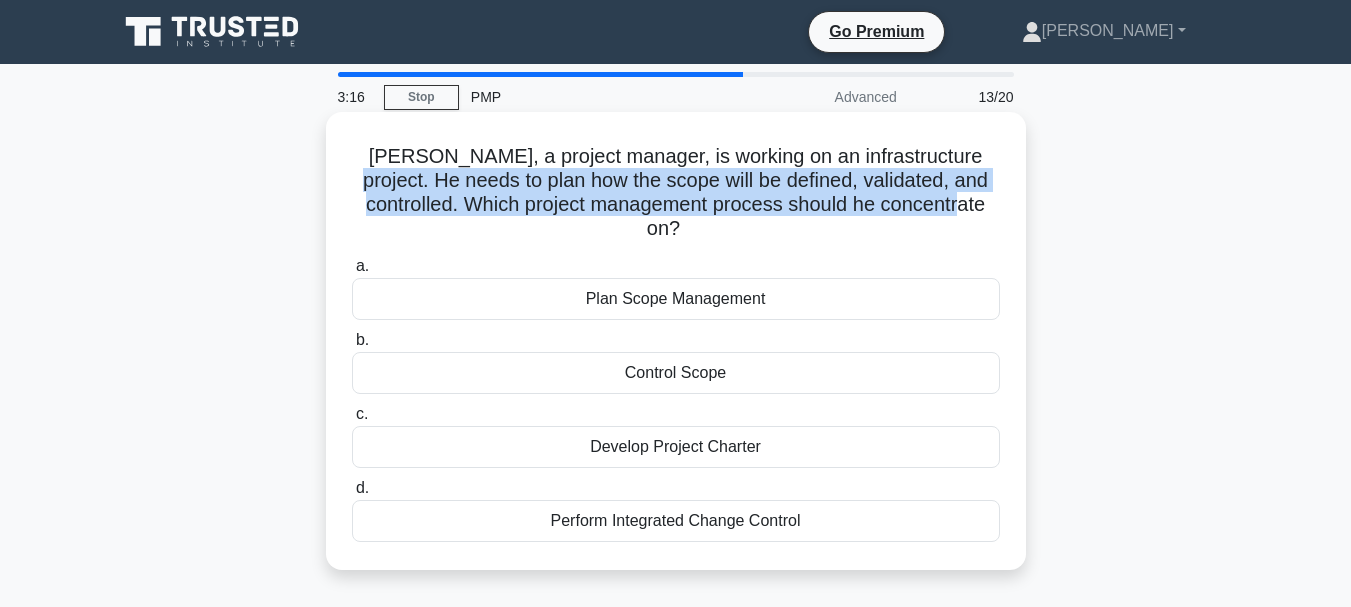 drag, startPoint x: 953, startPoint y: 159, endPoint x: 958, endPoint y: 206, distance: 47.26521 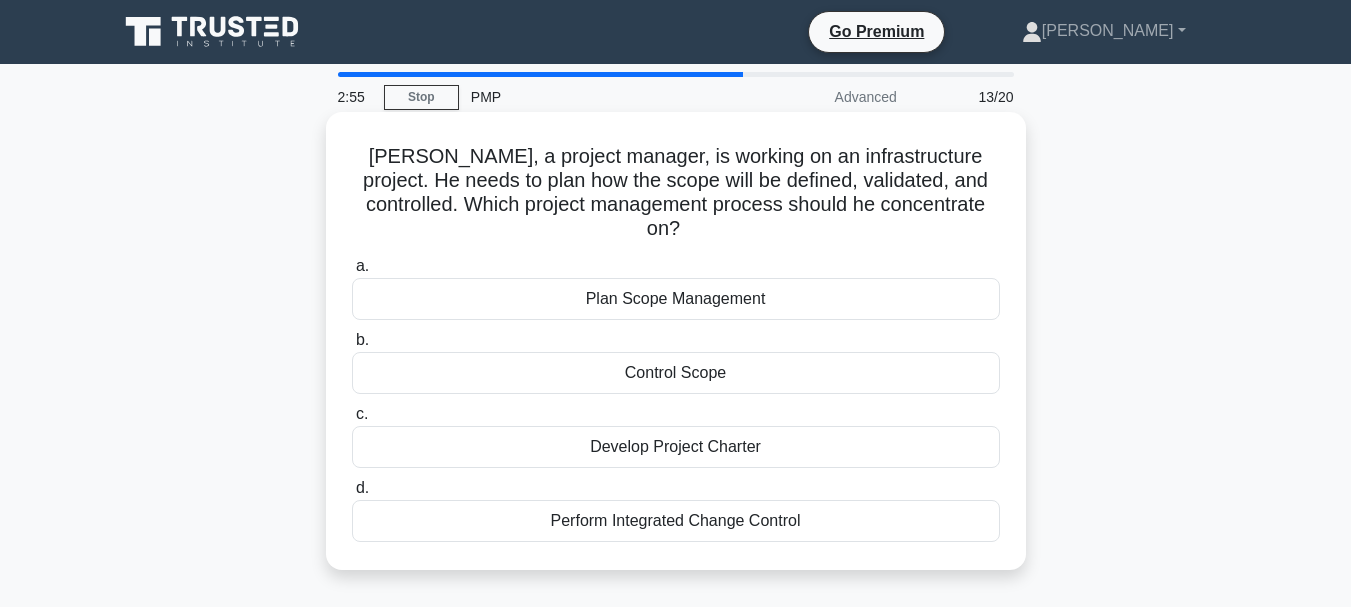click on "Develop Project Charter" at bounding box center (676, 447) 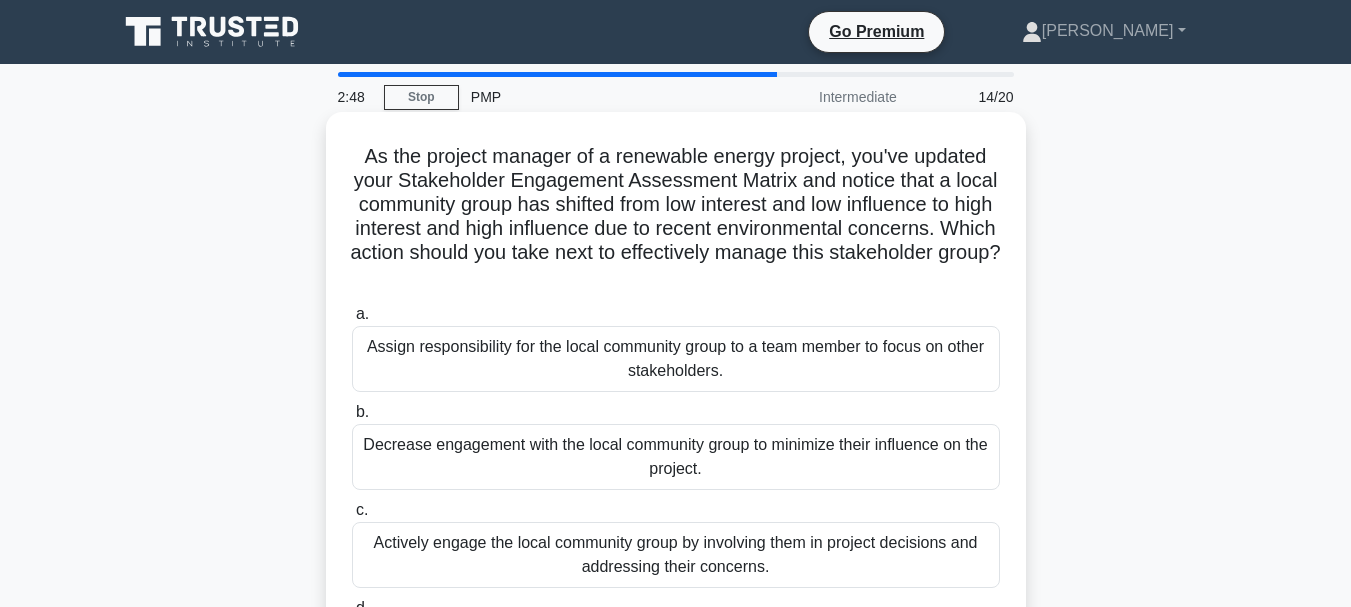 drag, startPoint x: 578, startPoint y: 161, endPoint x: 848, endPoint y: 283, distance: 296.28366 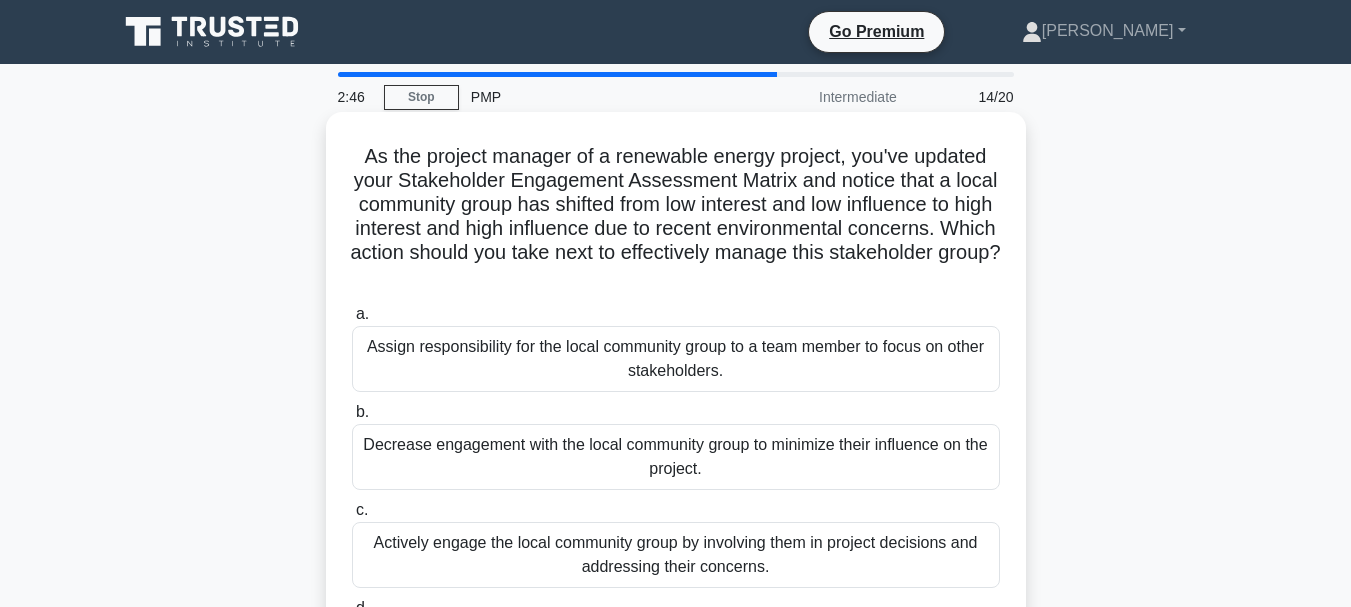 click on "As the project manager of a renewable energy project, you've updated your Stakeholder Engagement Assessment Matrix and notice that a local community group has shifted from low interest and low influence to high interest and high influence due to recent environmental concerns. Which action should you take next to effectively manage this stakeholder group?
.spinner_0XTQ{transform-origin:center;animation:spinner_y6GP .75s linear infinite}@keyframes spinner_y6GP{100%{transform:rotate(360deg)}}" at bounding box center (676, 217) 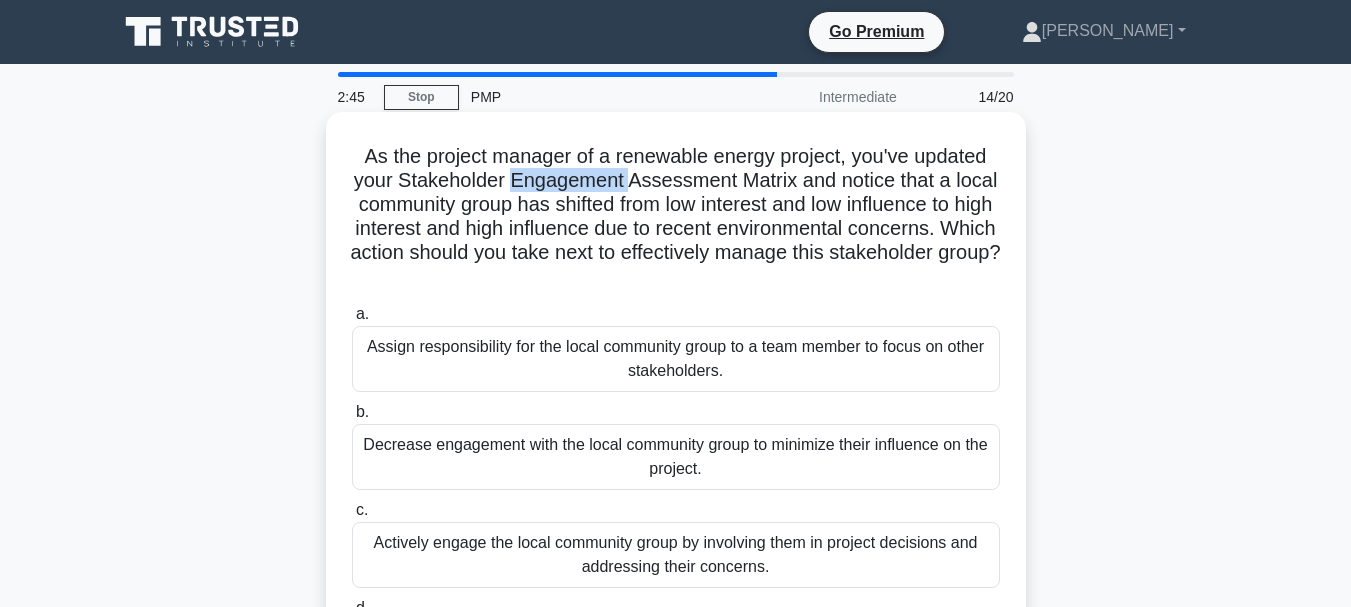 click on "As the project manager of a renewable energy project, you've updated your Stakeholder Engagement Assessment Matrix and notice that a local community group has shifted from low interest and low influence to high interest and high influence due to recent environmental concerns. Which action should you take next to effectively manage this stakeholder group?
.spinner_0XTQ{transform-origin:center;animation:spinner_y6GP .75s linear infinite}@keyframes spinner_y6GP{100%{transform:rotate(360deg)}}" at bounding box center [676, 217] 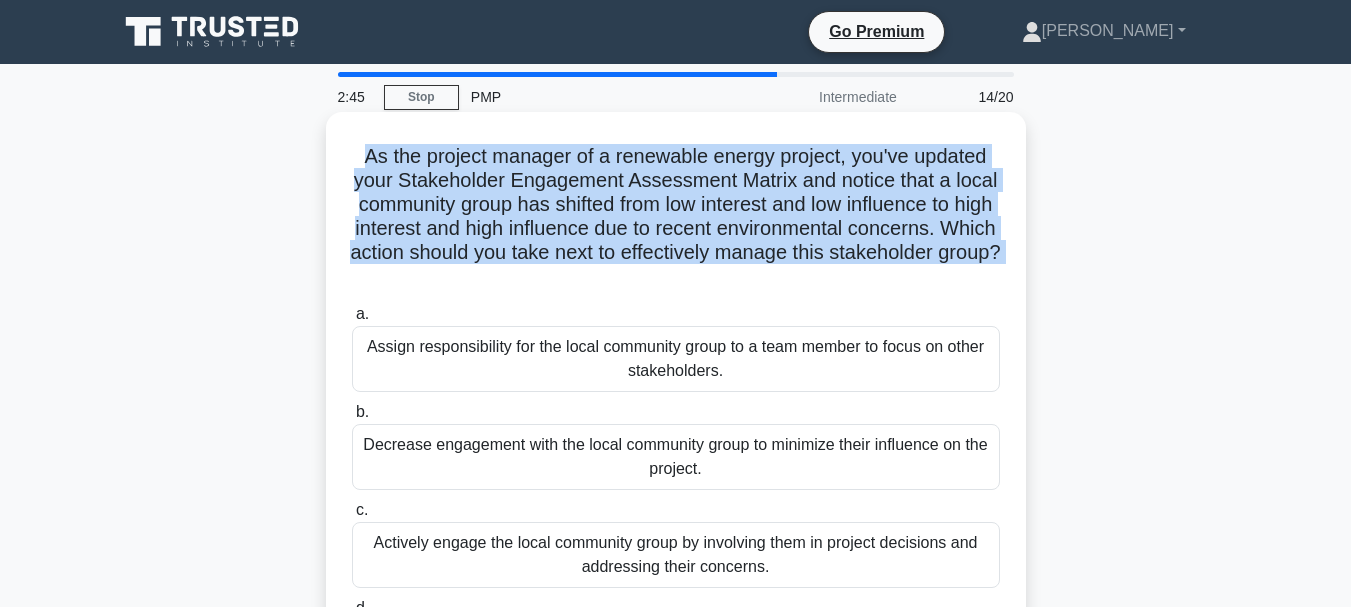 click on "As the project manager of a renewable energy project, you've updated your Stakeholder Engagement Assessment Matrix and notice that a local community group has shifted from low interest and low influence to high interest and high influence due to recent environmental concerns. Which action should you take next to effectively manage this stakeholder group?
.spinner_0XTQ{transform-origin:center;animation:spinner_y6GP .75s linear infinite}@keyframes spinner_y6GP{100%{transform:rotate(360deg)}}" at bounding box center [676, 217] 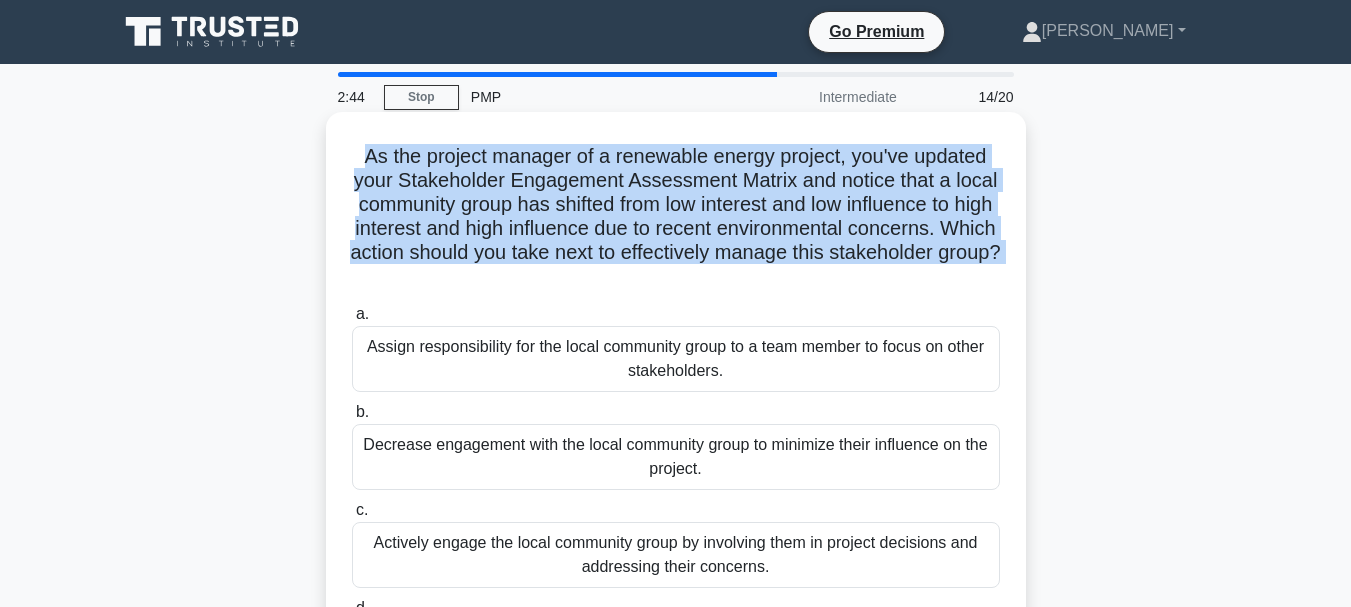 click on "As the project manager of a renewable energy project, you've updated your Stakeholder Engagement Assessment Matrix and notice that a local community group has shifted from low interest and low influence to high interest and high influence due to recent environmental concerns. Which action should you take next to effectively manage this stakeholder group?
.spinner_0XTQ{transform-origin:center;animation:spinner_y6GP .75s linear infinite}@keyframes spinner_y6GP{100%{transform:rotate(360deg)}}" at bounding box center [676, 217] 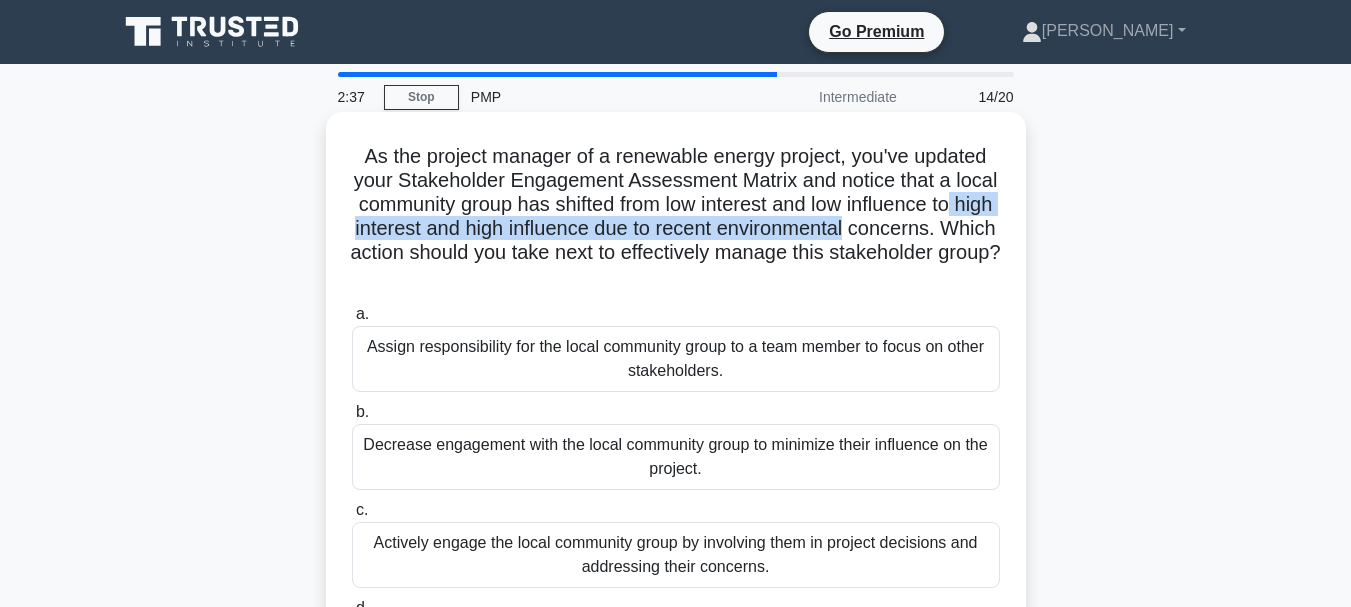 drag, startPoint x: 402, startPoint y: 220, endPoint x: 963, endPoint y: 226, distance: 561.0321 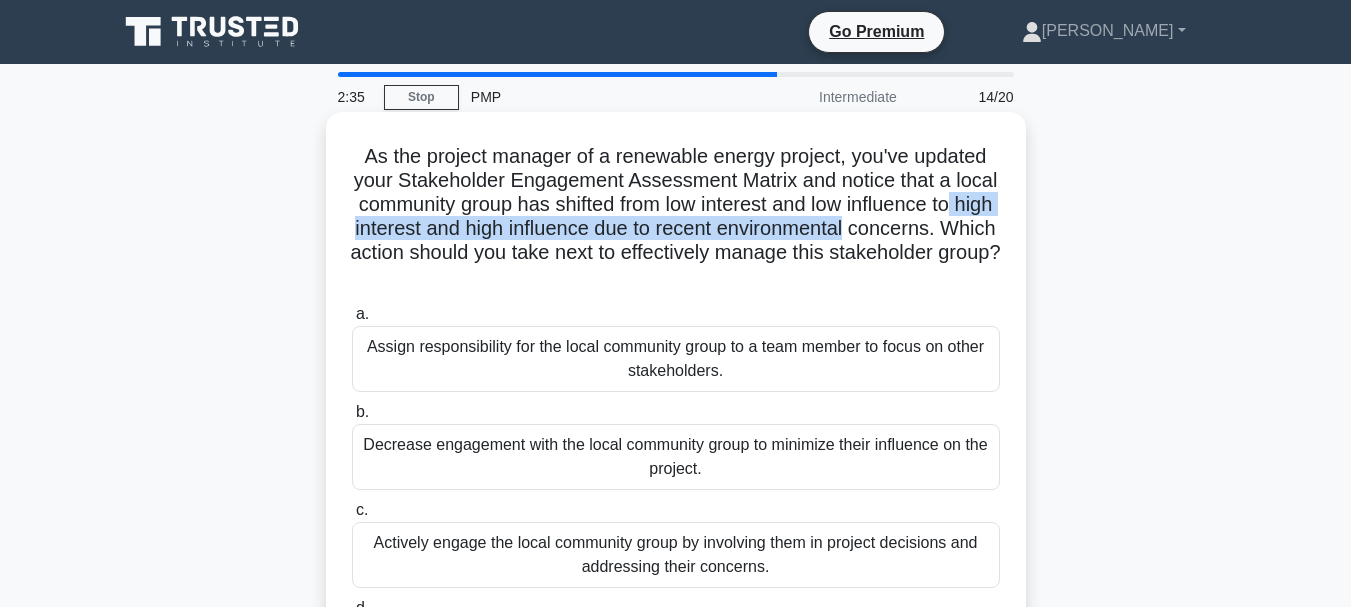 drag, startPoint x: 449, startPoint y: 254, endPoint x: 820, endPoint y: 280, distance: 371.90994 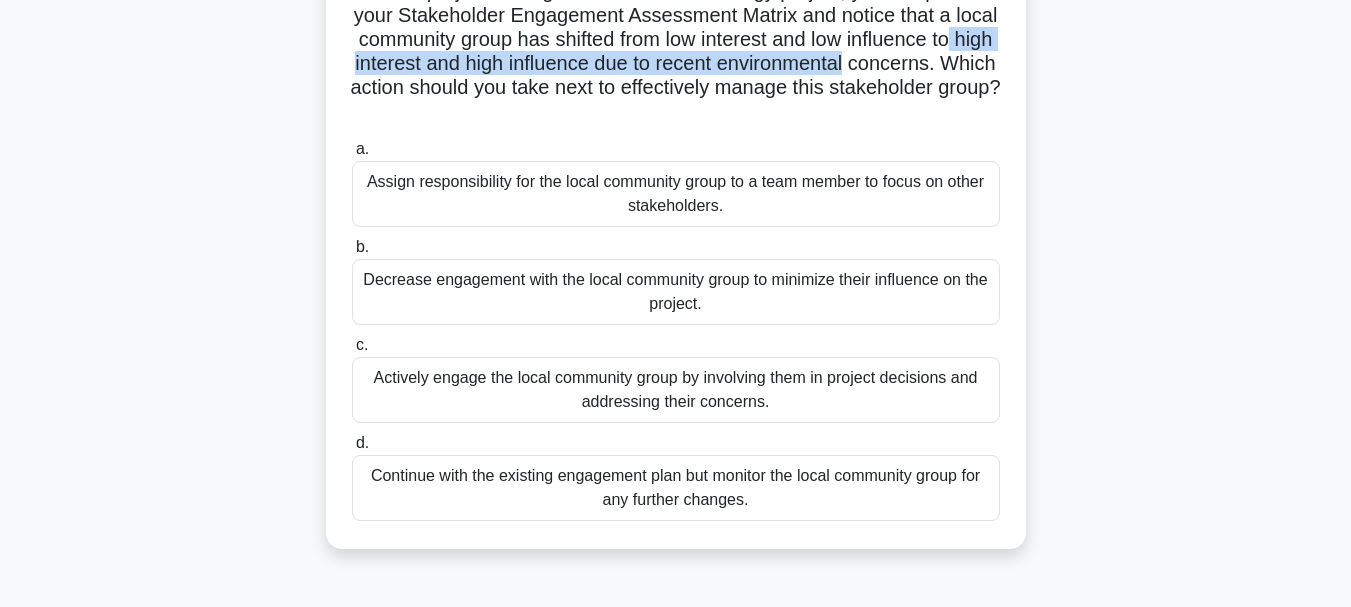 scroll, scrollTop: 200, scrollLeft: 0, axis: vertical 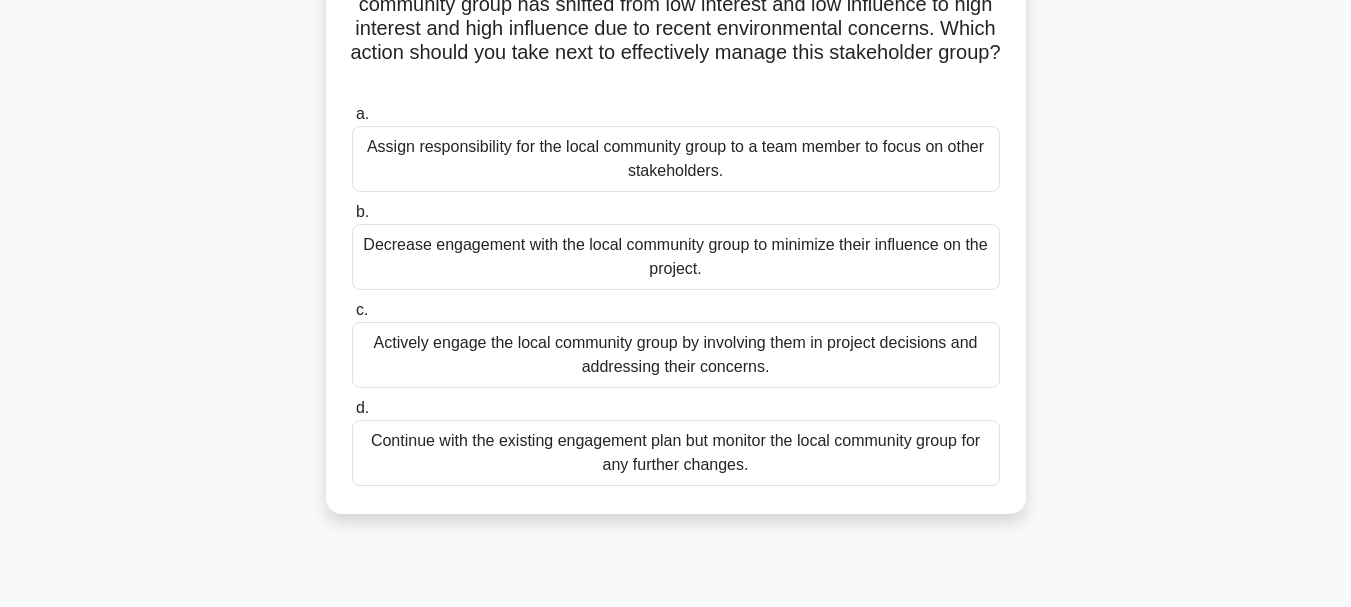 click on "Actively engage the local community group by involving them in project decisions and addressing their concerns." at bounding box center [676, 355] 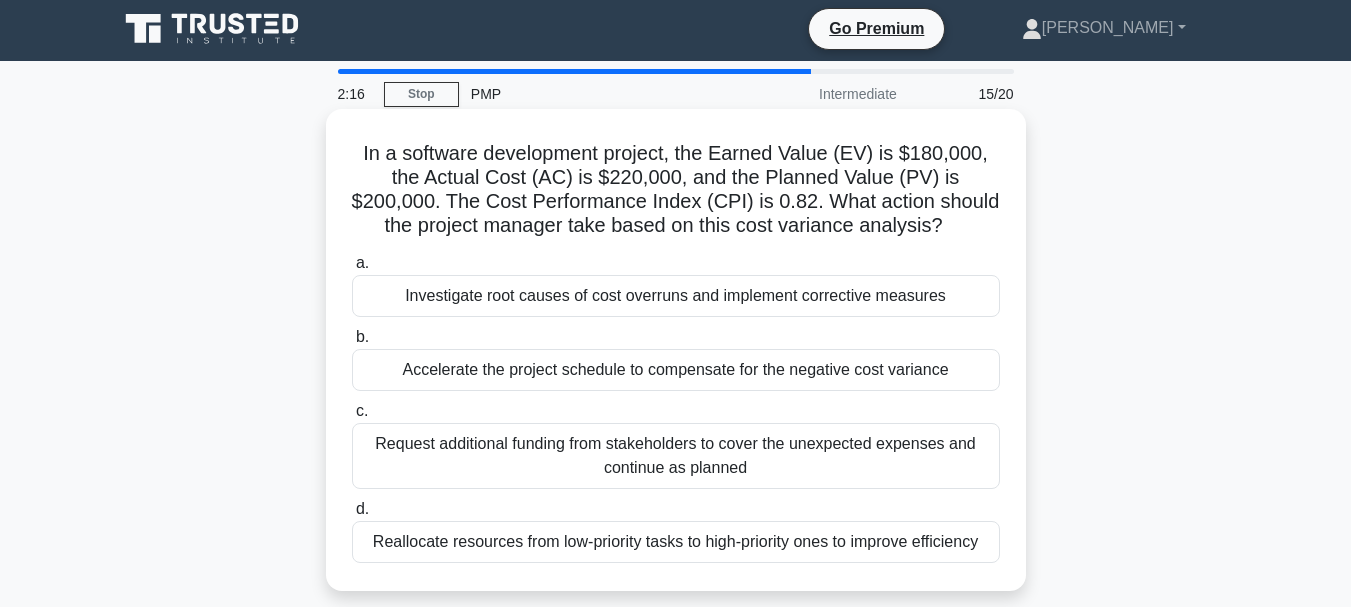scroll, scrollTop: 0, scrollLeft: 0, axis: both 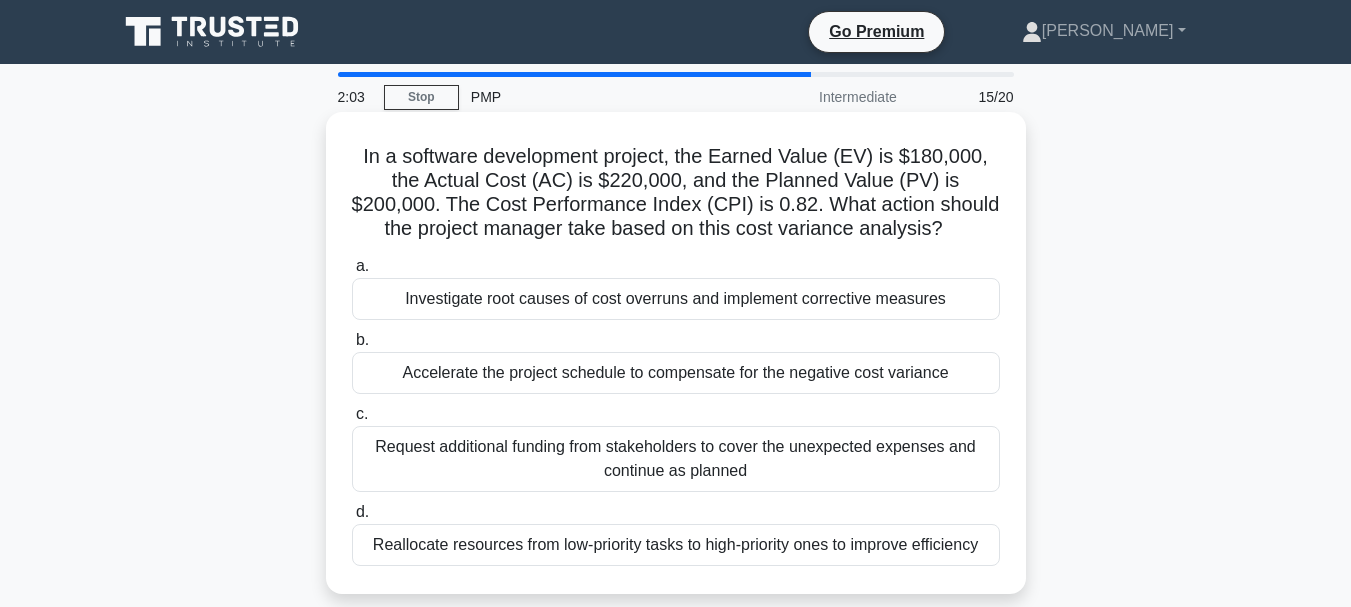 drag, startPoint x: 608, startPoint y: 229, endPoint x: 952, endPoint y: 221, distance: 344.09302 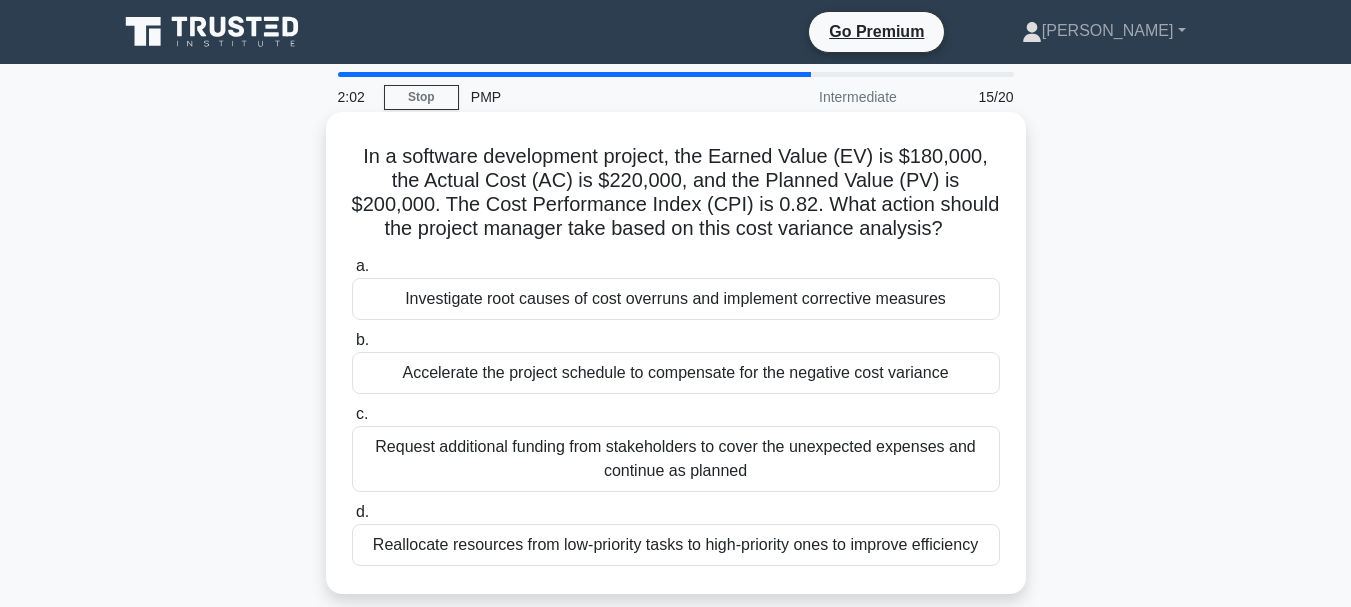 scroll, scrollTop: 100, scrollLeft: 0, axis: vertical 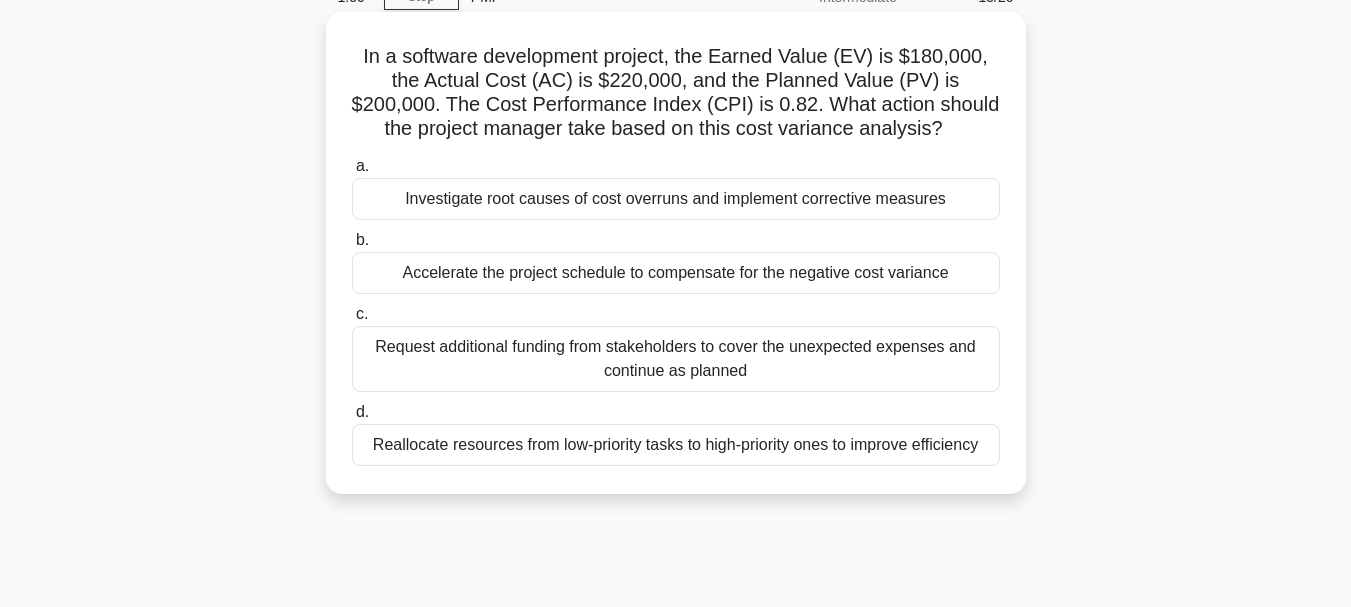 click on "Investigate root causes of cost overruns and implement corrective measures" at bounding box center [676, 199] 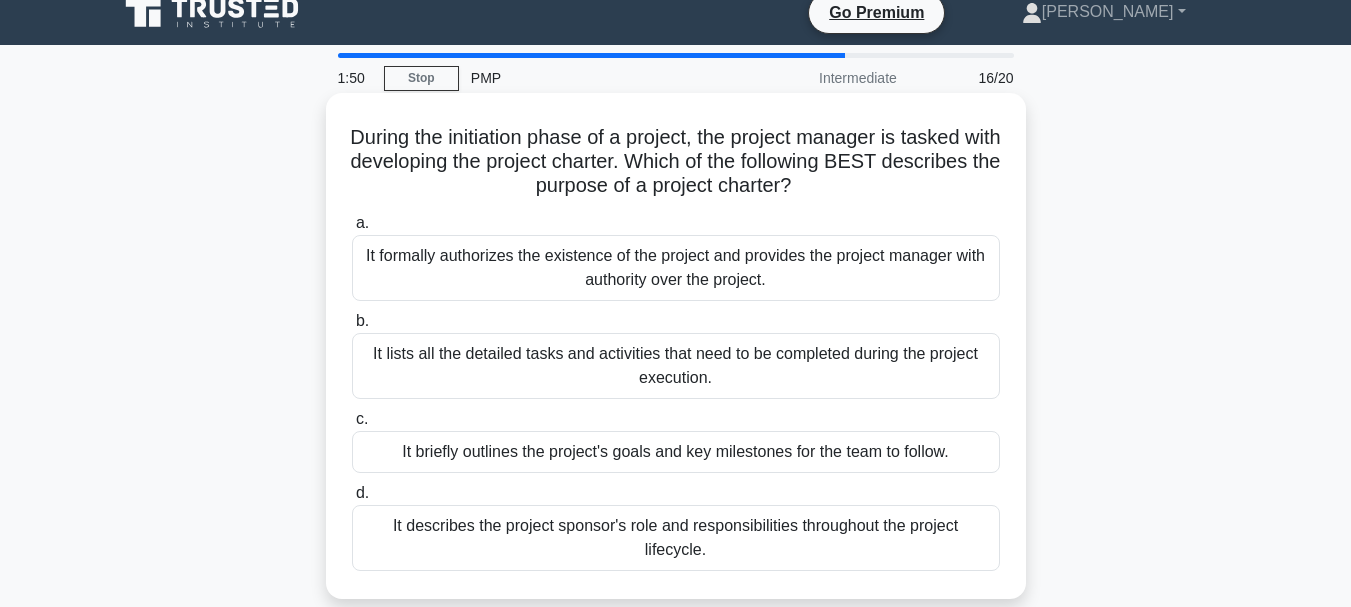 scroll, scrollTop: 0, scrollLeft: 0, axis: both 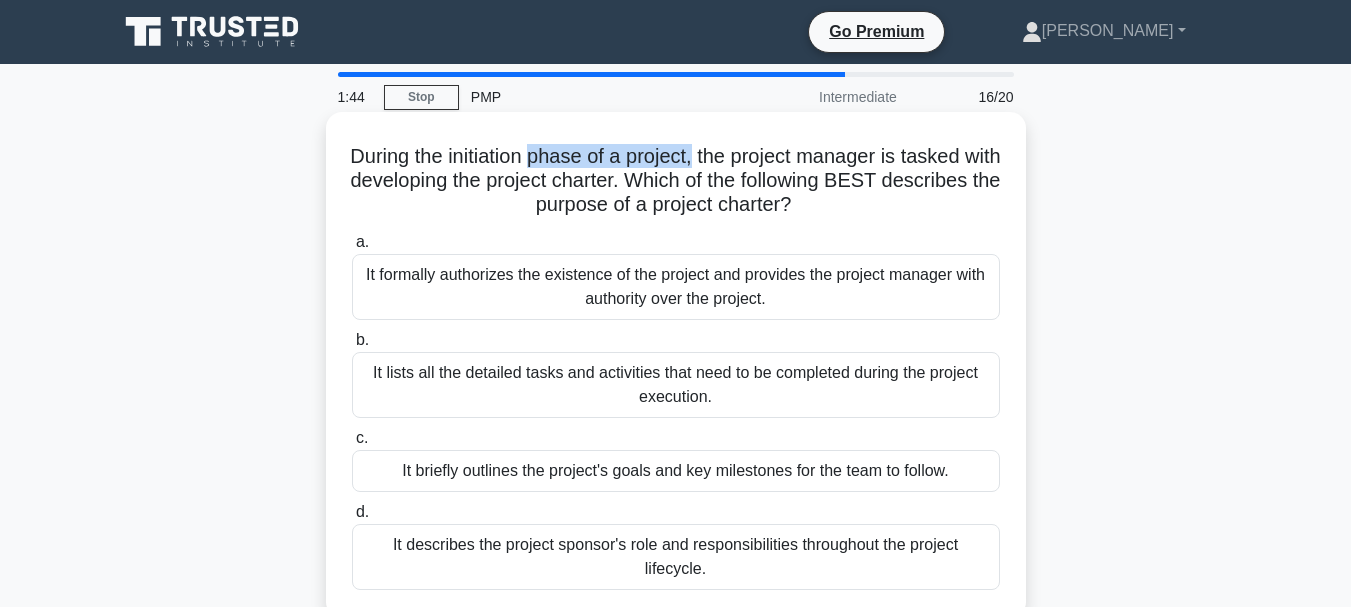drag, startPoint x: 562, startPoint y: 150, endPoint x: 716, endPoint y: 150, distance: 154 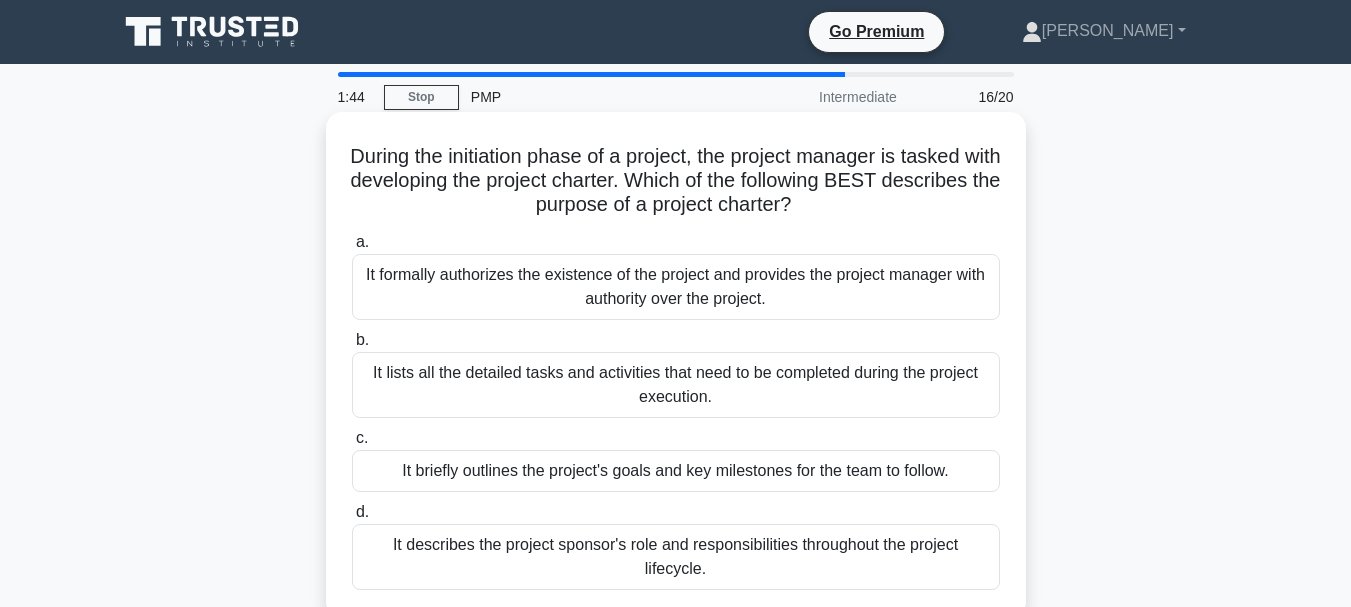 click on "During the initiation phase of a project, the project manager is tasked with developing the project charter. Which of the following BEST describes the purpose of a project charter?
.spinner_0XTQ{transform-origin:center;animation:spinner_y6GP .75s linear infinite}@keyframes spinner_y6GP{100%{transform:rotate(360deg)}}" at bounding box center (676, 181) 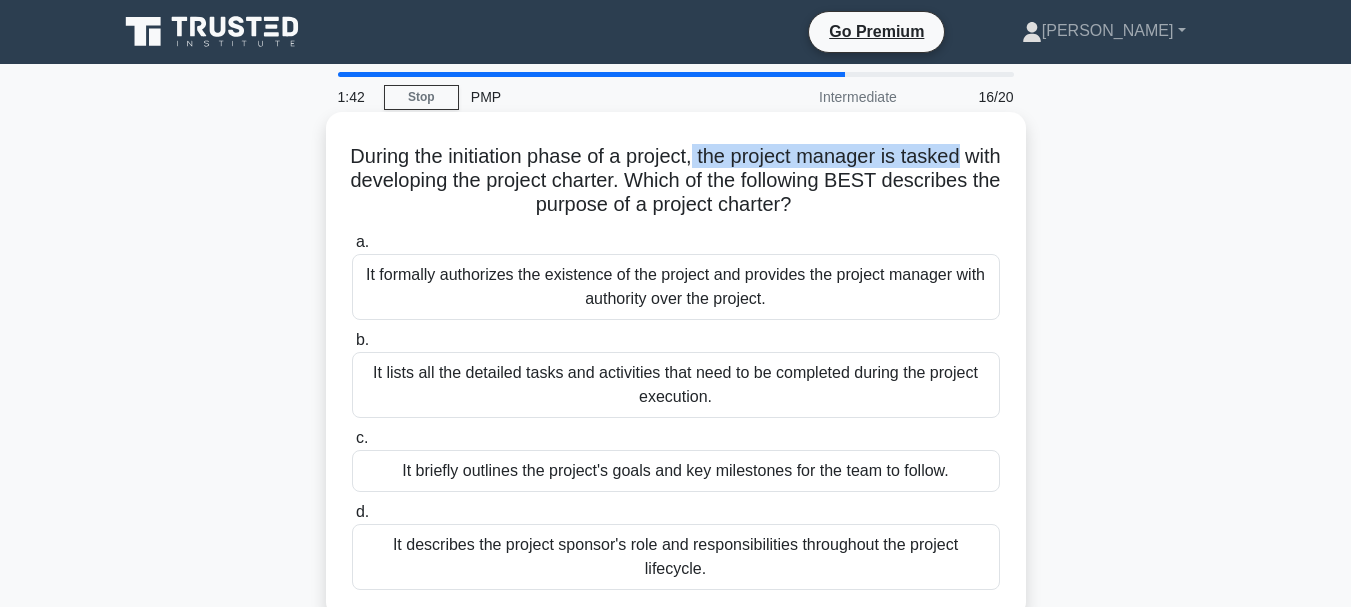 drag, startPoint x: 717, startPoint y: 158, endPoint x: 1016, endPoint y: 155, distance: 299.01505 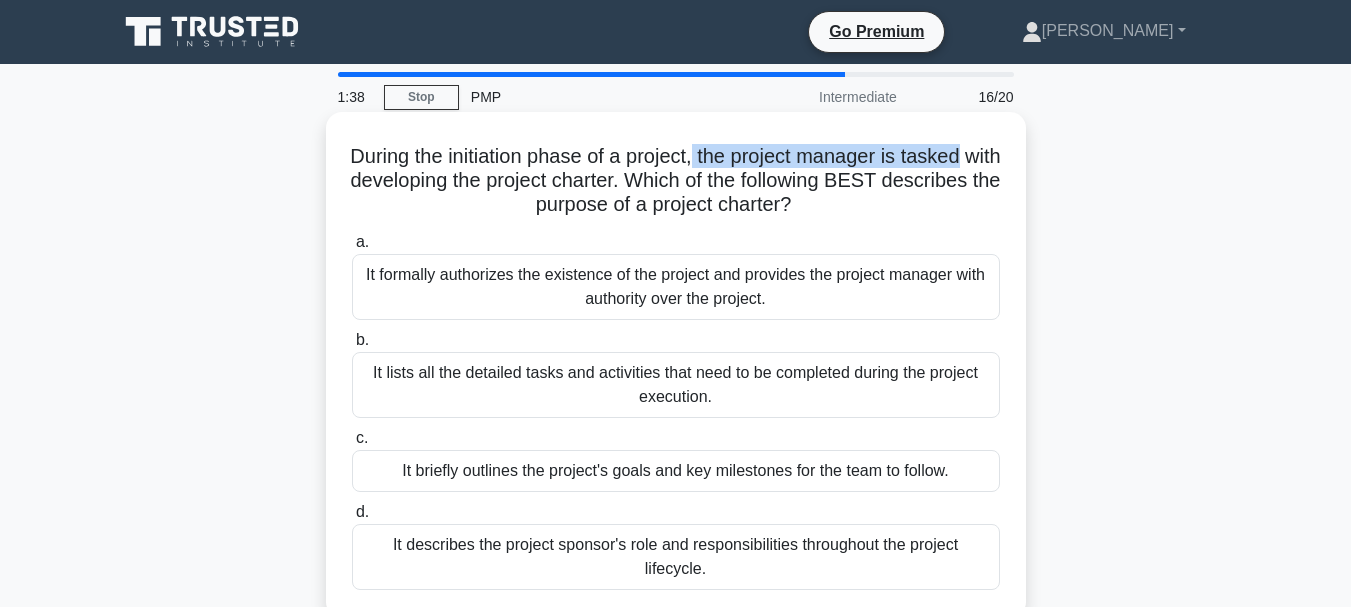 drag, startPoint x: 716, startPoint y: 185, endPoint x: 875, endPoint y: 210, distance: 160.95341 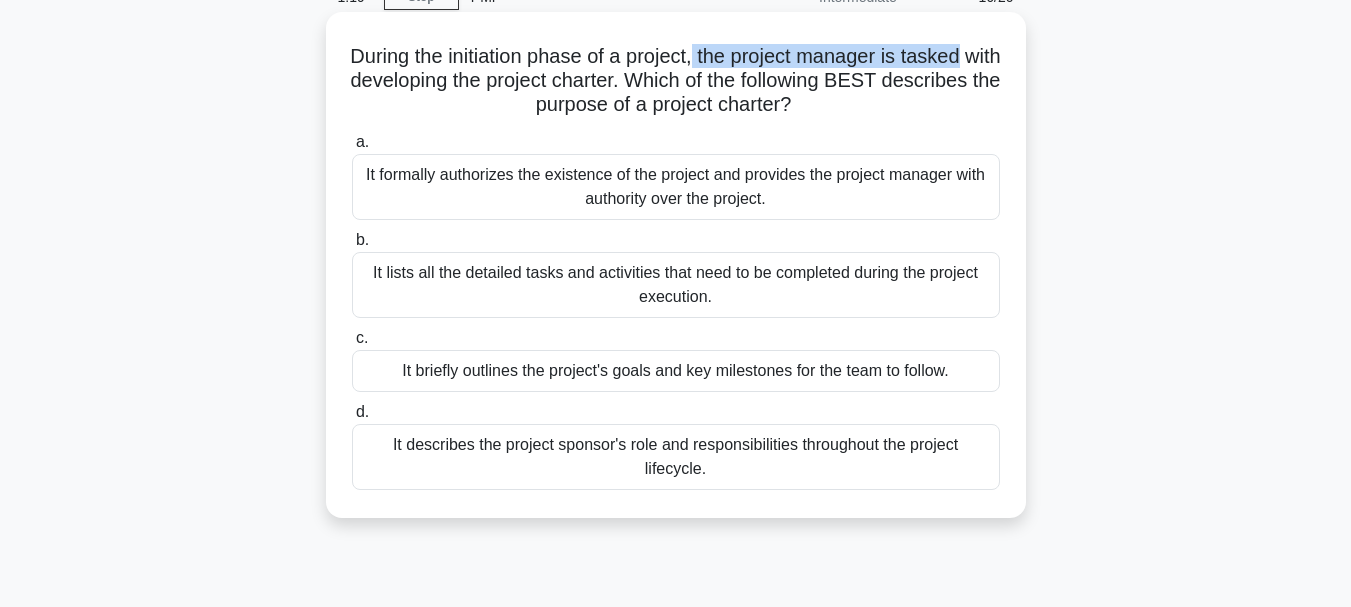 scroll, scrollTop: 0, scrollLeft: 0, axis: both 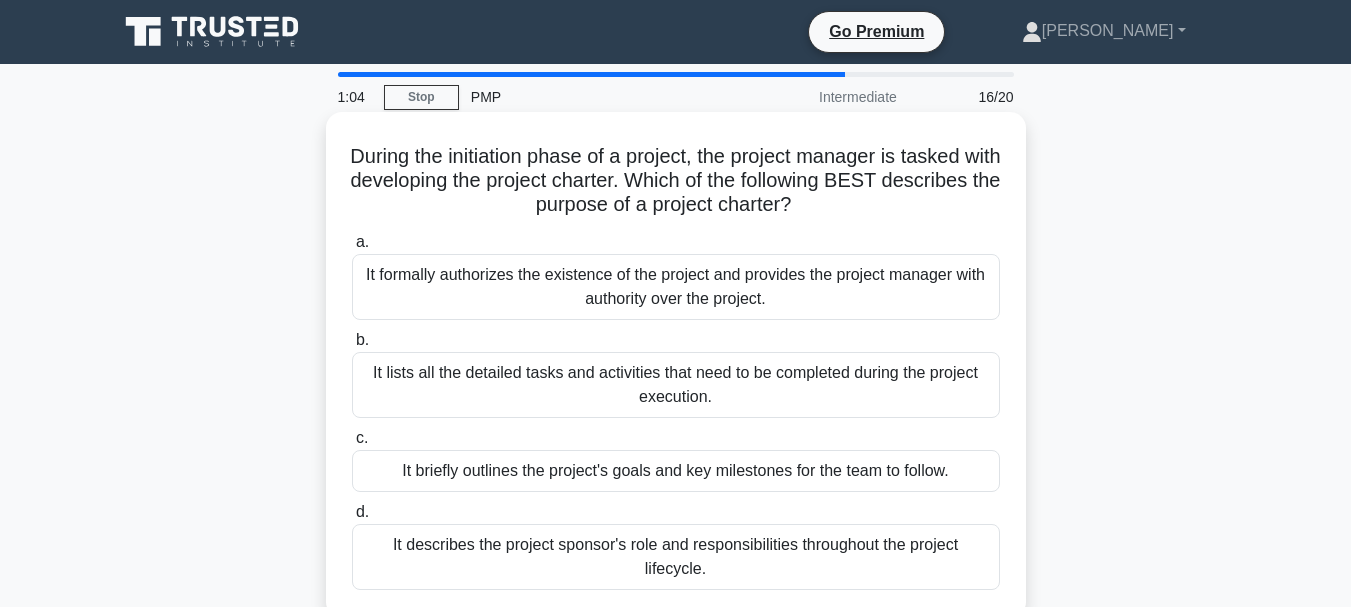 click on "It lists all the detailed tasks and activities that need to be completed during the project execution." at bounding box center (676, 385) 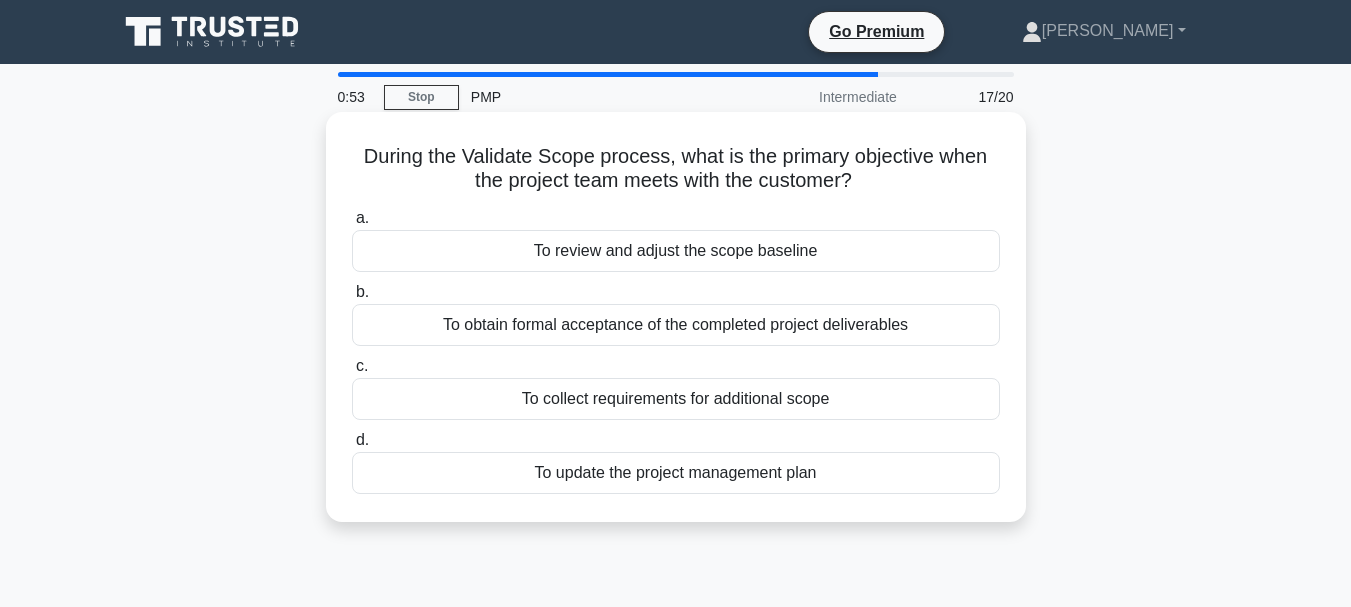 drag, startPoint x: 677, startPoint y: 155, endPoint x: 876, endPoint y: 188, distance: 201.71762 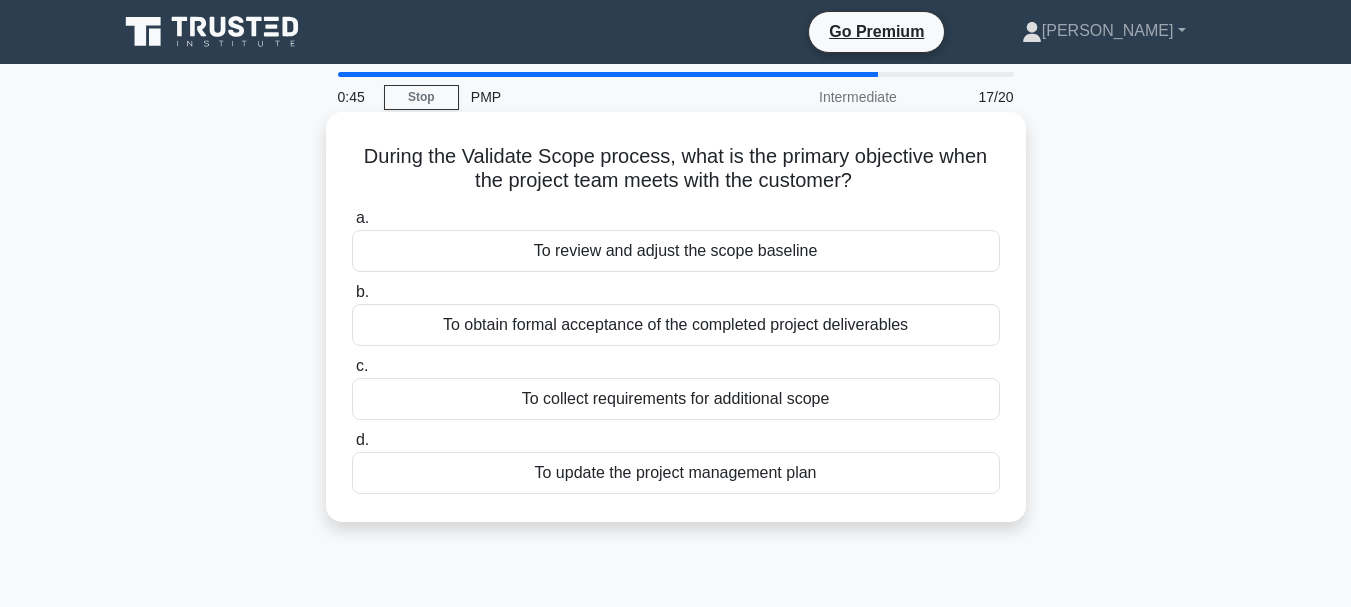click on "To obtain formal acceptance of the completed project deliverables" at bounding box center (676, 325) 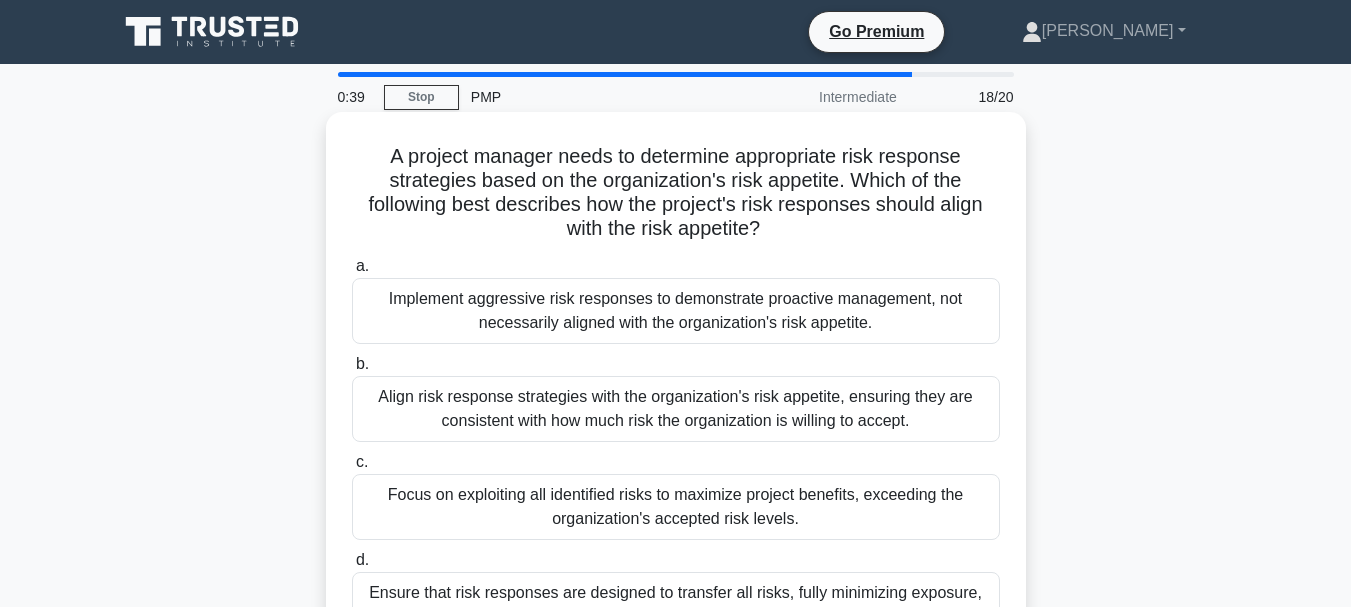 drag, startPoint x: 850, startPoint y: 163, endPoint x: 855, endPoint y: 225, distance: 62.201286 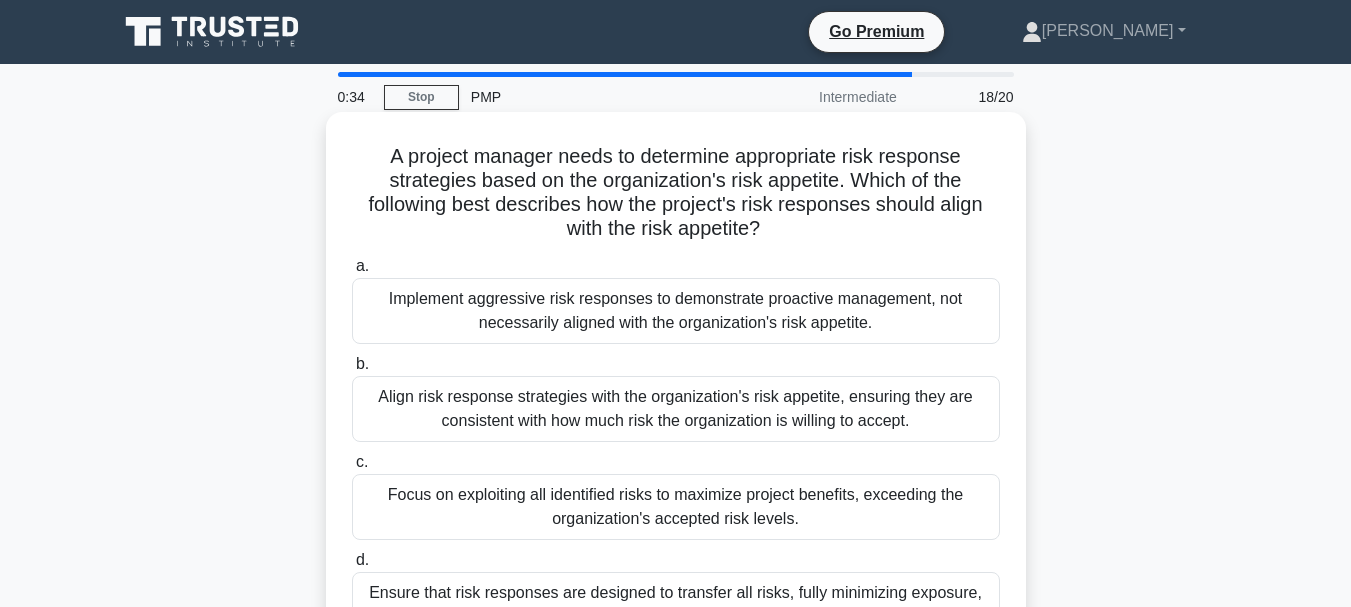 scroll, scrollTop: 100, scrollLeft: 0, axis: vertical 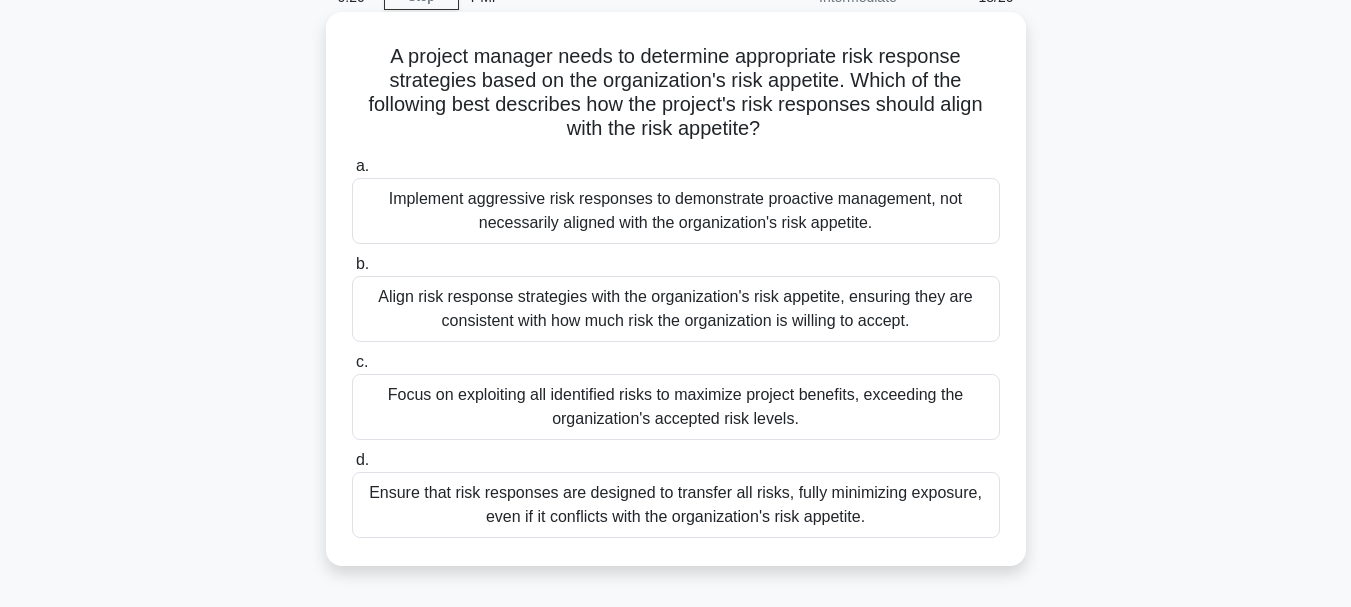click on "Align risk response strategies with the organization's risk appetite, ensuring they are consistent with how much risk the organization is willing to accept." at bounding box center (676, 309) 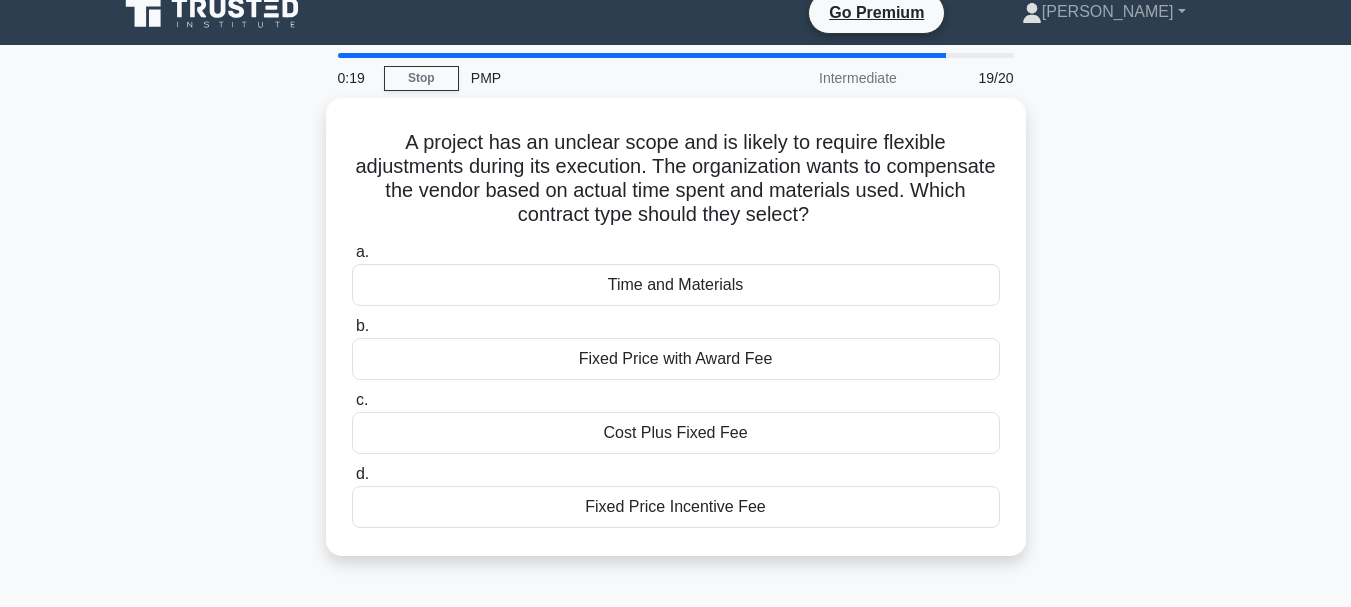 scroll, scrollTop: 0, scrollLeft: 0, axis: both 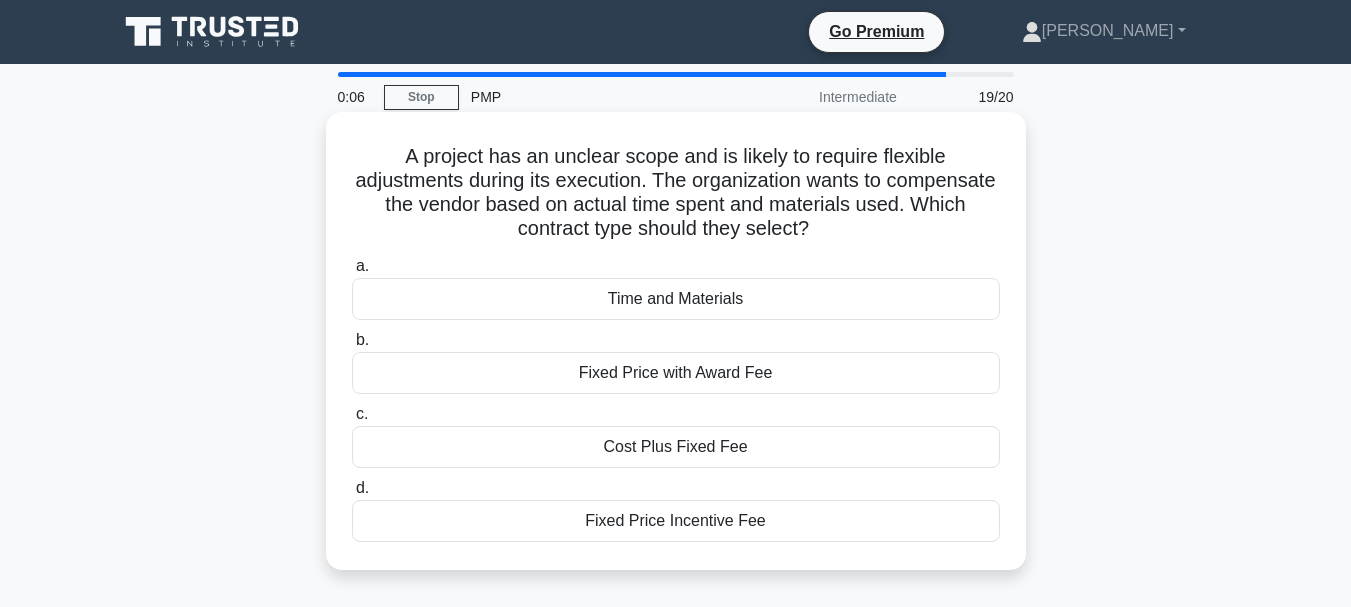 click on "Time and Materials" at bounding box center (676, 299) 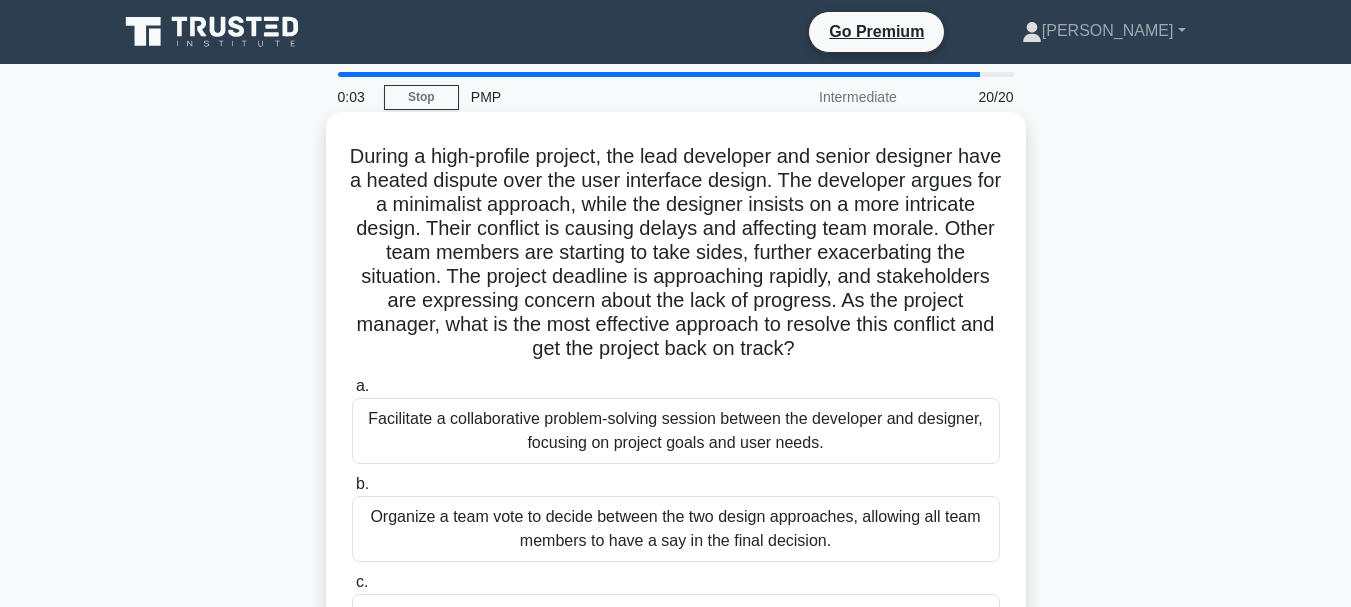 scroll, scrollTop: 100, scrollLeft: 0, axis: vertical 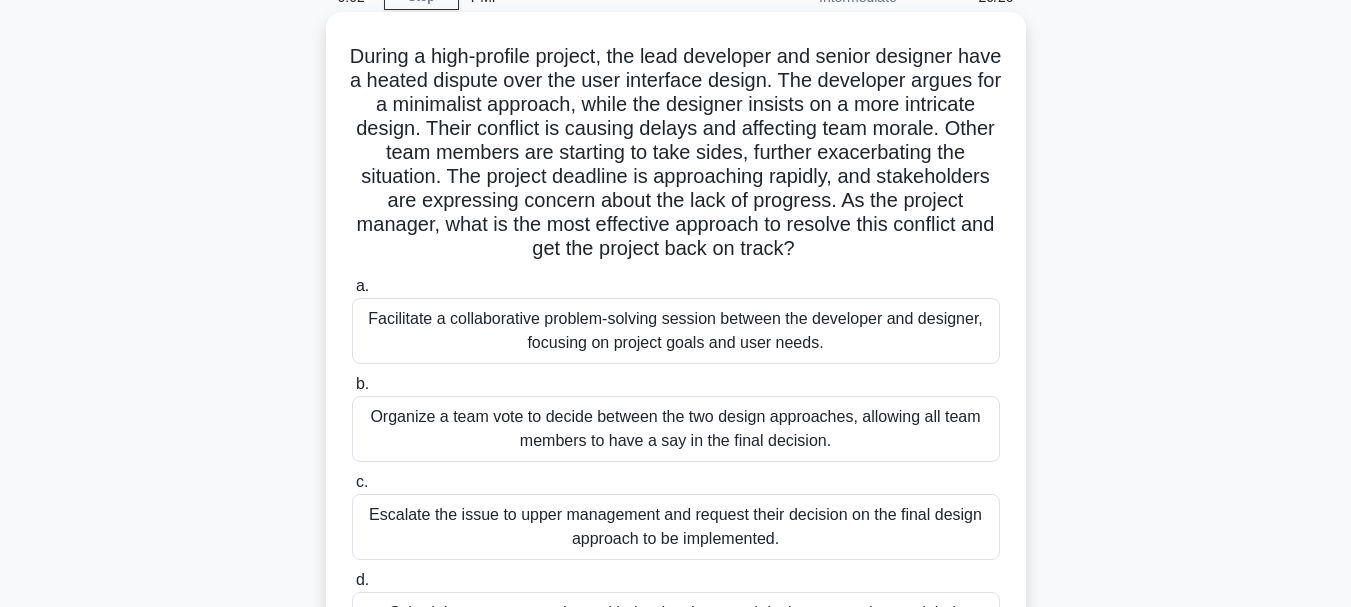 click on "Organize a team vote to decide between the two design approaches, allowing all team members to have a say in the final decision." at bounding box center (676, 429) 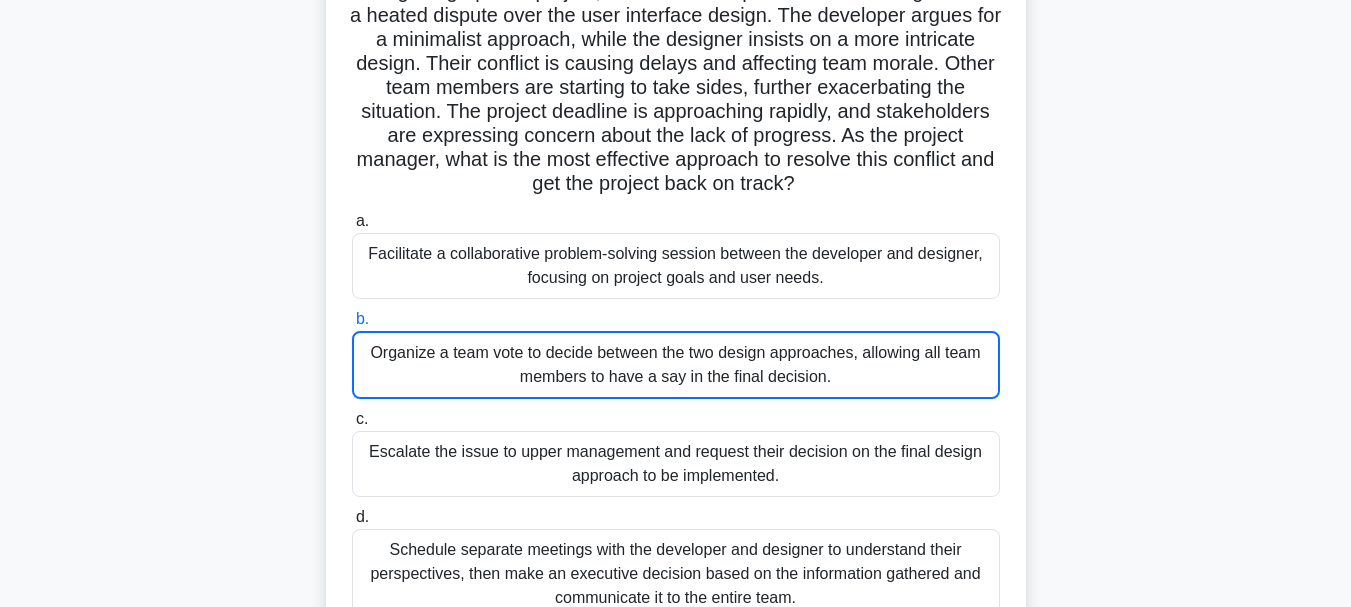 scroll, scrollTop: 274, scrollLeft: 0, axis: vertical 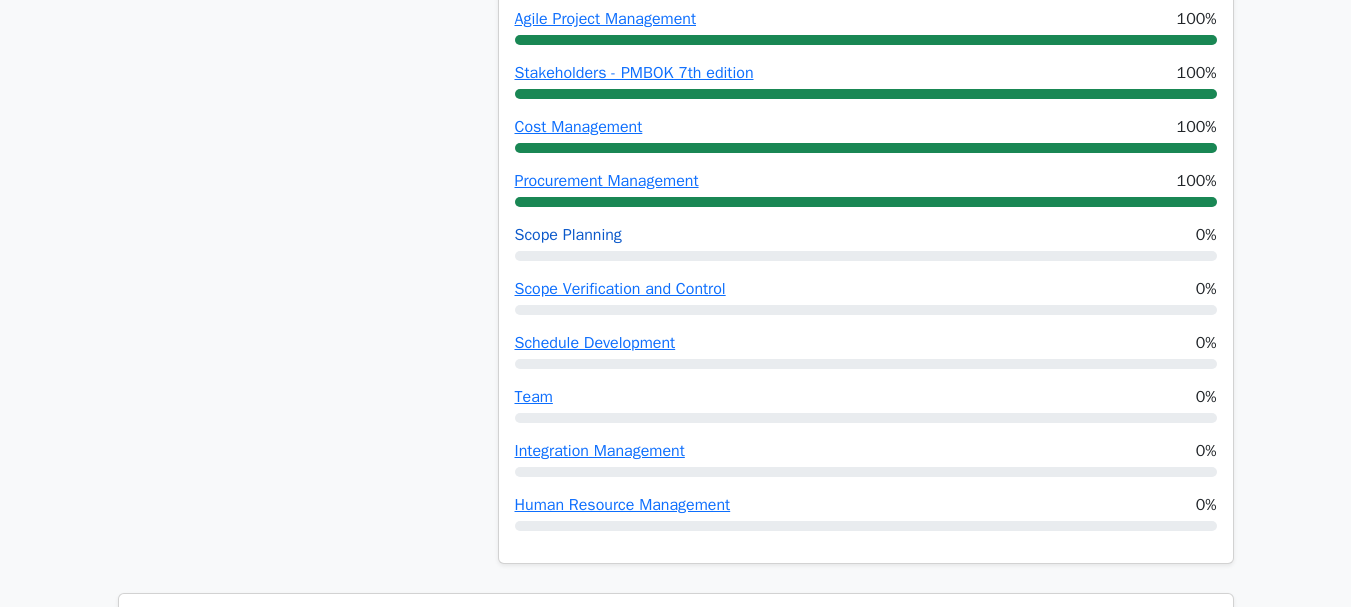 click on "Scope Planning" at bounding box center (568, 235) 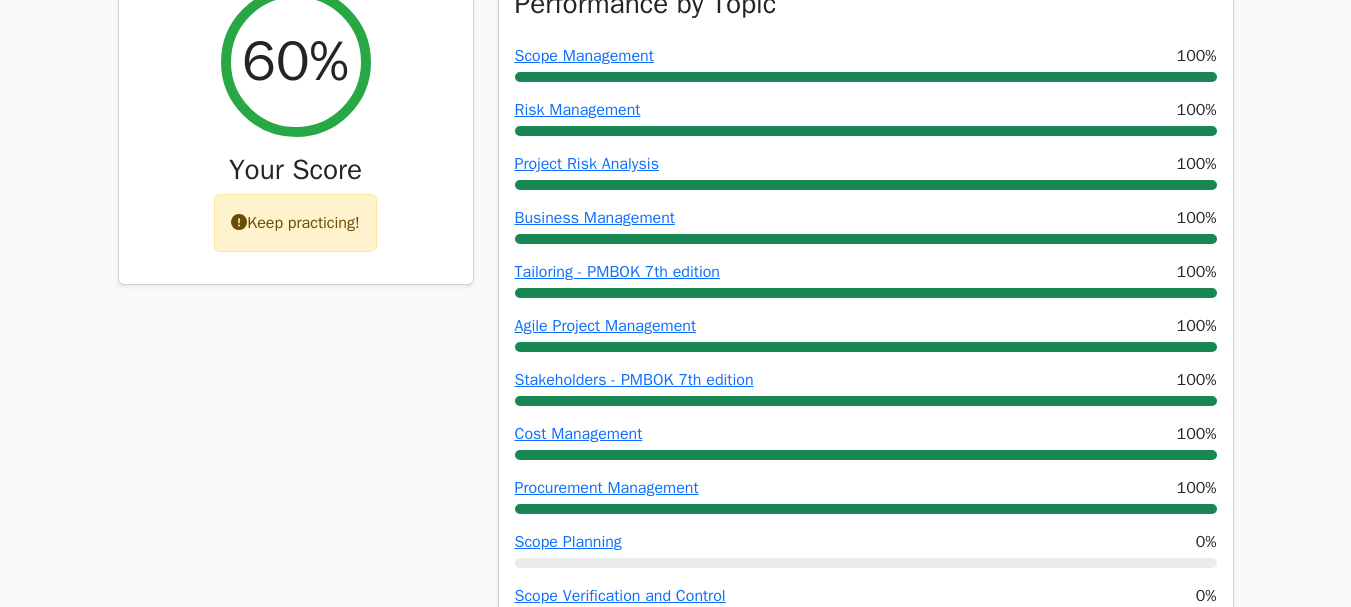 scroll, scrollTop: 800, scrollLeft: 0, axis: vertical 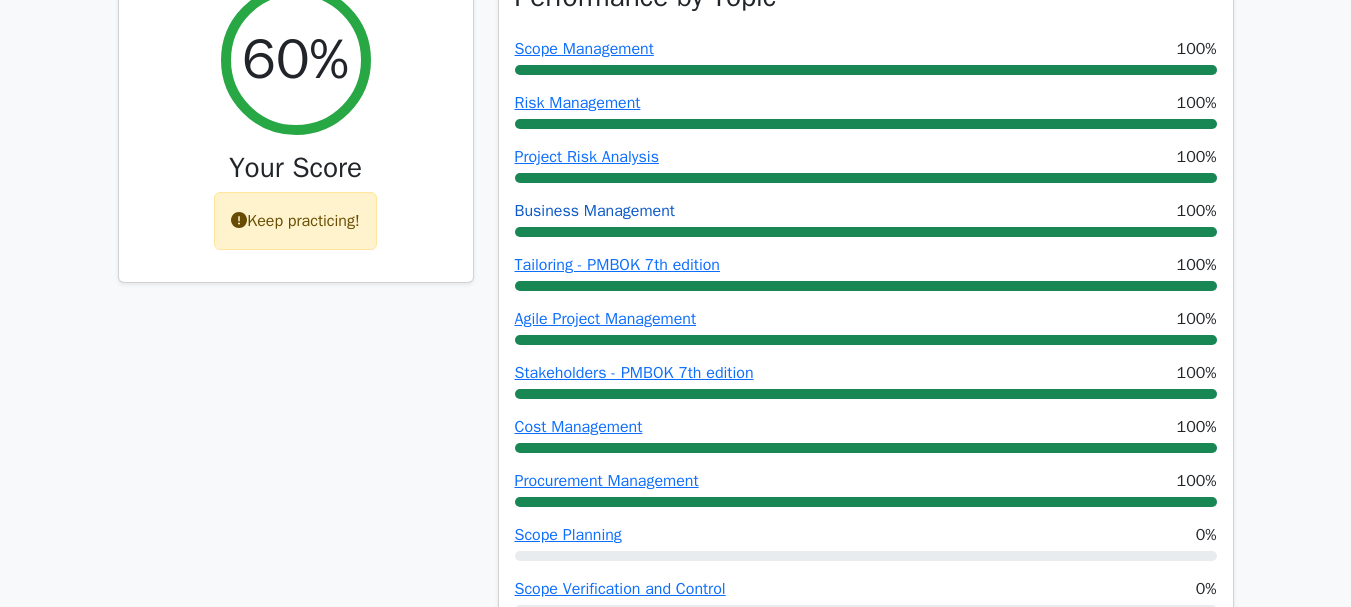 click on "Business Management" at bounding box center (595, 211) 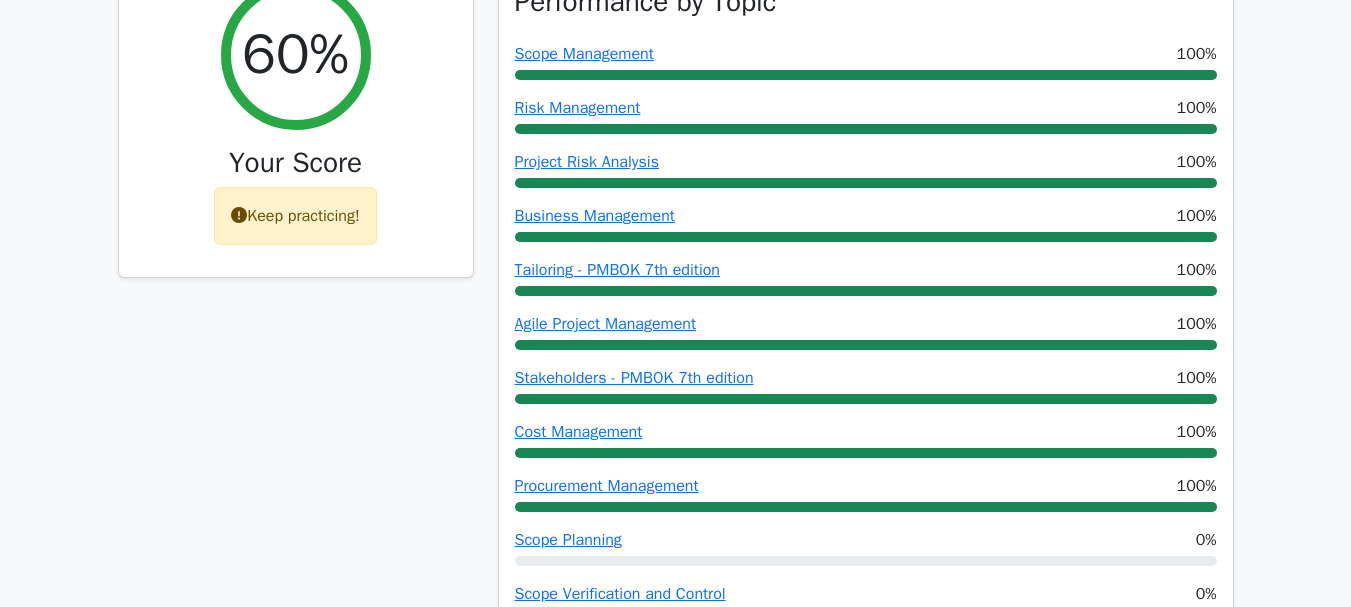 click on "Keep practicing!" at bounding box center (295, 216) 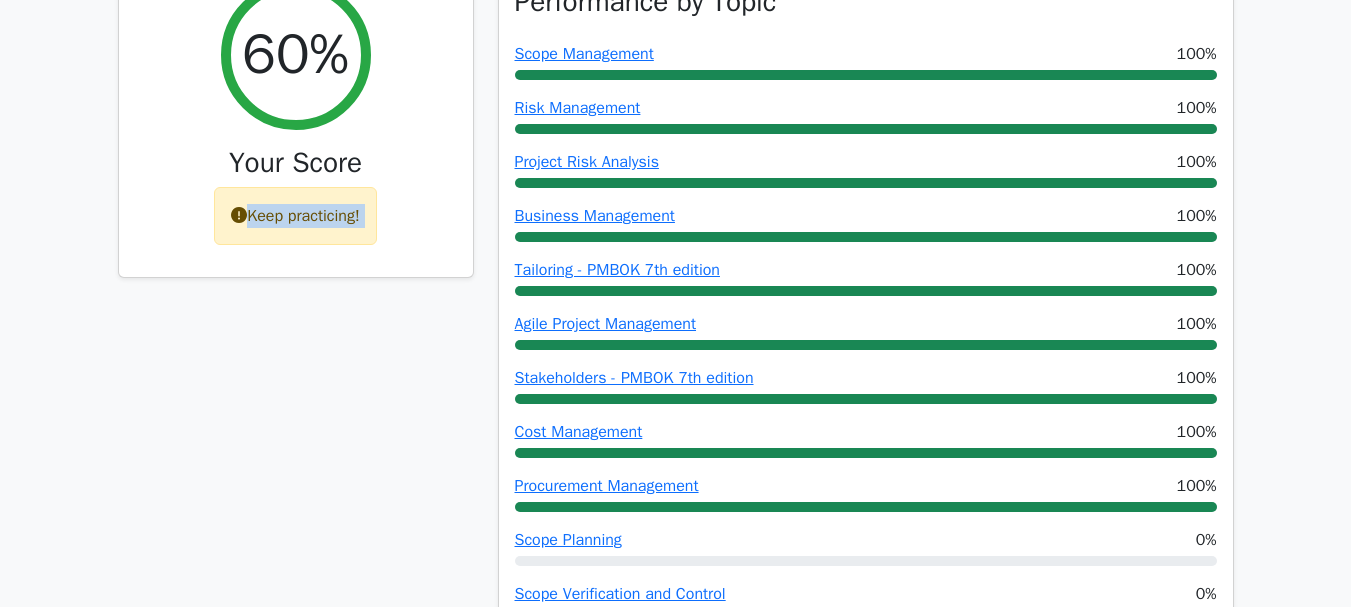 click on "Keep practicing!" at bounding box center (295, 216) 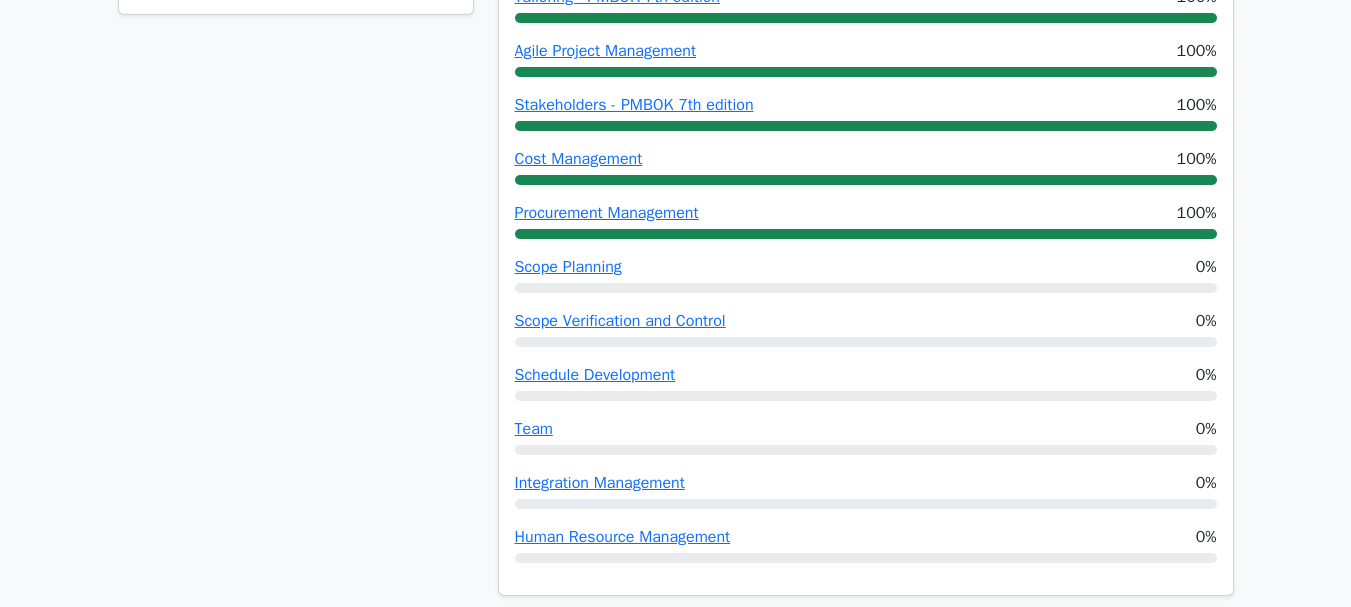scroll, scrollTop: 1100, scrollLeft: 0, axis: vertical 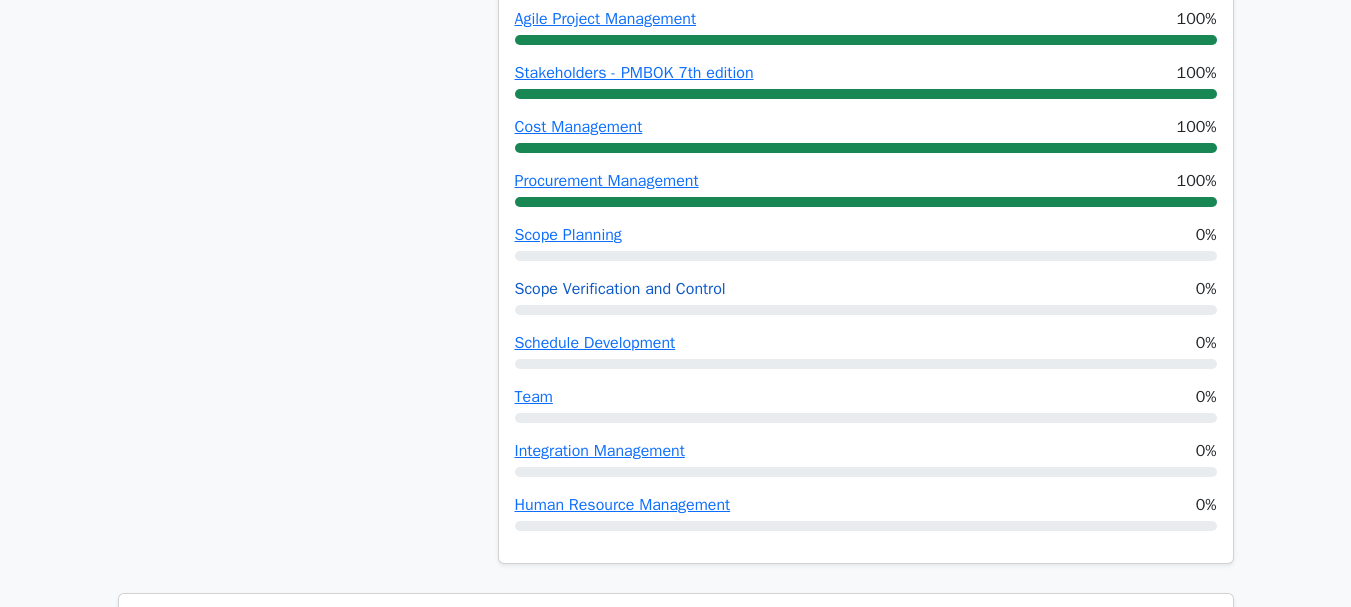 click on "Scope Verification and Control" at bounding box center (620, 289) 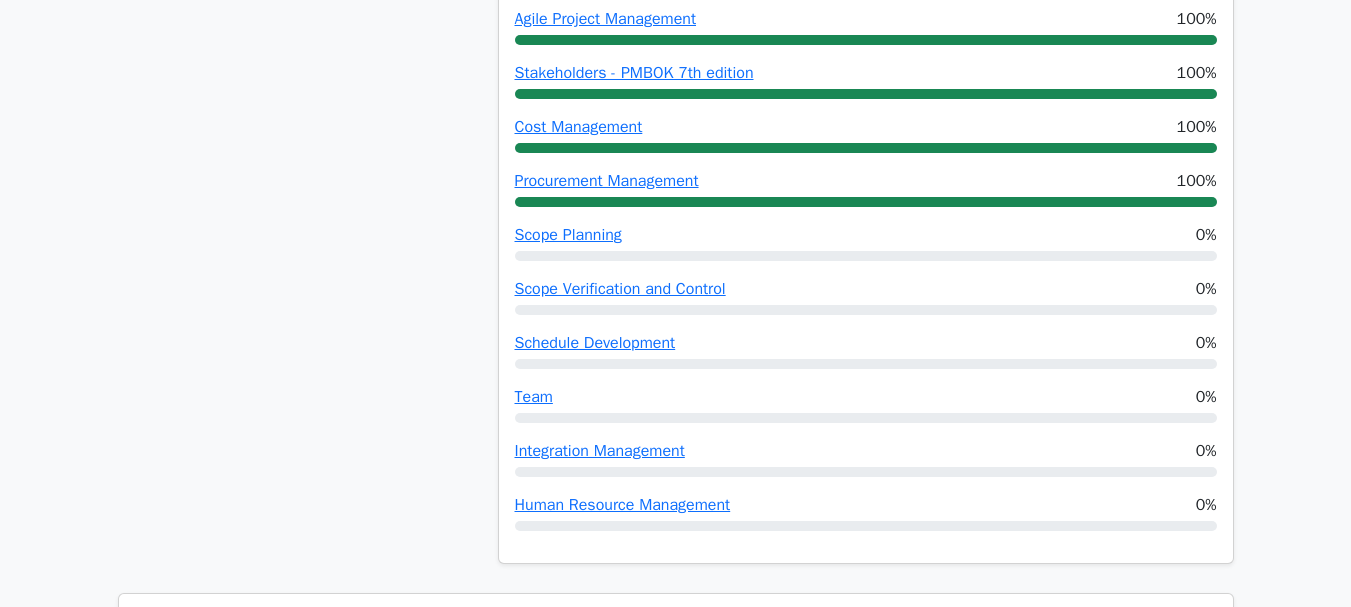 click on "Procurement Management
100%" at bounding box center [866, 181] 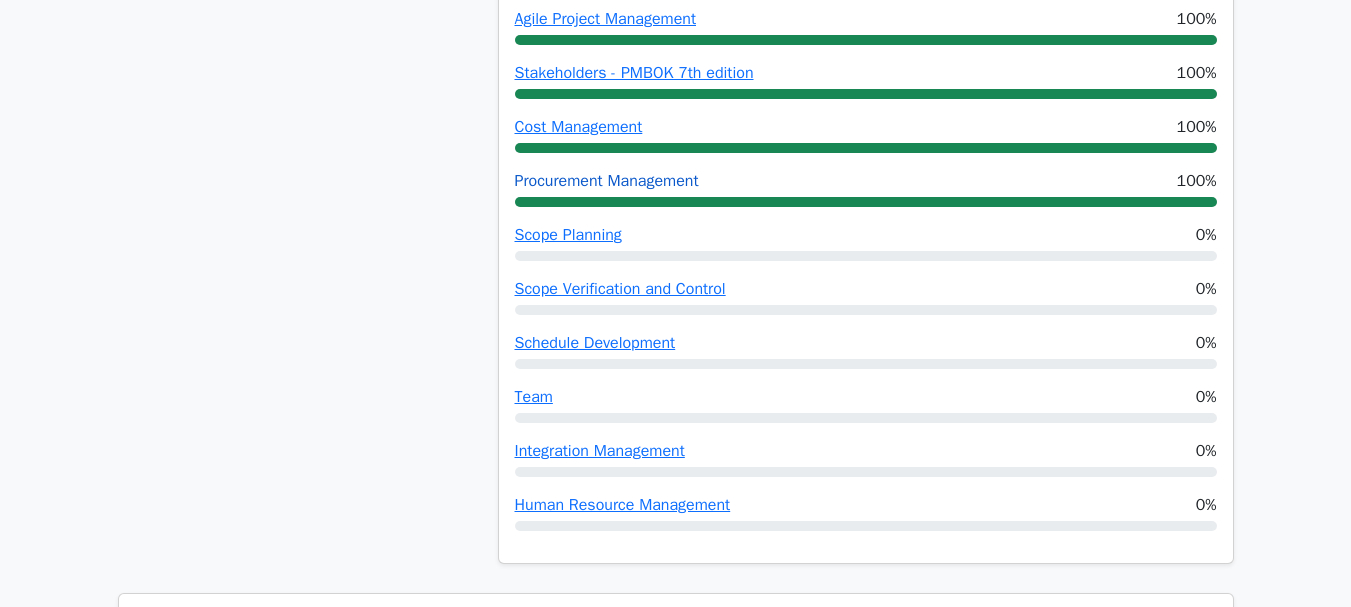 click on "Procurement Management" at bounding box center [607, 181] 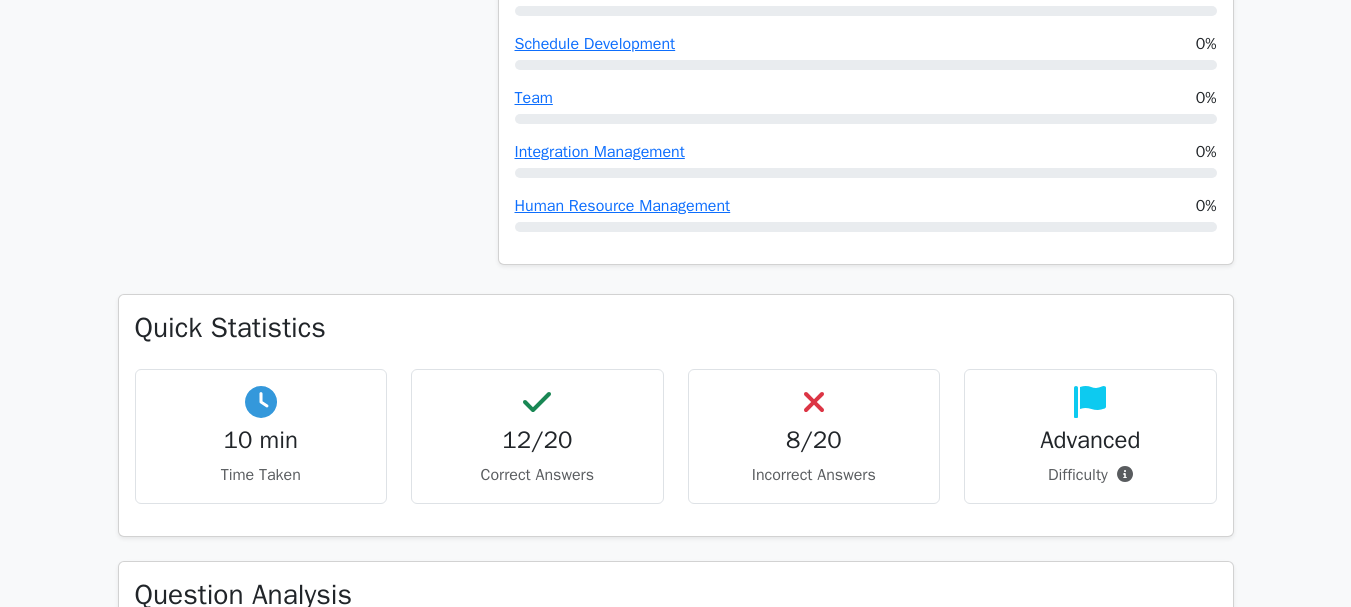 scroll, scrollTop: 1400, scrollLeft: 0, axis: vertical 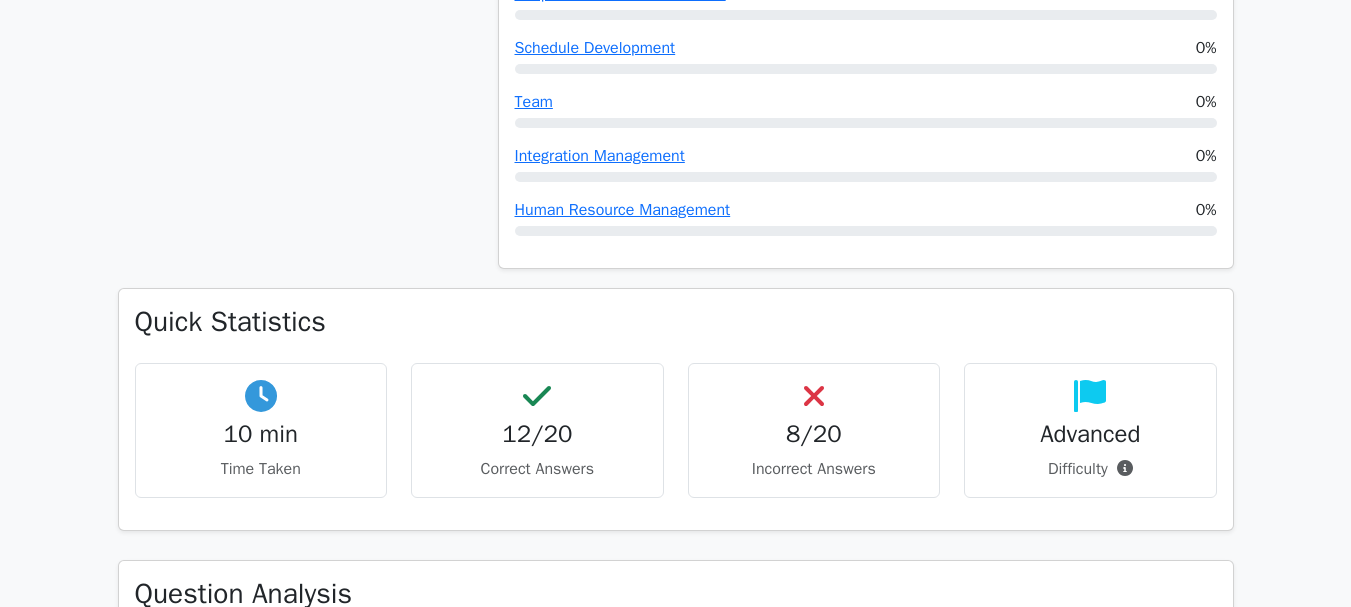 click at bounding box center [814, 396] 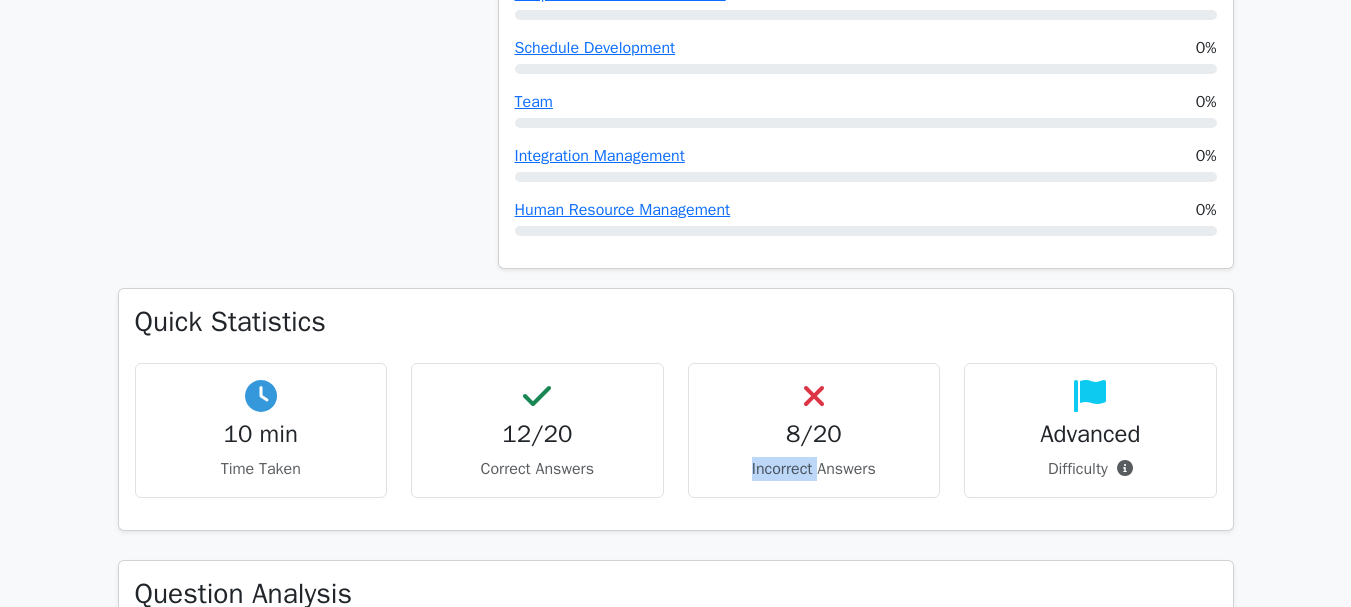 click on "Incorrect Answers" at bounding box center (814, 469) 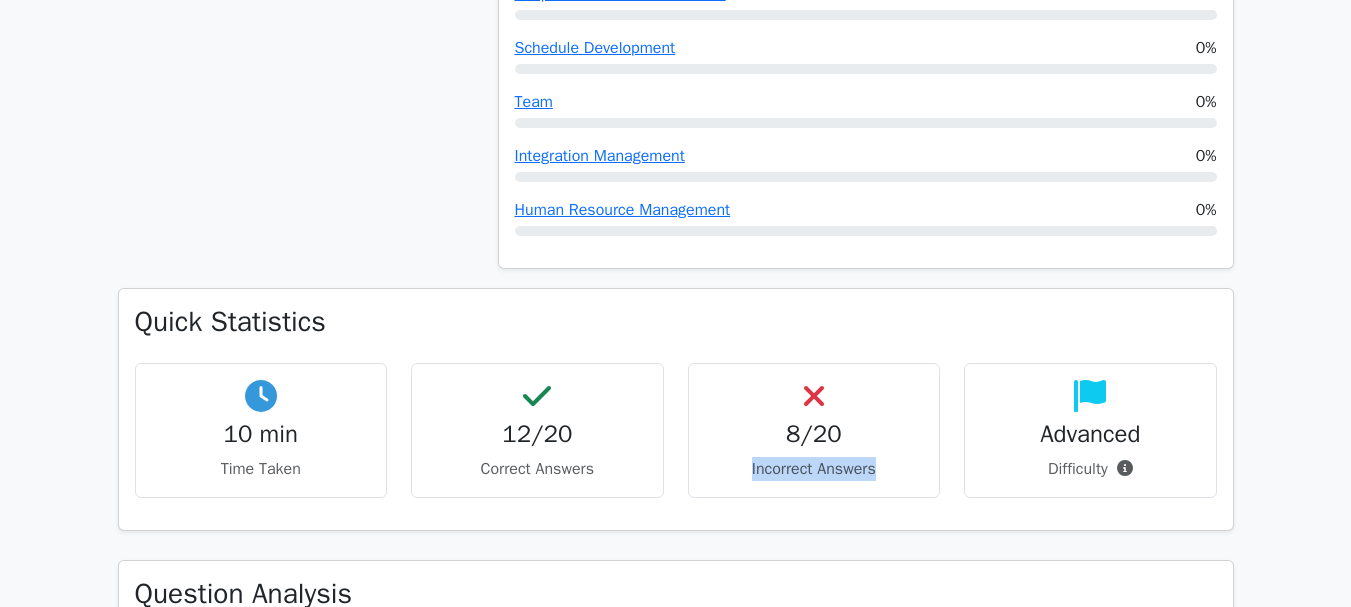 click on "Incorrect Answers" at bounding box center (814, 469) 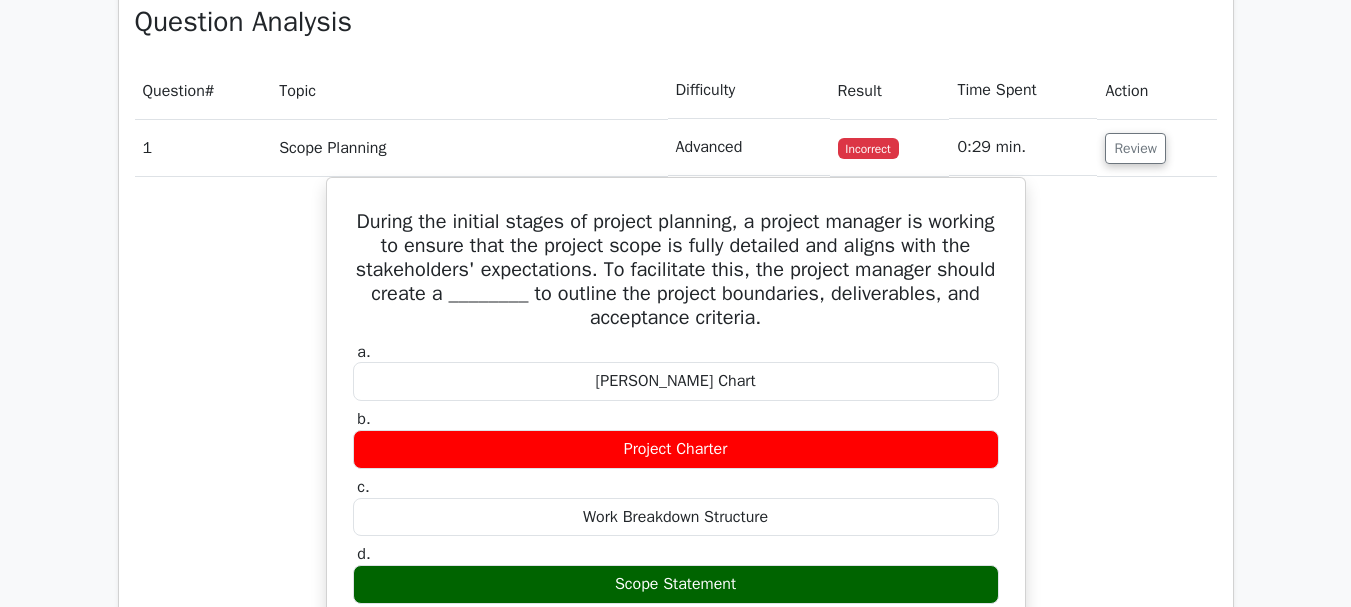 scroll, scrollTop: 2000, scrollLeft: 0, axis: vertical 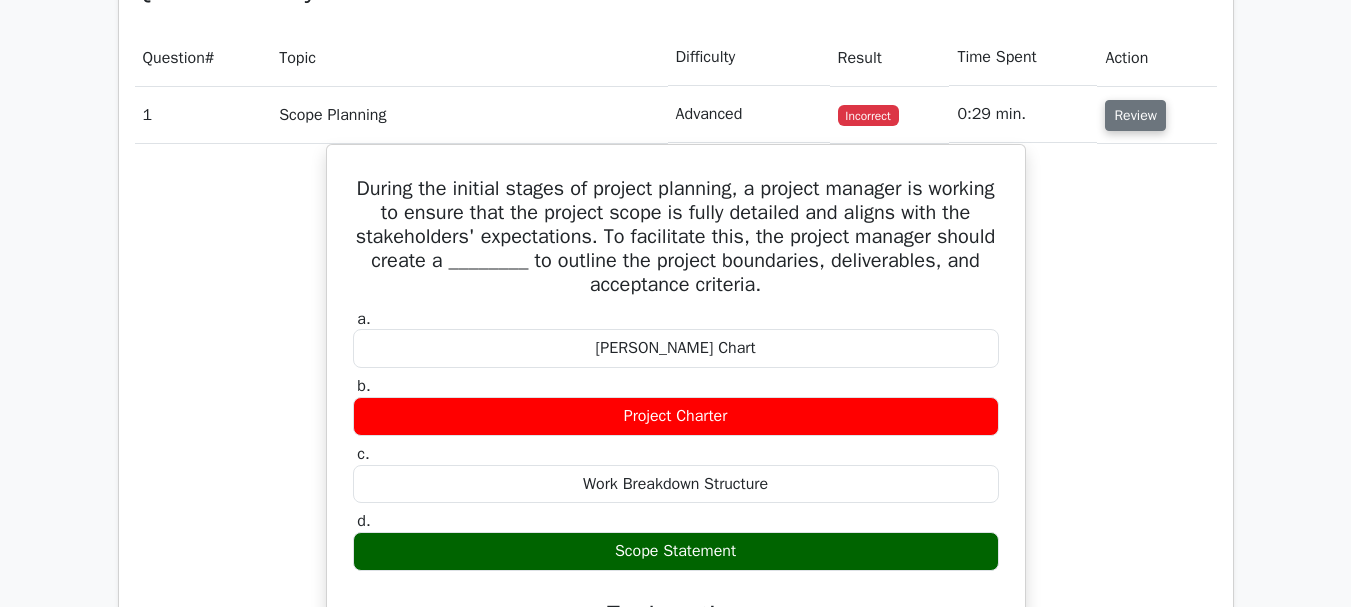 click on "Review" at bounding box center (1135, 115) 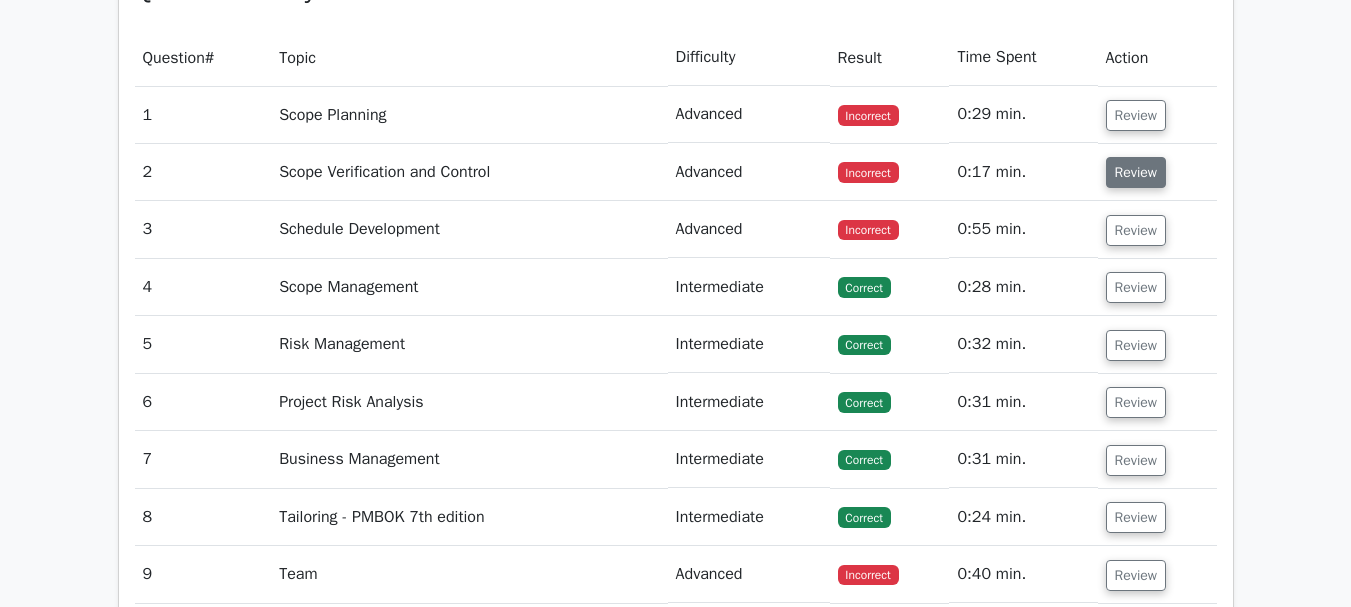 click on "Review" at bounding box center (1136, 172) 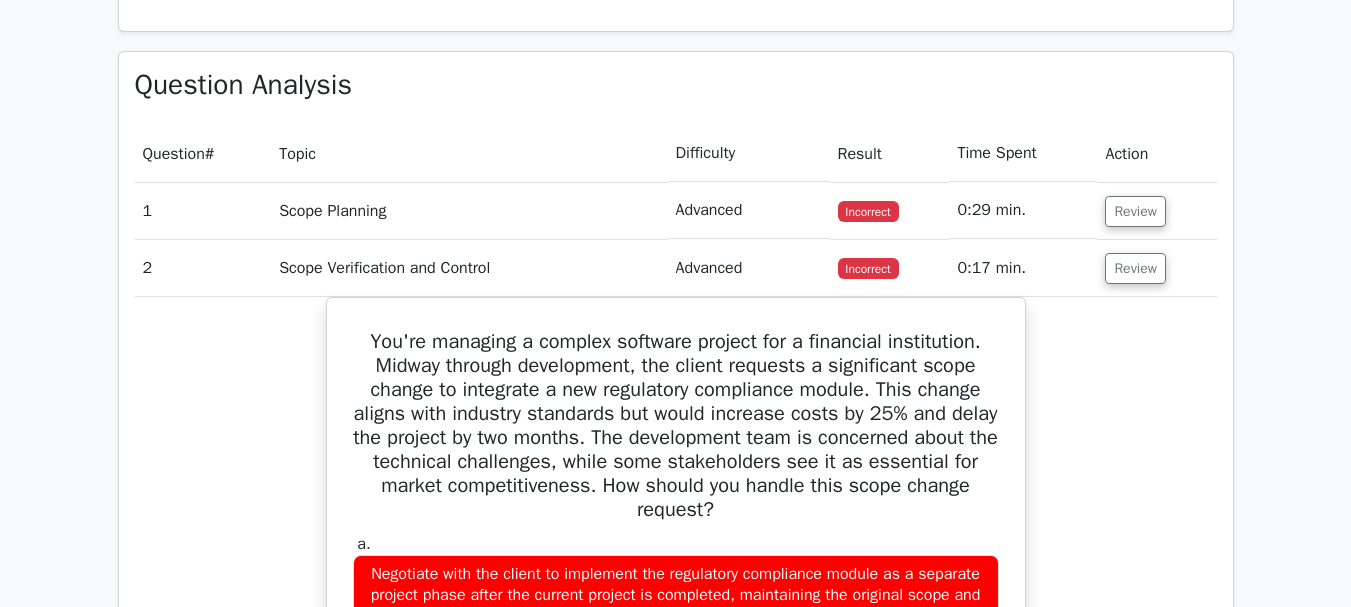 scroll, scrollTop: 1900, scrollLeft: 0, axis: vertical 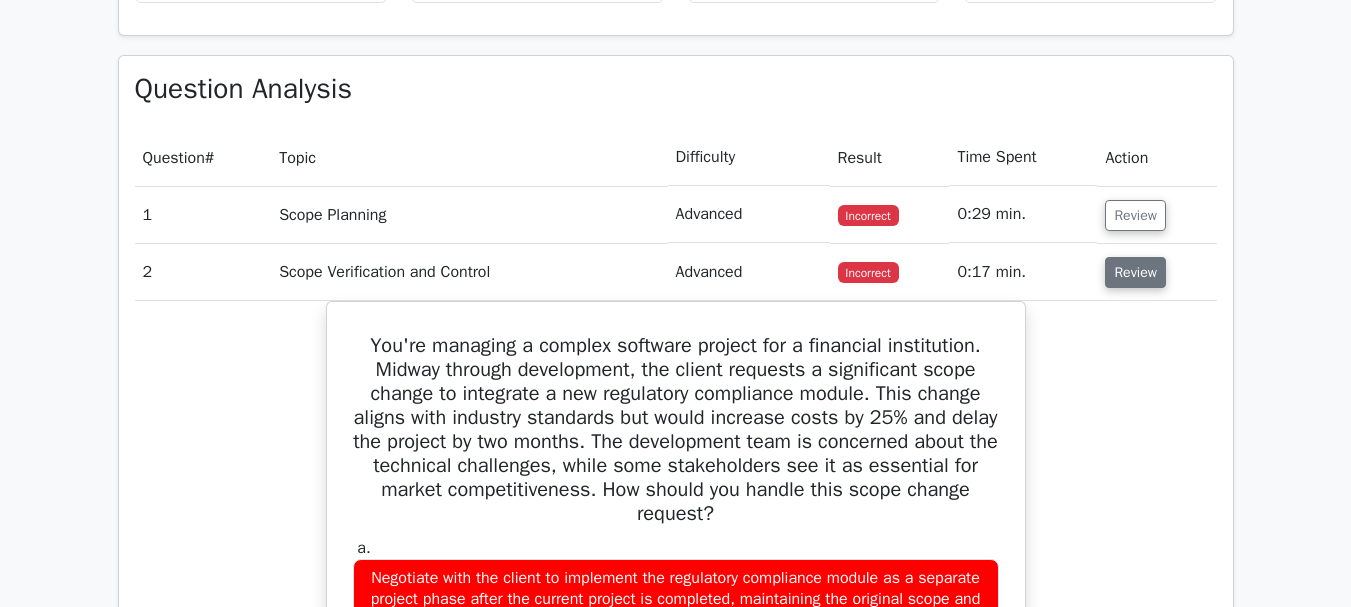 click on "Review" at bounding box center [1135, 272] 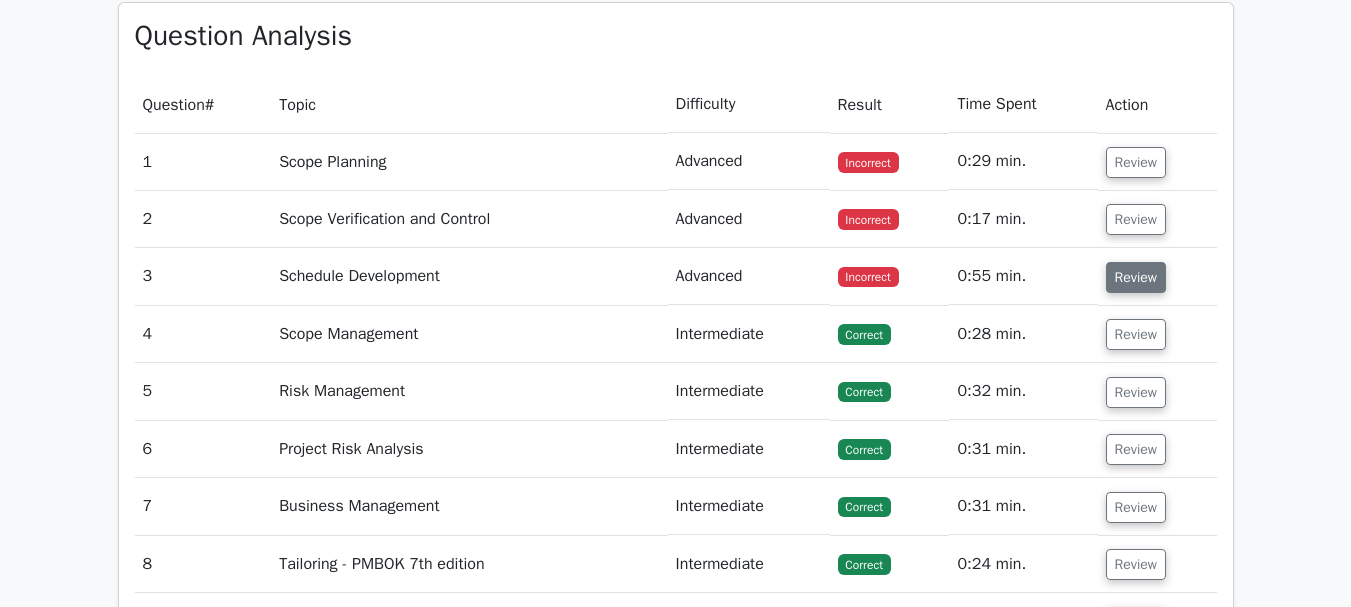 scroll, scrollTop: 2000, scrollLeft: 0, axis: vertical 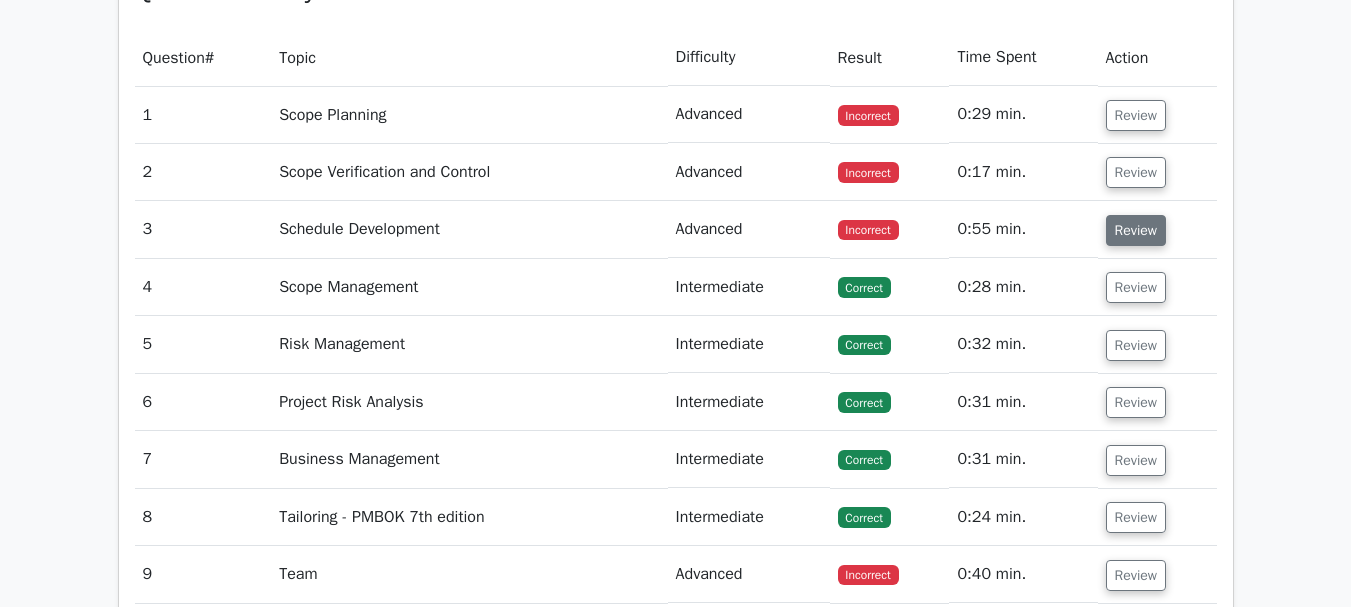 click on "Review" at bounding box center [1136, 230] 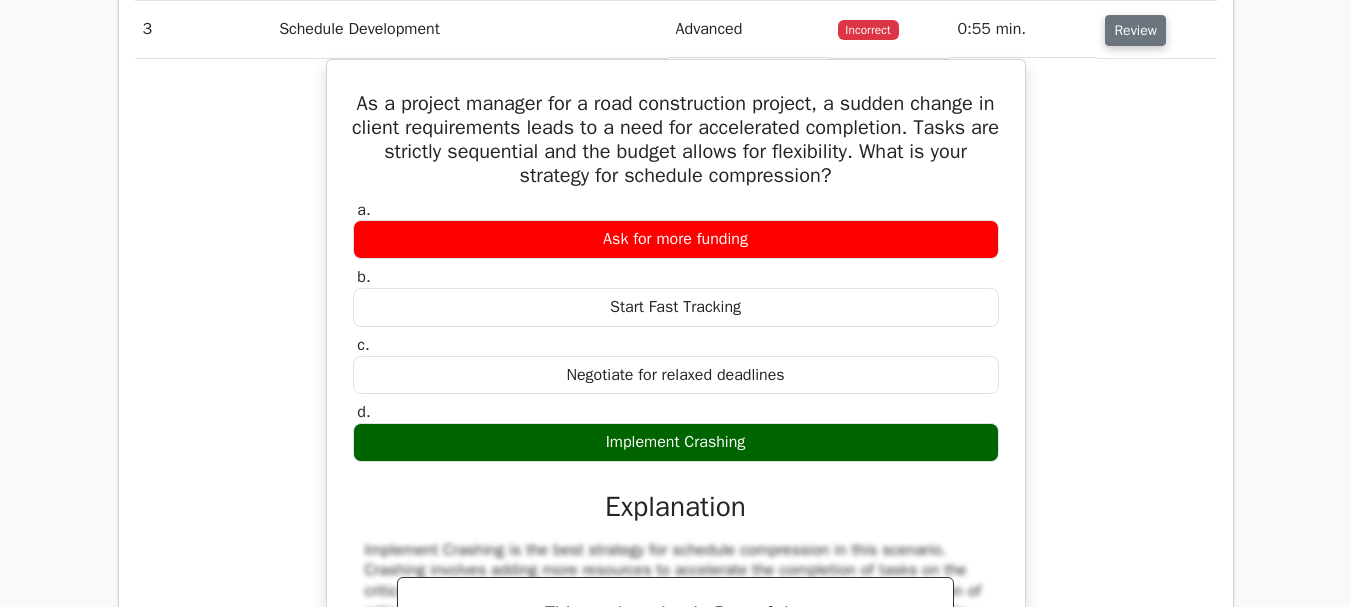 scroll, scrollTop: 2100, scrollLeft: 0, axis: vertical 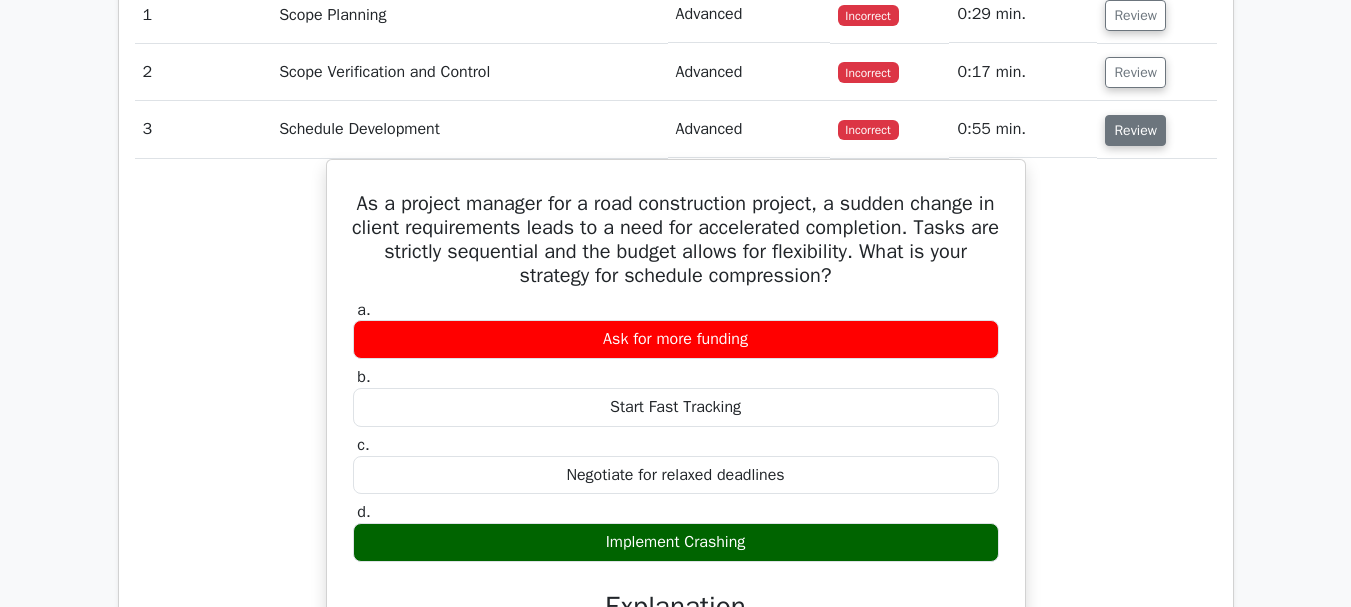 click on "Review" at bounding box center (1135, 130) 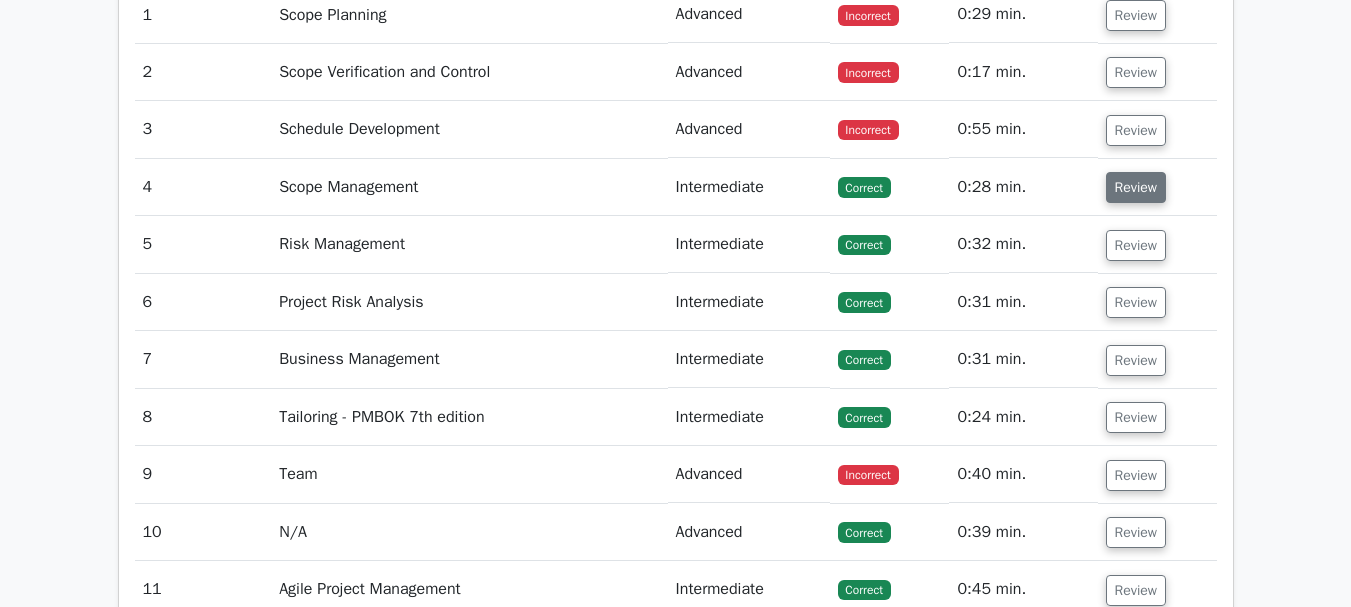 click on "Review" at bounding box center [1136, 187] 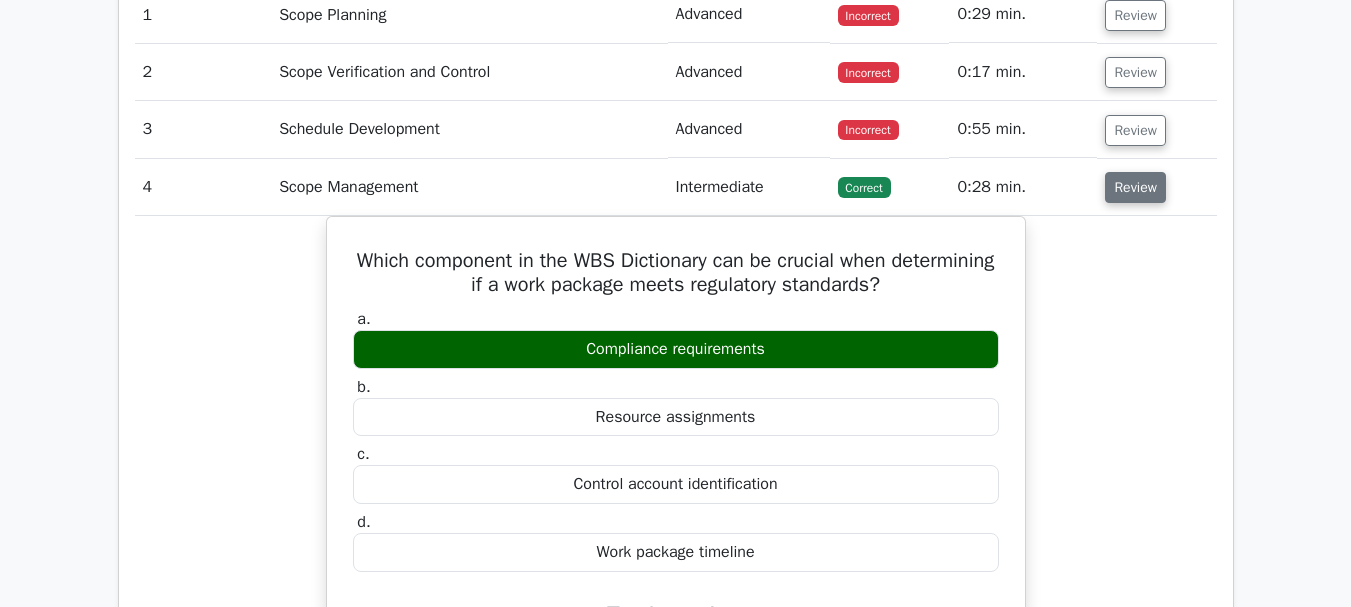 click on "Review" at bounding box center [1135, 187] 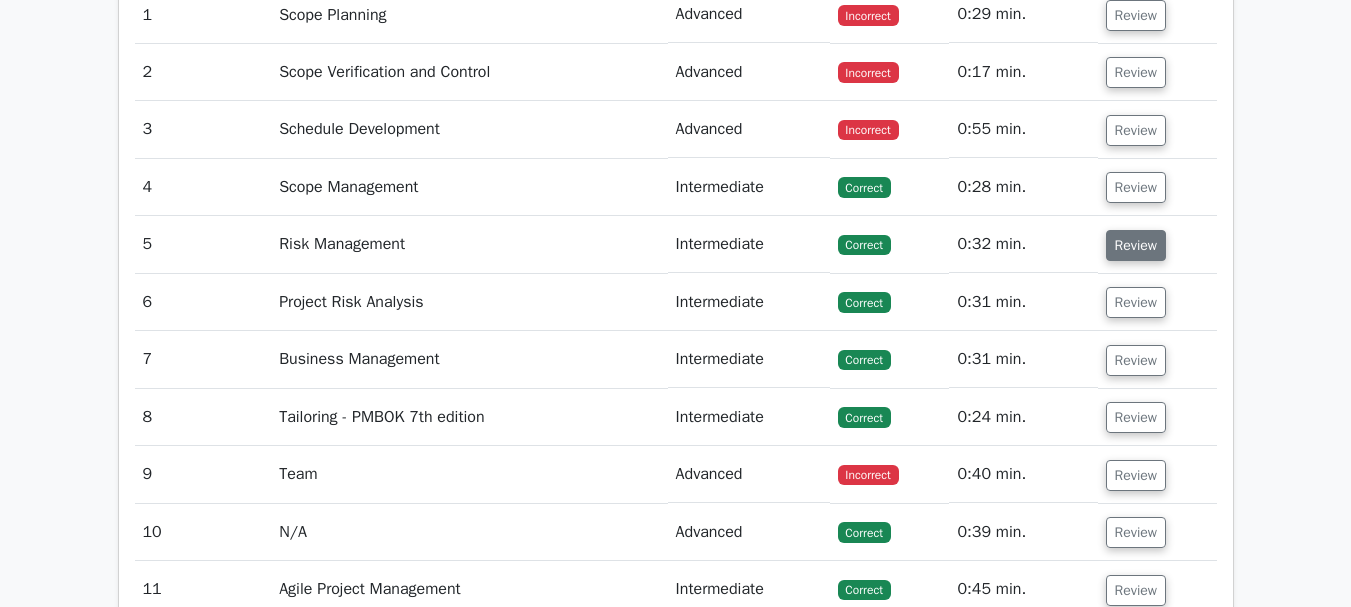 click on "Review" at bounding box center [1136, 245] 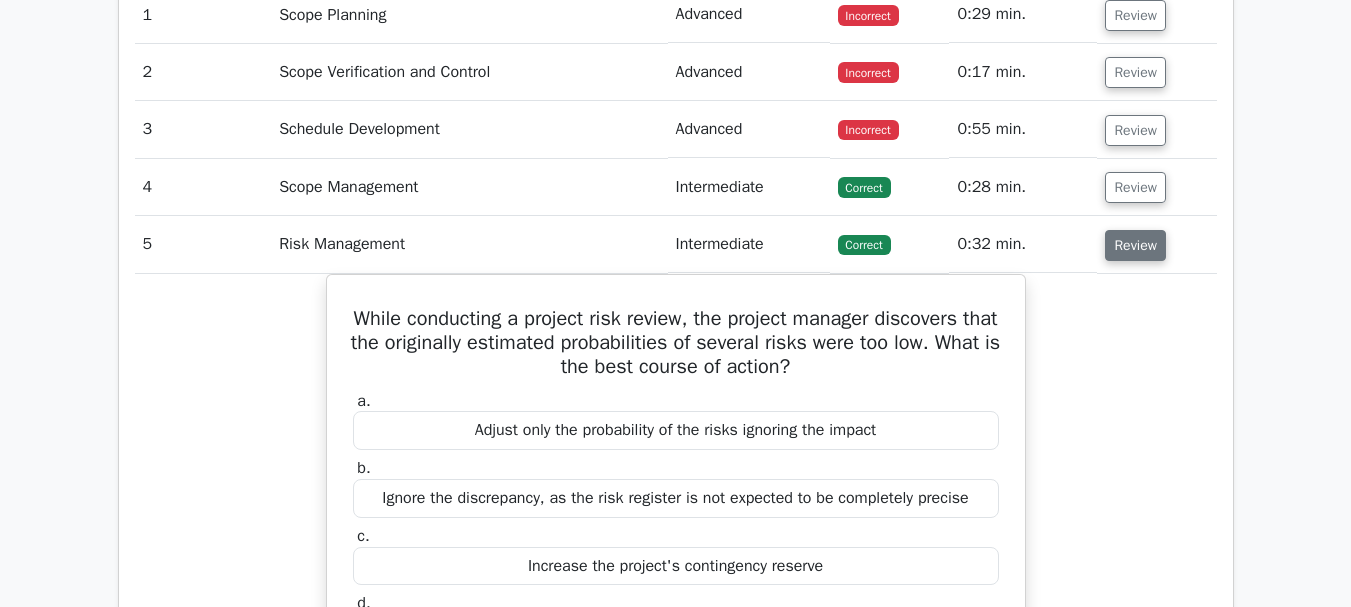scroll, scrollTop: 2200, scrollLeft: 0, axis: vertical 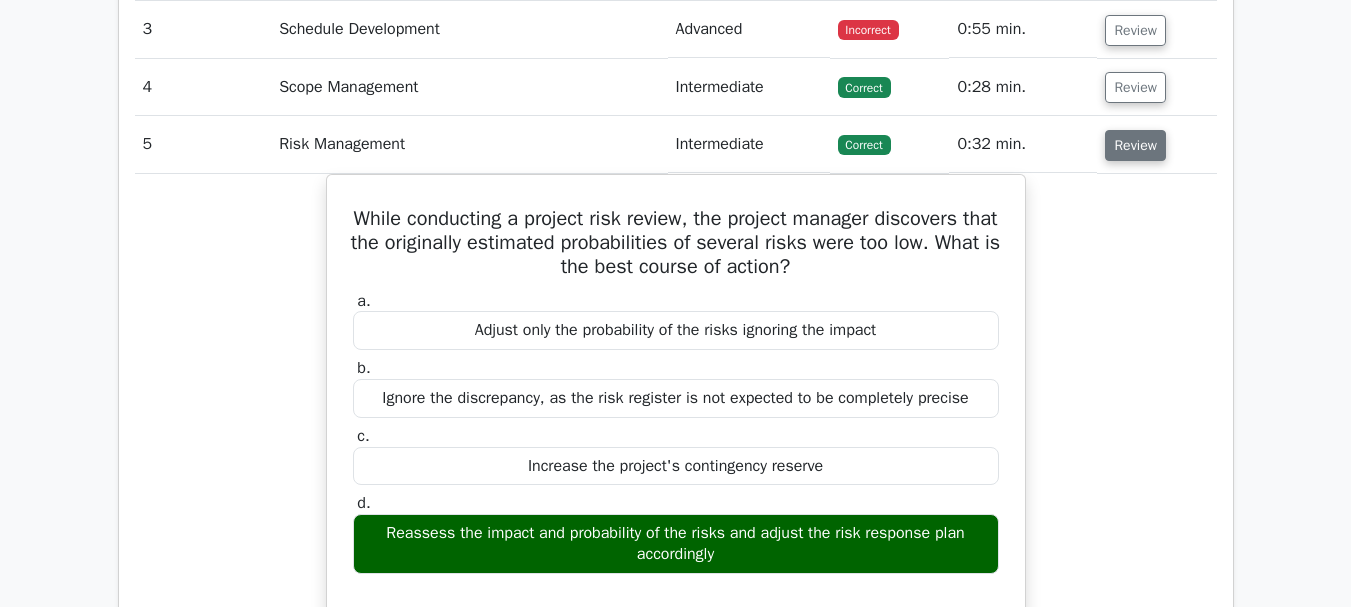 click on "Review" at bounding box center [1135, 145] 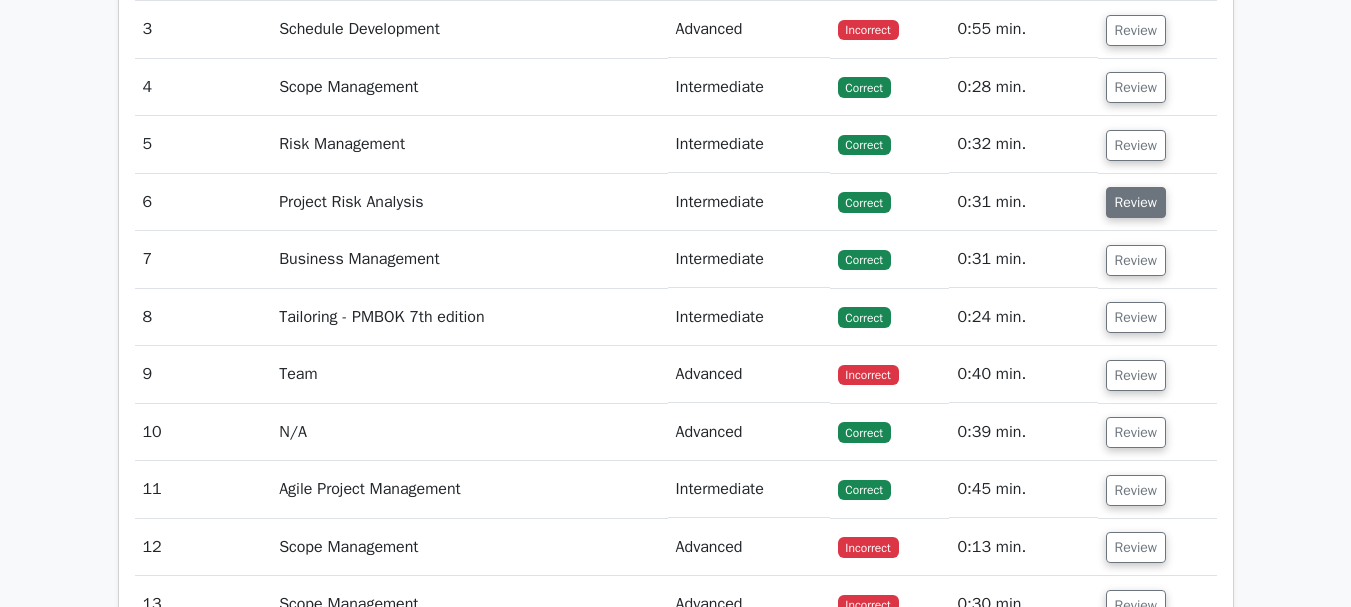 click on "Review" at bounding box center (1136, 202) 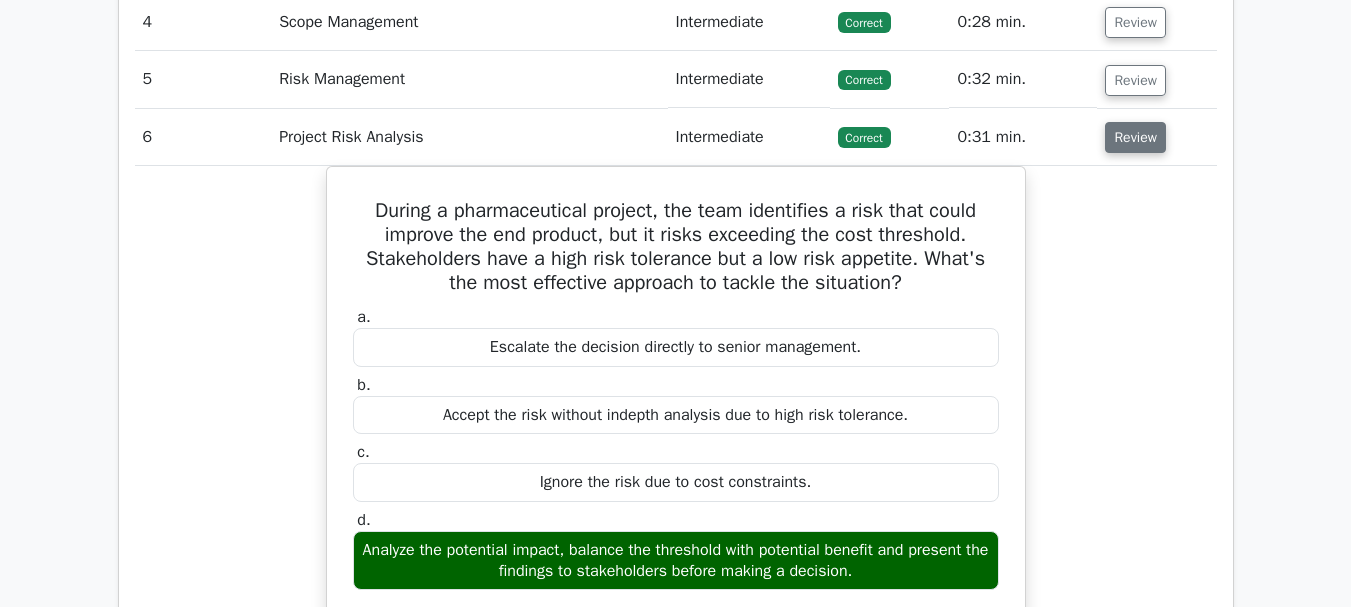 scroll, scrollTop: 2300, scrollLeft: 0, axis: vertical 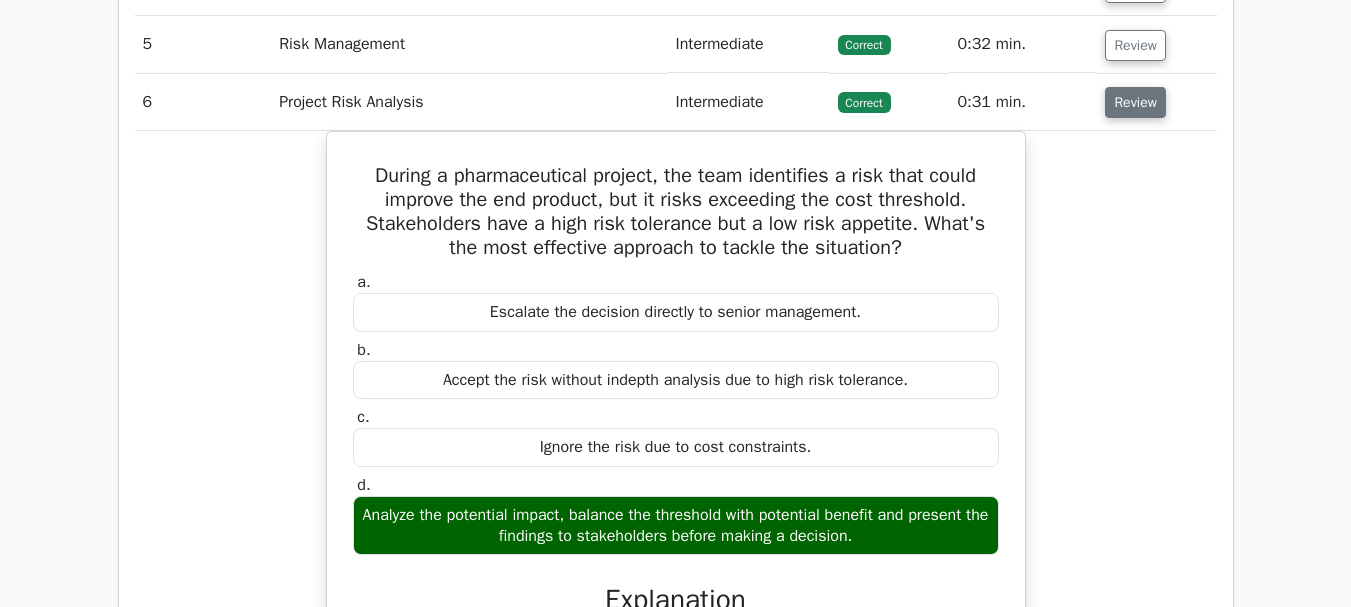 click on "Review" at bounding box center (1135, 102) 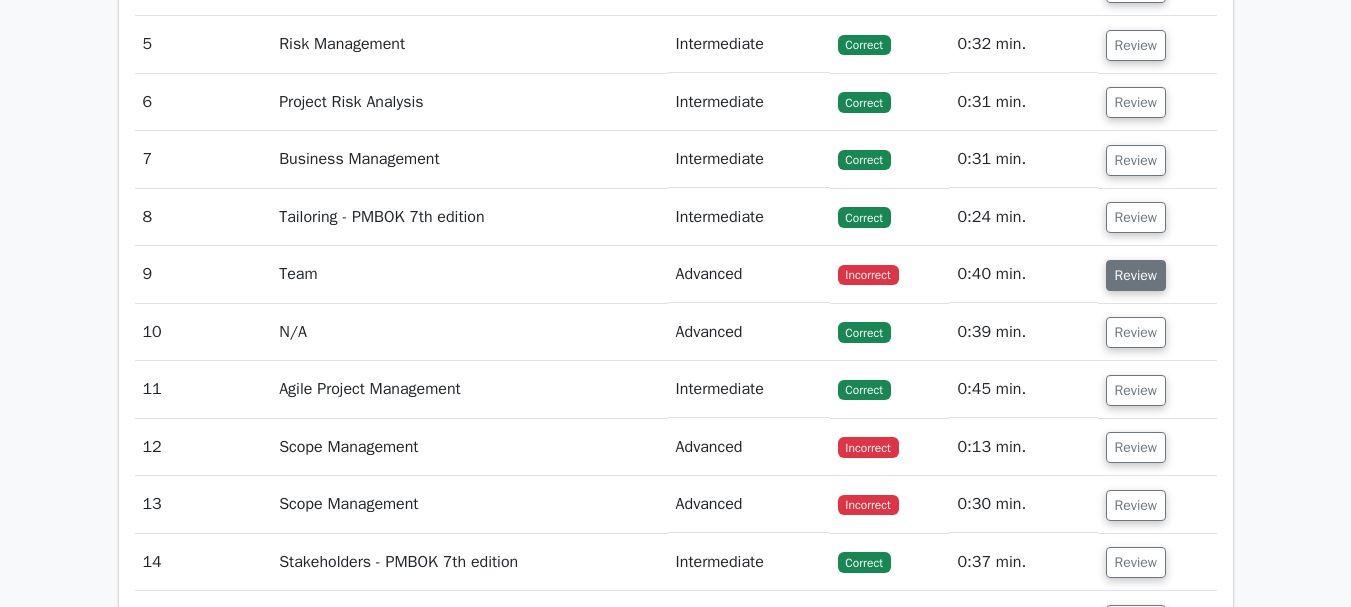 click on "Review" at bounding box center [1136, 275] 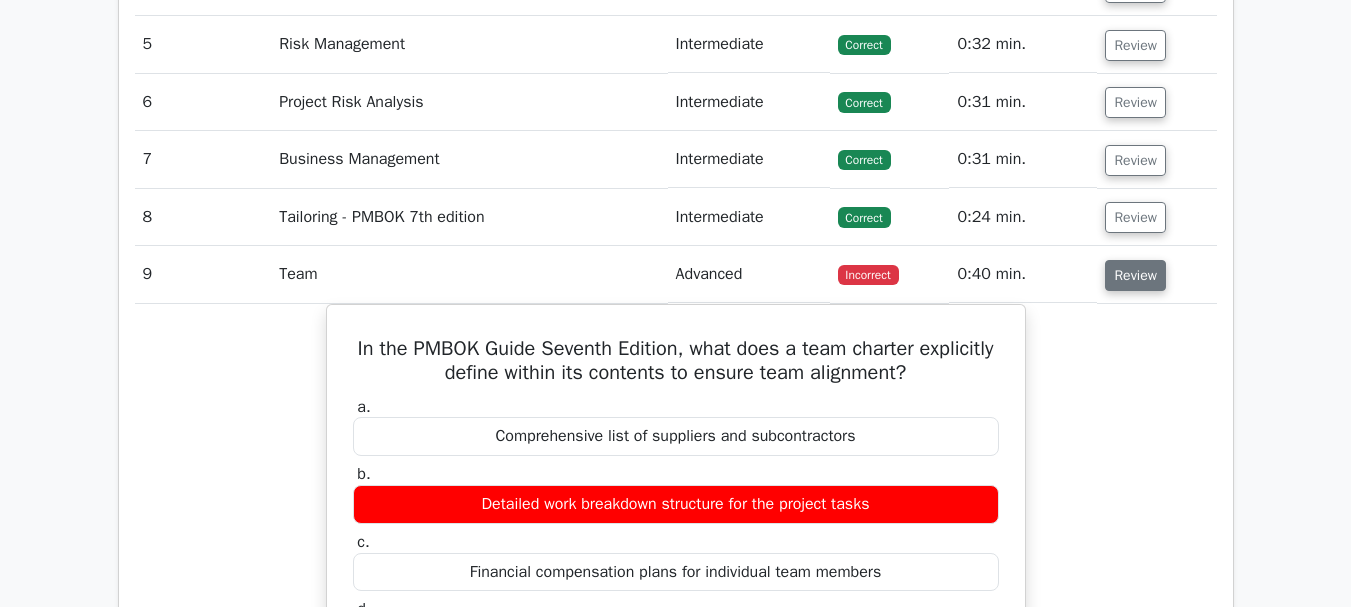scroll, scrollTop: 2400, scrollLeft: 0, axis: vertical 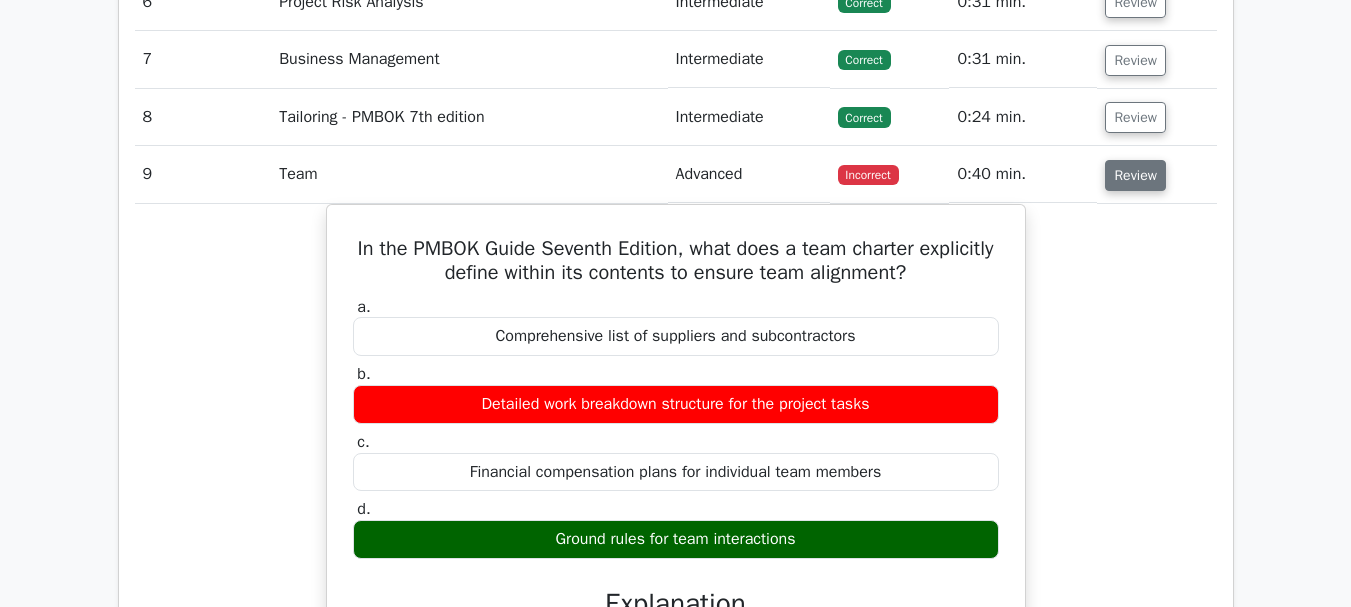 click on "Review" at bounding box center [1135, 175] 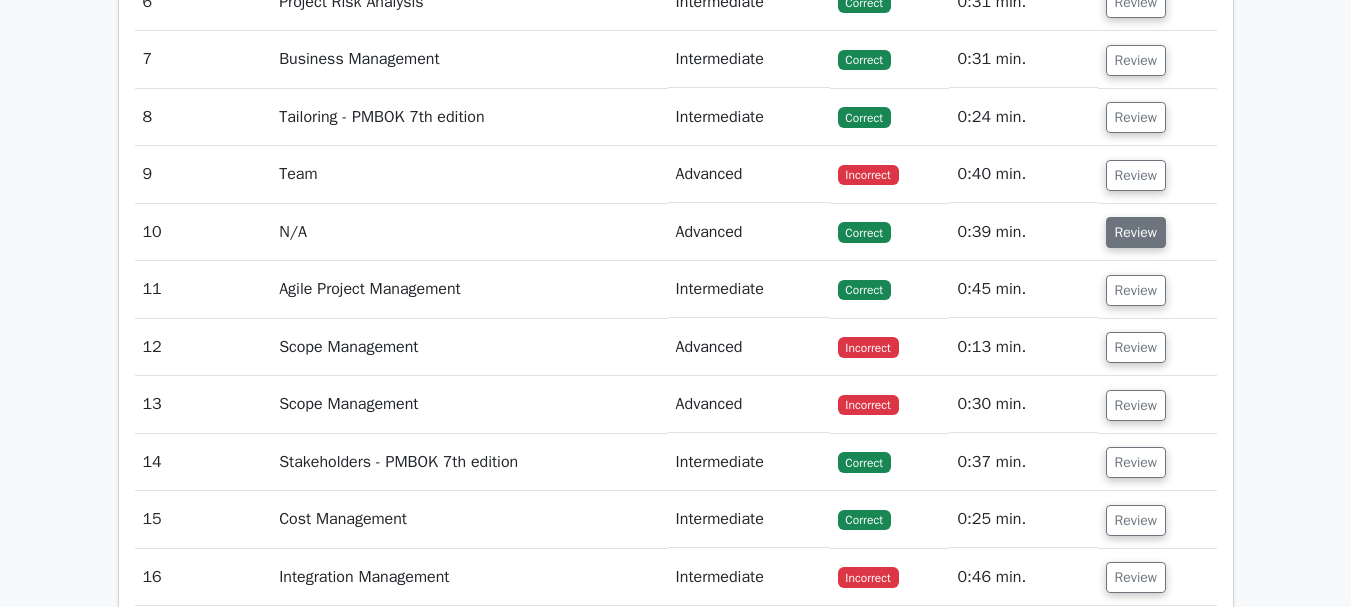 click on "Review" at bounding box center [1136, 232] 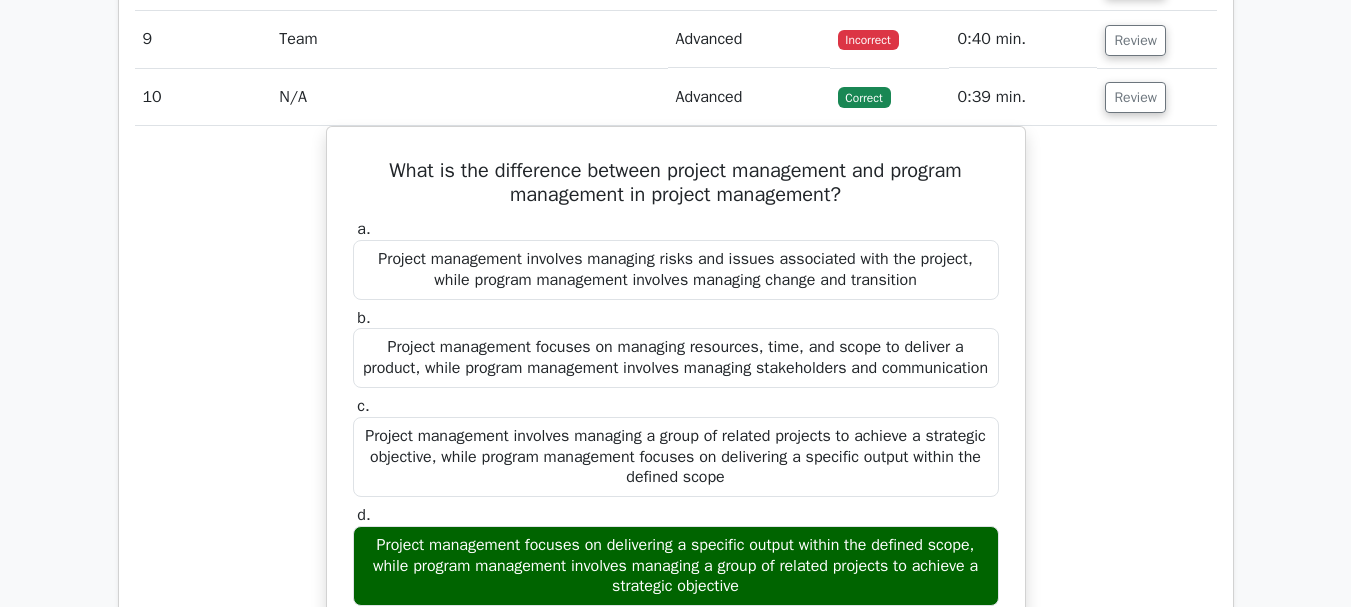 scroll, scrollTop: 2500, scrollLeft: 0, axis: vertical 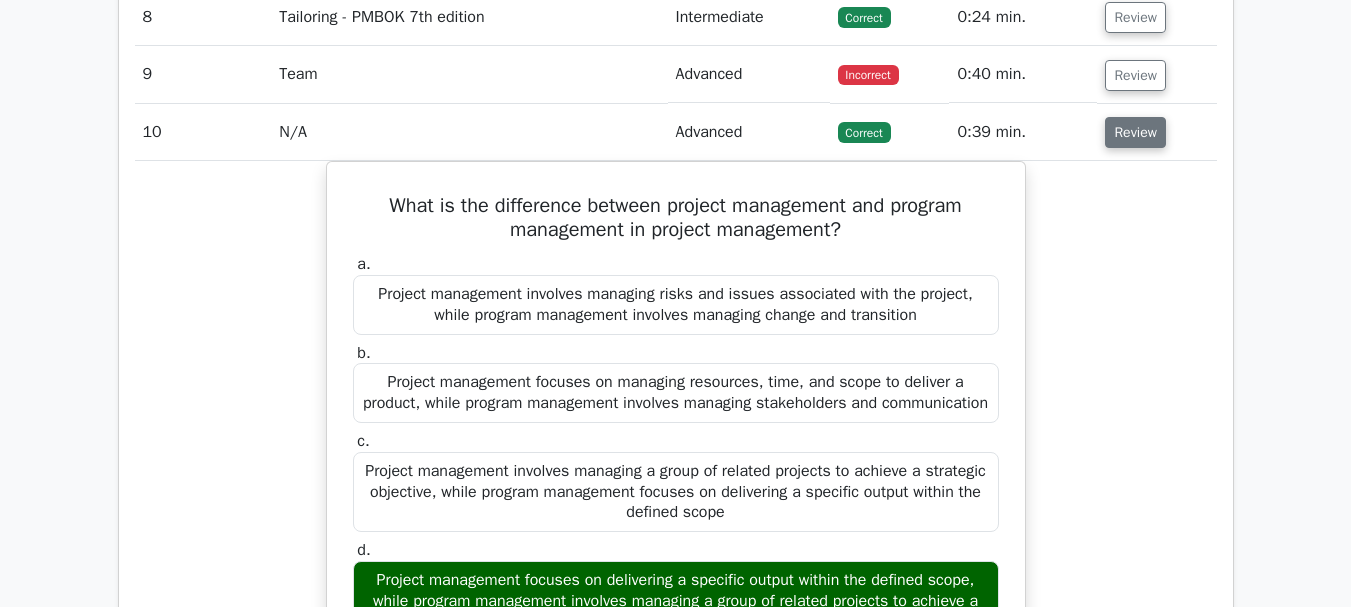 click on "Review" at bounding box center (1135, 132) 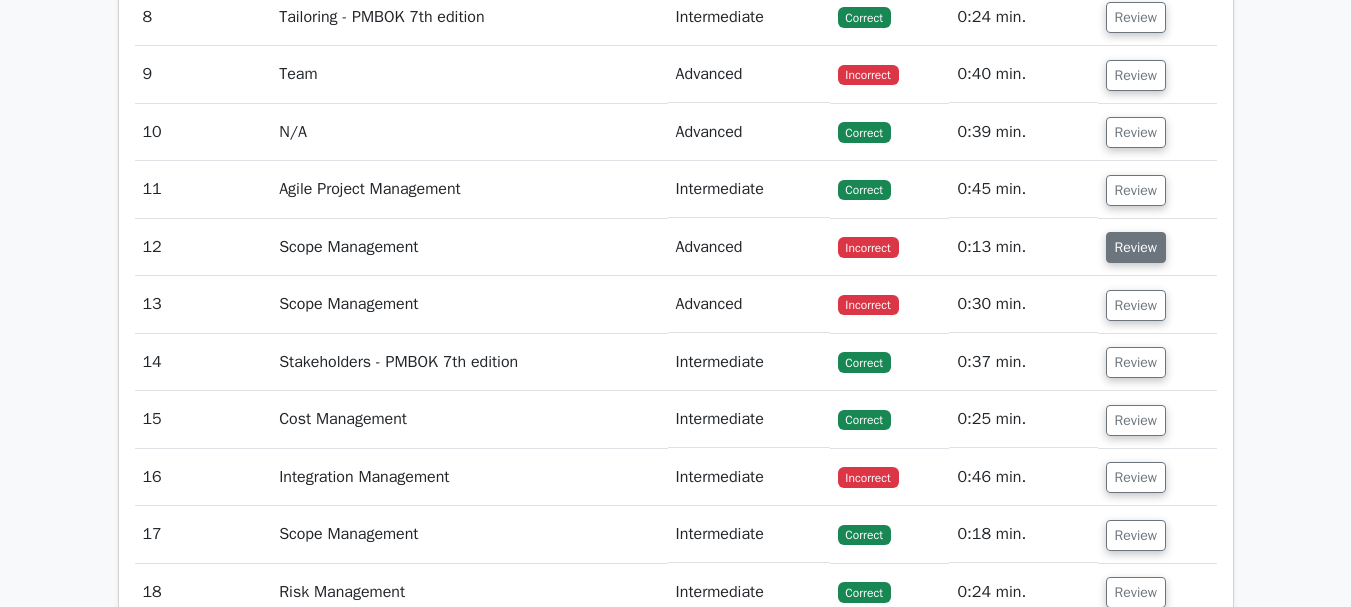 click on "Review" at bounding box center (1136, 247) 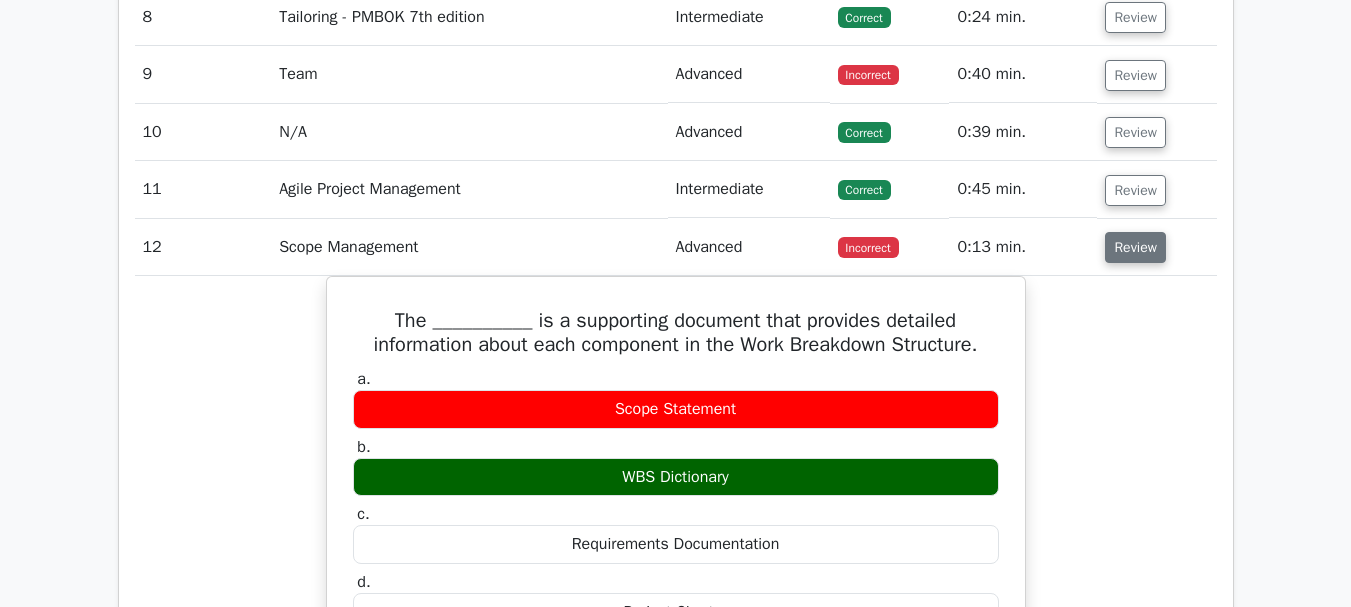 click on "Review" at bounding box center [1135, 247] 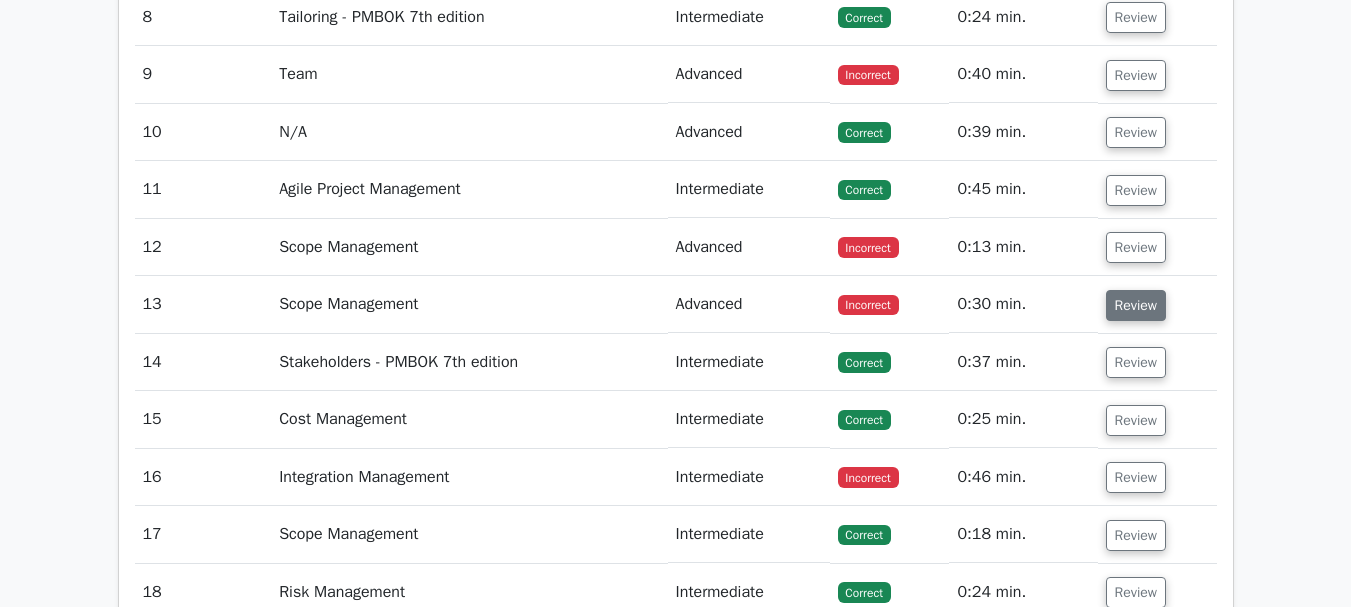 click on "Review" at bounding box center (1136, 305) 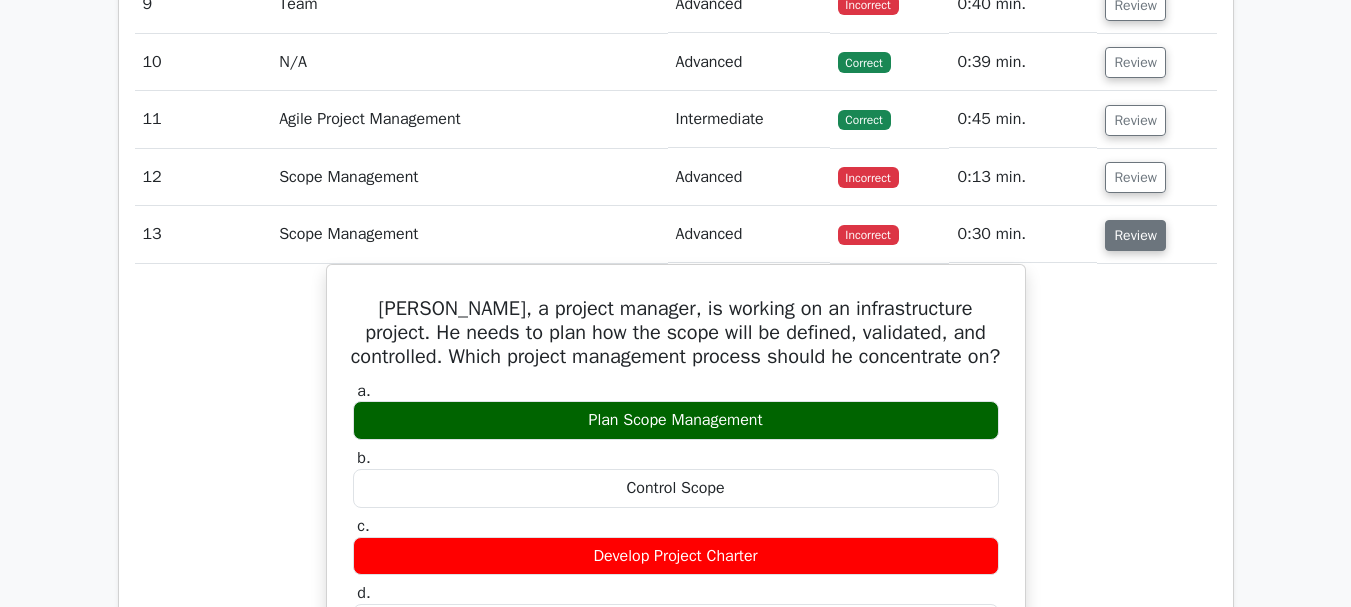 scroll, scrollTop: 2600, scrollLeft: 0, axis: vertical 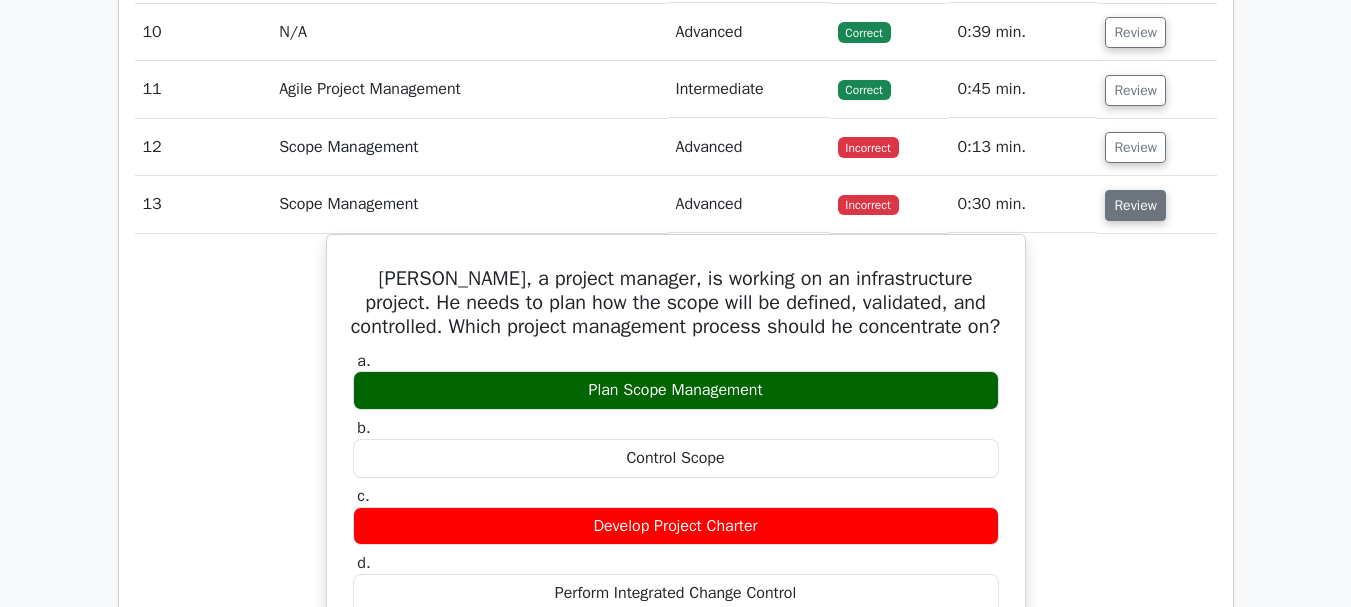 click on "Review" at bounding box center (1135, 205) 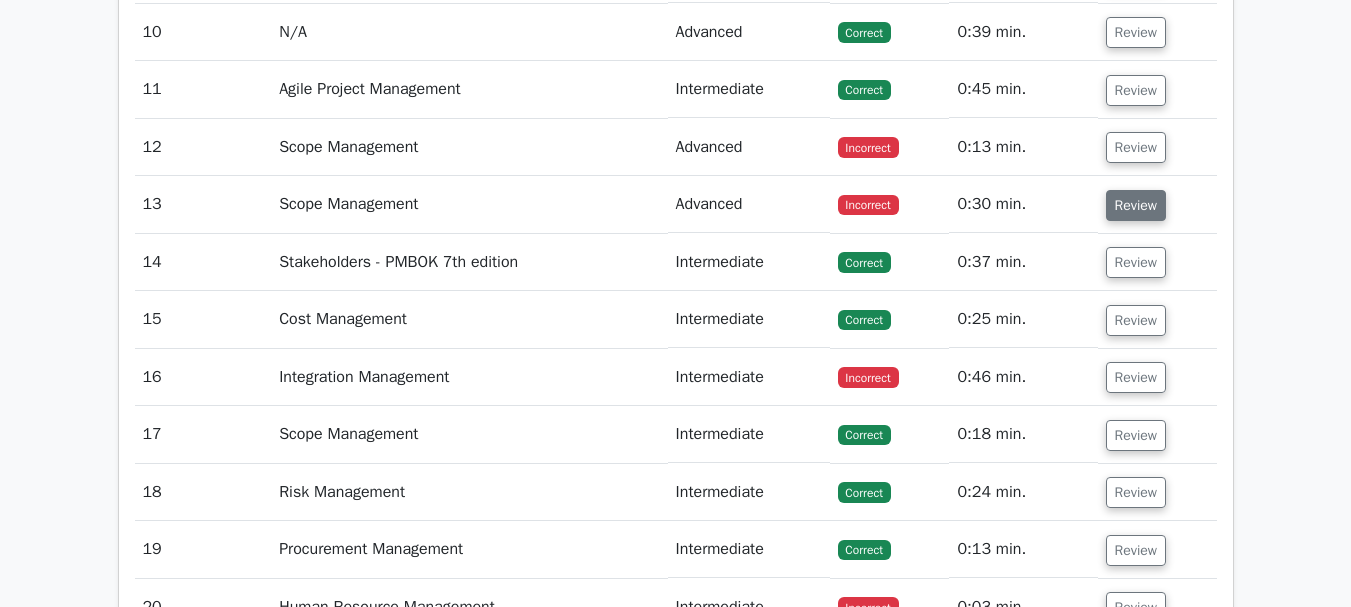 click on "Review" at bounding box center (1136, 205) 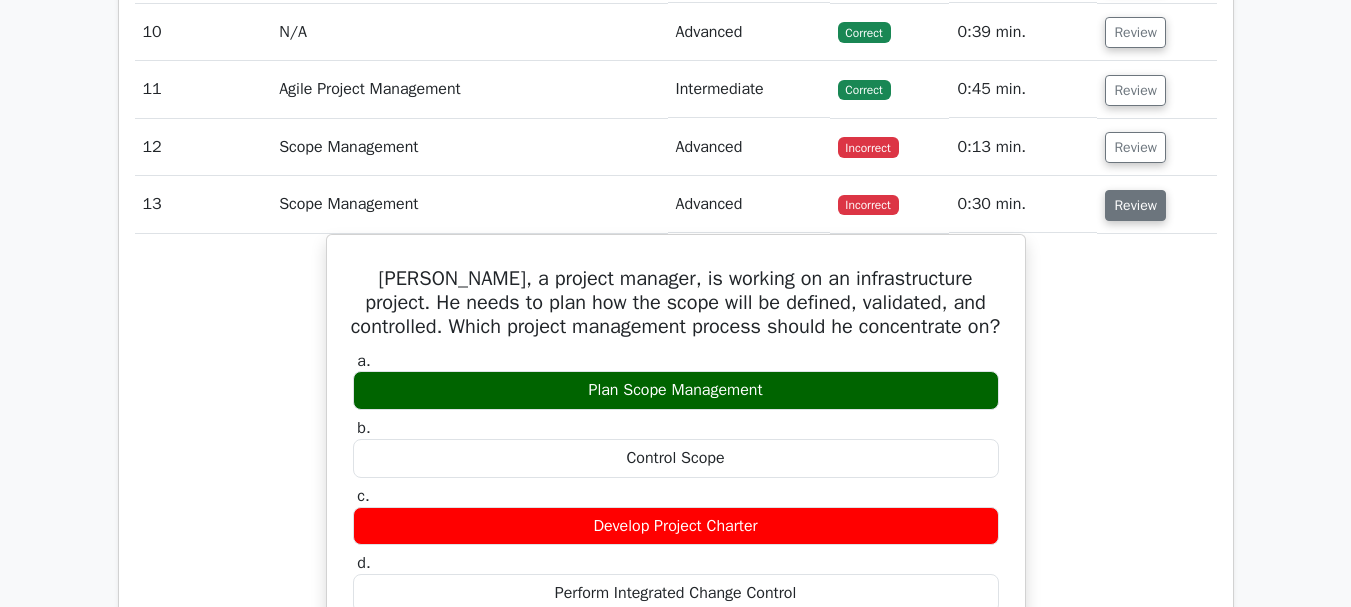 click on "Review" at bounding box center [1135, 205] 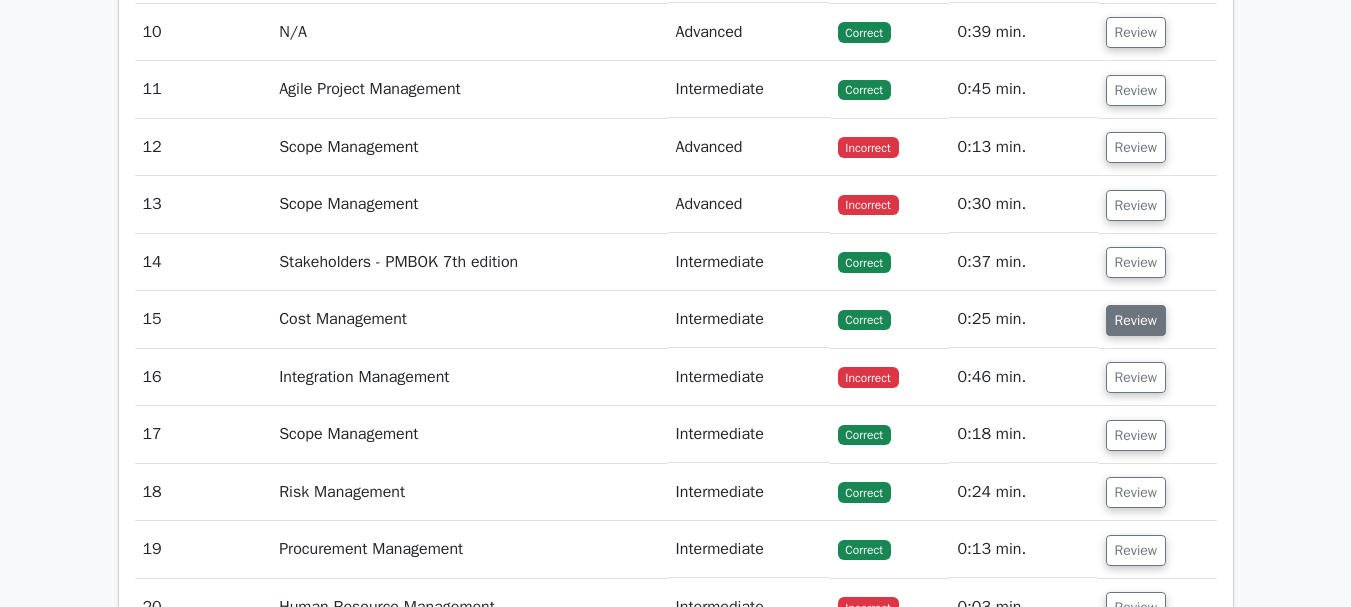 click on "Review" at bounding box center [1136, 320] 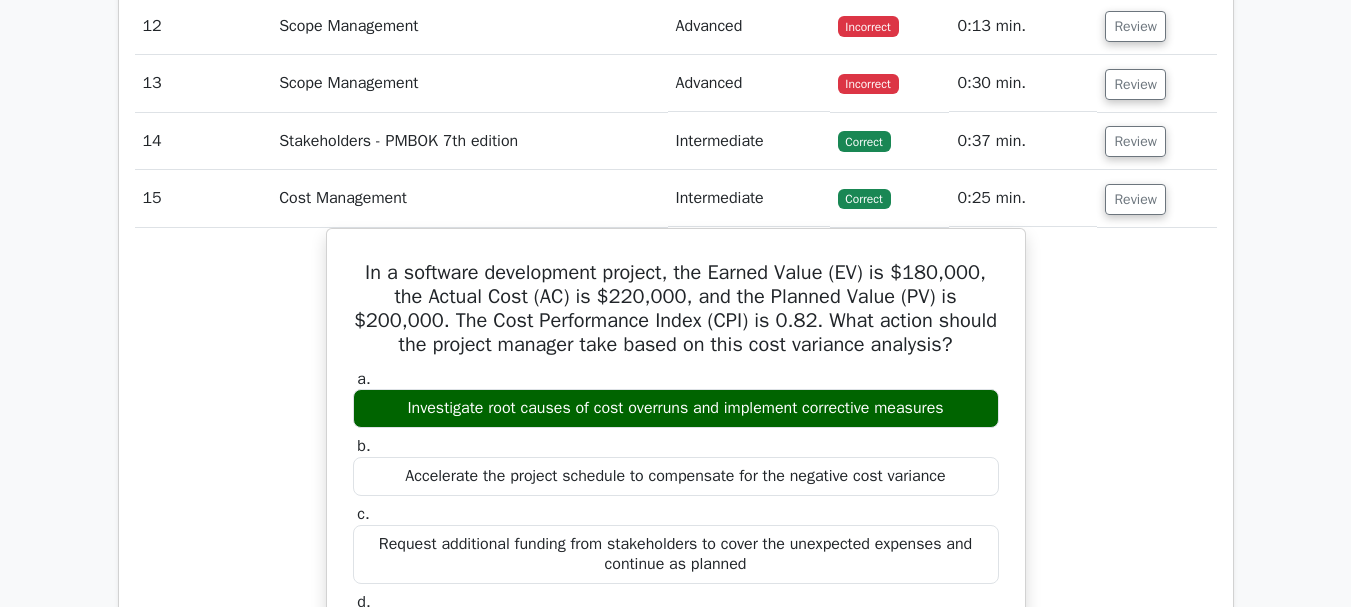 scroll, scrollTop: 2700, scrollLeft: 0, axis: vertical 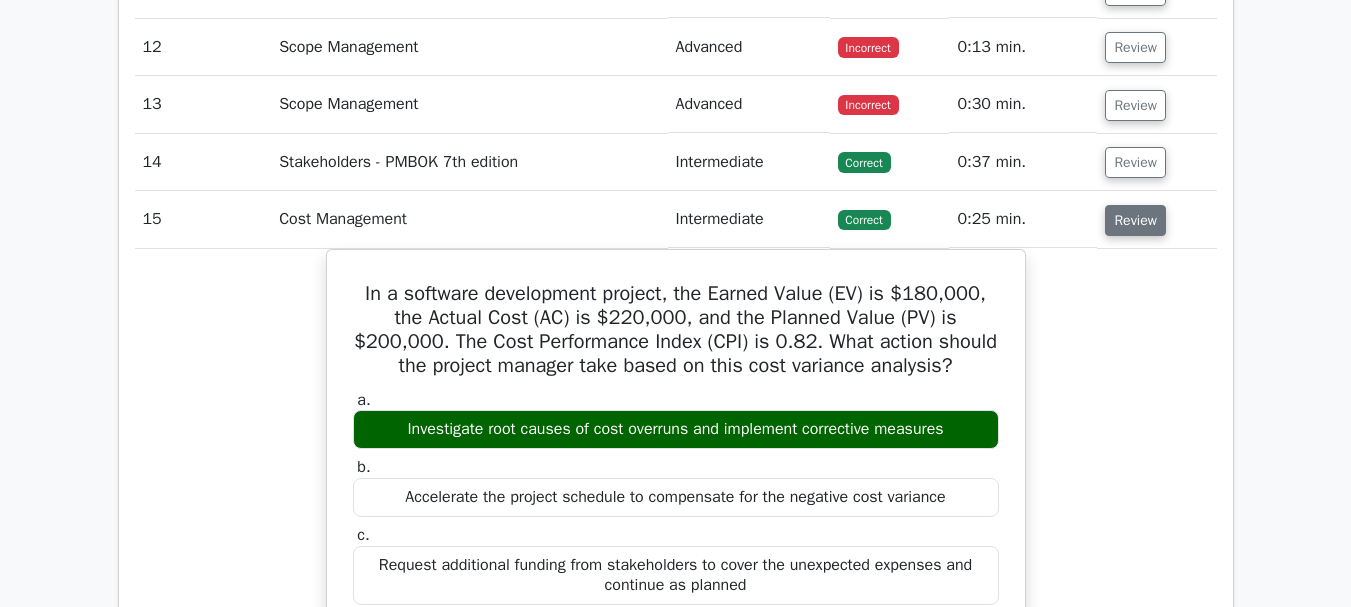 click on "Review" at bounding box center [1135, 220] 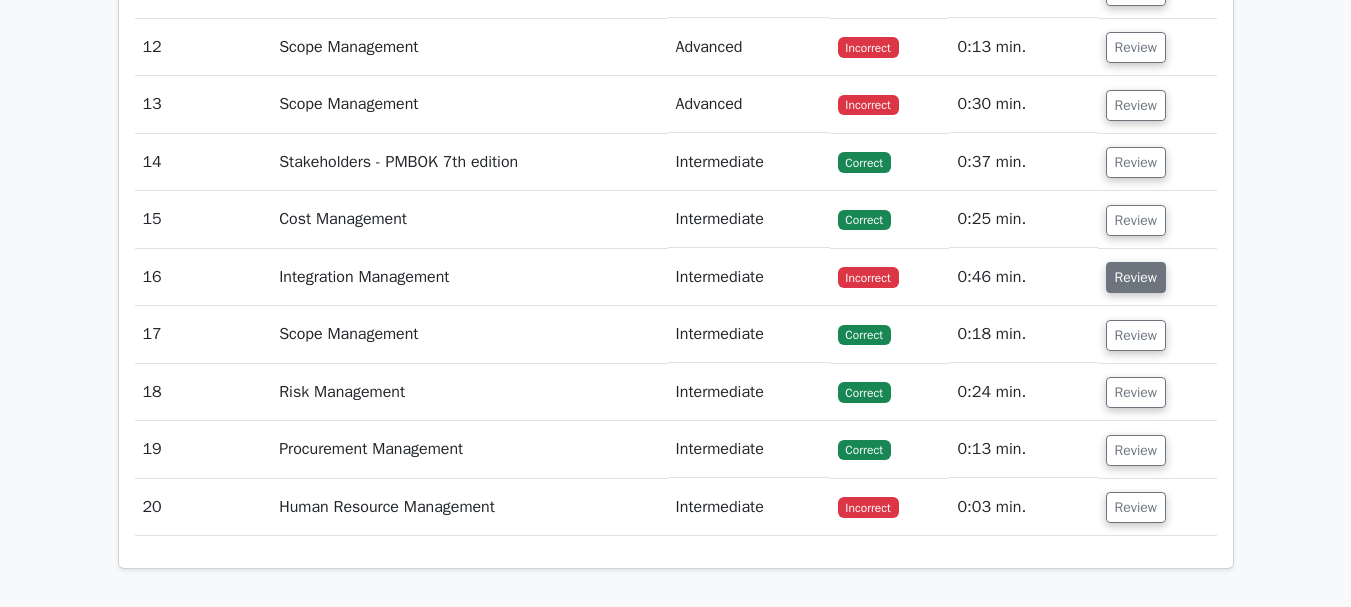 click on "Review" at bounding box center [1136, 277] 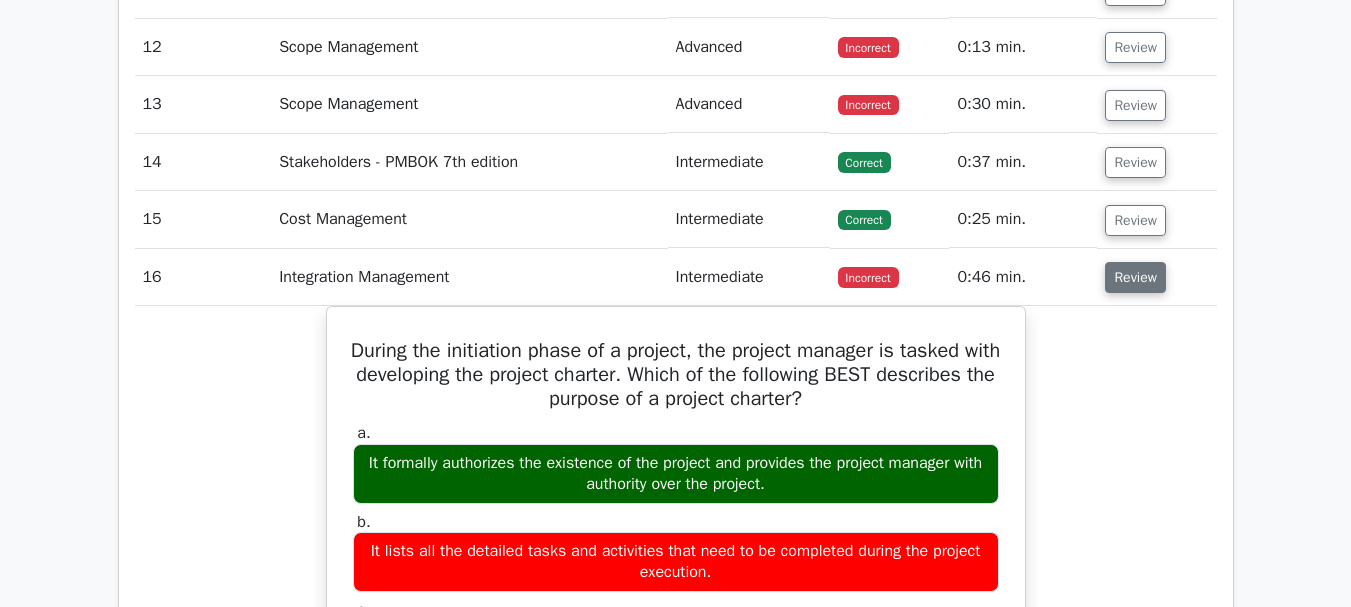 scroll, scrollTop: 2800, scrollLeft: 0, axis: vertical 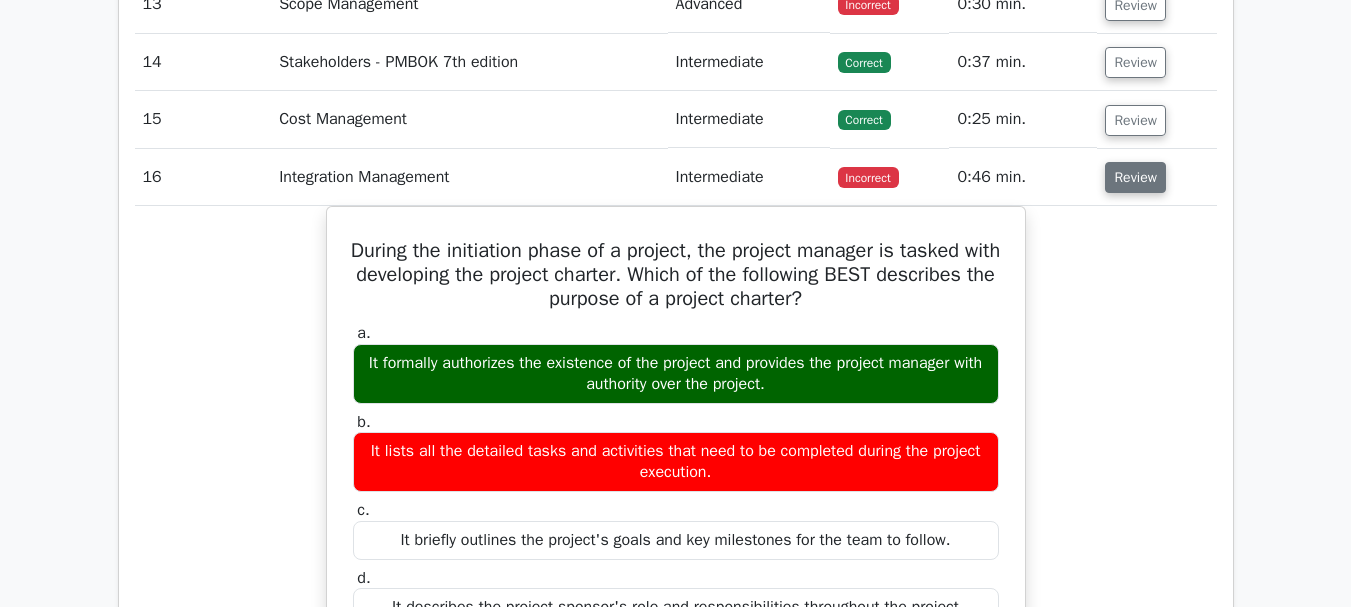 click on "Review" at bounding box center [1135, 177] 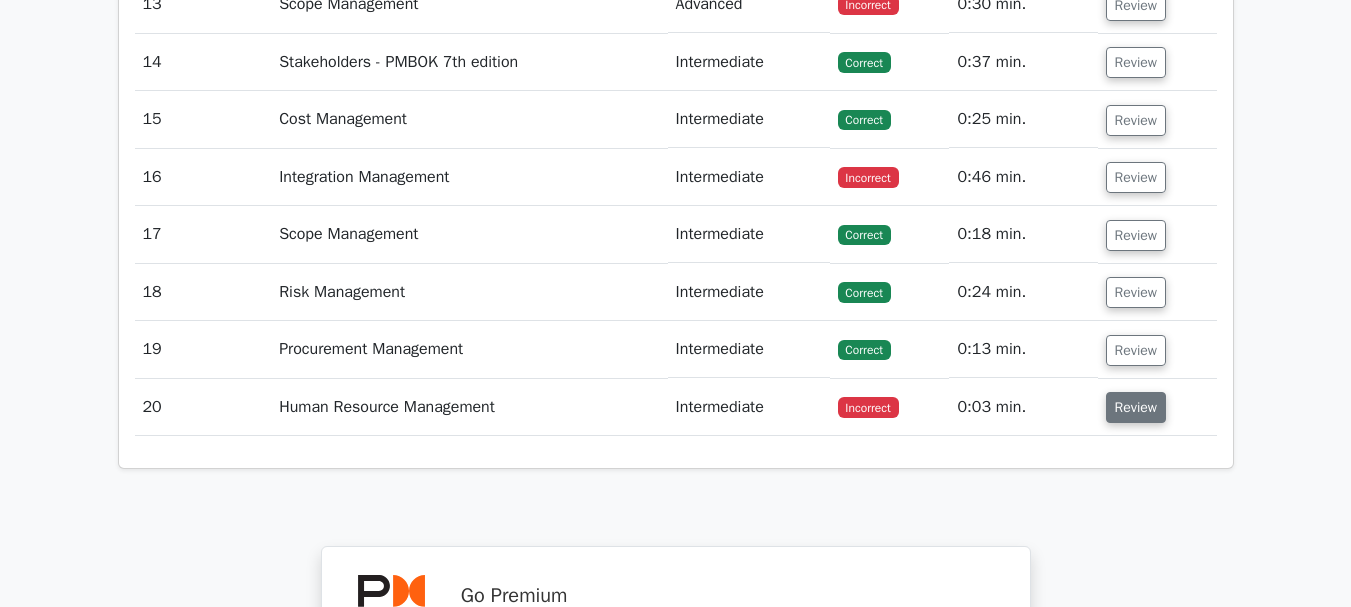 click on "Review" at bounding box center [1136, 407] 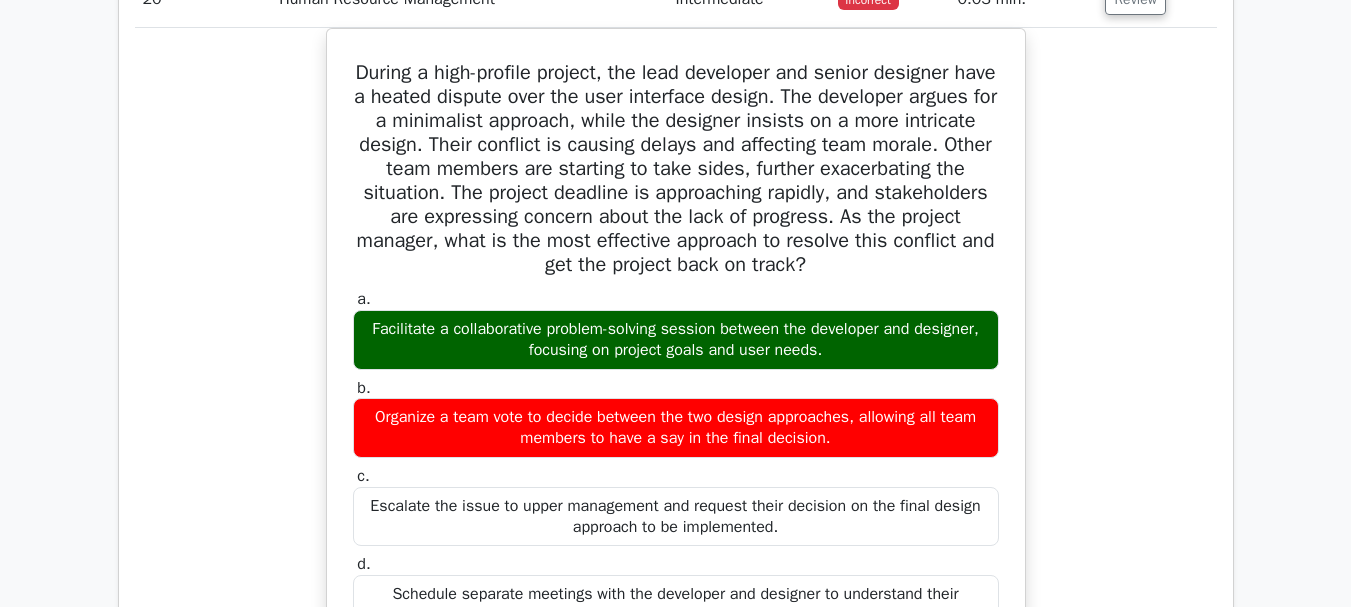 scroll, scrollTop: 3100, scrollLeft: 0, axis: vertical 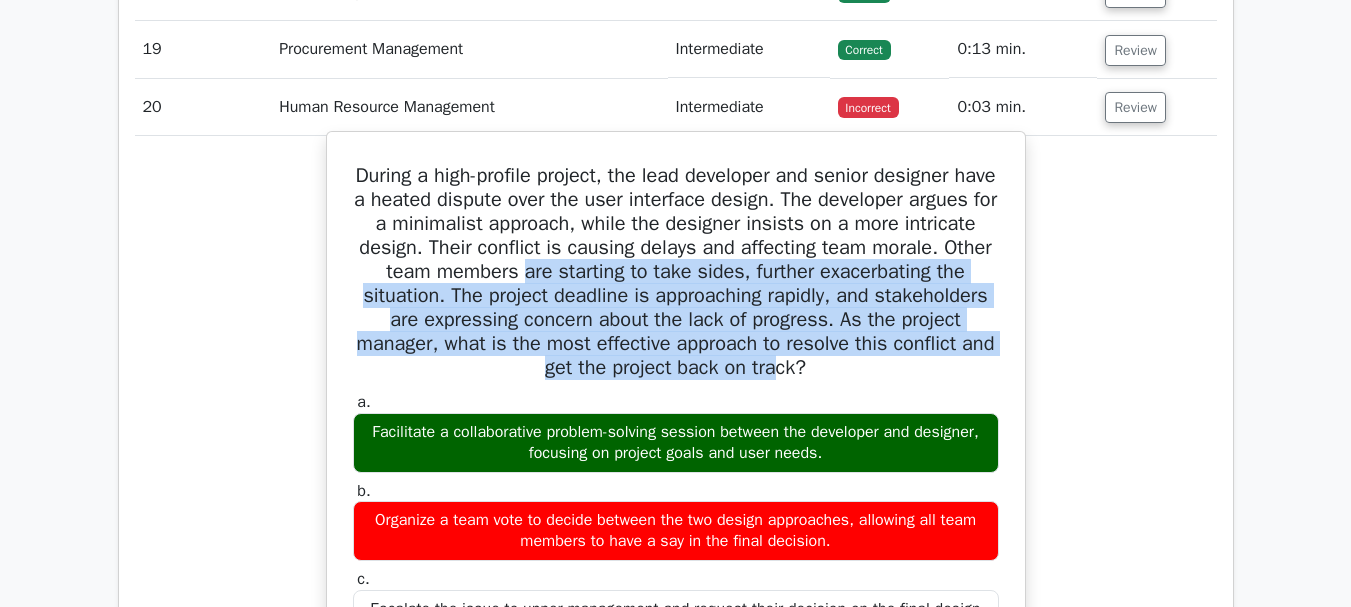 drag, startPoint x: 668, startPoint y: 279, endPoint x: 849, endPoint y: 369, distance: 202.14104 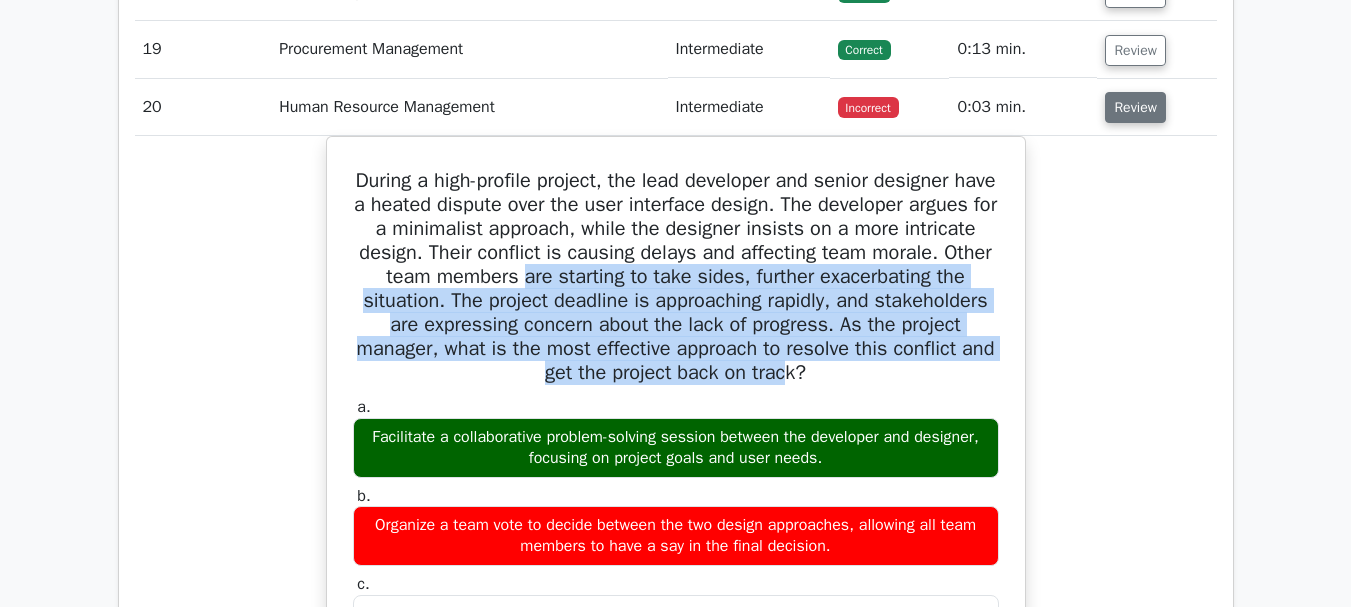 click on "Review" at bounding box center [1135, 107] 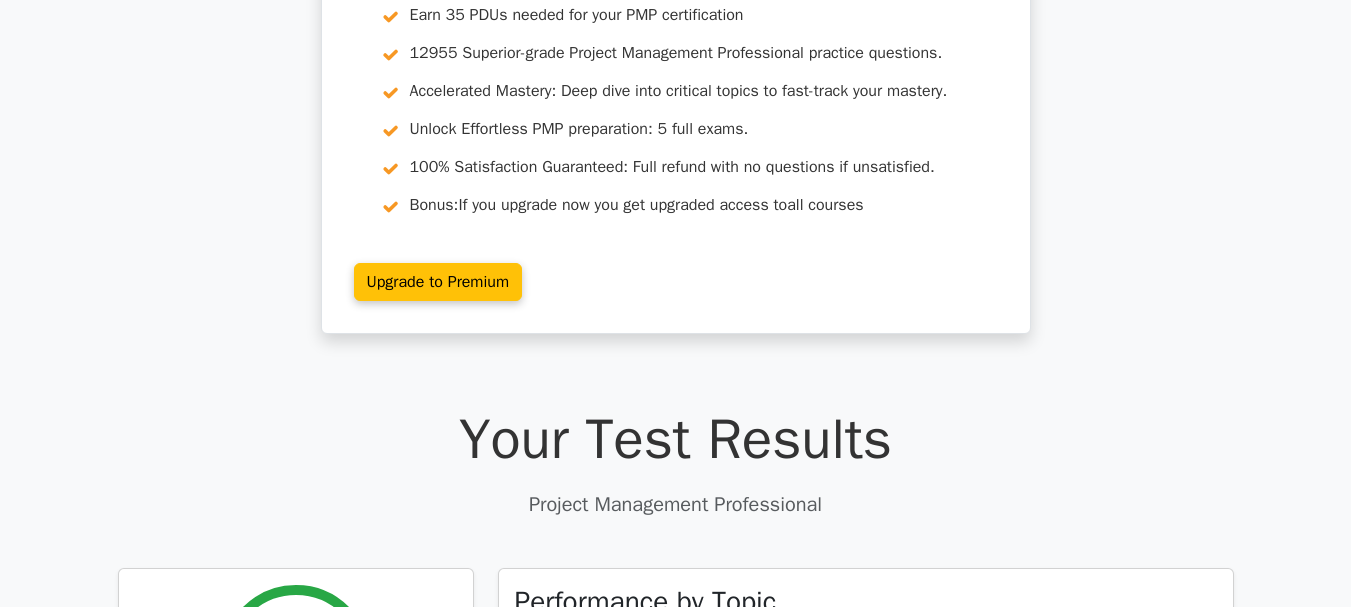 scroll, scrollTop: 0, scrollLeft: 0, axis: both 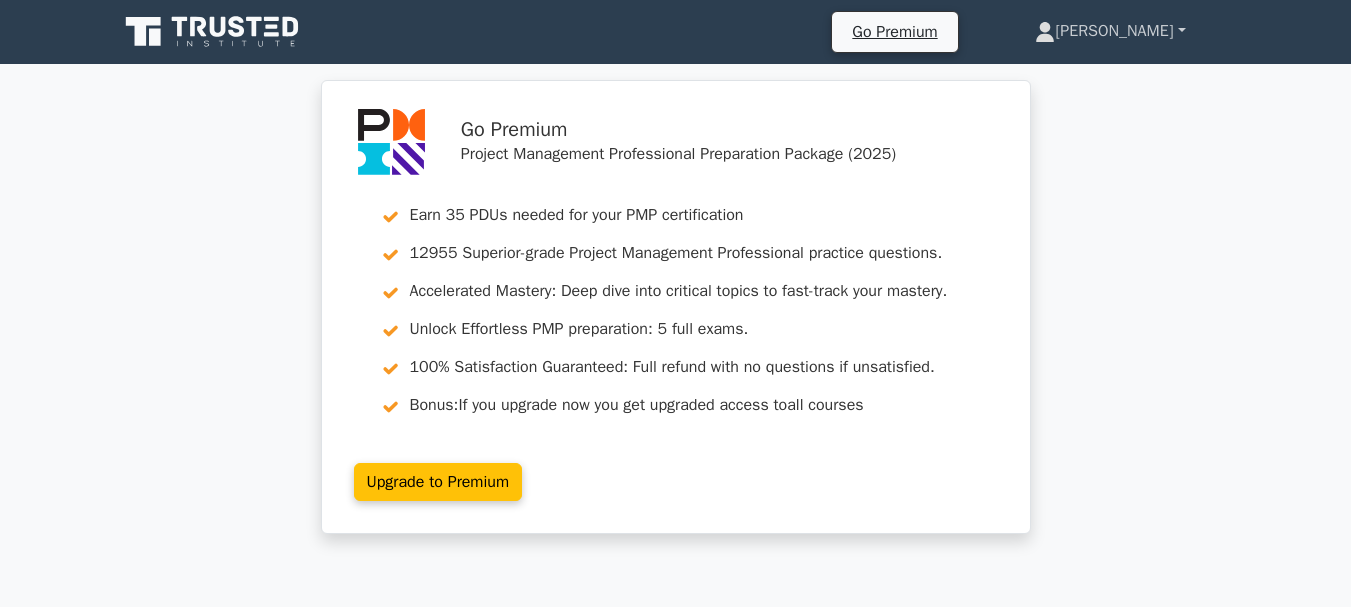 click on "[PERSON_NAME]" at bounding box center [1110, 31] 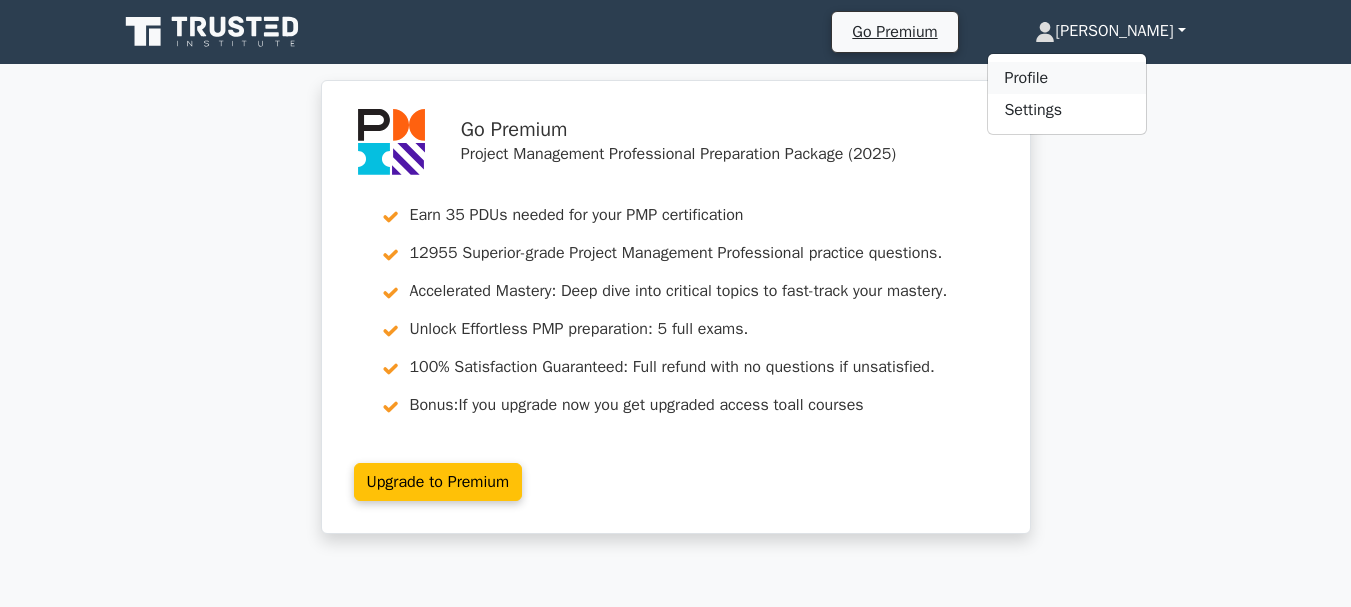 click on "Profile" at bounding box center [1067, 78] 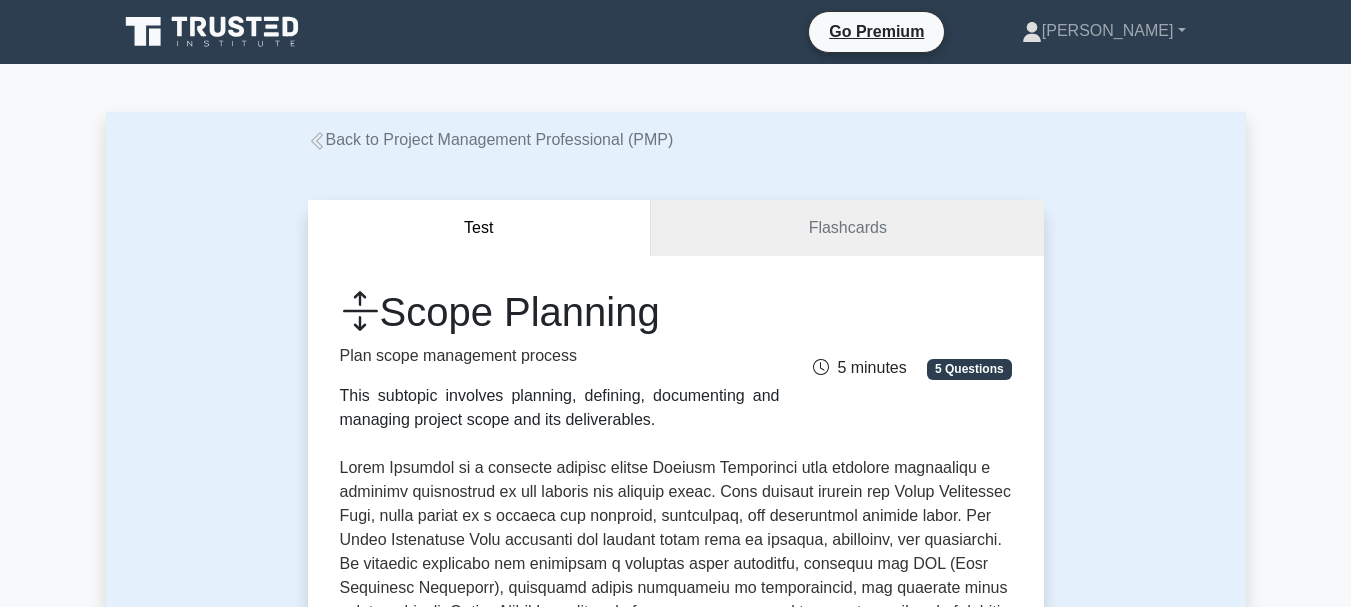 scroll, scrollTop: 0, scrollLeft: 0, axis: both 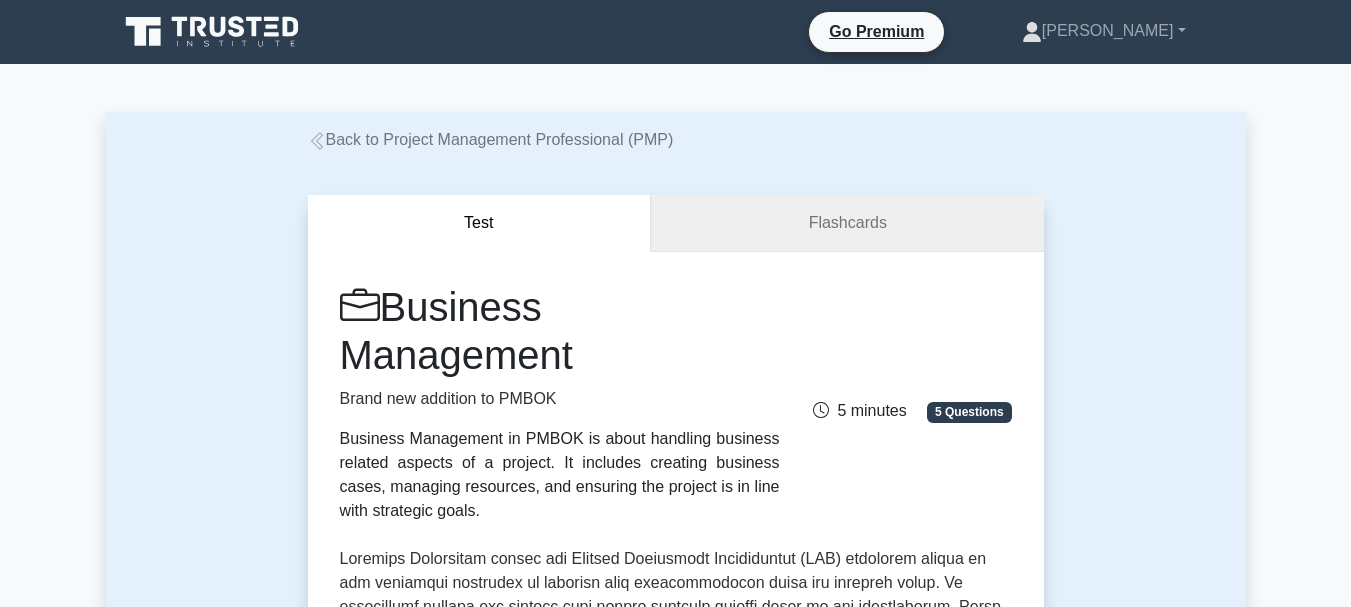 click on "Flashcards" at bounding box center (847, 223) 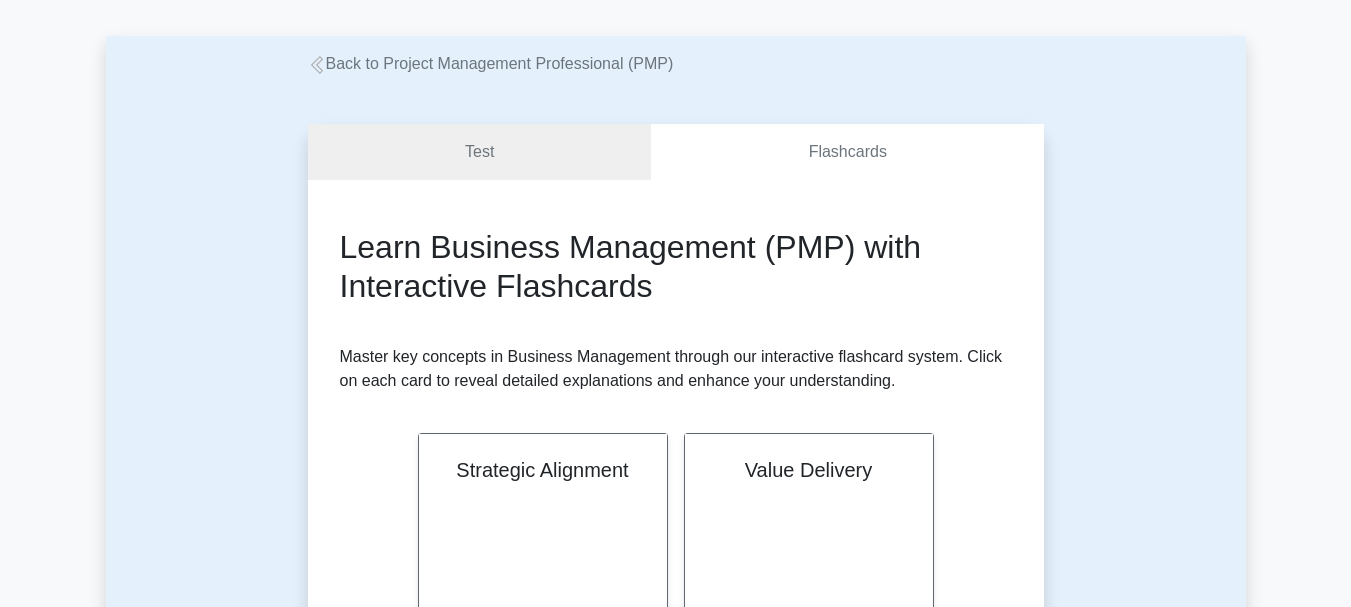 scroll, scrollTop: 0, scrollLeft: 0, axis: both 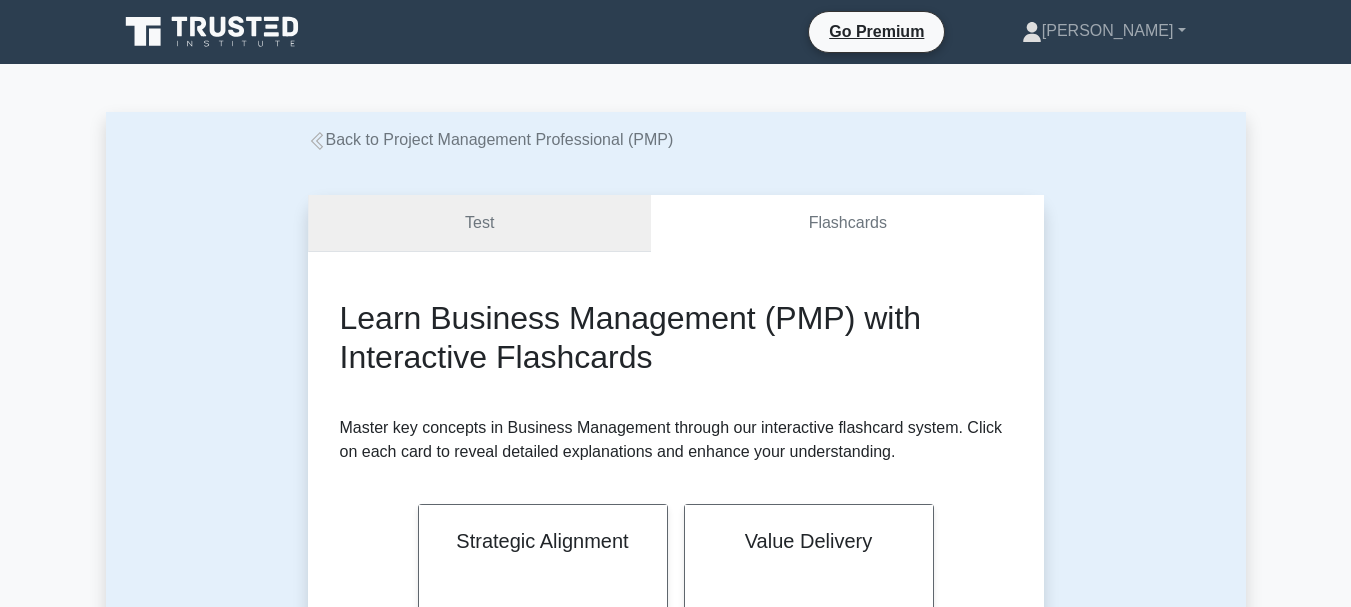 click on "Test" at bounding box center (480, 223) 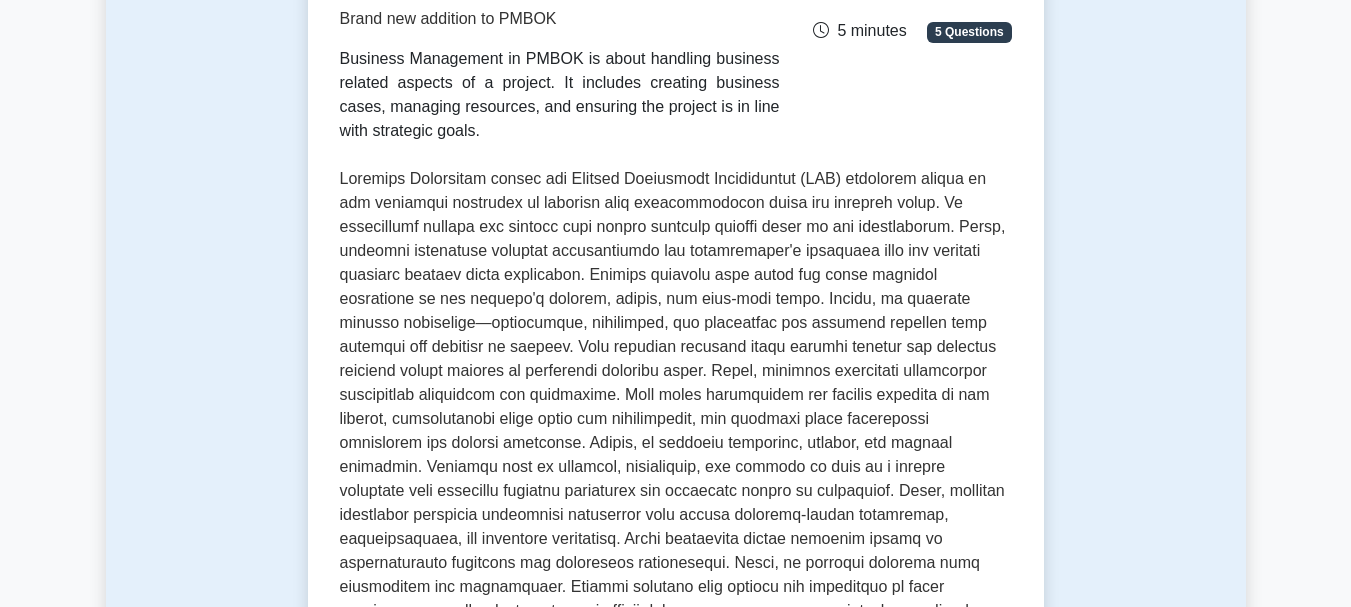 scroll, scrollTop: 0, scrollLeft: 0, axis: both 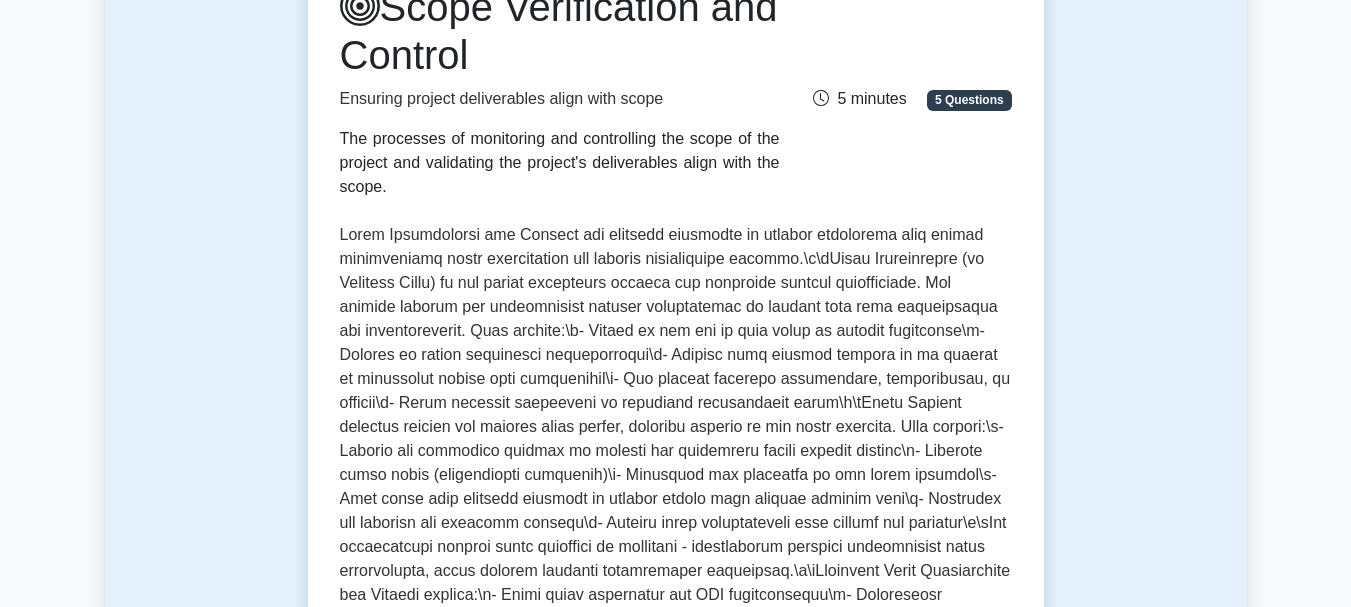 drag, startPoint x: 626, startPoint y: 140, endPoint x: 632, endPoint y: 185, distance: 45.39824 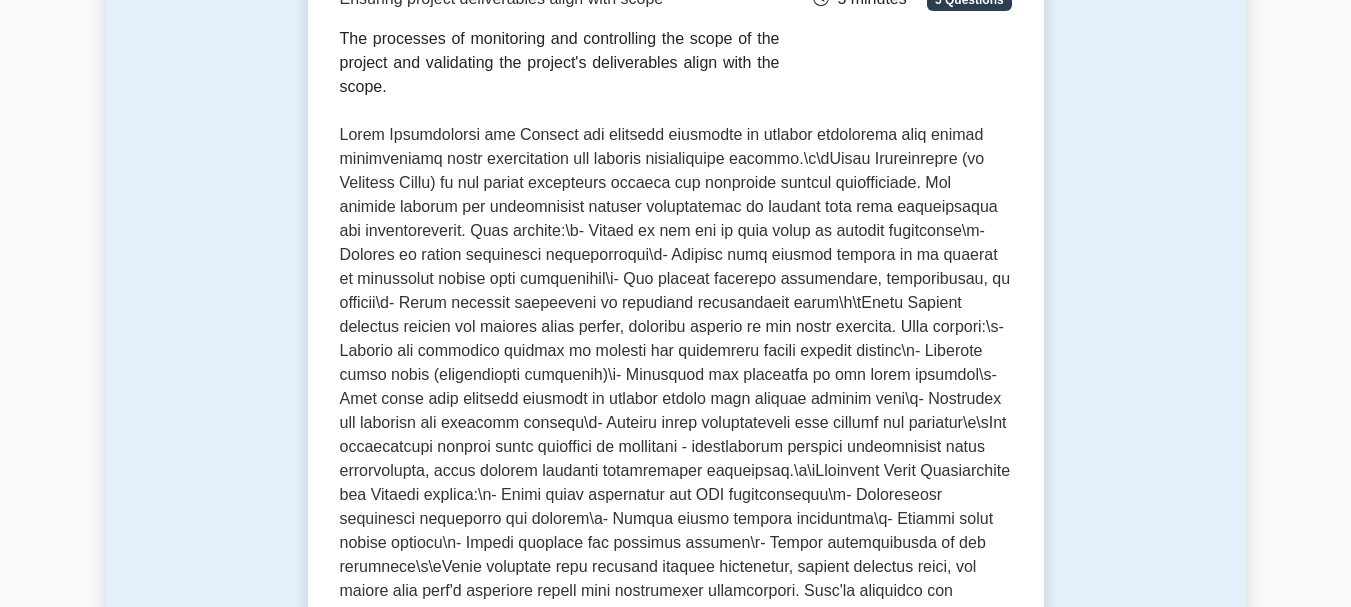 scroll, scrollTop: 0, scrollLeft: 0, axis: both 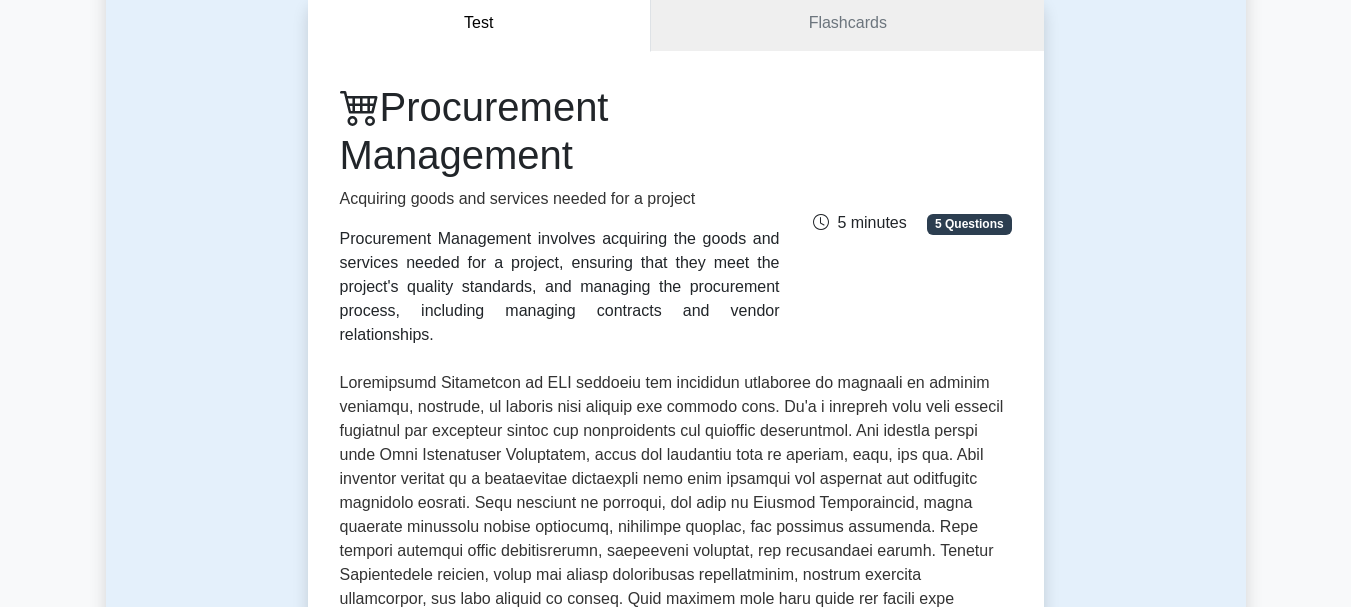 click on "5 Questions" at bounding box center [969, 224] 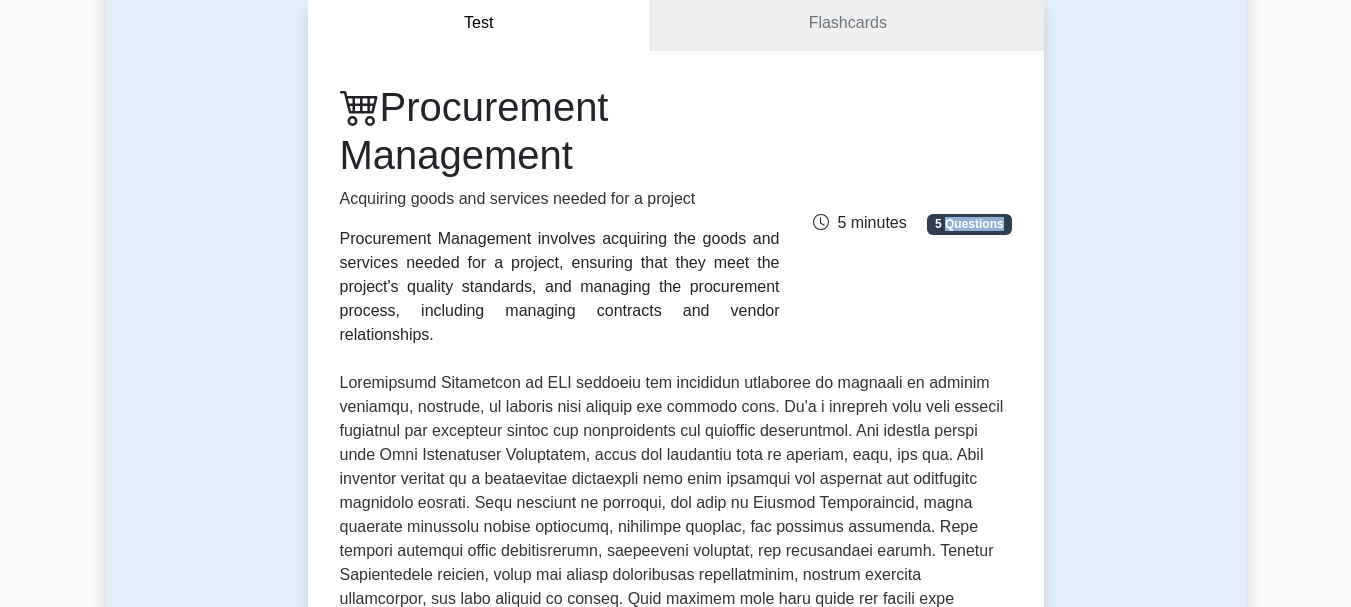 click on "5 Questions" at bounding box center [969, 224] 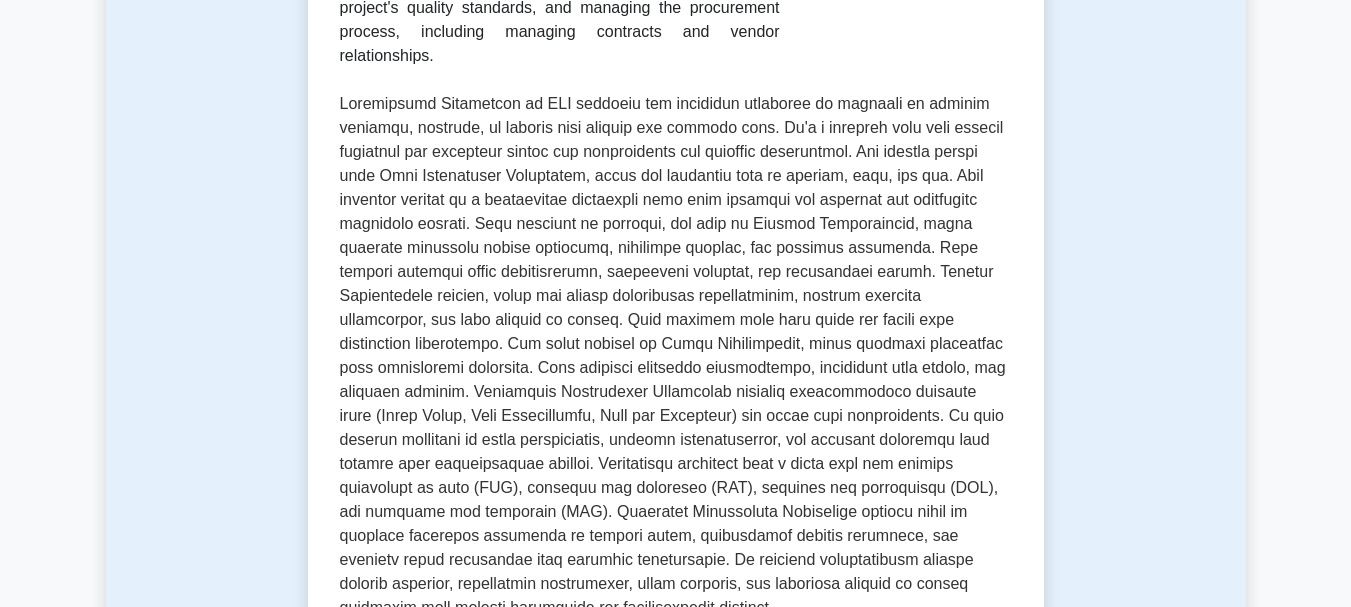 scroll, scrollTop: 100, scrollLeft: 0, axis: vertical 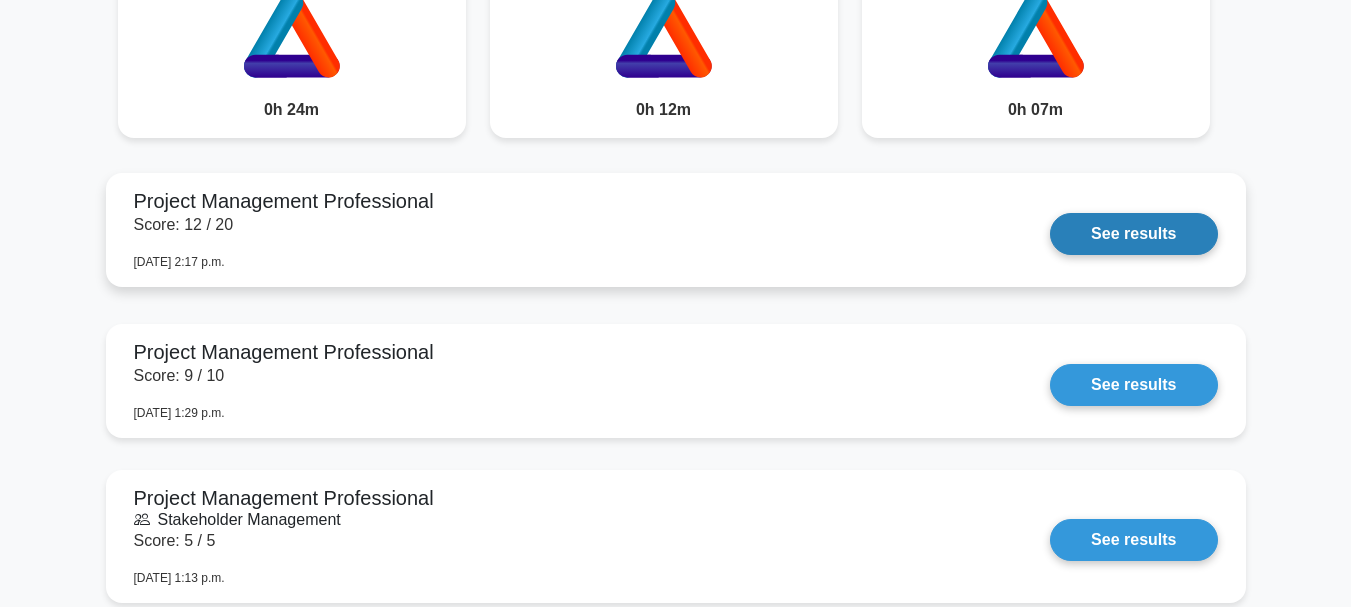 click on "See results" at bounding box center [1133, 234] 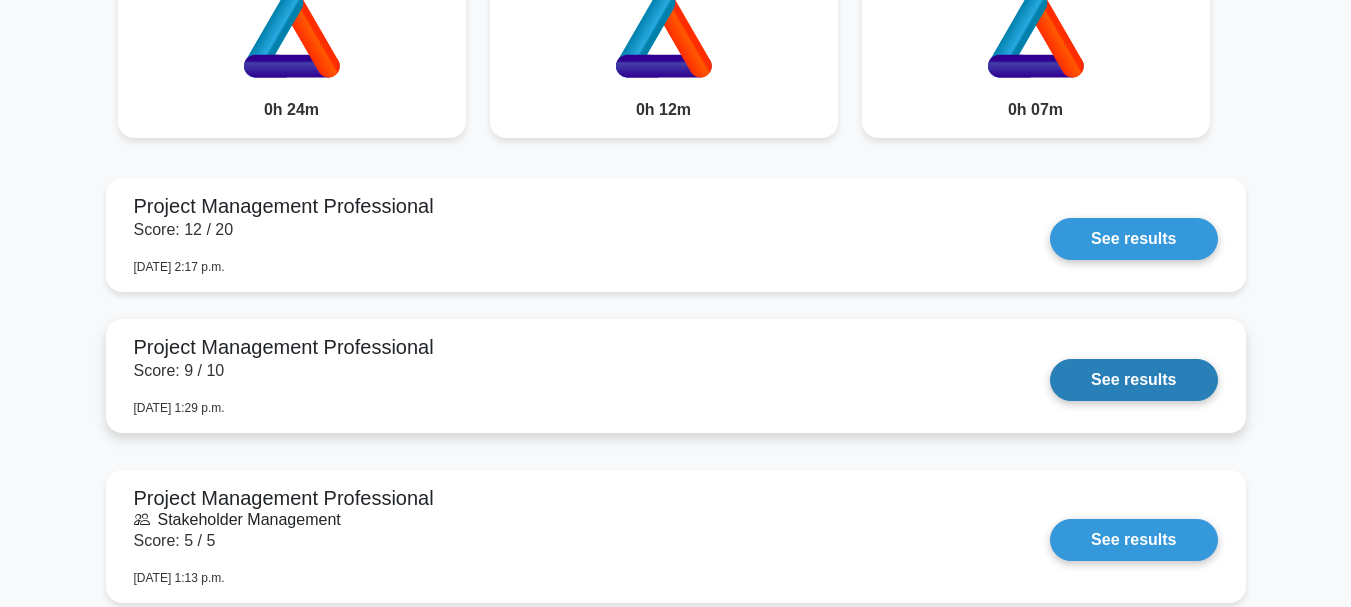 click on "See results" at bounding box center (1133, 380) 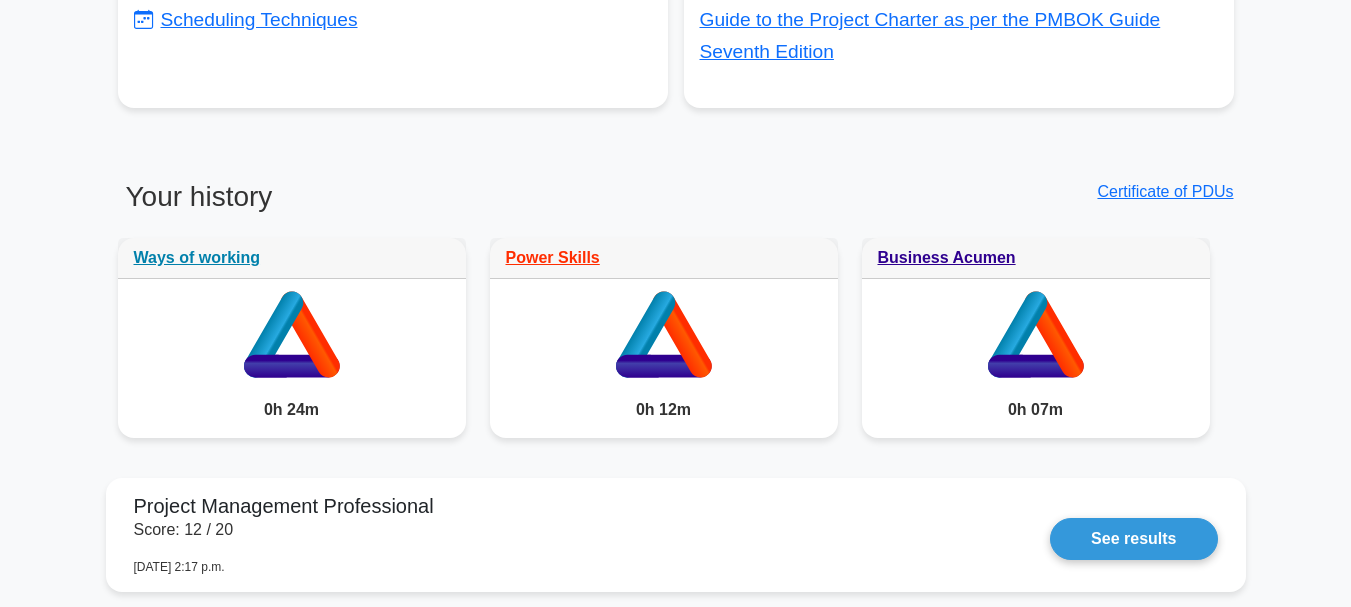 scroll, scrollTop: 1383, scrollLeft: 0, axis: vertical 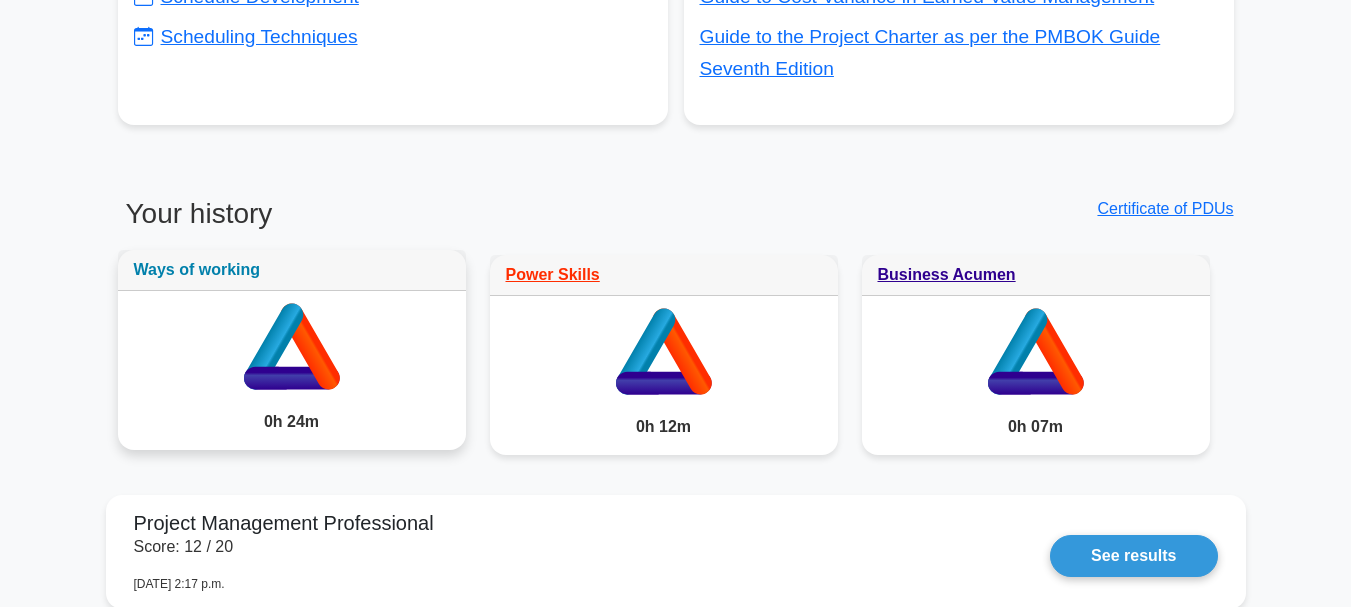 click on "Ways of working" at bounding box center (197, 269) 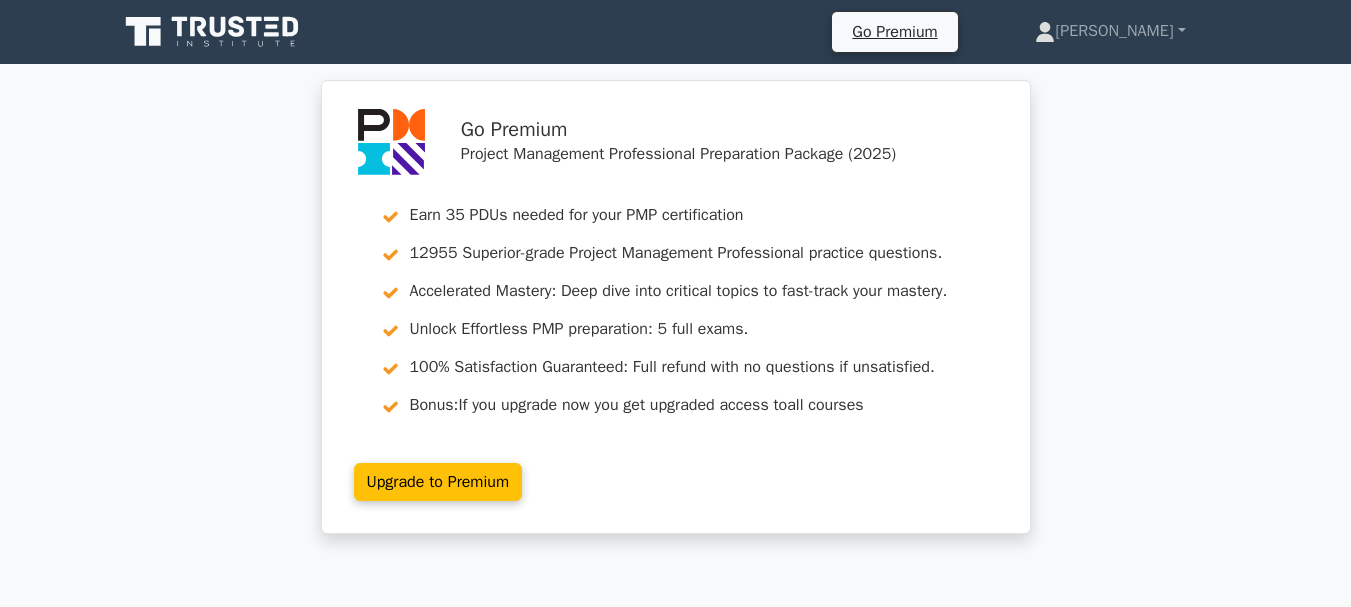 scroll, scrollTop: 0, scrollLeft: 0, axis: both 